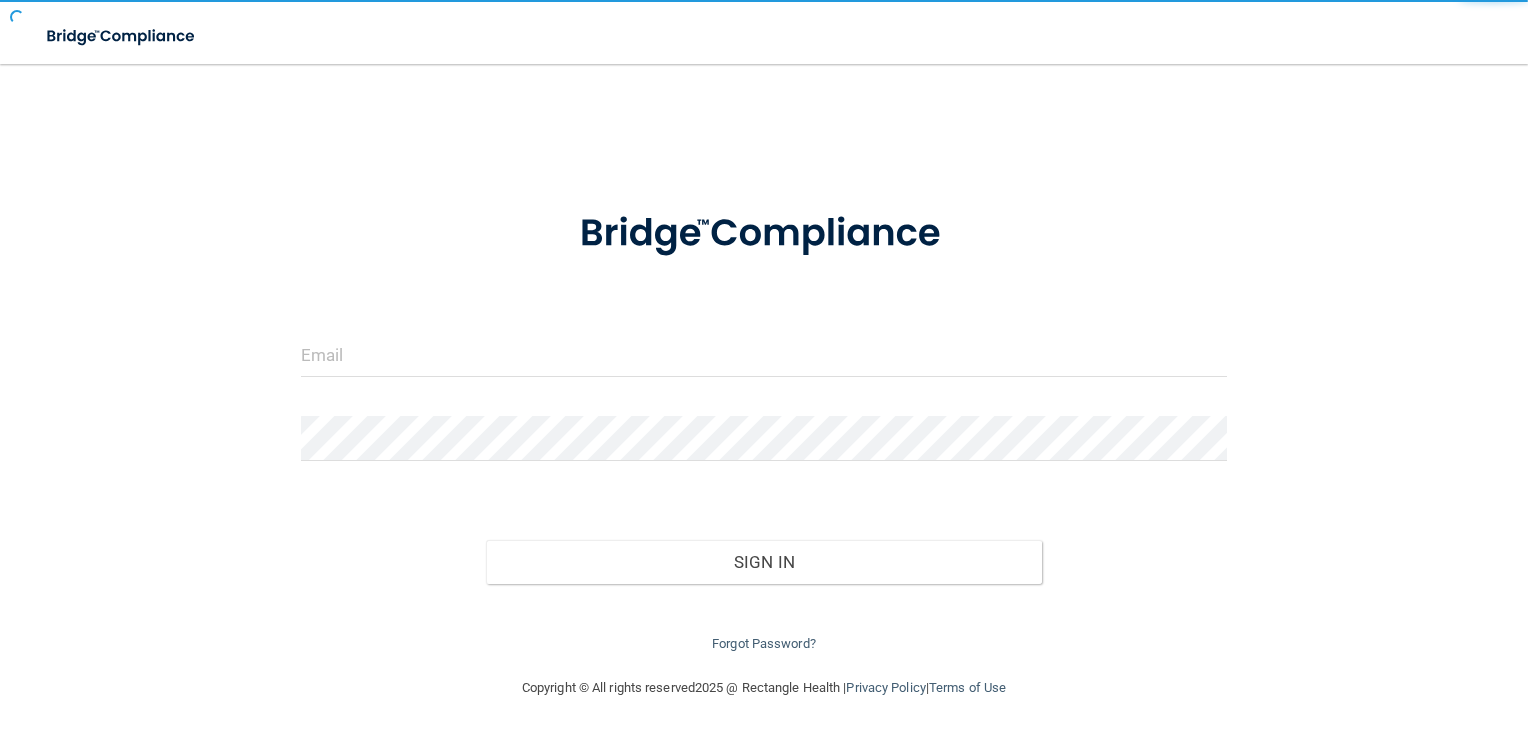 scroll, scrollTop: 0, scrollLeft: 0, axis: both 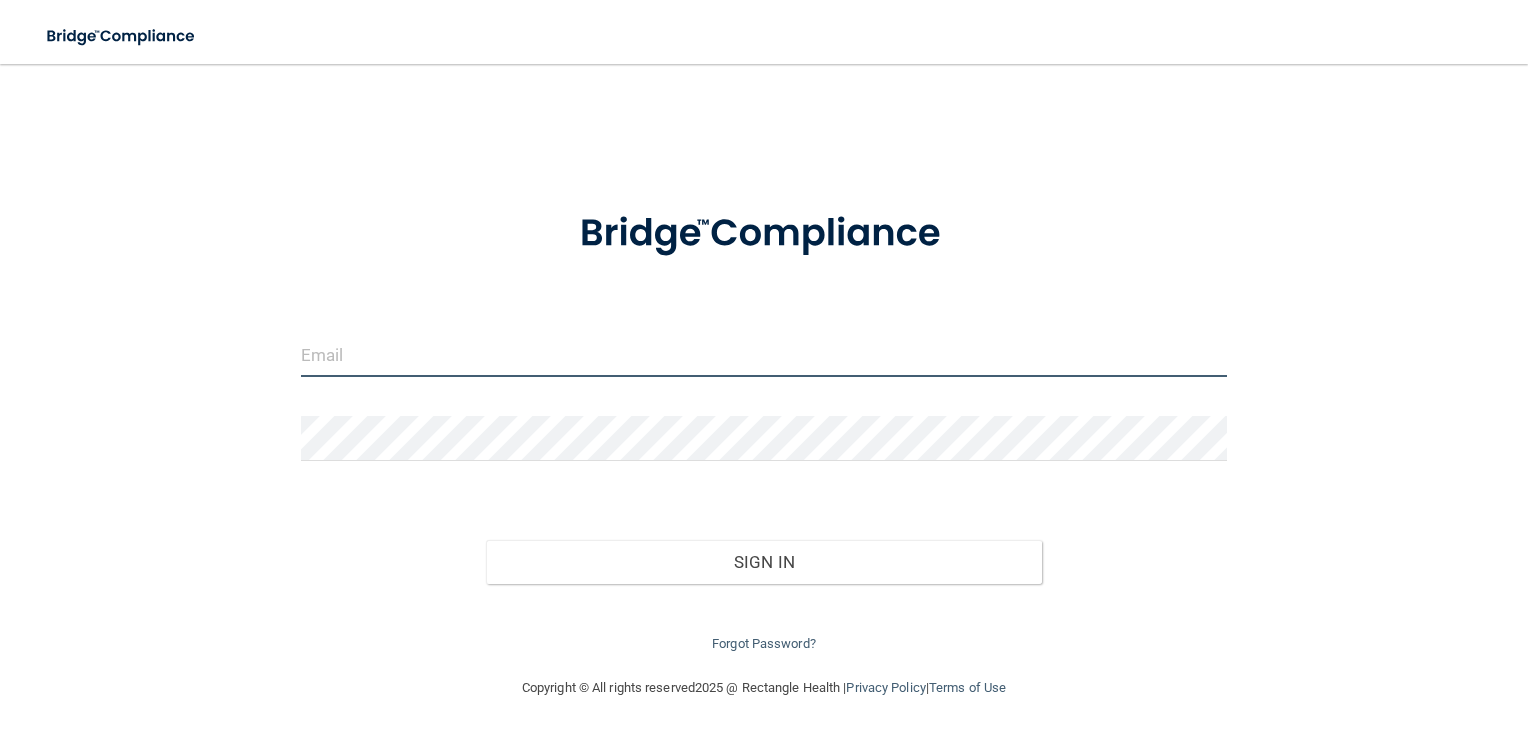 click at bounding box center [764, 354] 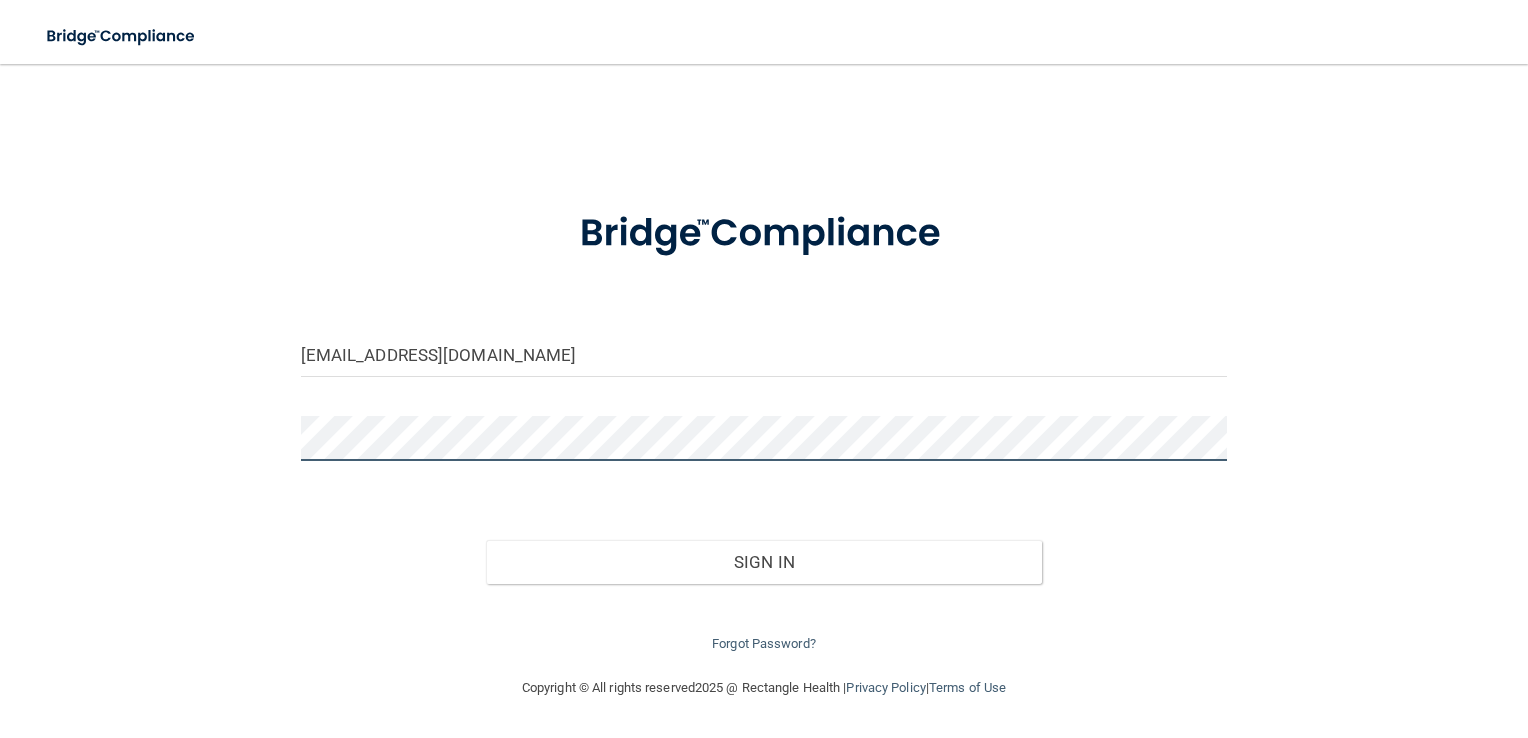 click on "Sign In" at bounding box center [764, 562] 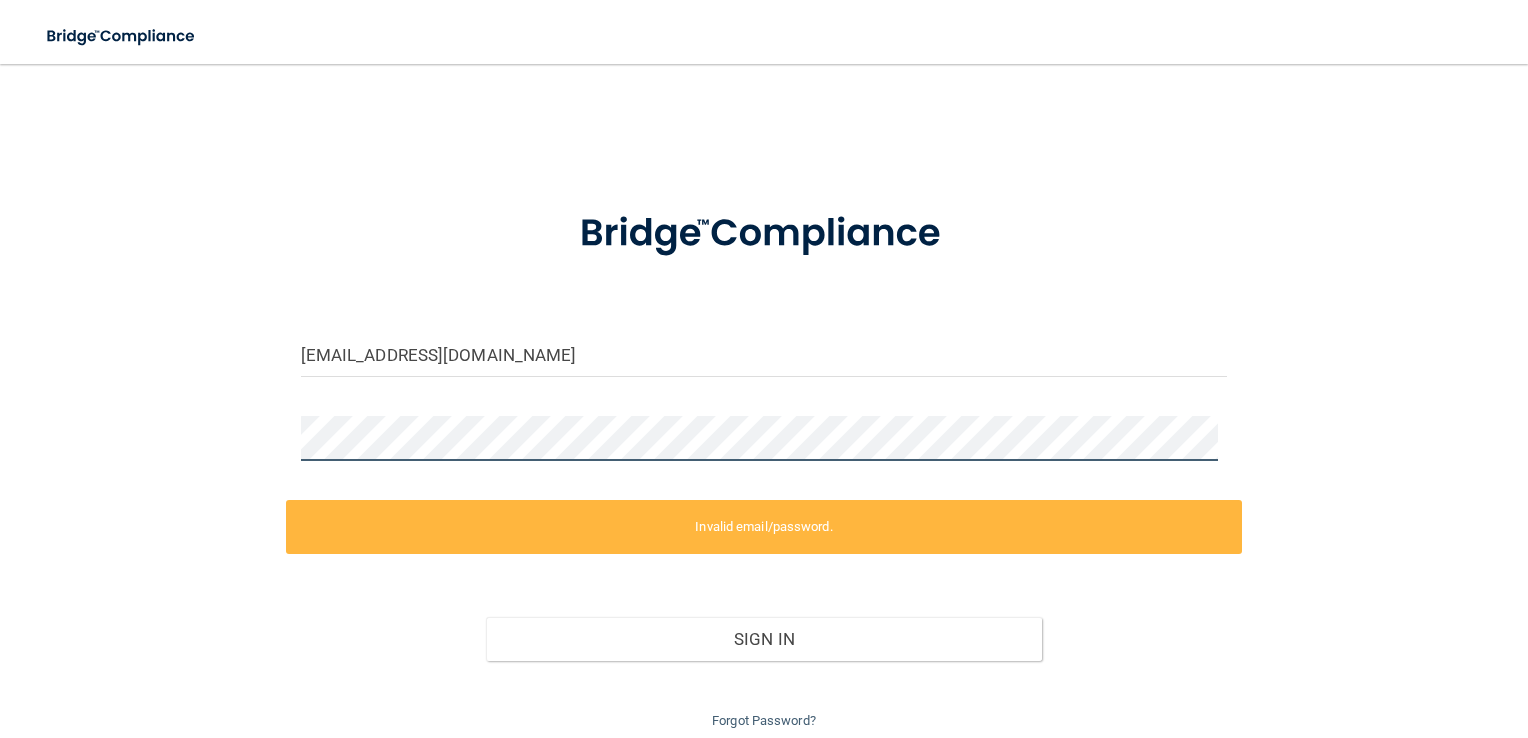 scroll, scrollTop: 72, scrollLeft: 0, axis: vertical 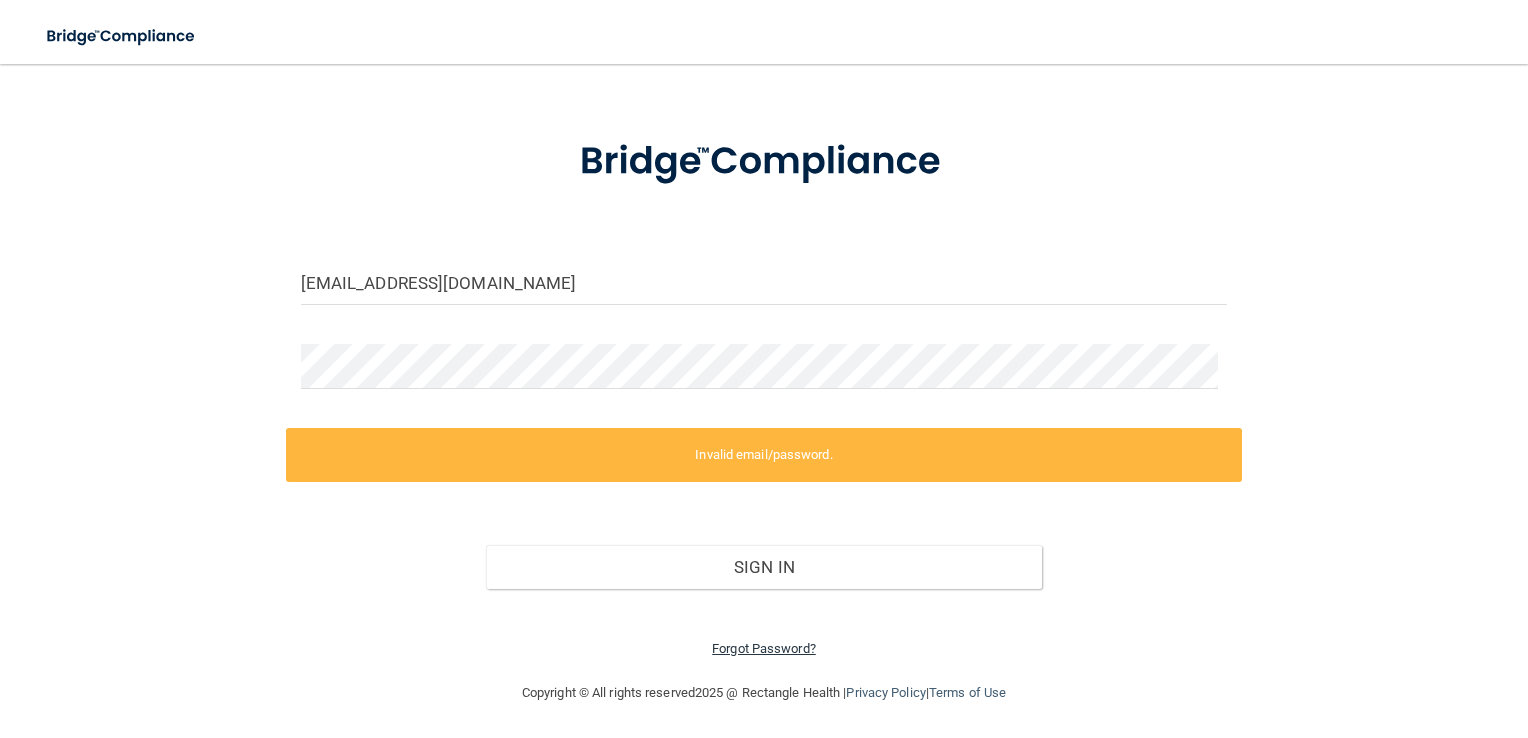 click on "Forgot Password?" at bounding box center [764, 648] 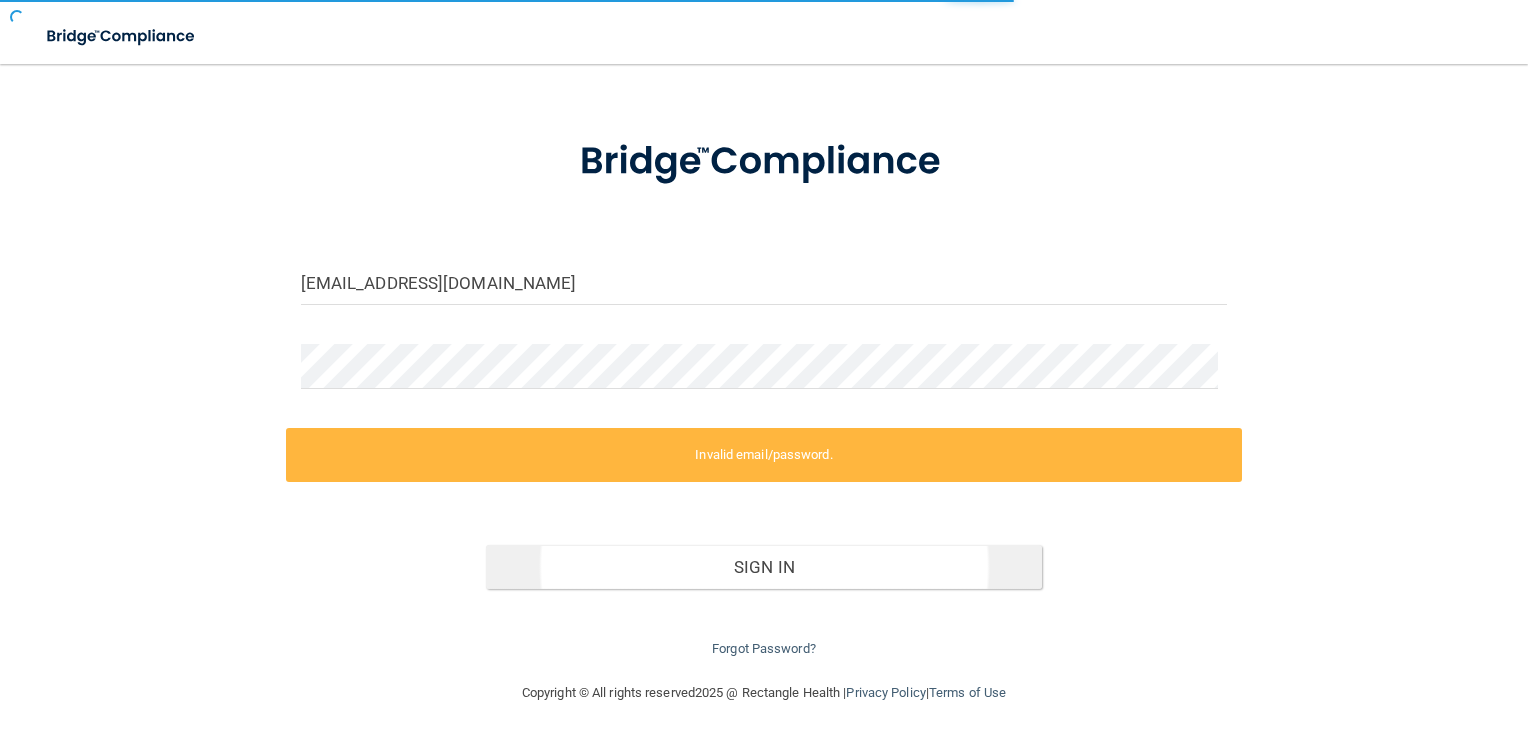 scroll, scrollTop: 4, scrollLeft: 0, axis: vertical 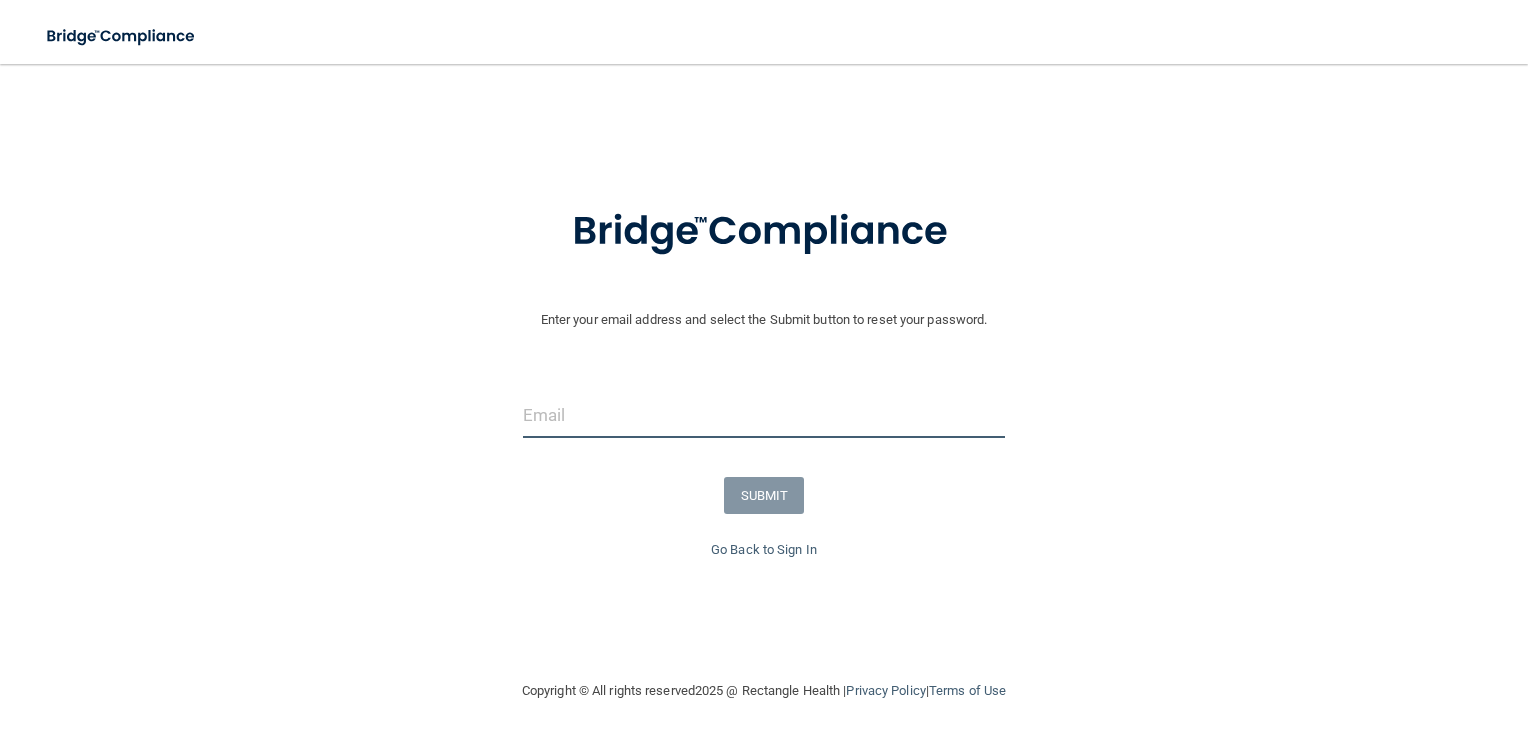 click at bounding box center (764, 415) 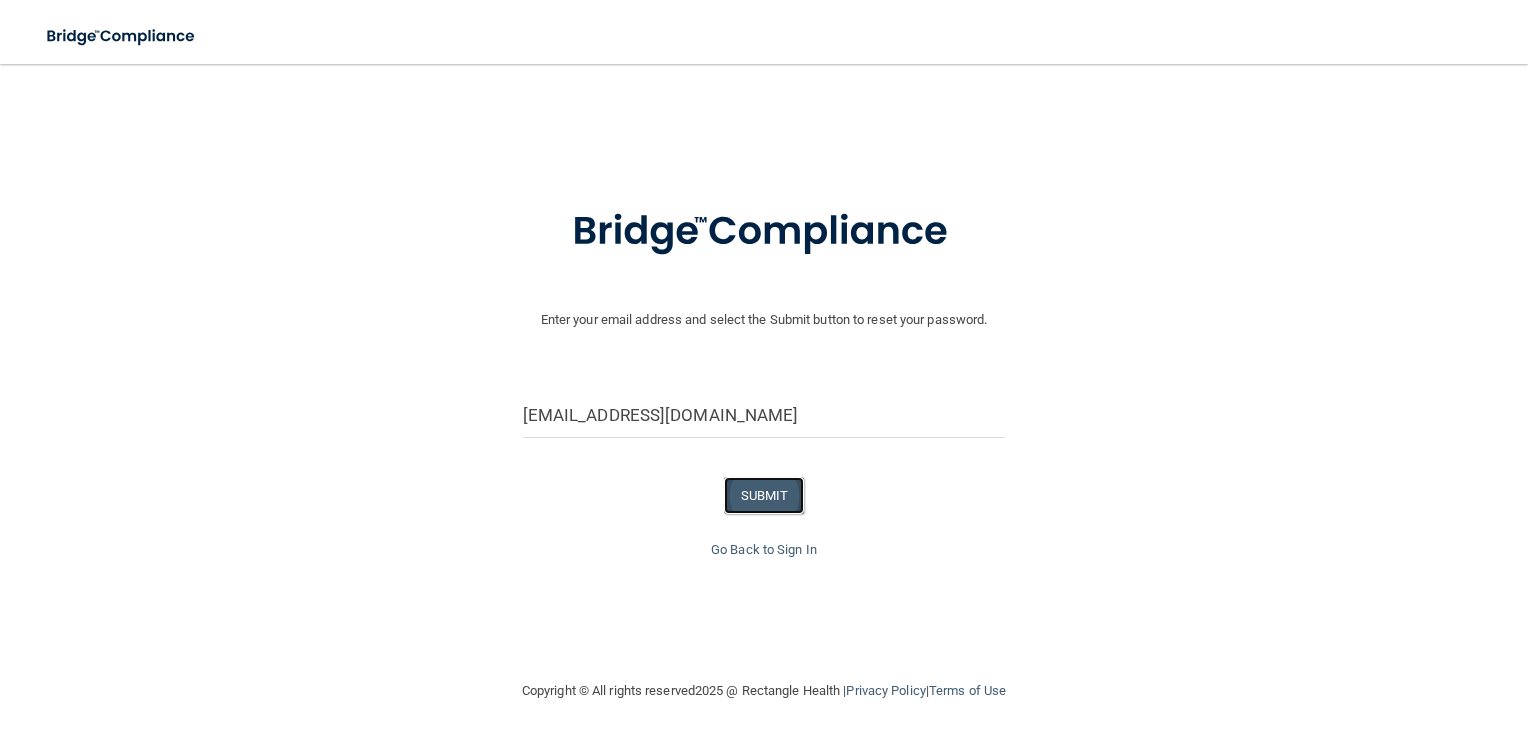 click on "SUBMIT" at bounding box center [764, 495] 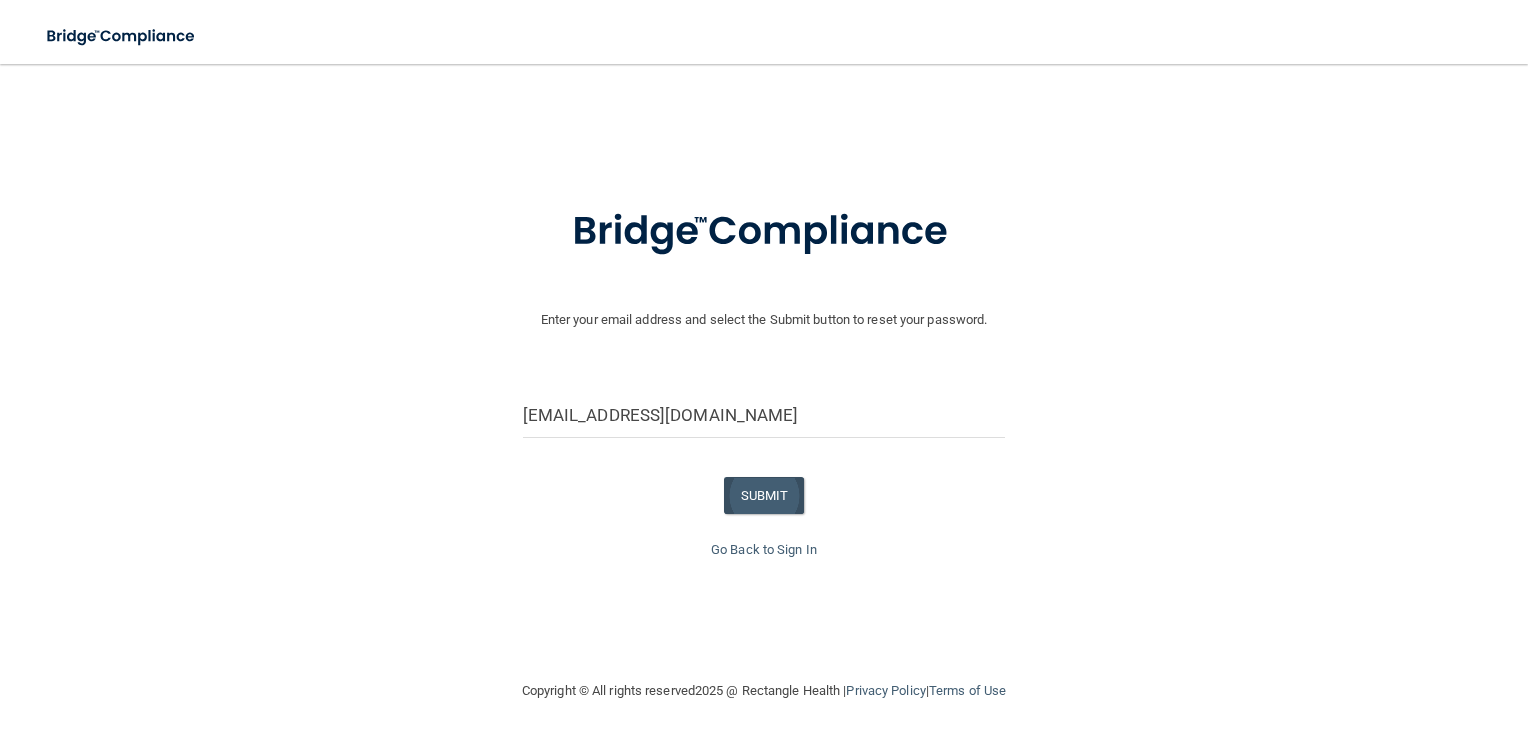 scroll, scrollTop: 0, scrollLeft: 0, axis: both 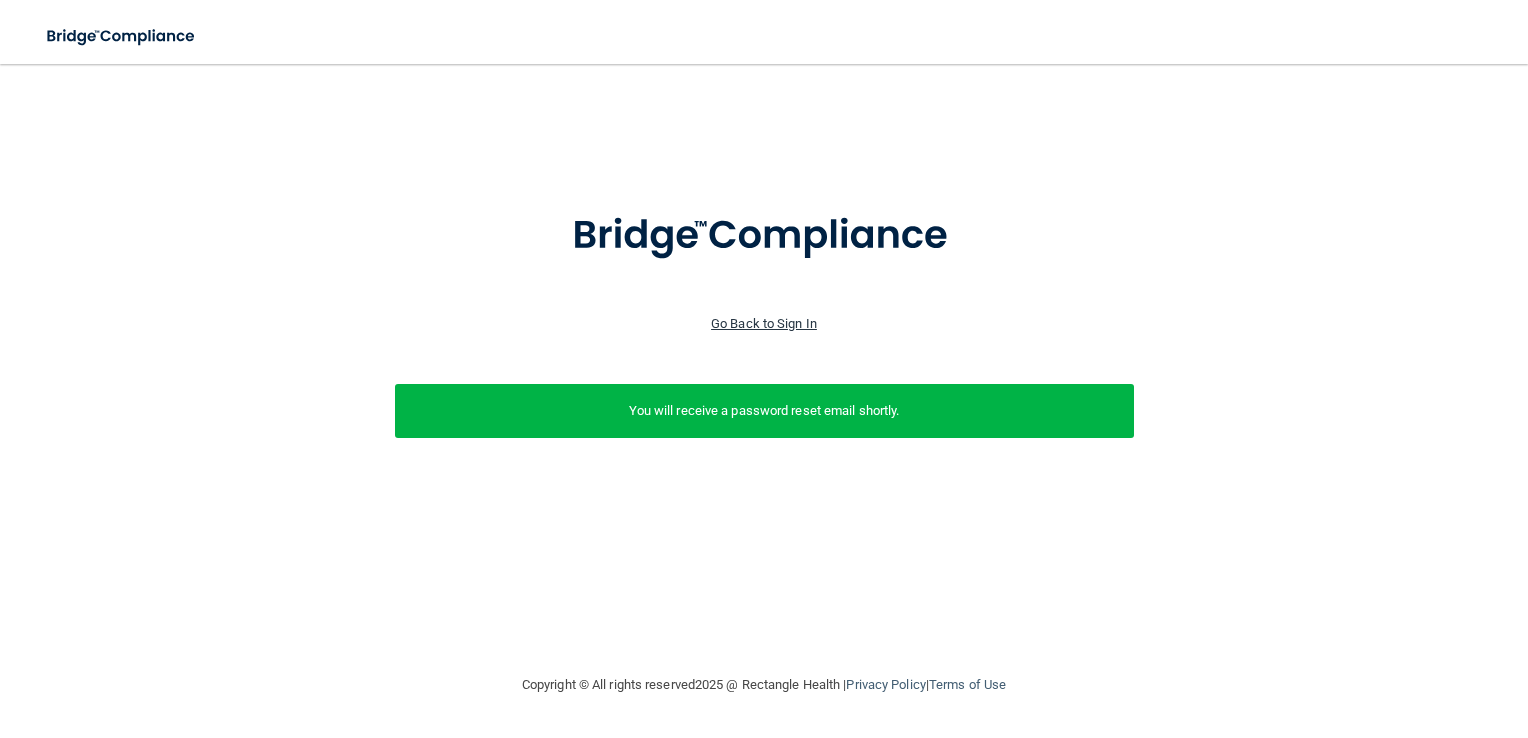 click on "Go Back to Sign In" at bounding box center (764, 323) 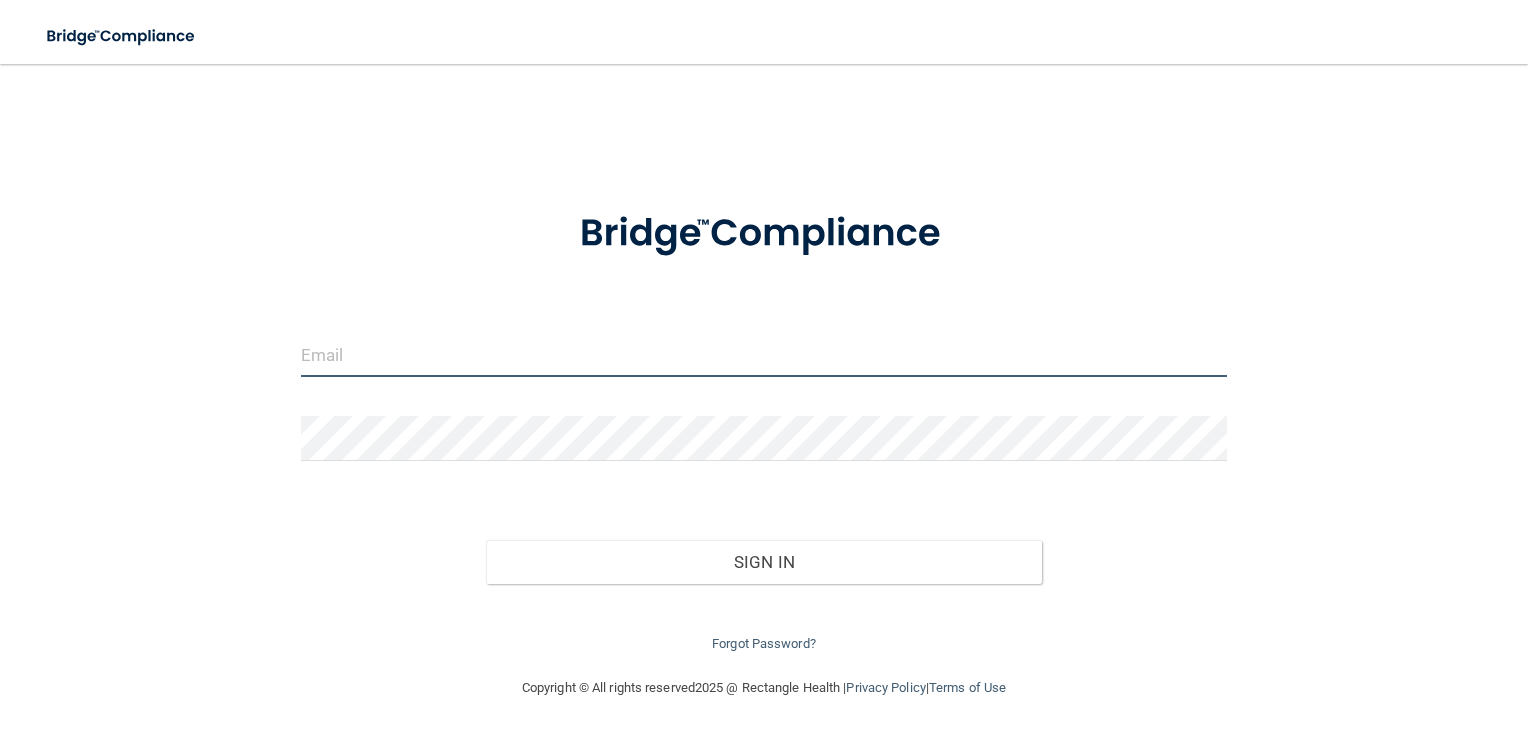 click at bounding box center (764, 354) 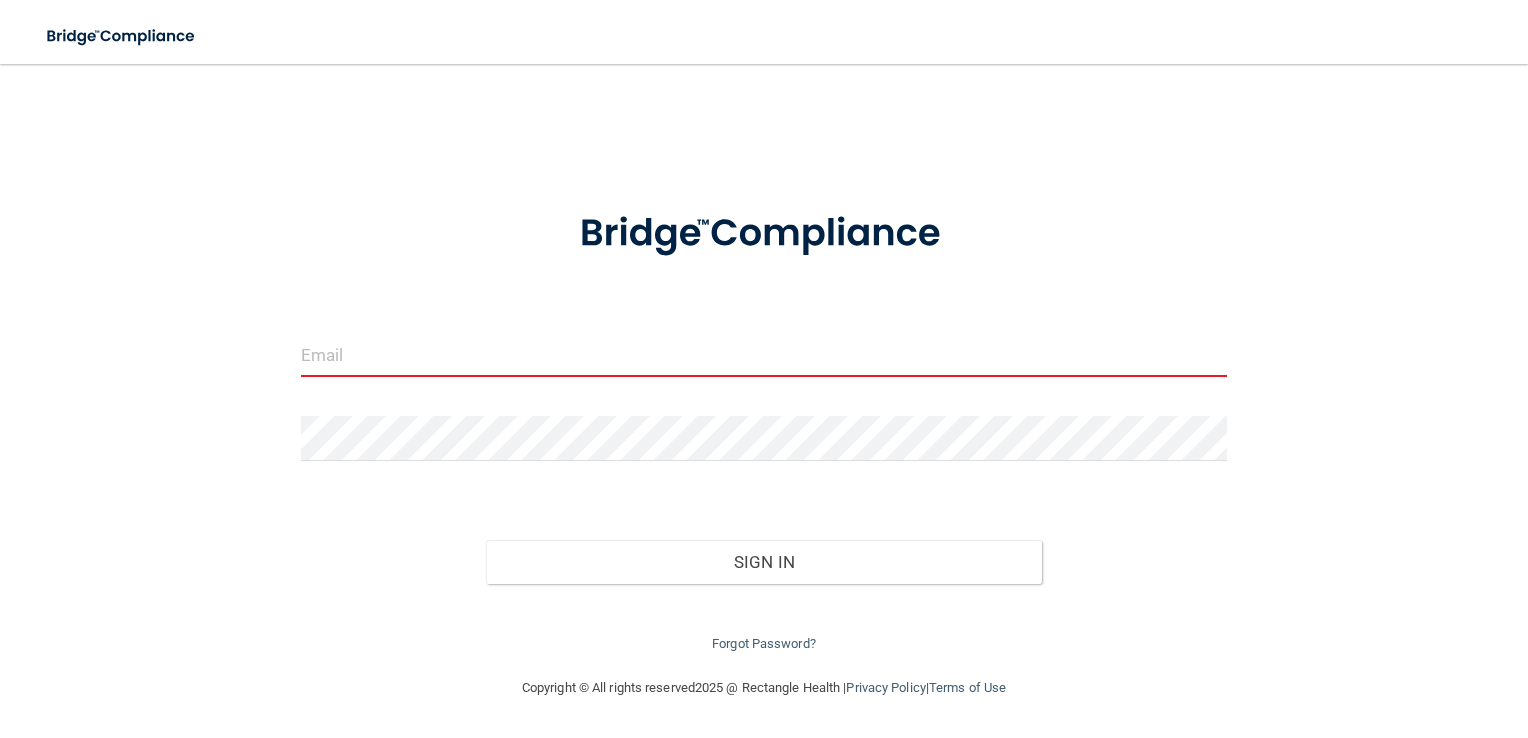 click on "Invalid email/password.     You don't have permission to access that page.       Sign In            Forgot Password?" at bounding box center (764, 420) 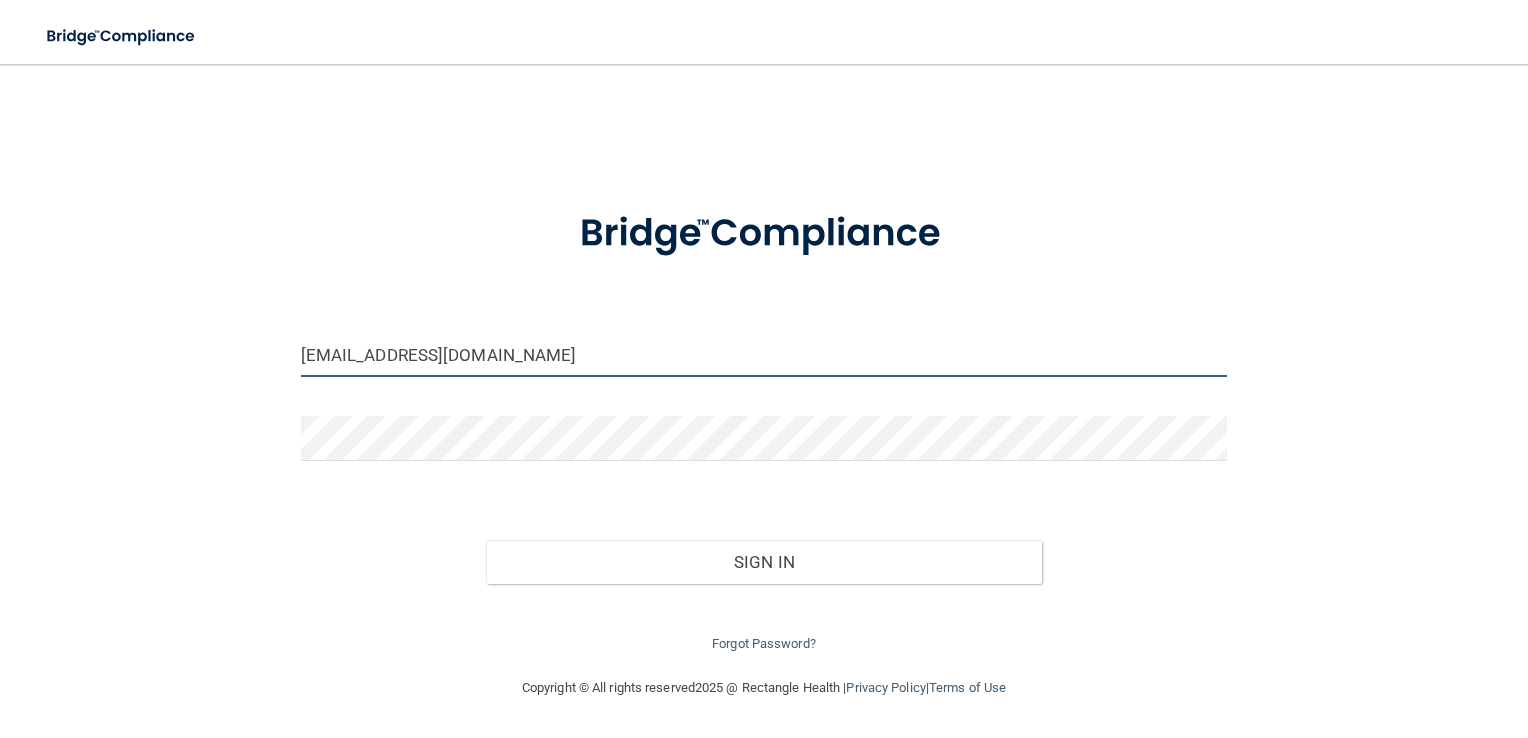 type on "[EMAIL_ADDRESS][DOMAIN_NAME]" 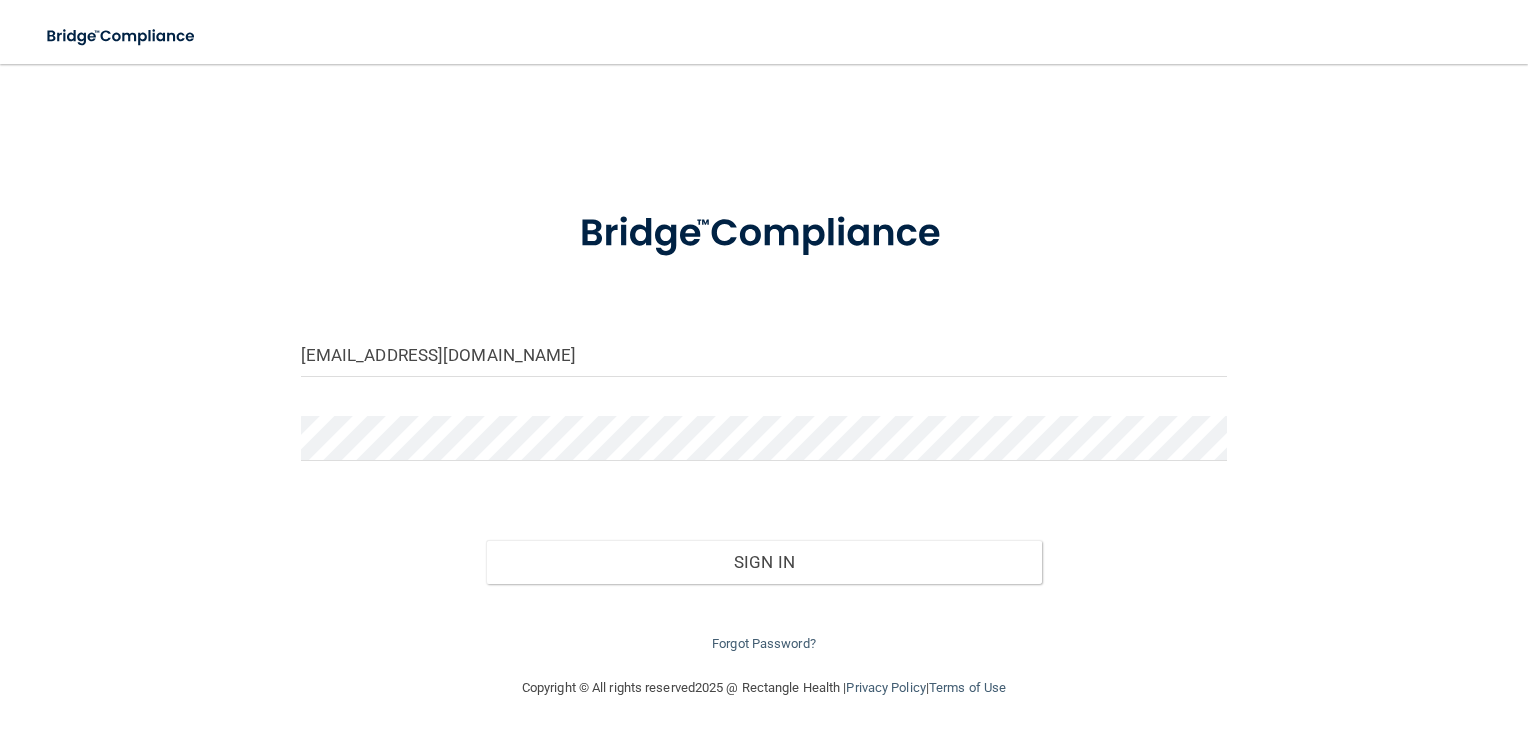 click at bounding box center [764, 446] 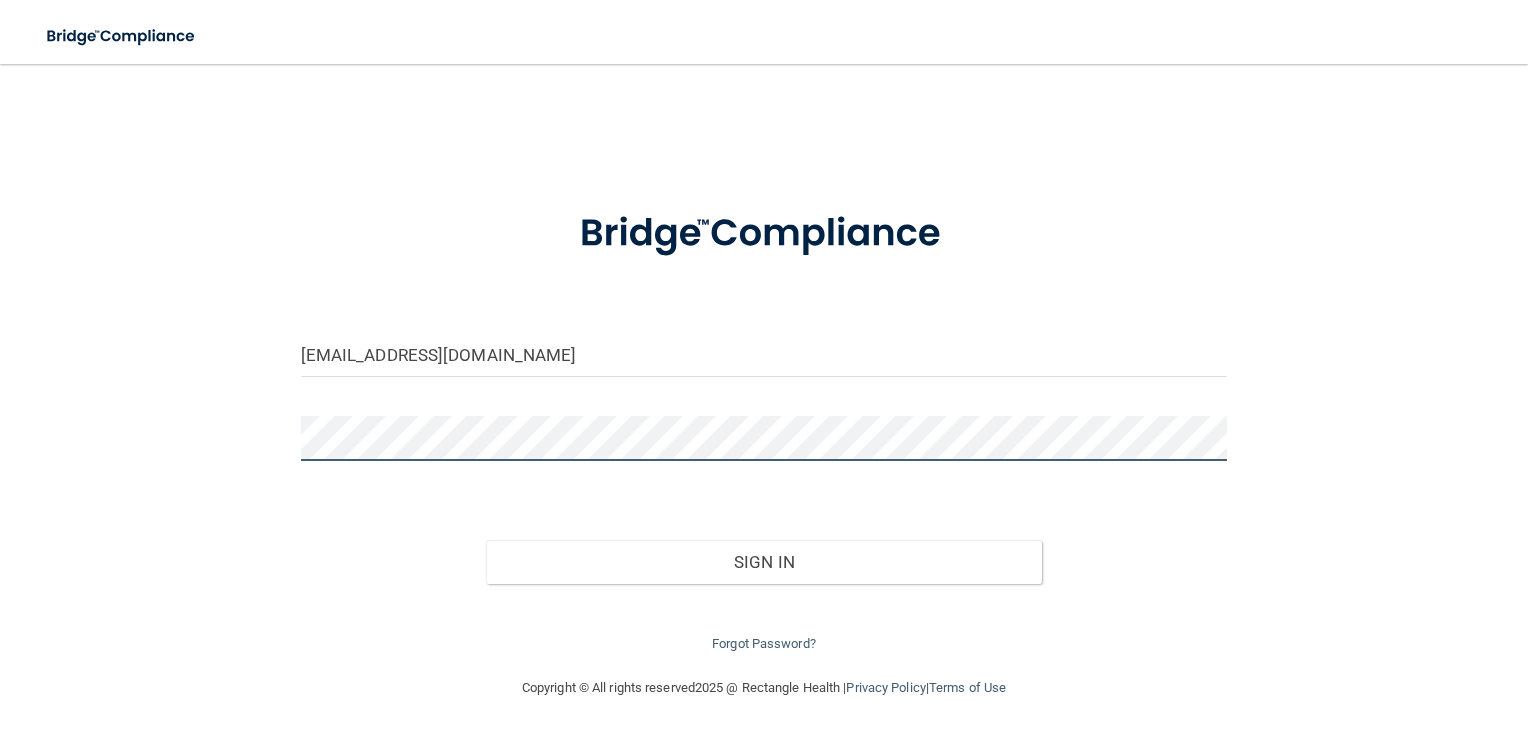 click on "Sign In" at bounding box center [764, 562] 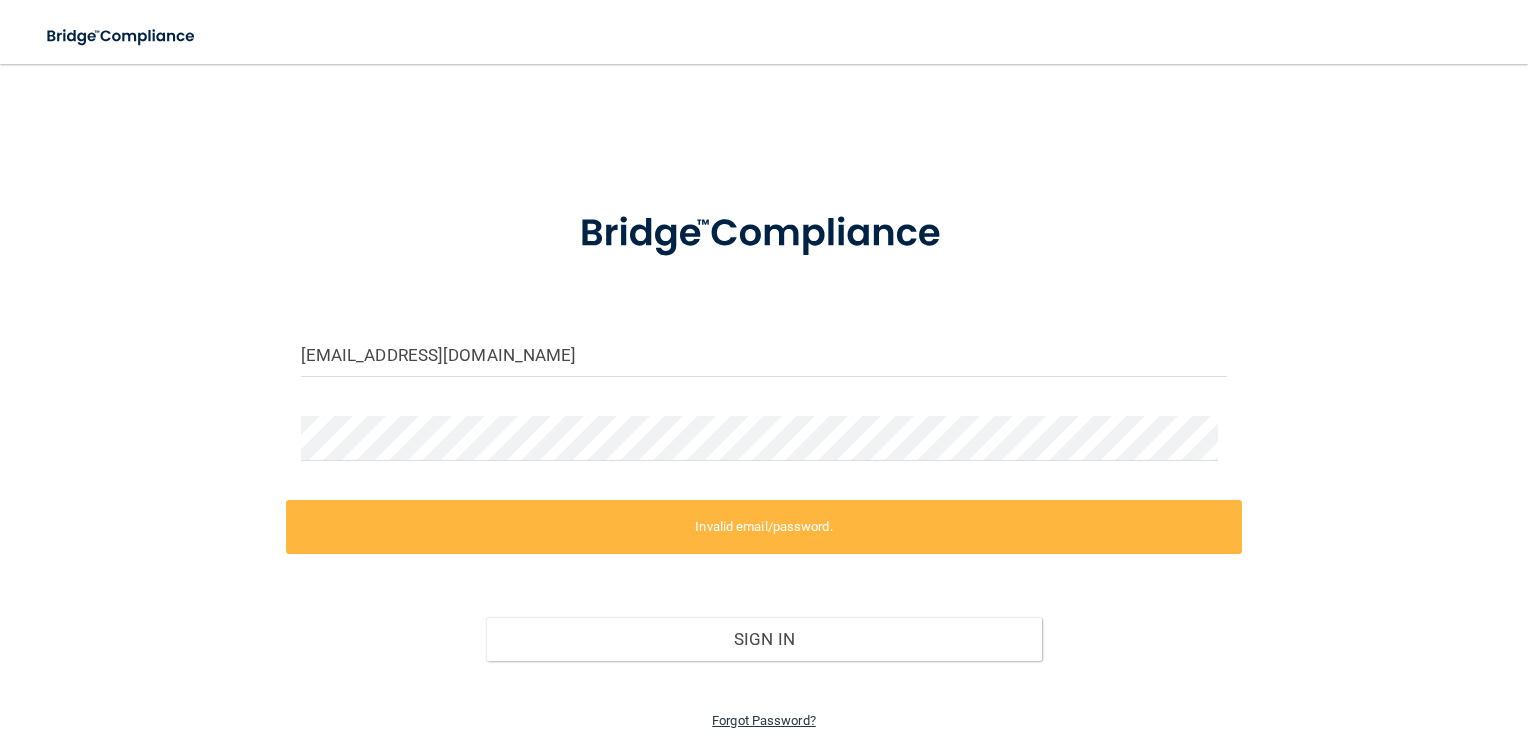 click on "Forgot Password?" at bounding box center [764, 720] 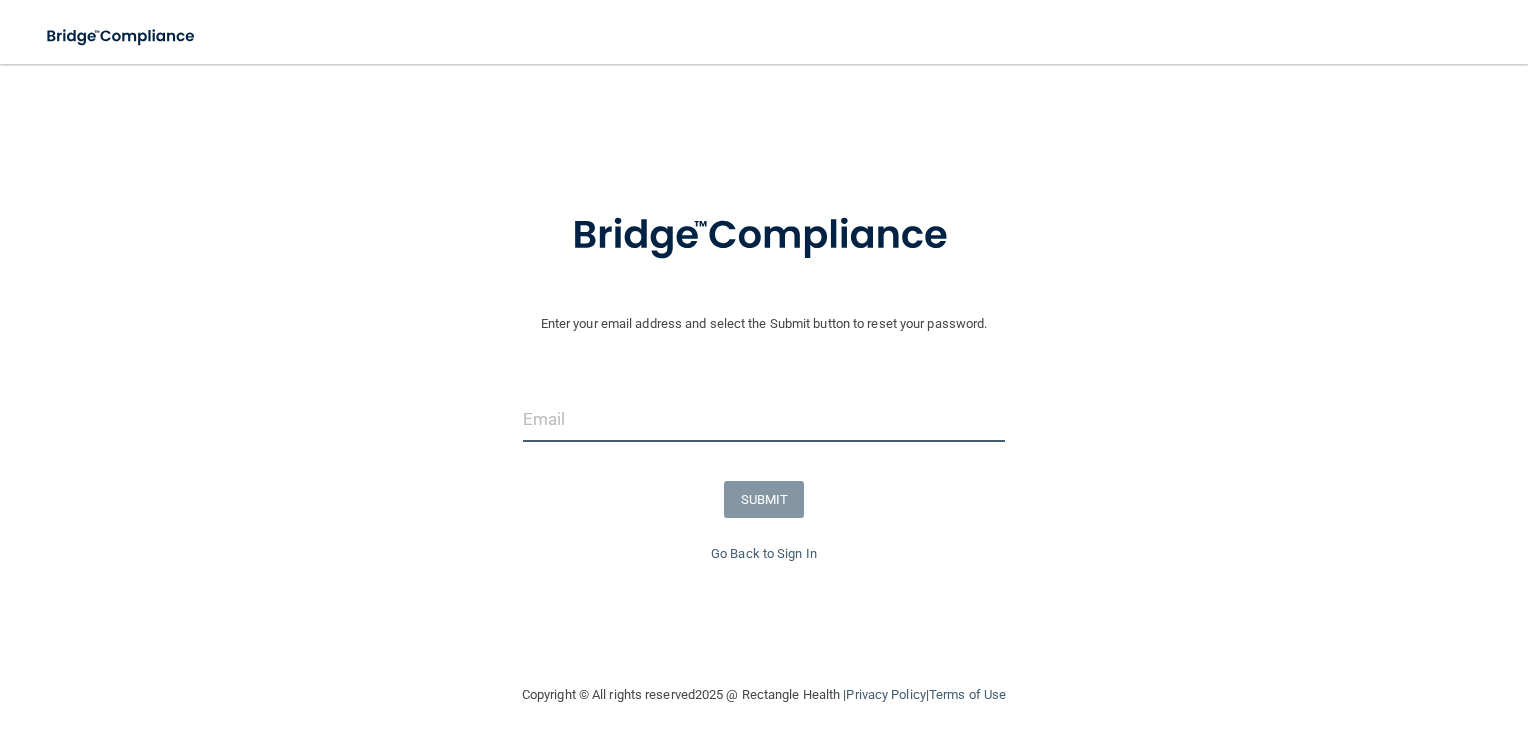 click at bounding box center [764, 419] 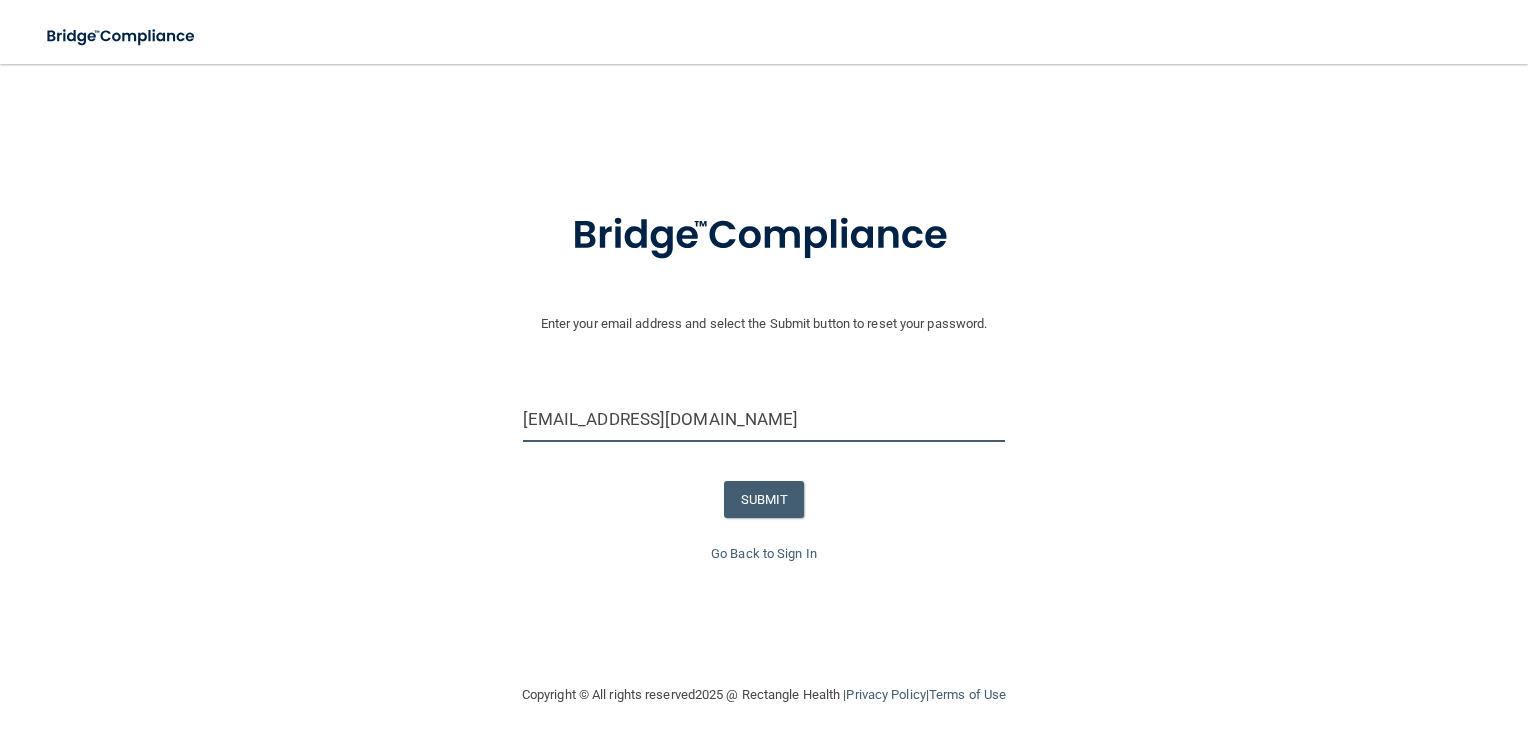 type on "SBECKS@LAMERCYMEDICAL.COM" 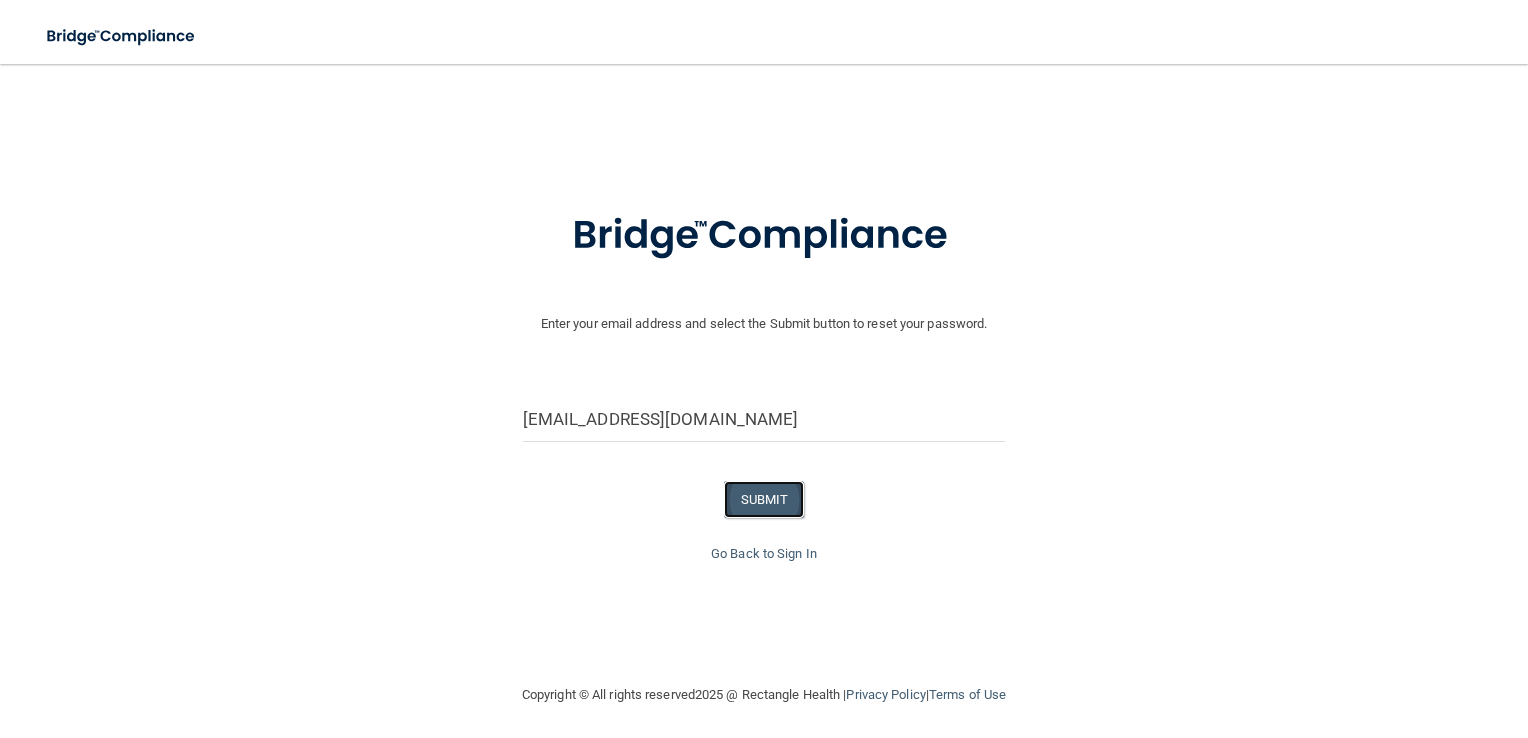 click on "SUBMIT" at bounding box center [764, 499] 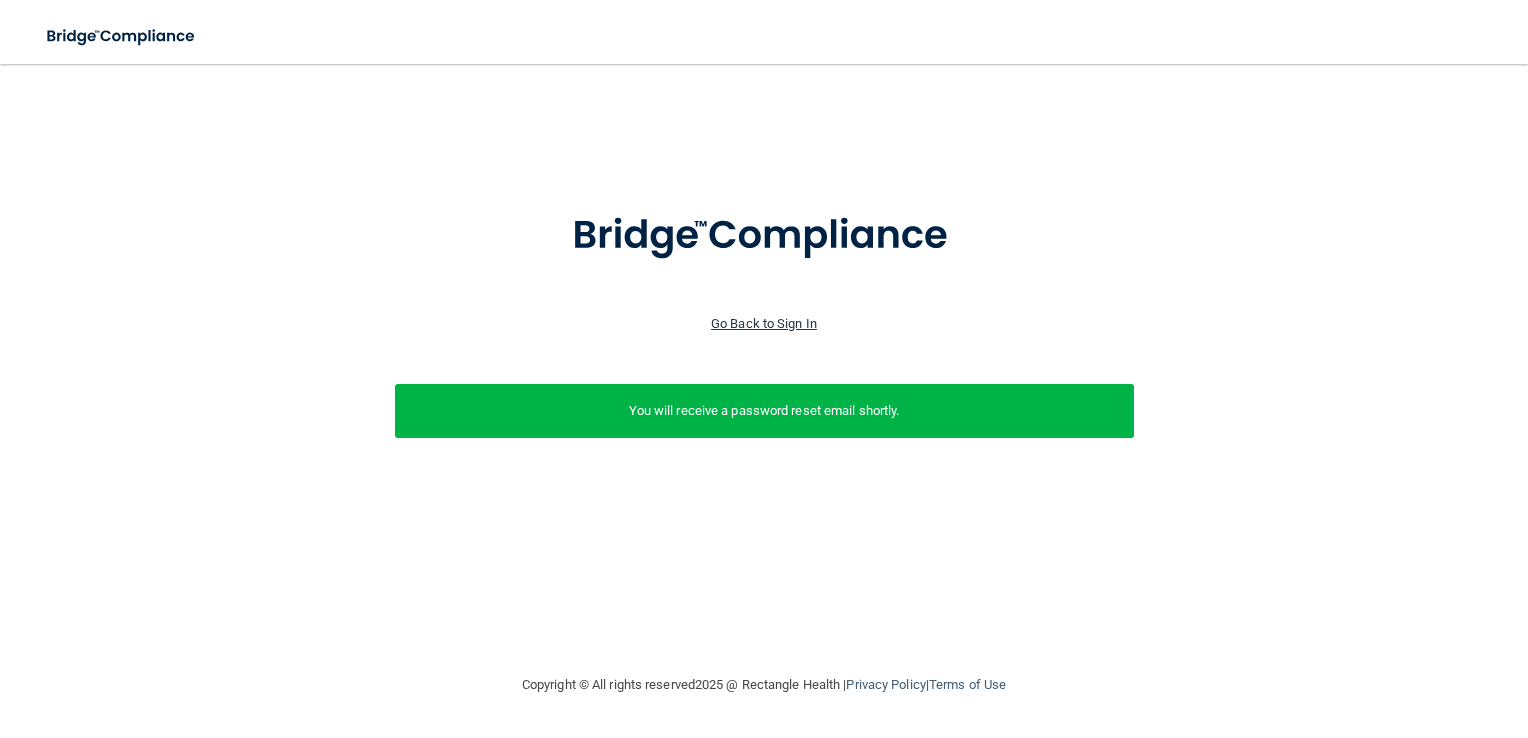 click on "Go Back to Sign In" at bounding box center [764, 323] 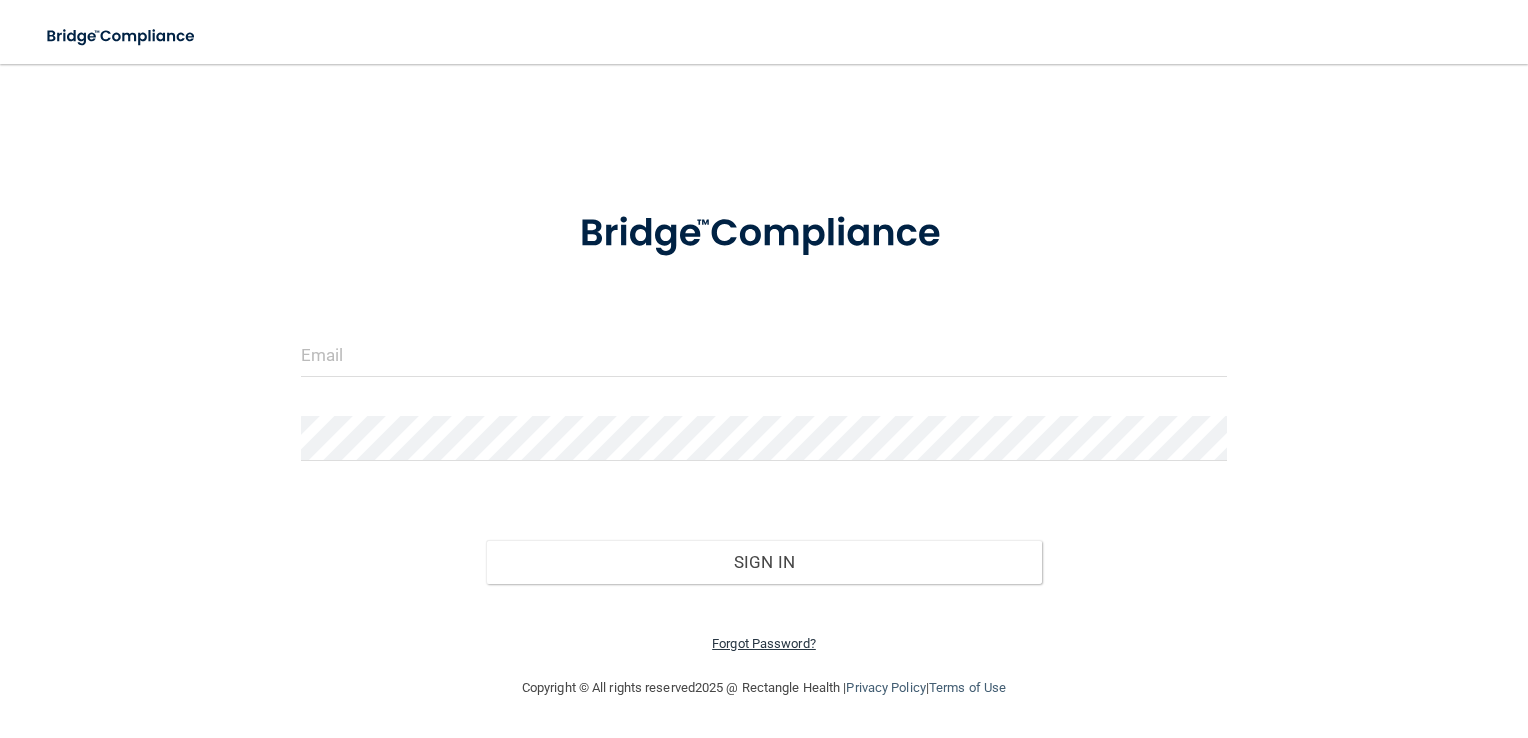 click on "Forgot Password?" at bounding box center [764, 643] 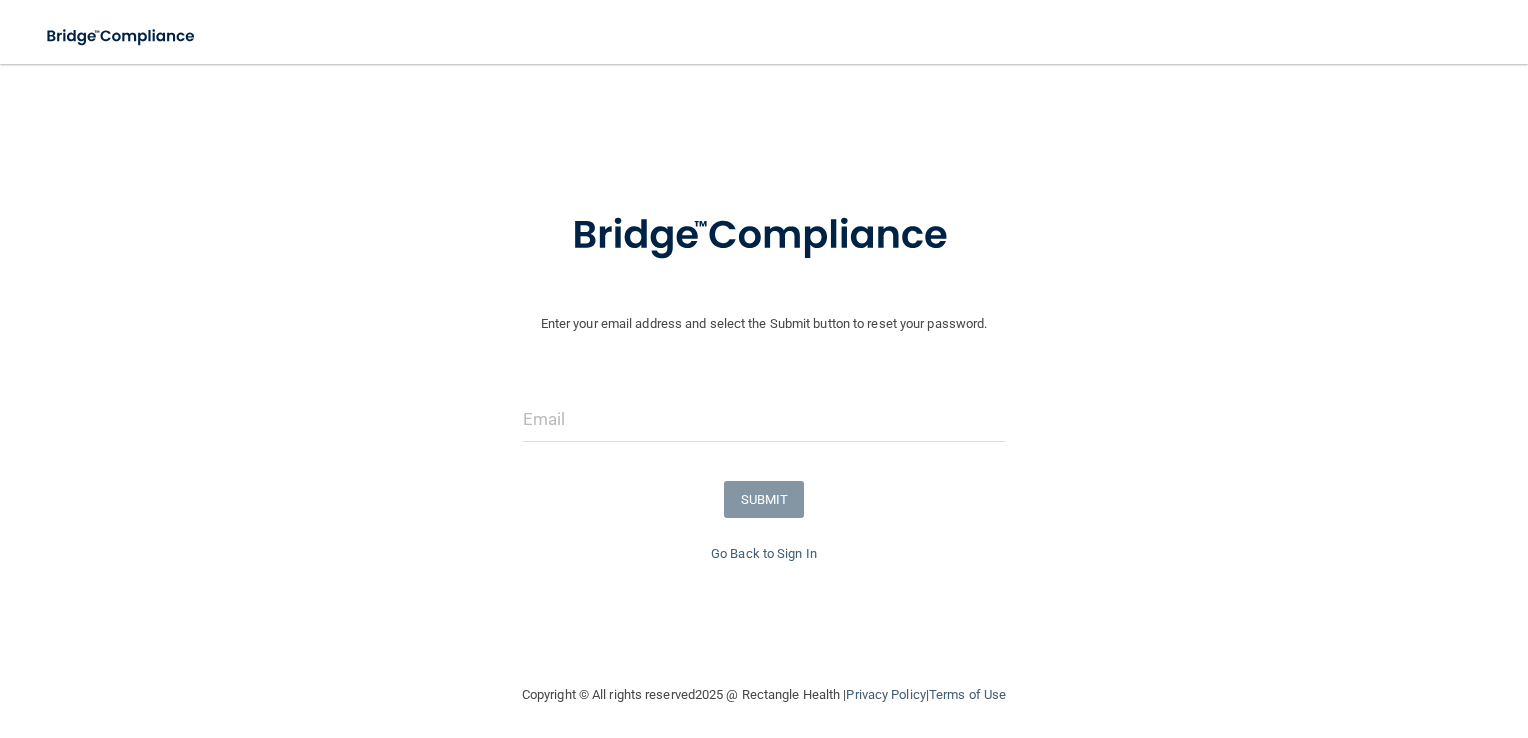 click at bounding box center (764, 427) 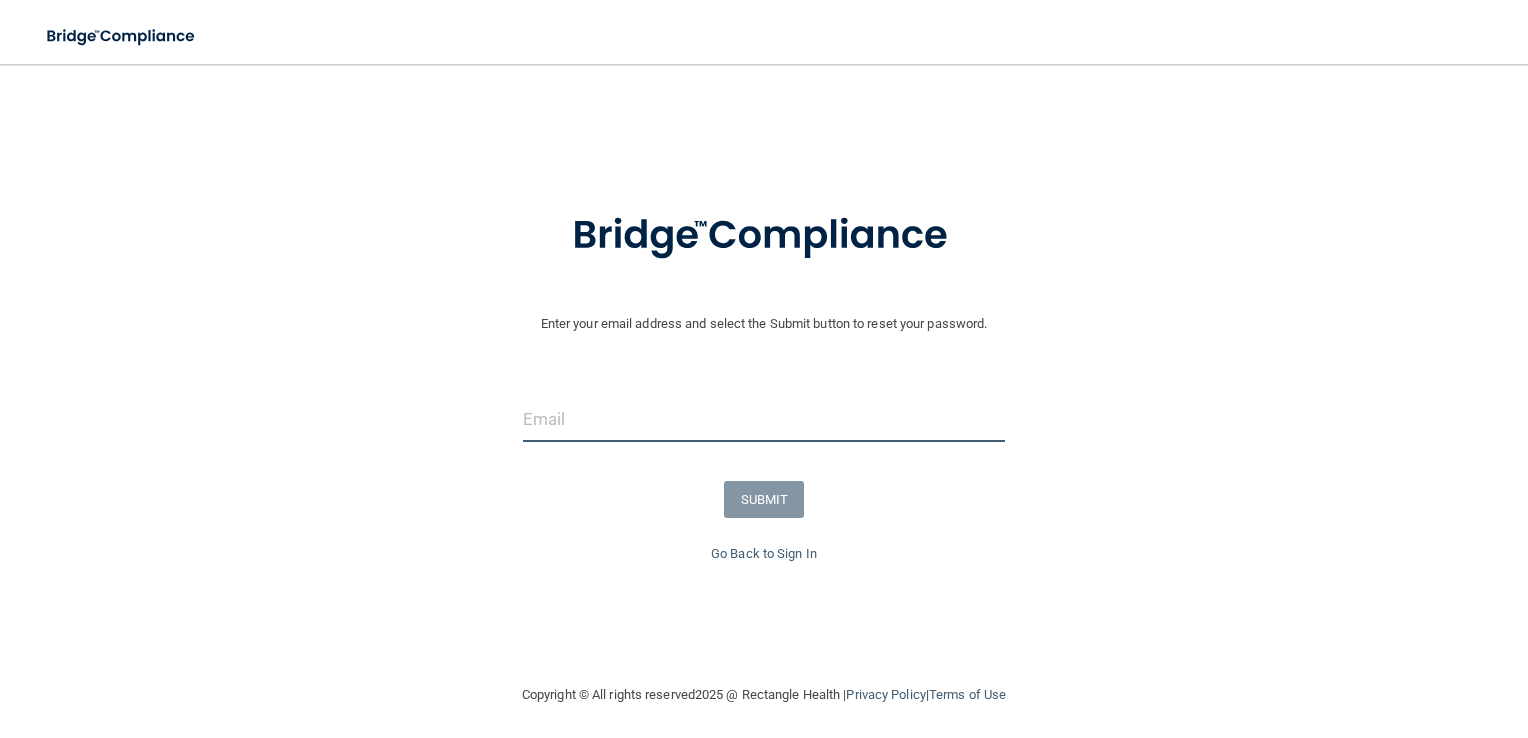 click at bounding box center (764, 419) 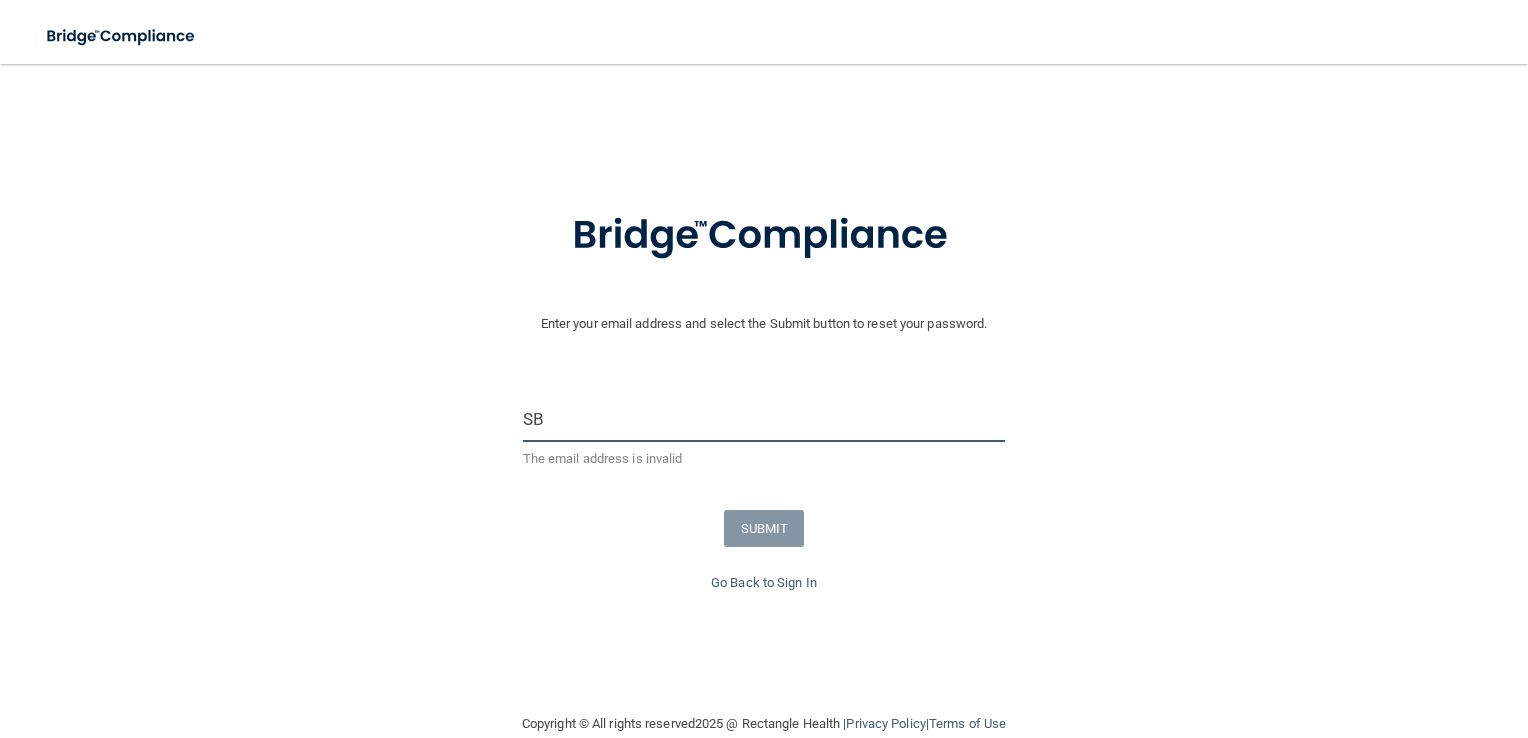 type on "S" 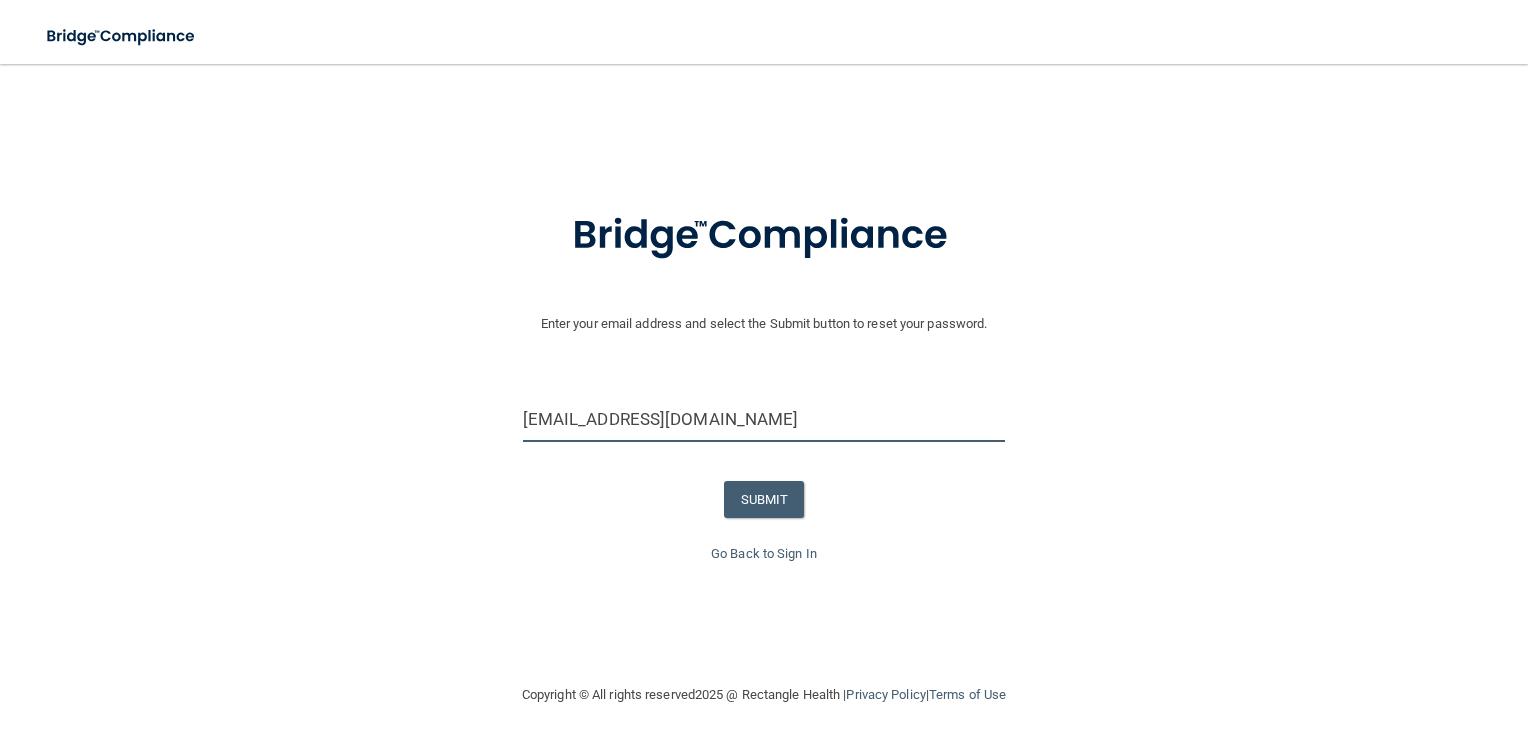 type on "[EMAIL_ADDRESS][DOMAIN_NAME]" 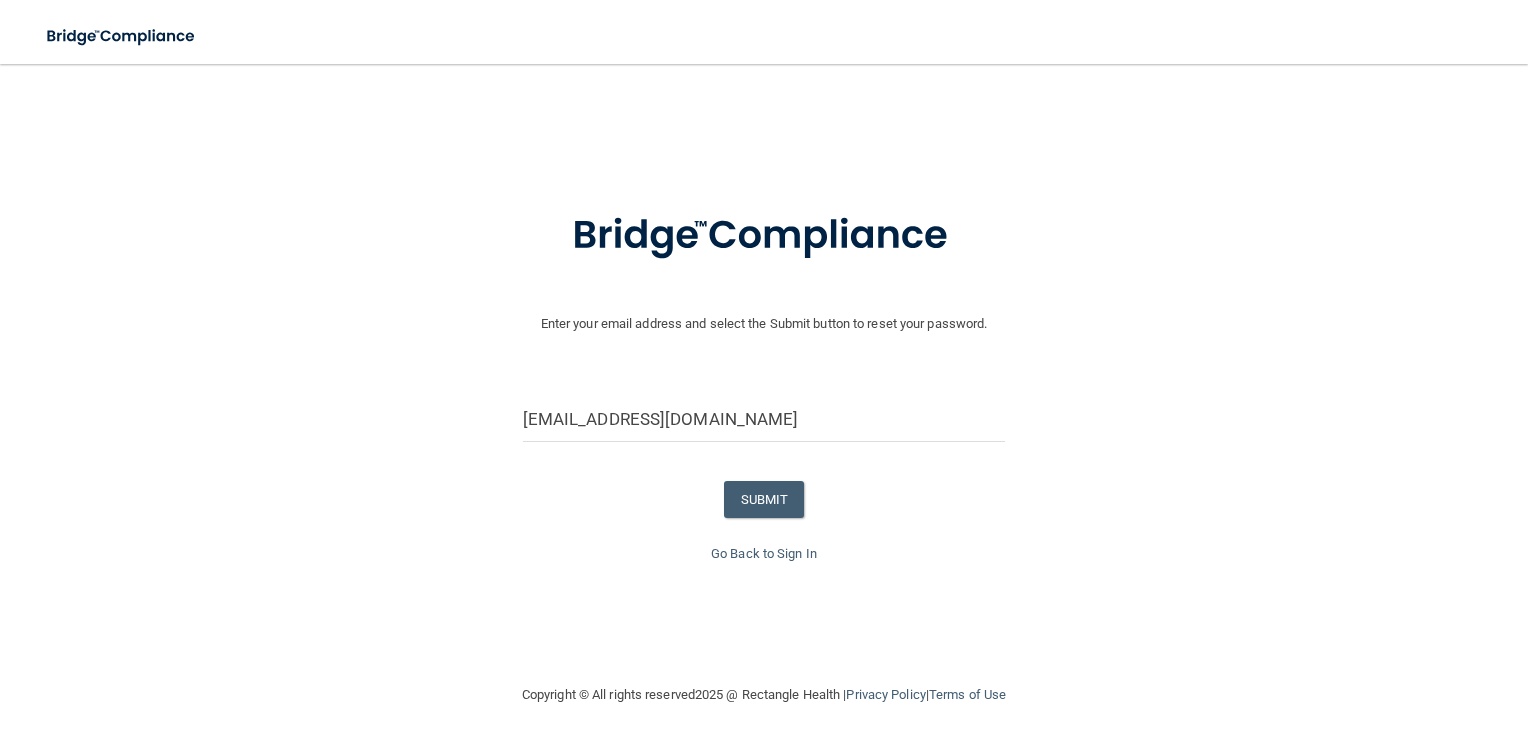 click on "SUBMIT" at bounding box center (764, 499) 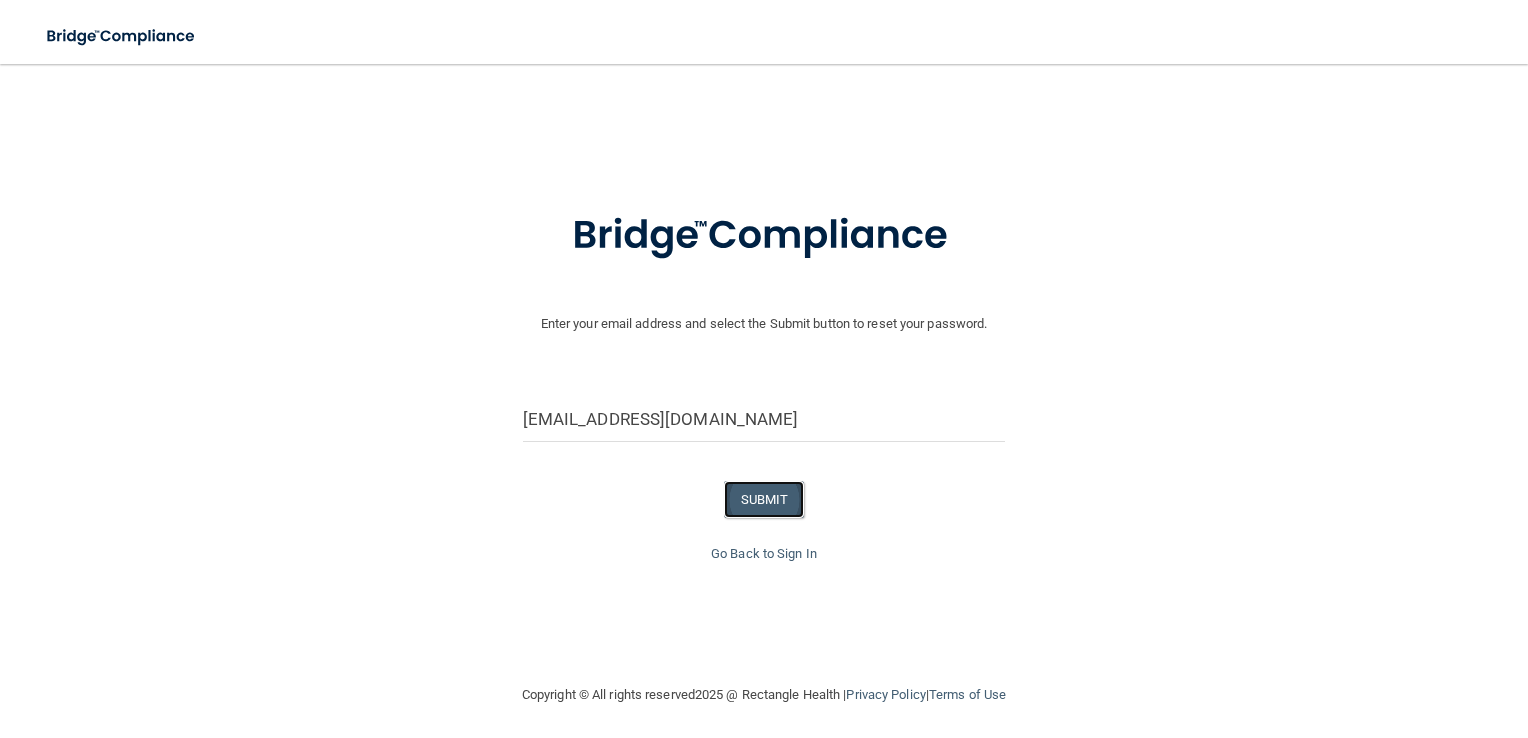 click on "SUBMIT" at bounding box center [764, 499] 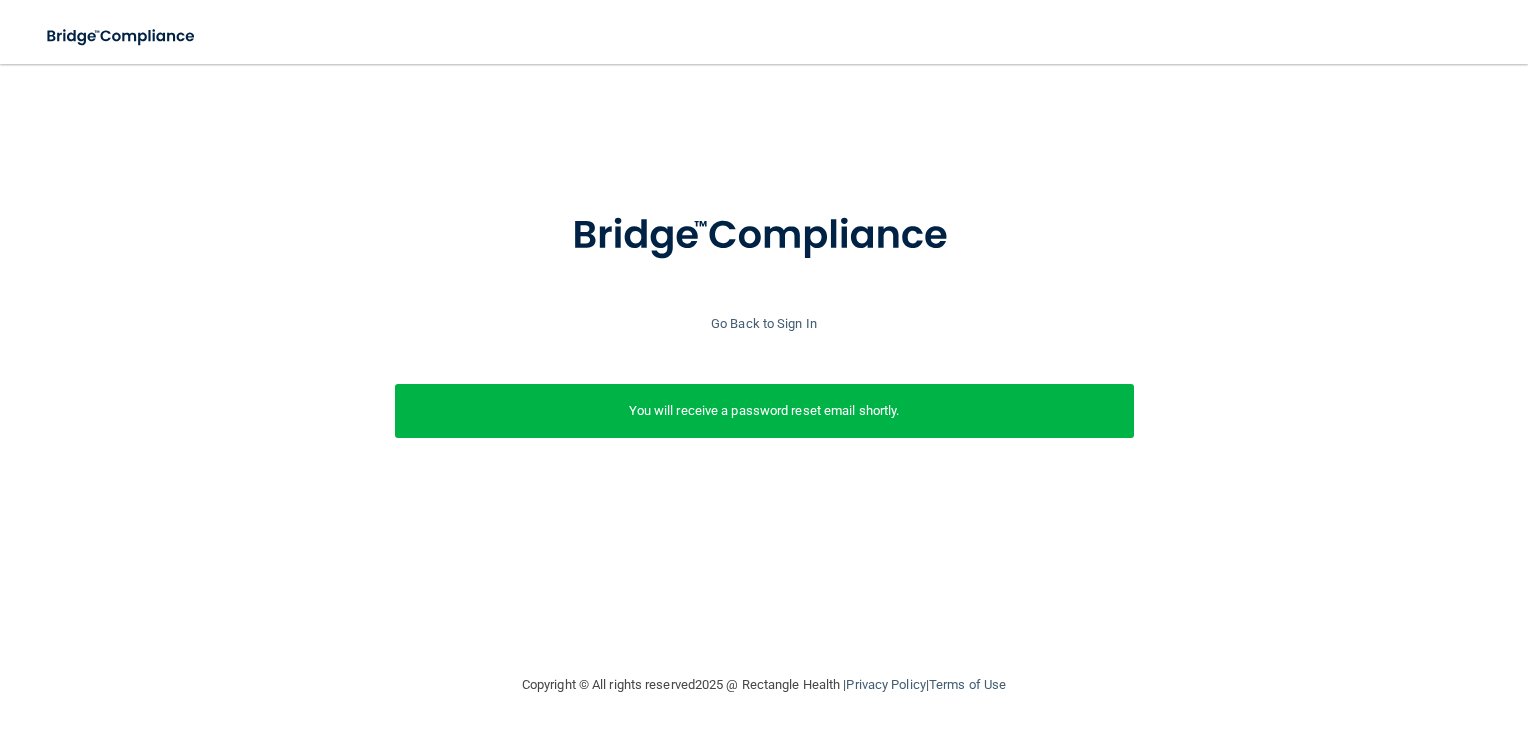 click on "Enter your email address and select the Submit button to reset your password.               lilbecksjr@gmail.com                     SUBMIT              Go Back to Sign In                 You will receive a password reset email shortly." at bounding box center [764, 346] 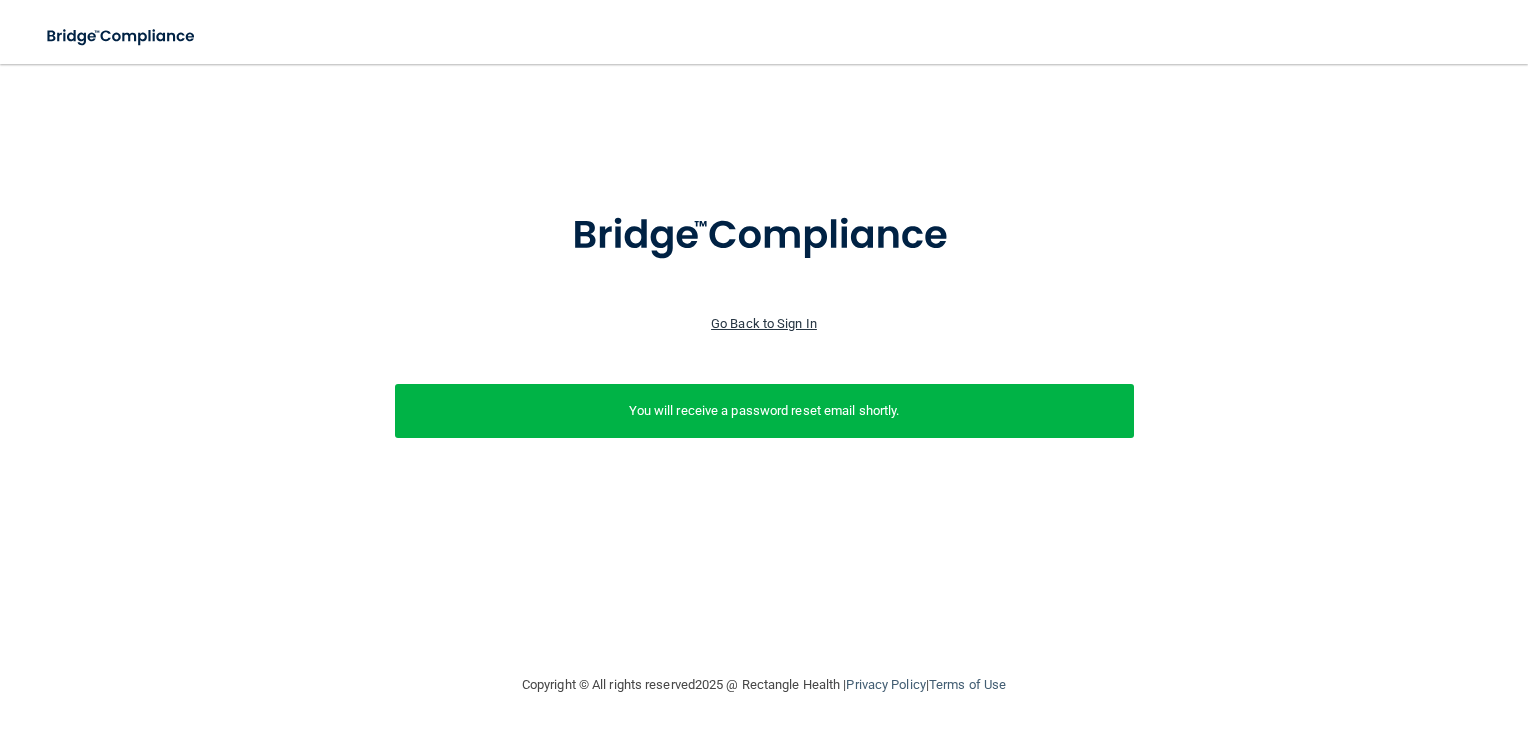 click on "Go Back to Sign In" at bounding box center [764, 323] 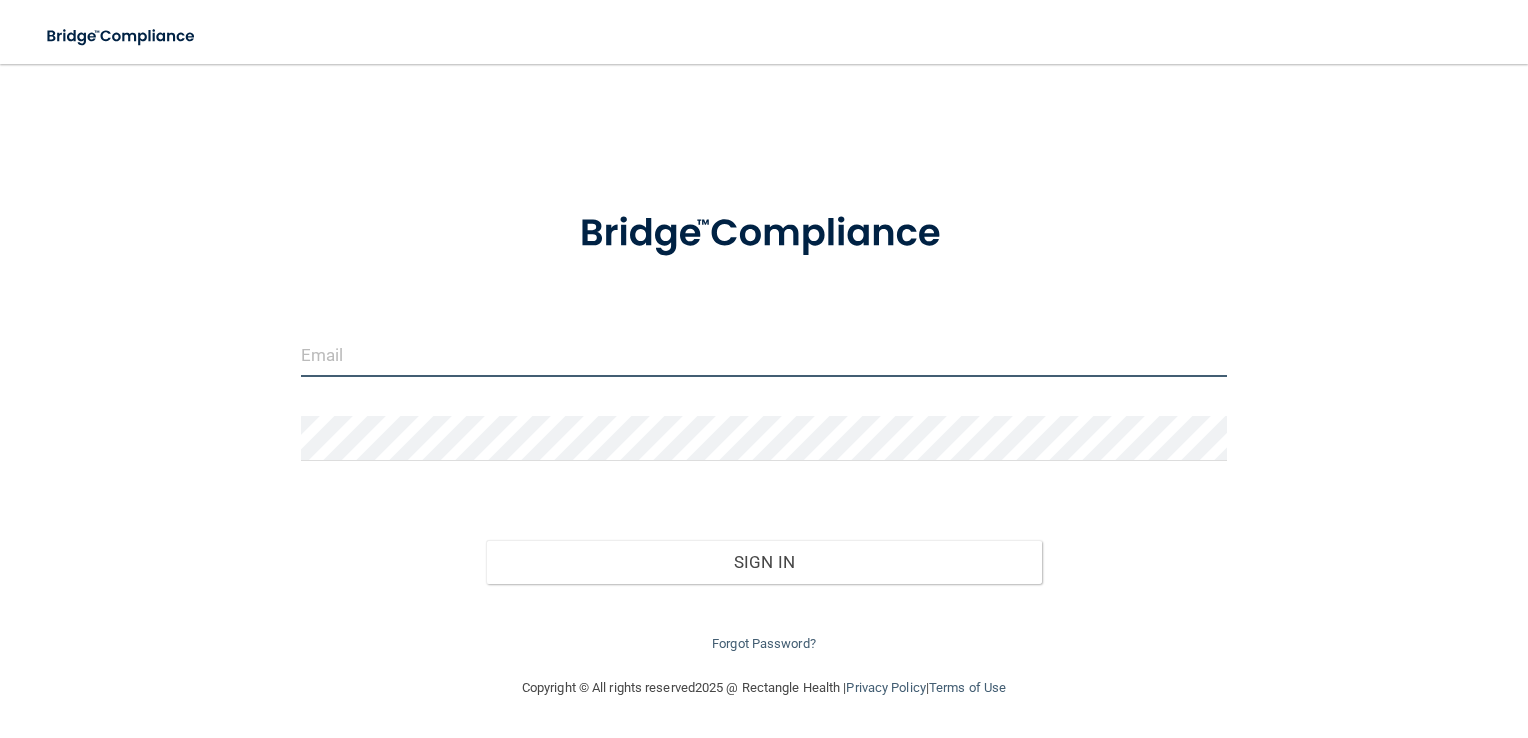 click at bounding box center [764, 354] 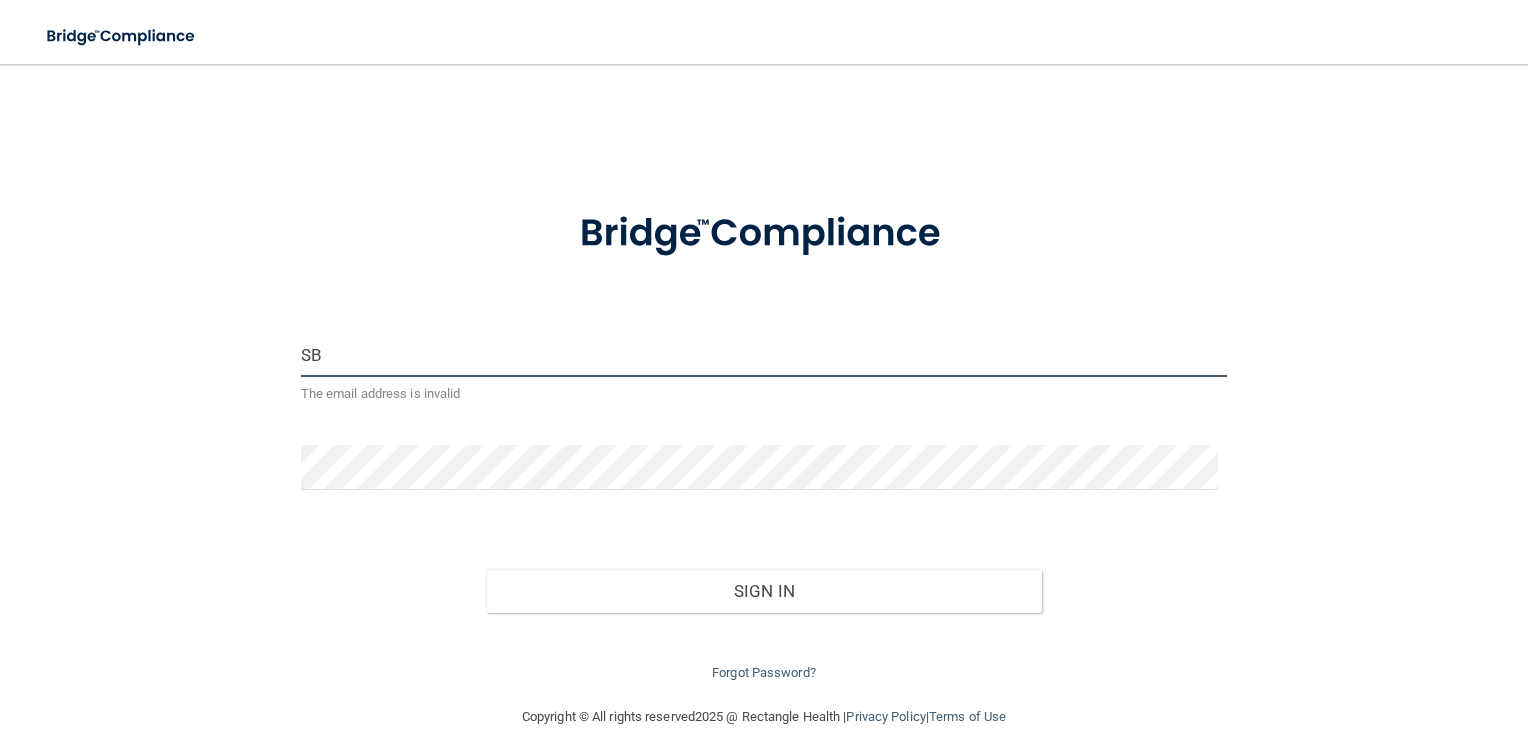 type on "S" 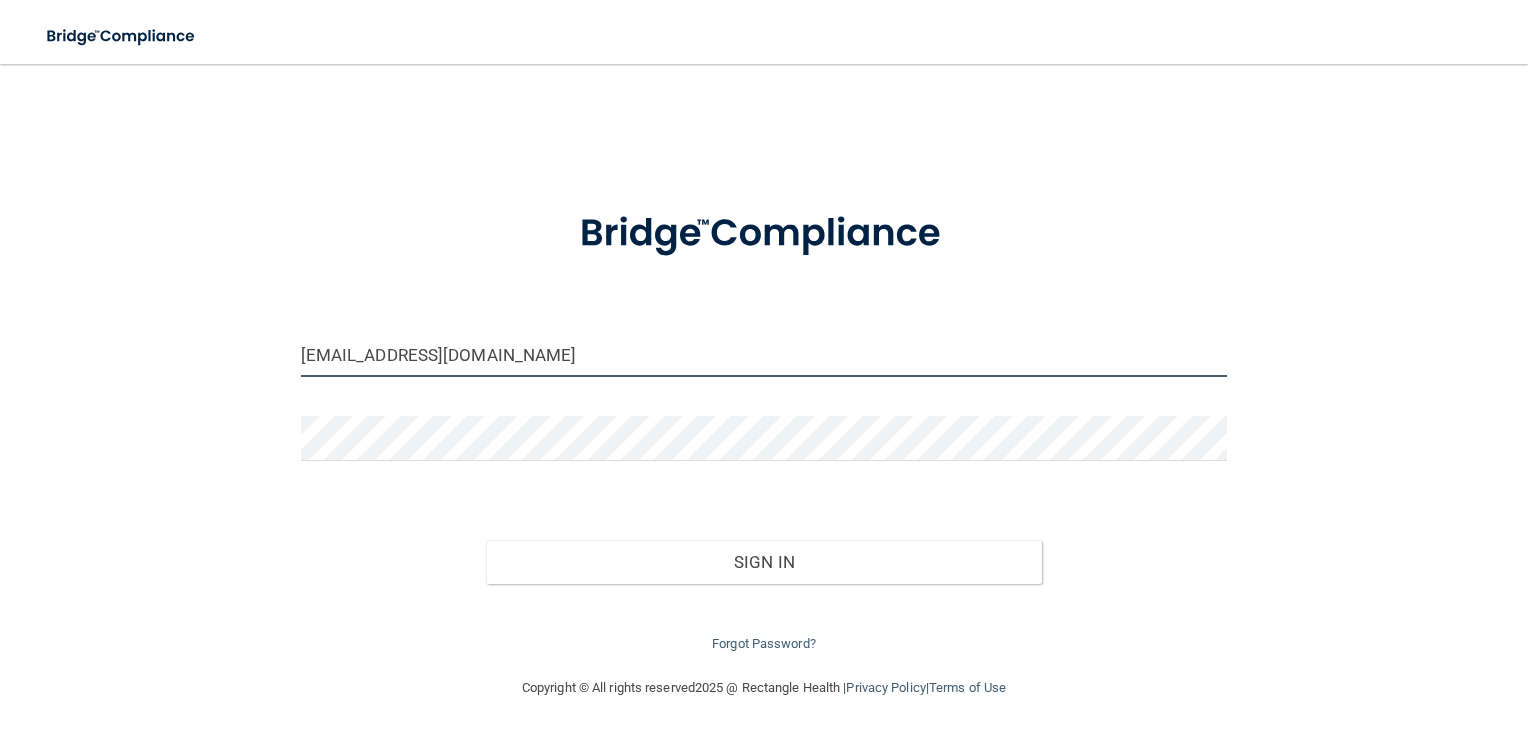 type on "[EMAIL_ADDRESS][DOMAIN_NAME]" 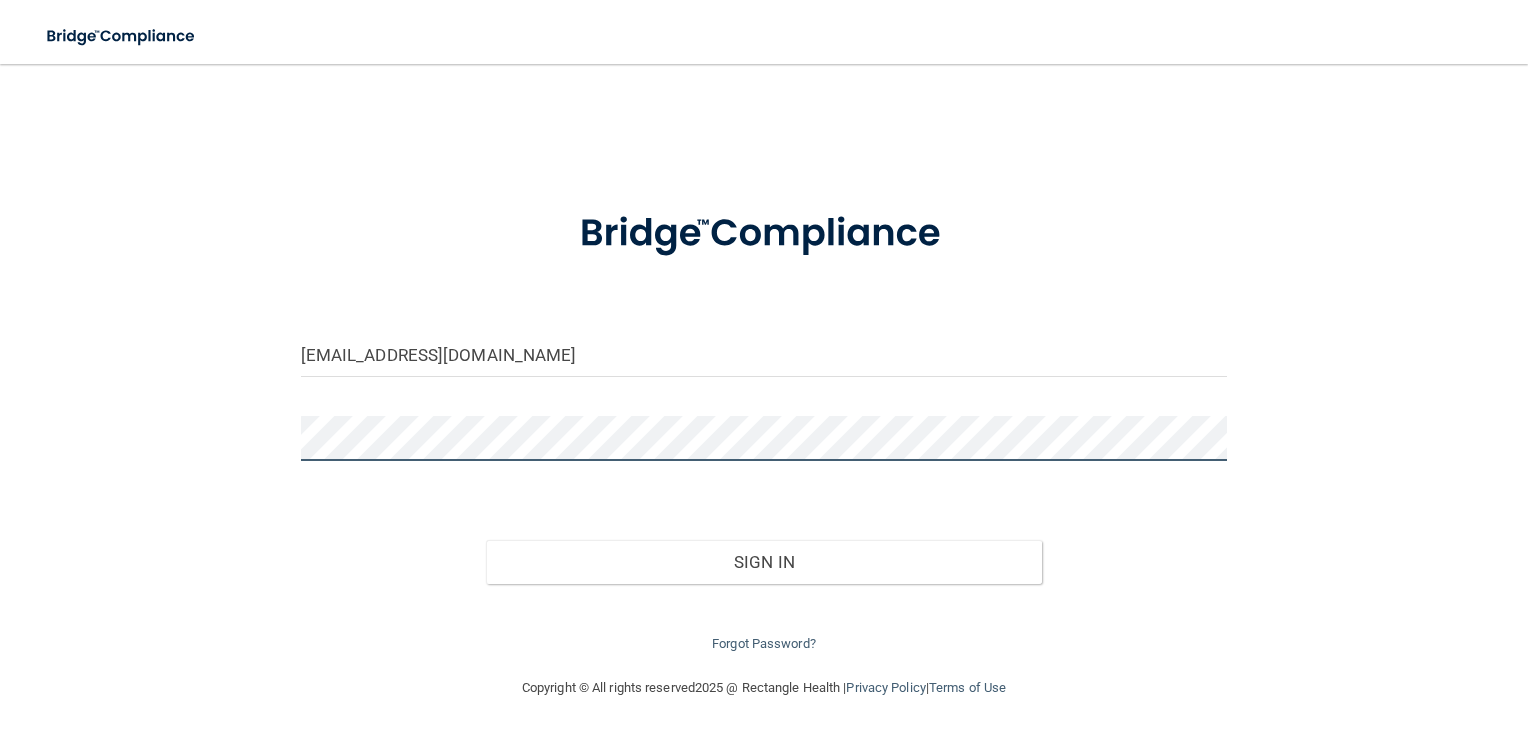 click on "Sign In" at bounding box center [764, 562] 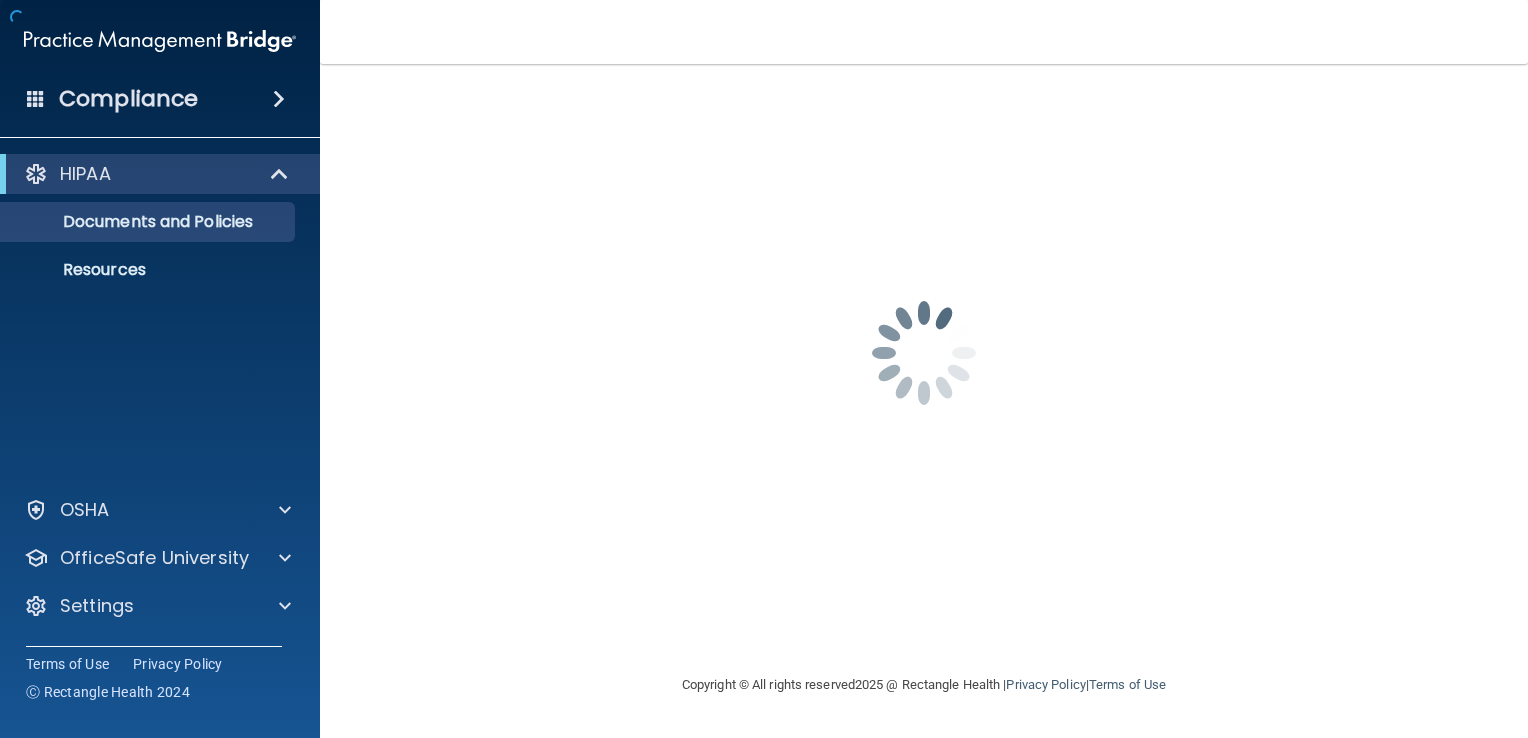 click on "lilbecksjr@gmail.com                        Password is required               Invalid email/password.     You don't have permission to access that page.       Sign In            Forgot Password?" at bounding box center [924, 368] 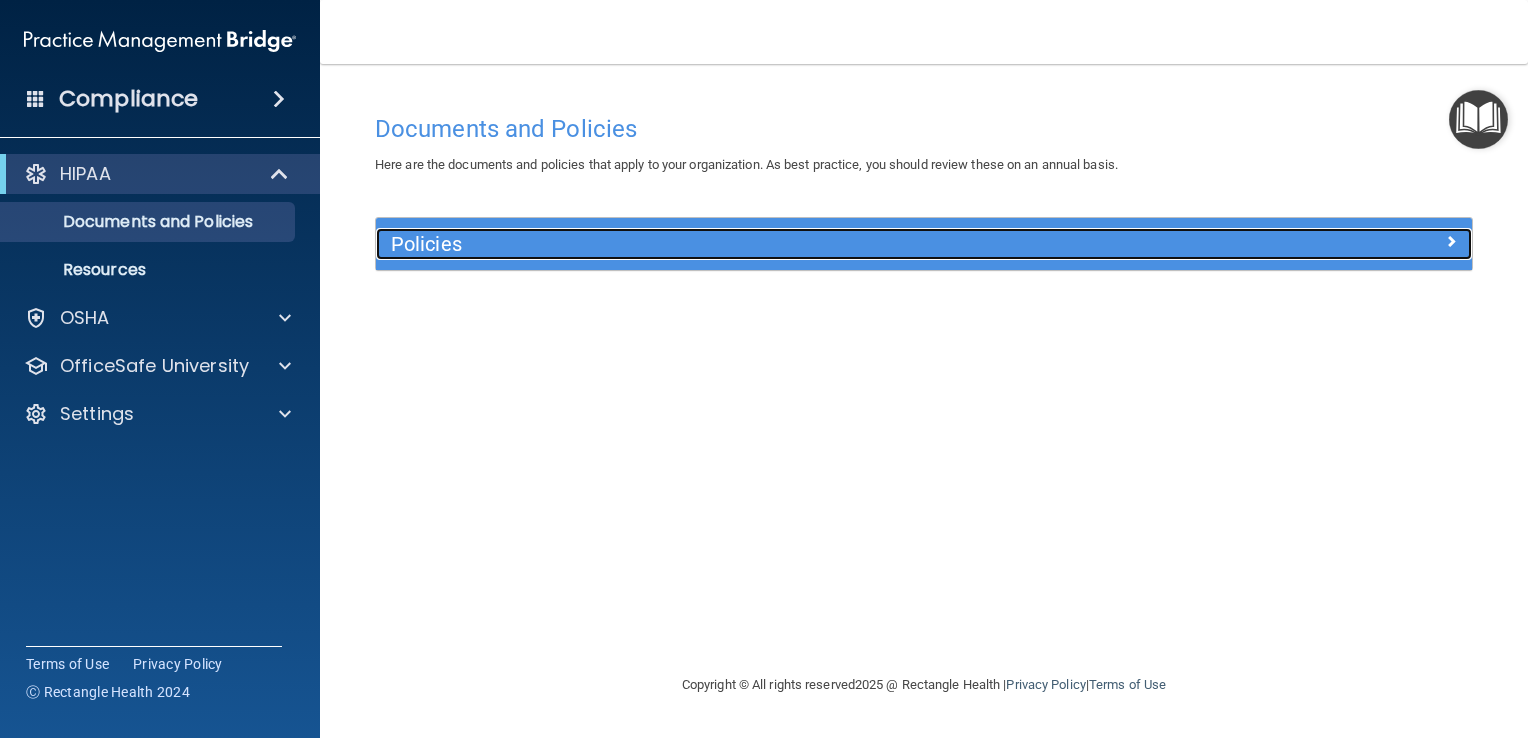 click at bounding box center [1451, 241] 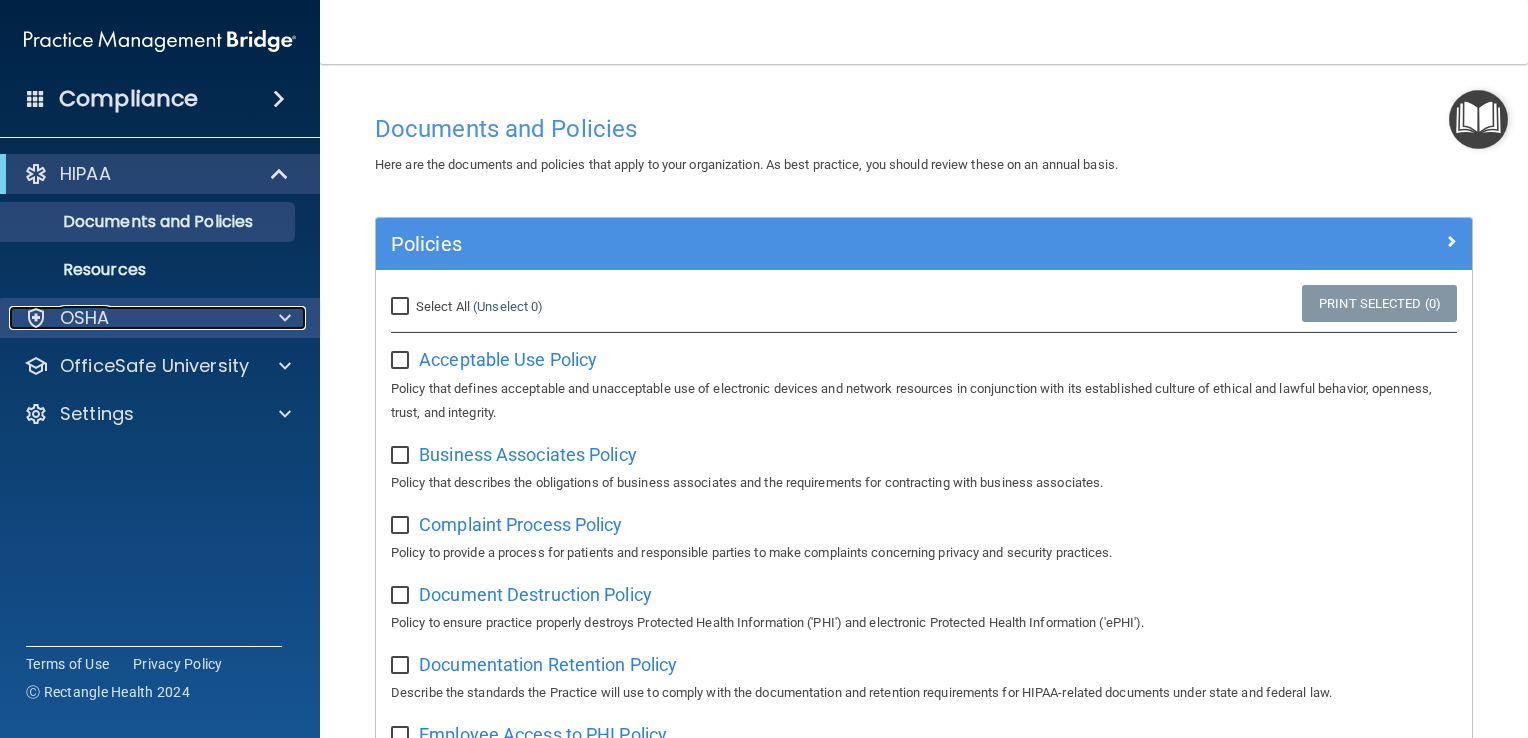 click at bounding box center (285, 318) 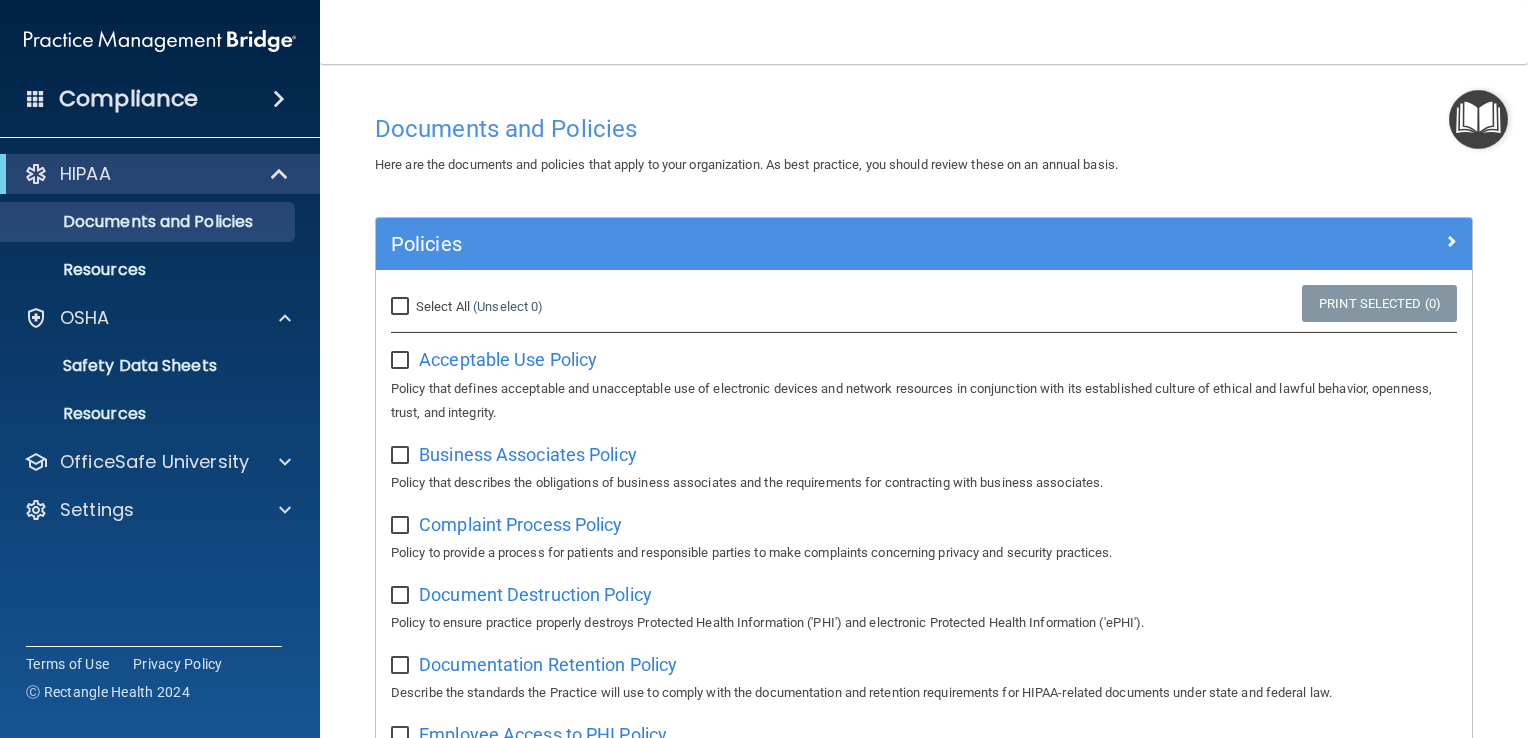 click at bounding box center [402, 361] 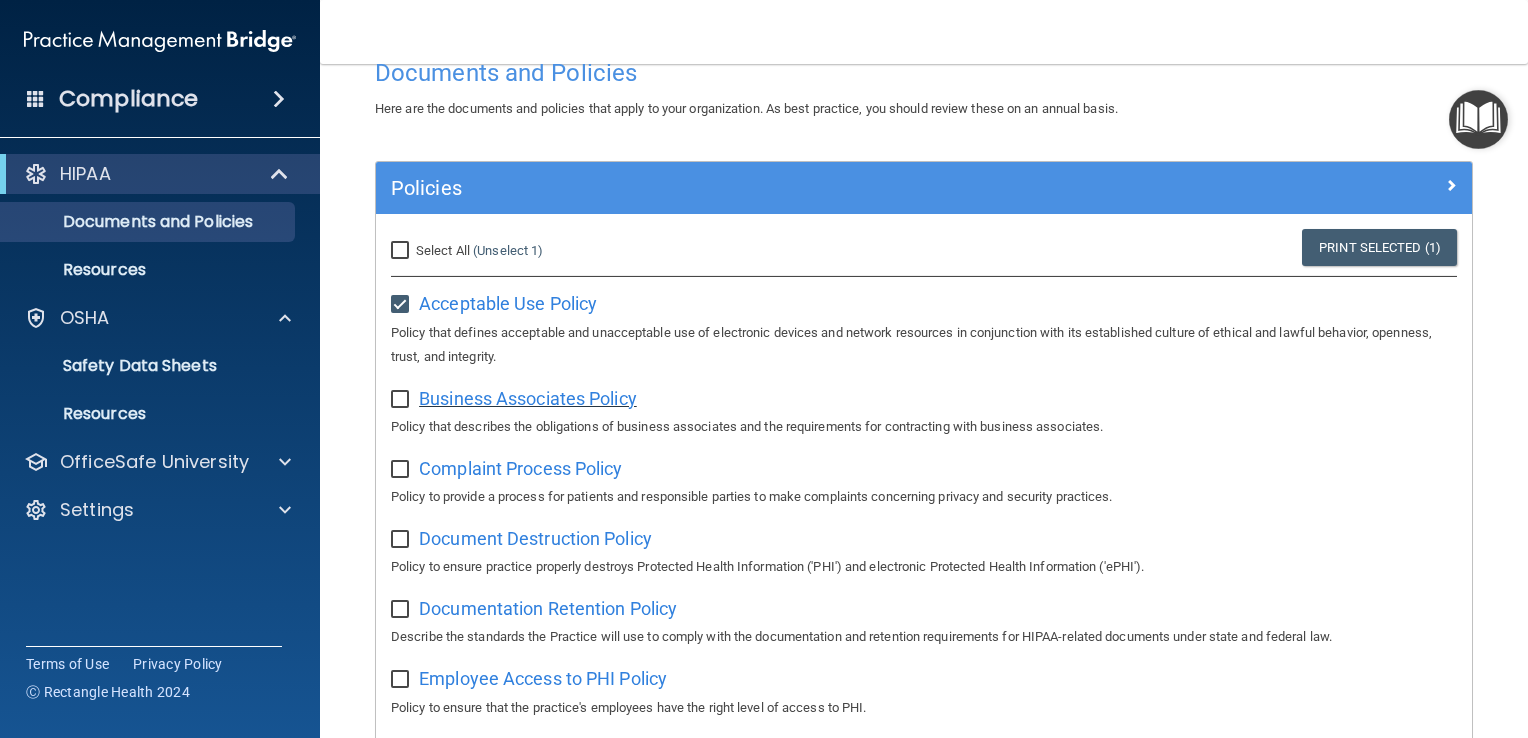 scroll, scrollTop: 48, scrollLeft: 0, axis: vertical 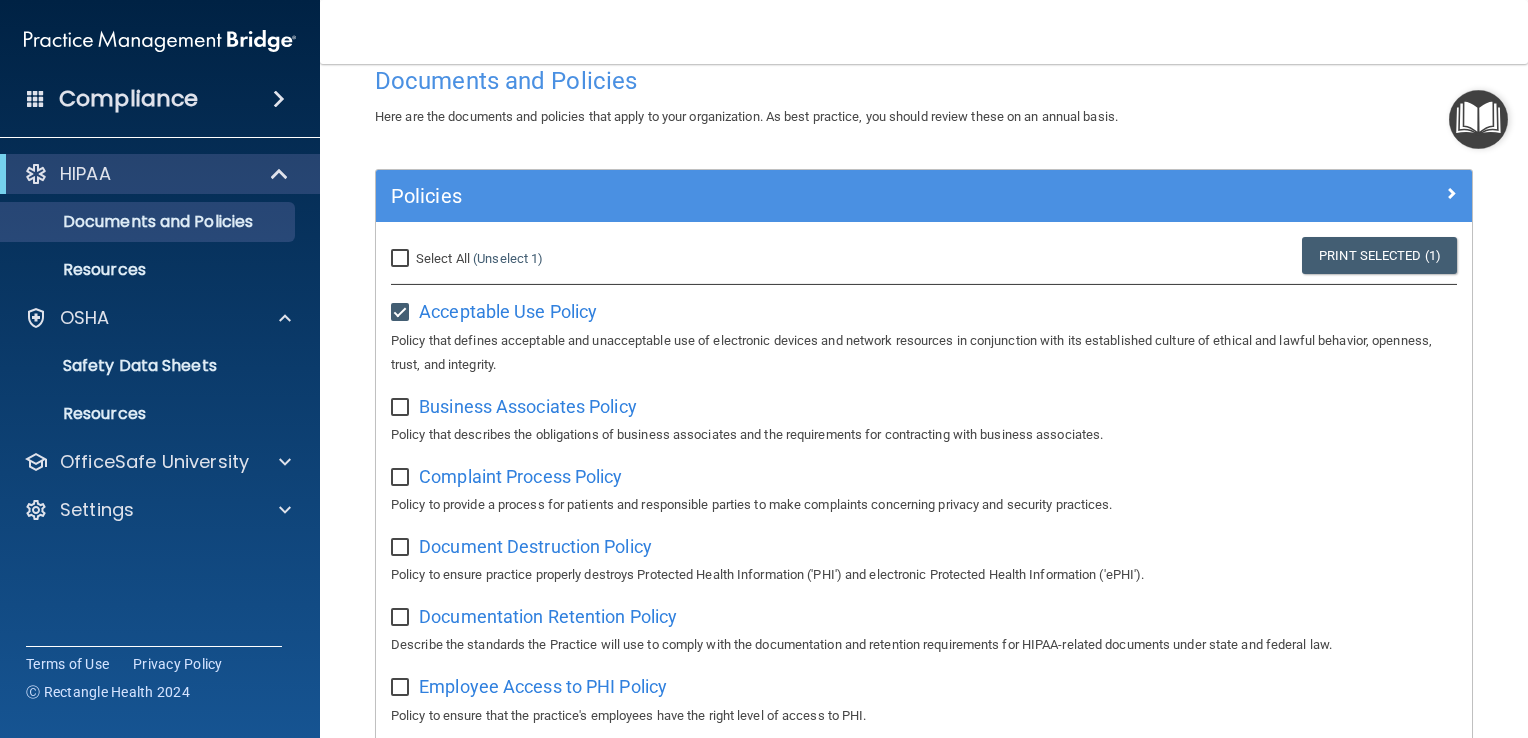 click at bounding box center (402, 313) 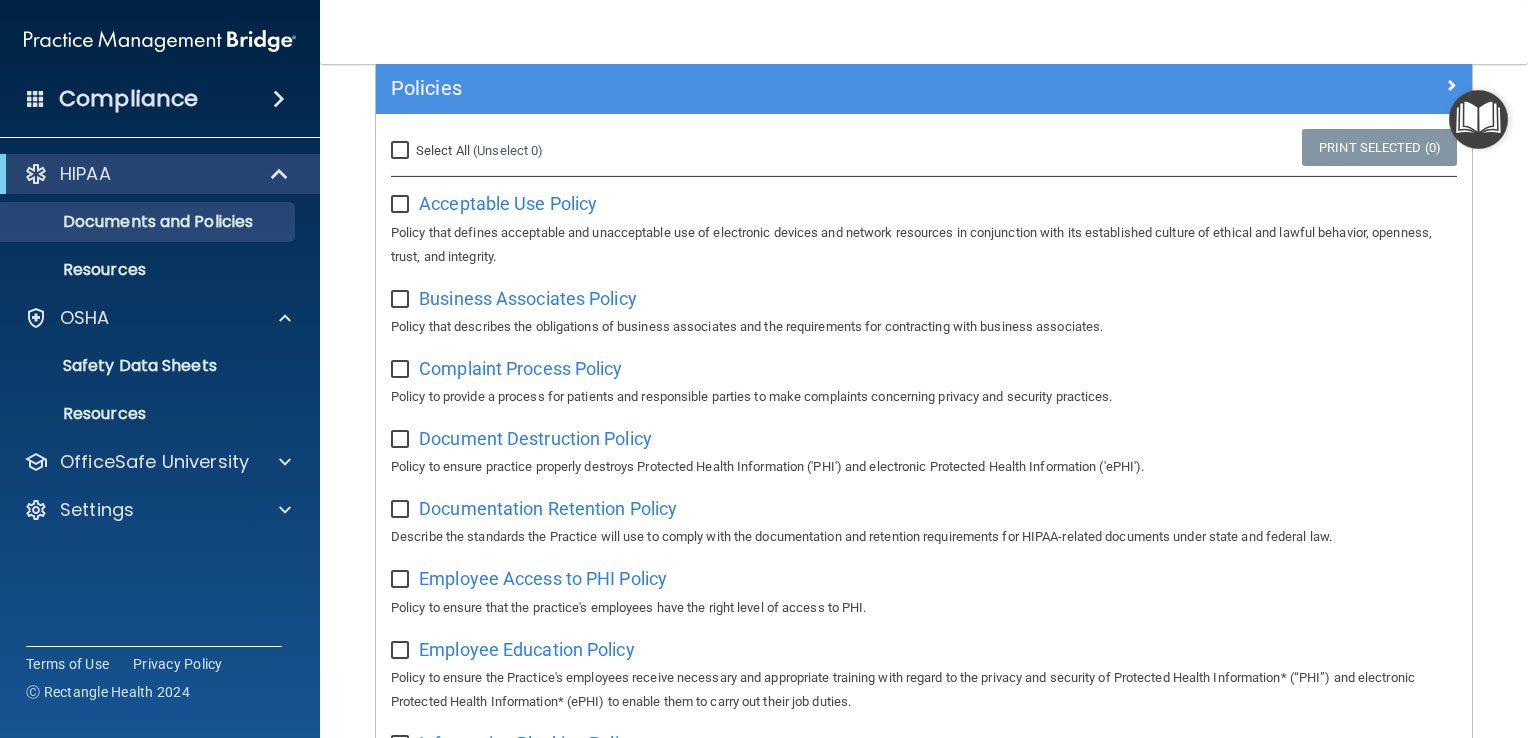 scroll, scrollTop: 0, scrollLeft: 0, axis: both 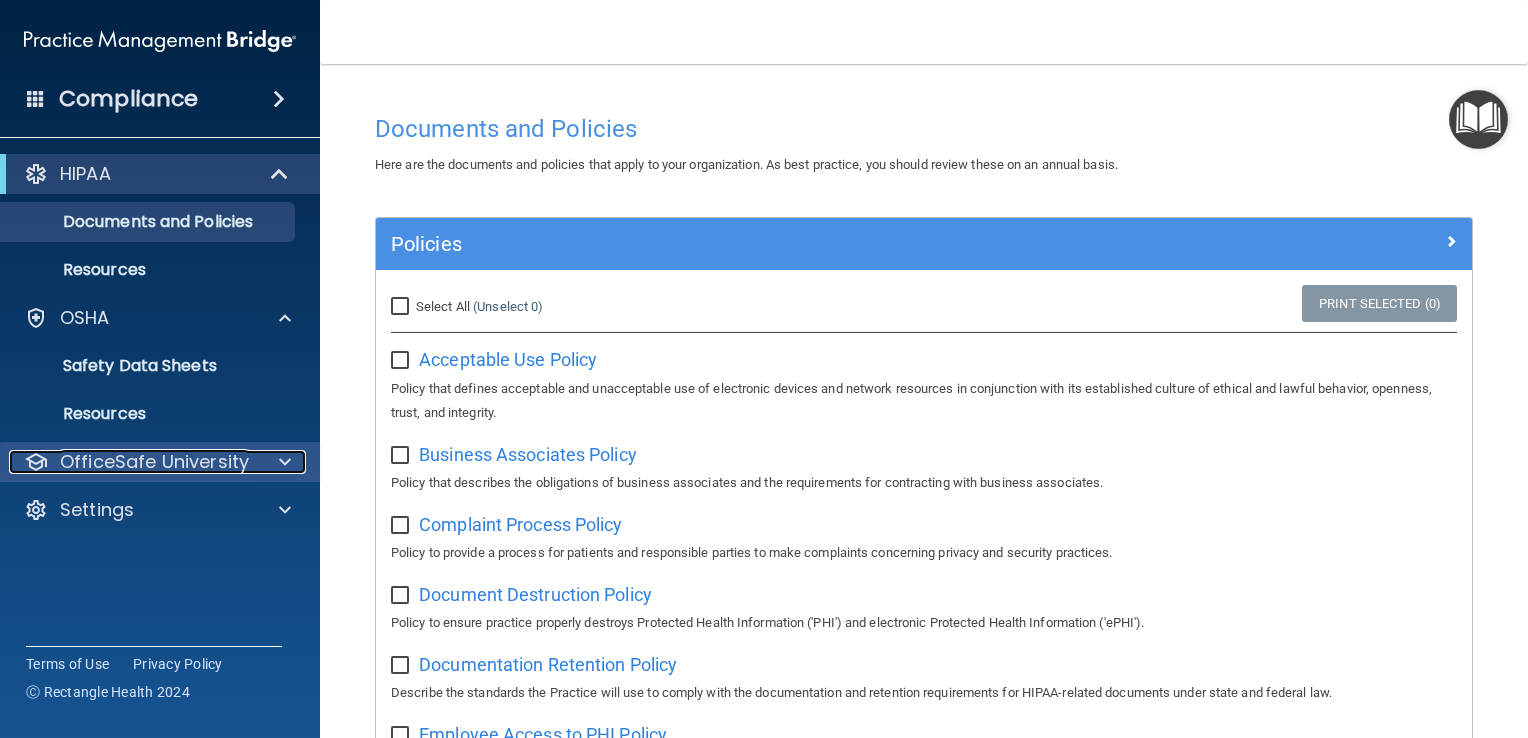 click at bounding box center [285, 462] 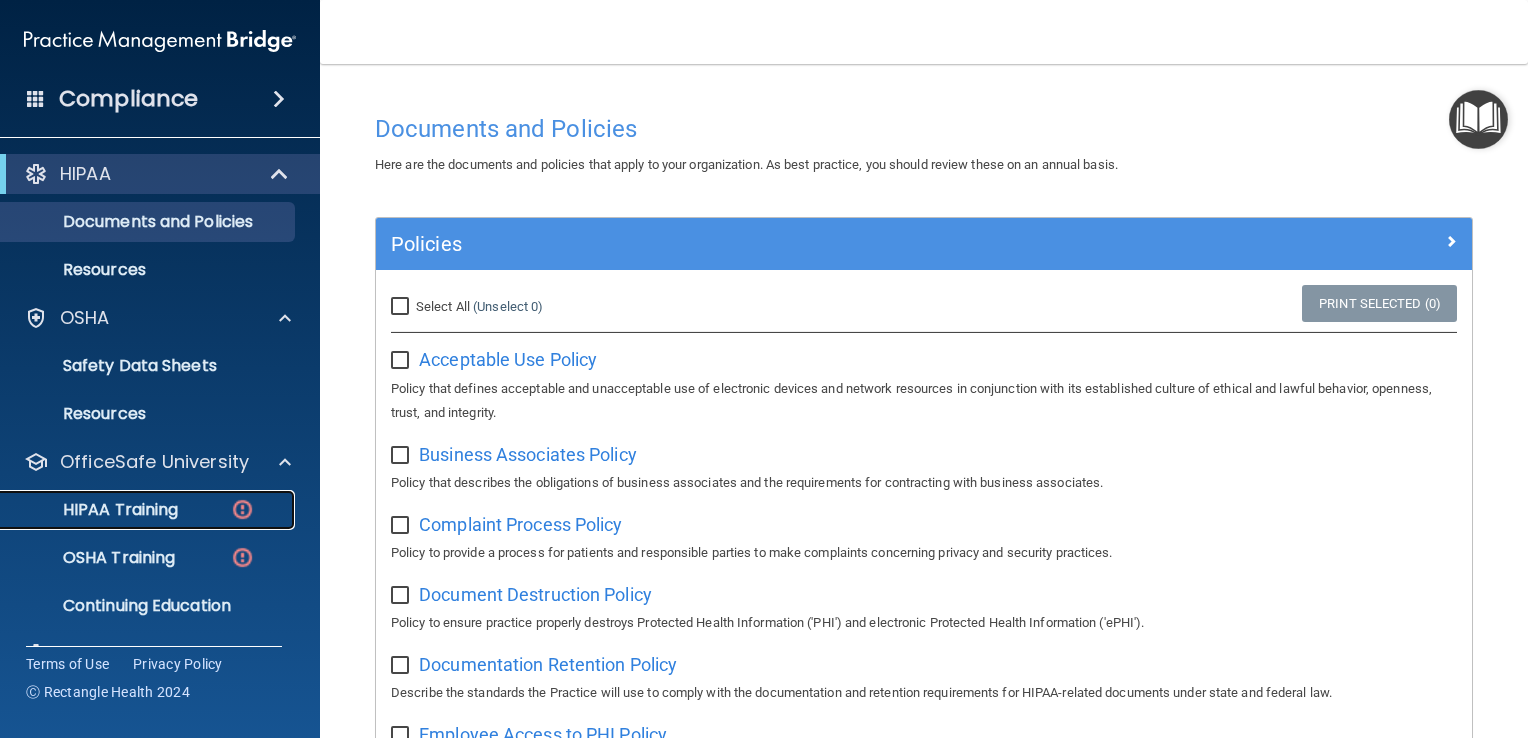 click at bounding box center [242, 509] 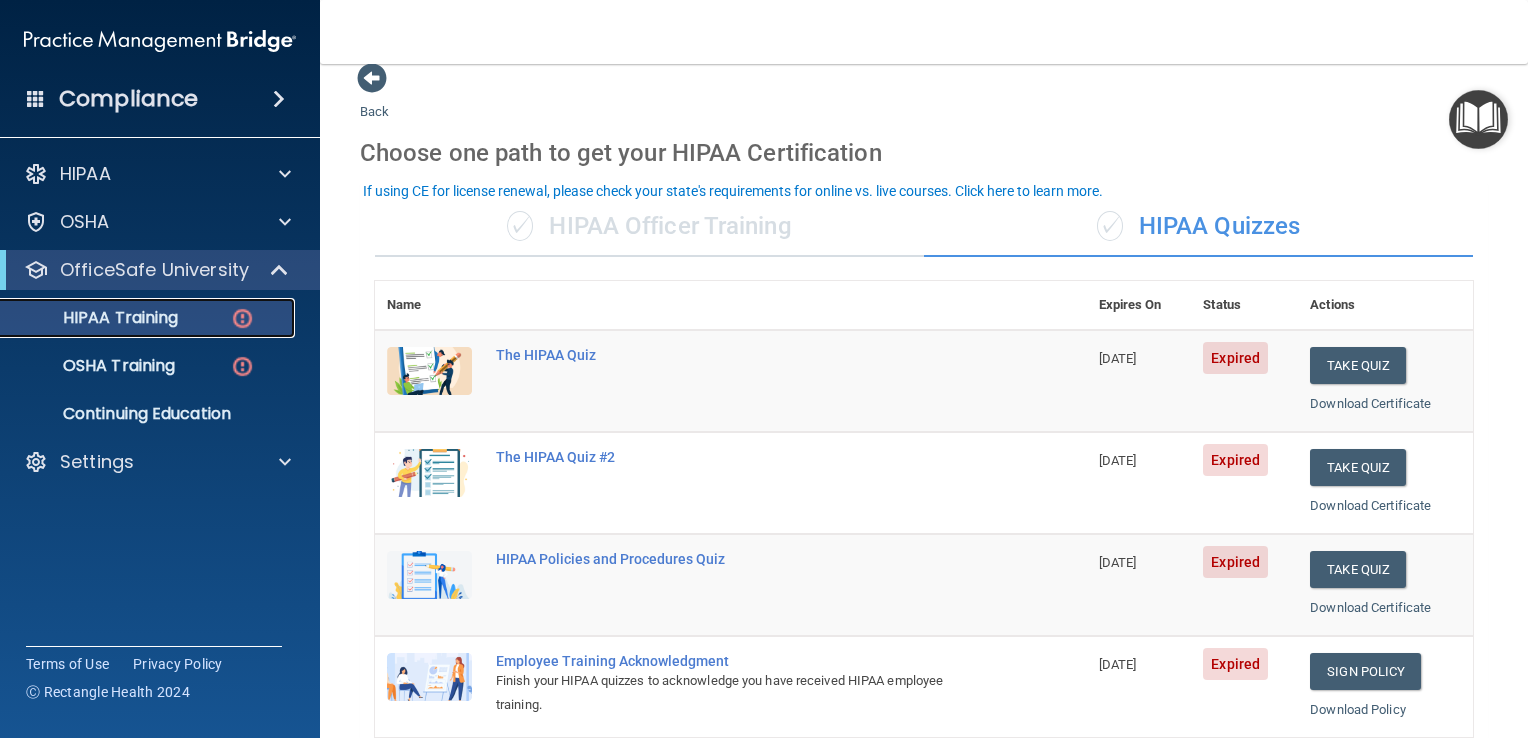 scroll, scrollTop: 12, scrollLeft: 0, axis: vertical 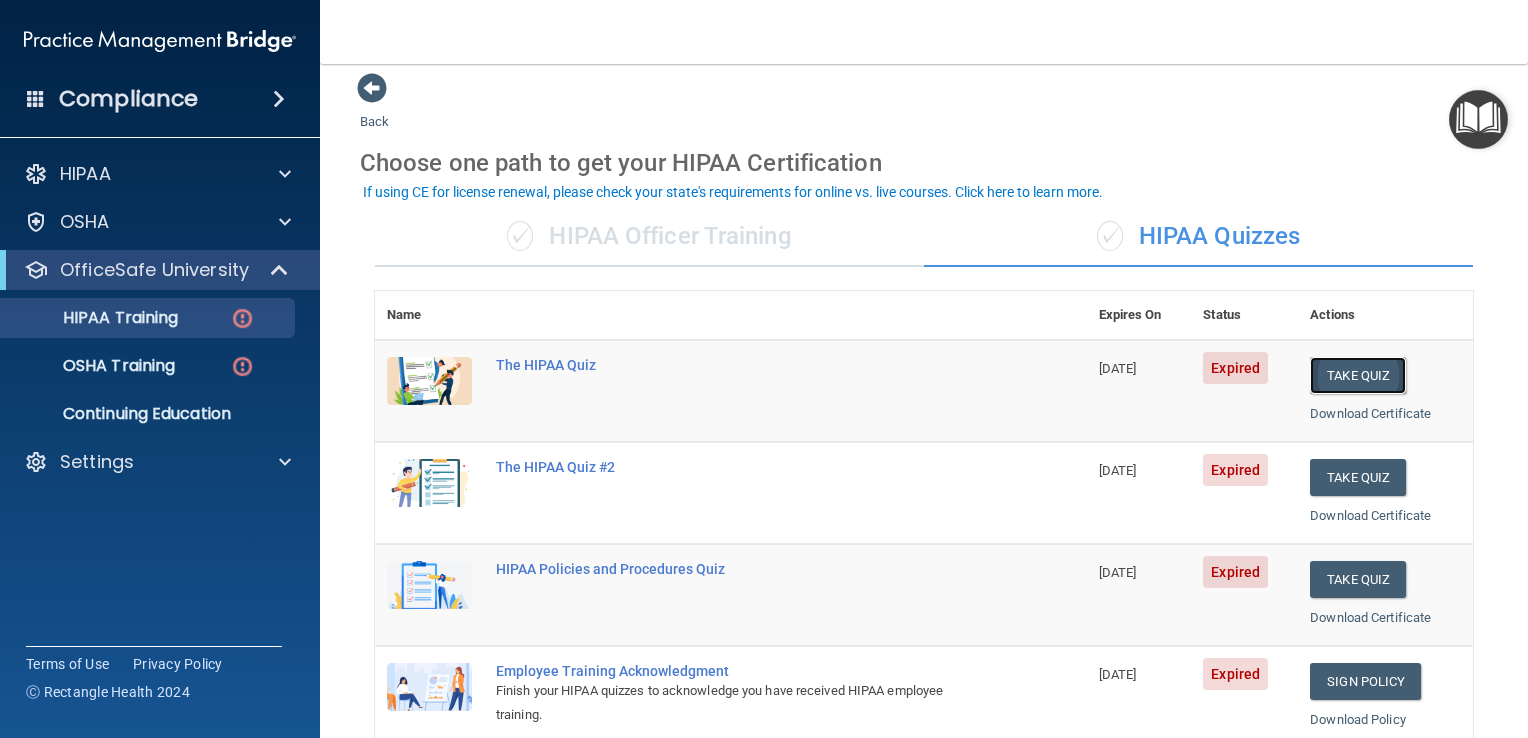click on "Take Quiz" at bounding box center [1358, 375] 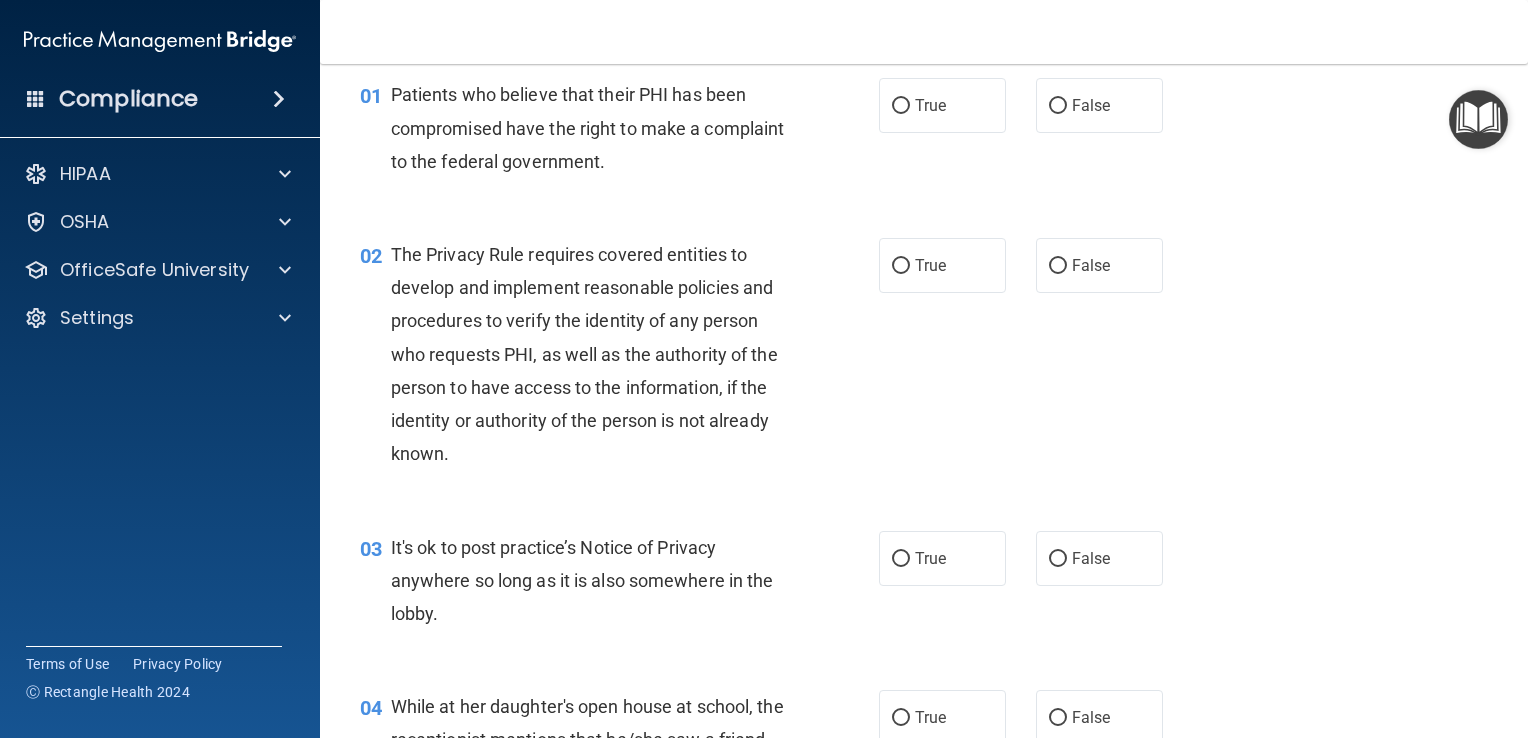 scroll, scrollTop: 0, scrollLeft: 0, axis: both 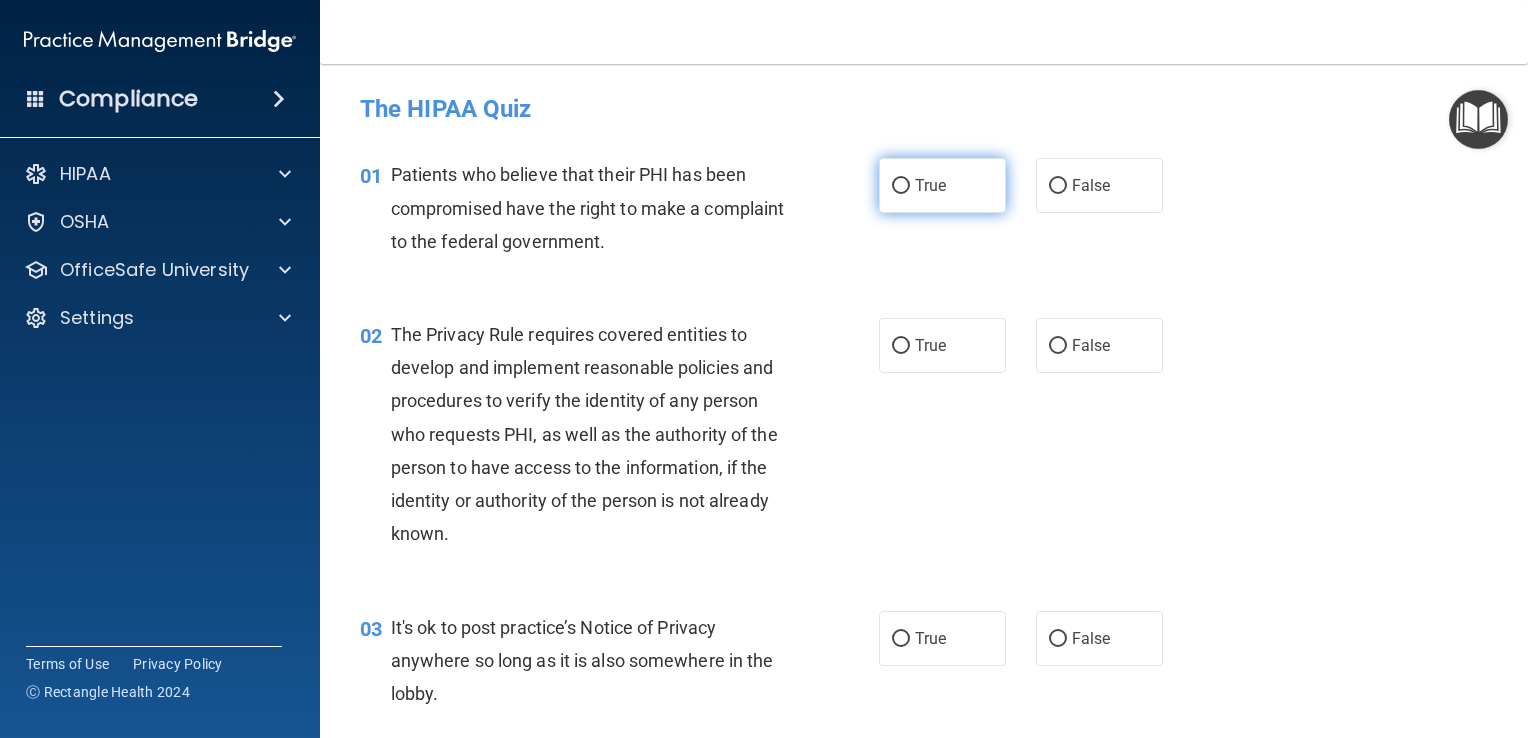 click on "True" at bounding box center [942, 185] 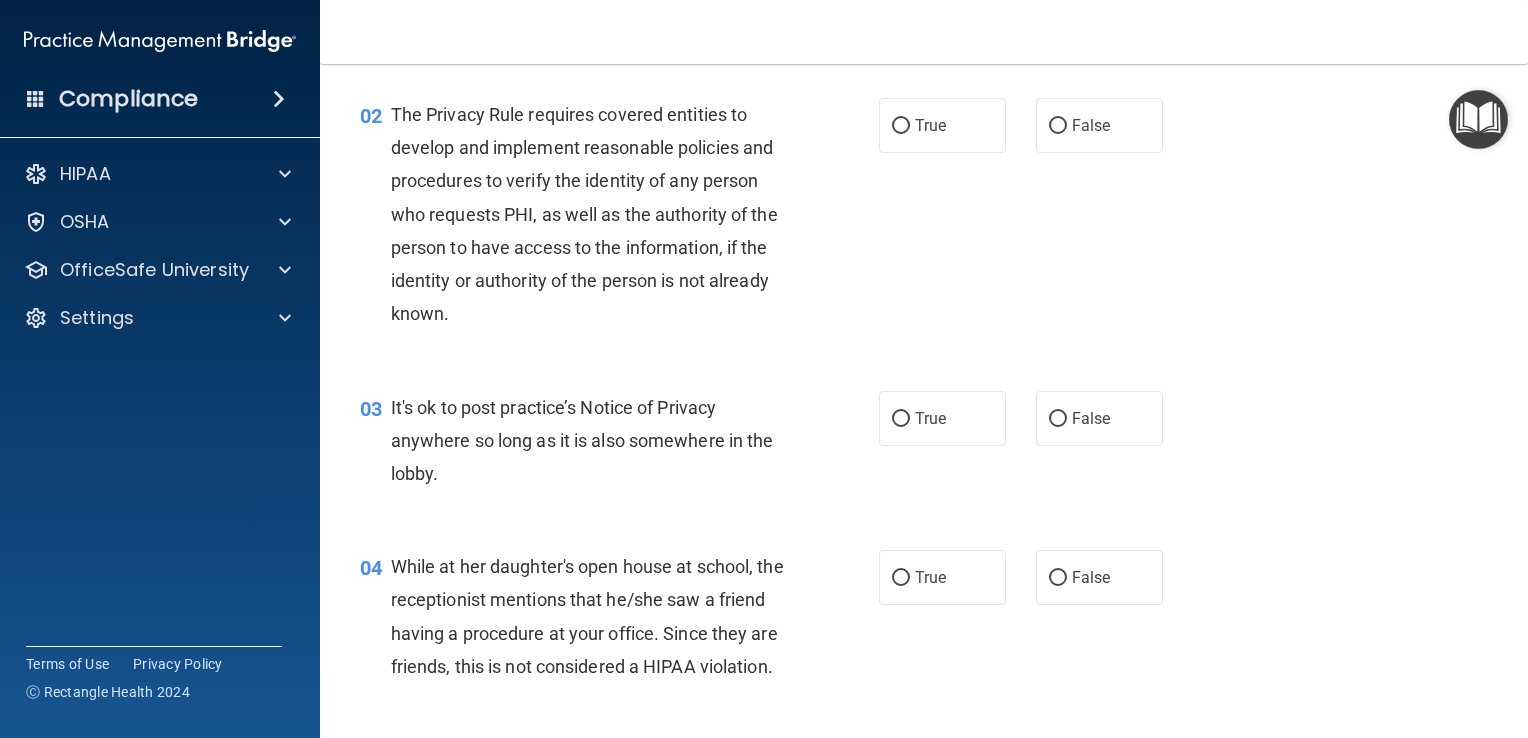 scroll, scrollTop: 222, scrollLeft: 0, axis: vertical 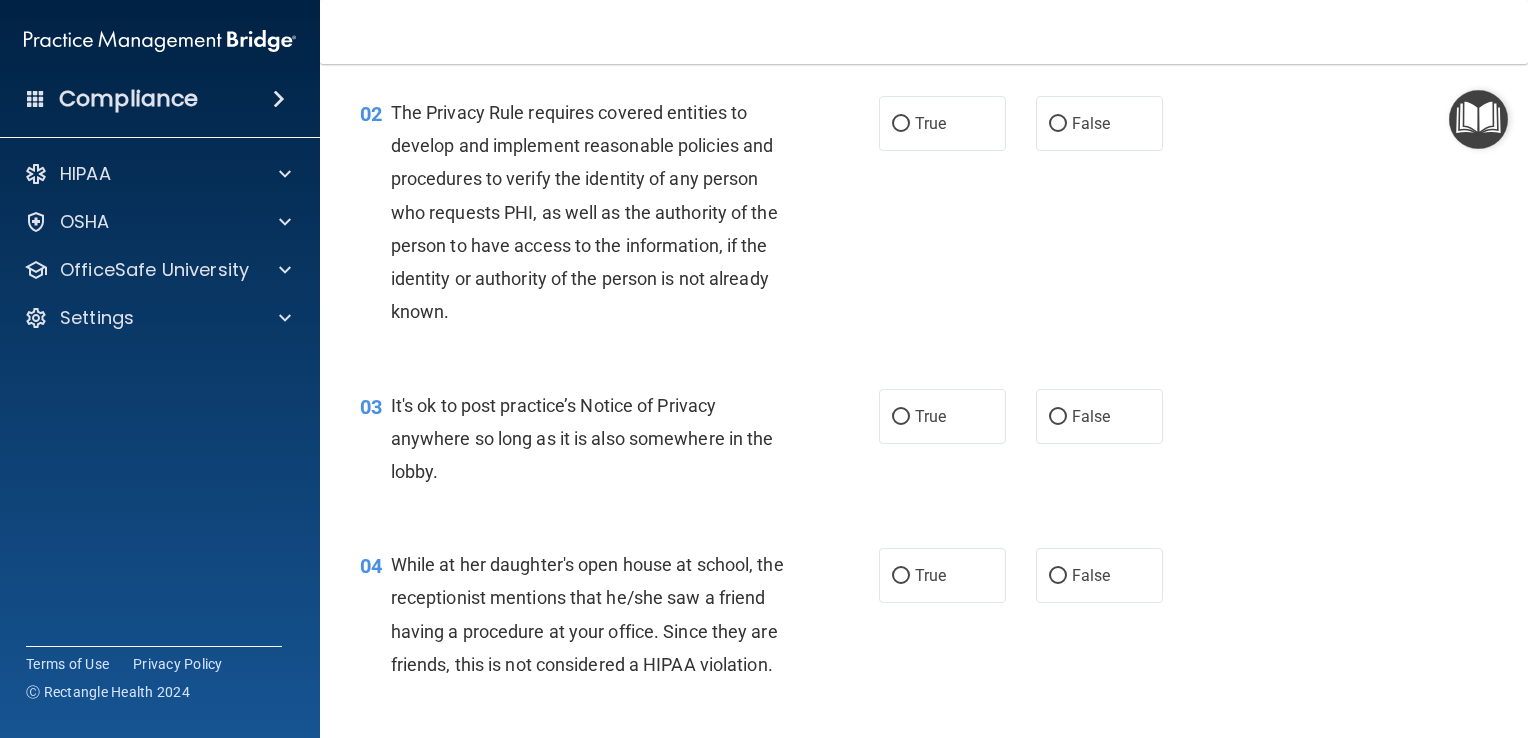 click on "The Privacy Rule requires covered entities to develop and implement reasonable policies and procedures to verify the identity of any person who requests PHI, as well as the authority of the person to have access to the information, if the identity or authority of the person is not already known." at bounding box center (584, 212) 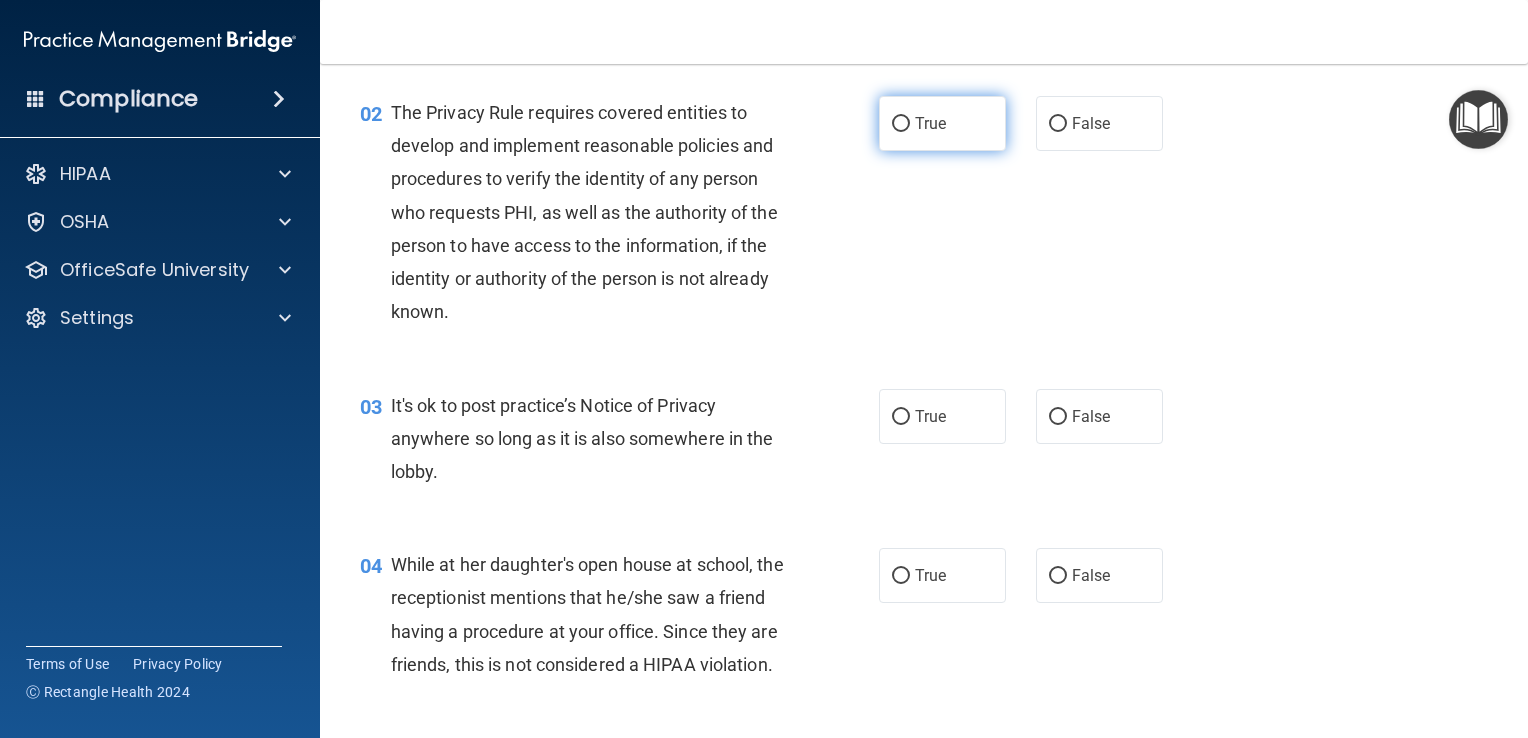 click on "True" at bounding box center [942, 123] 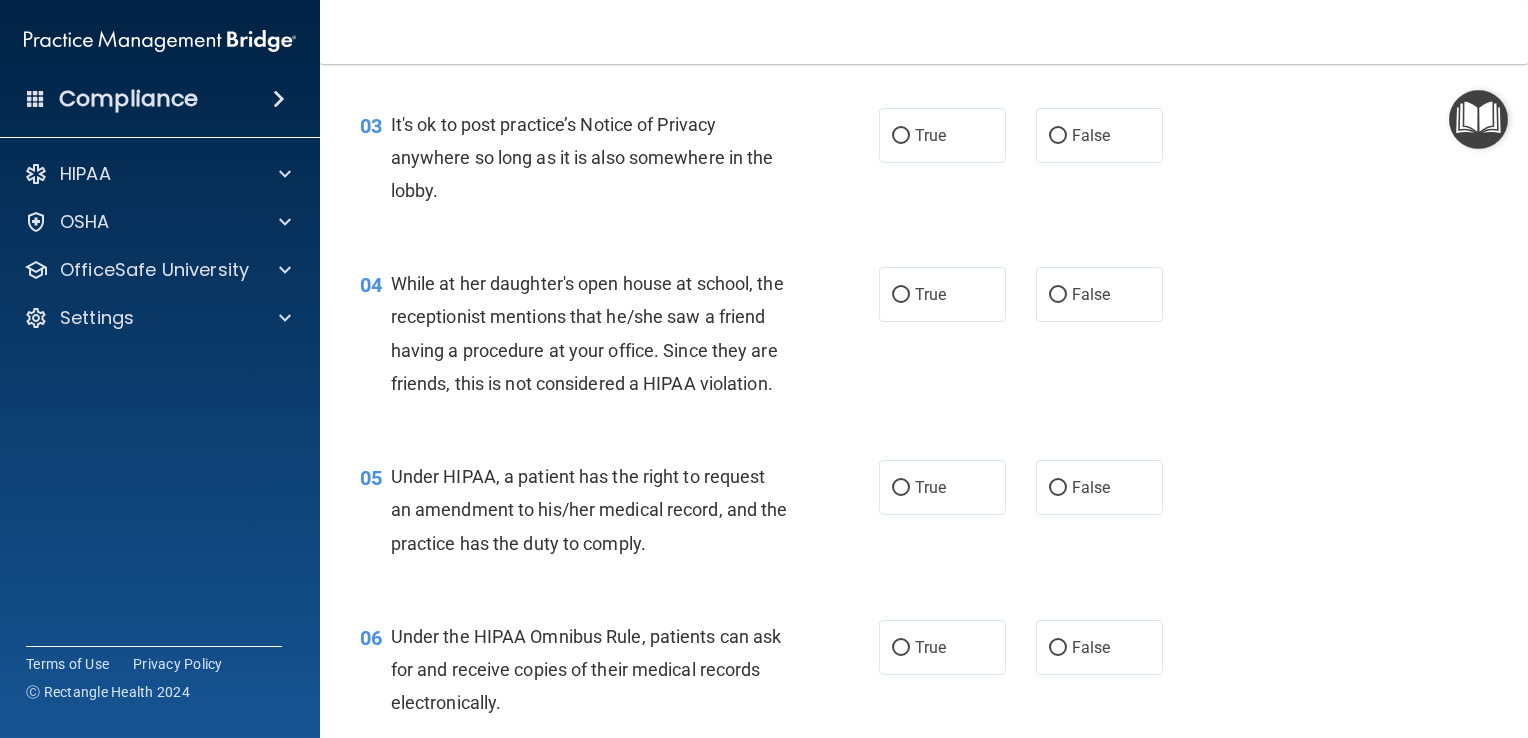 scroll, scrollTop: 504, scrollLeft: 0, axis: vertical 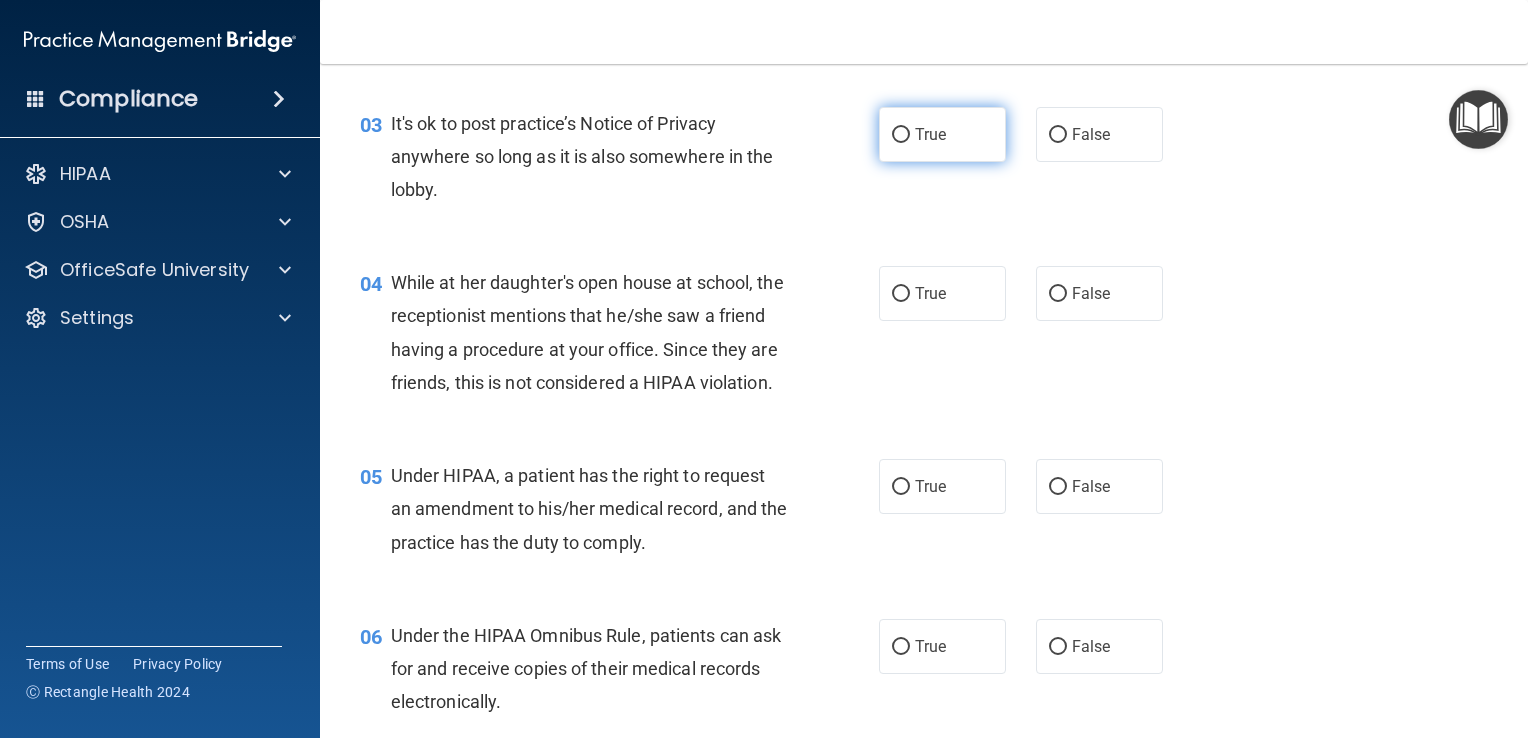 click on "True" at bounding box center [942, 134] 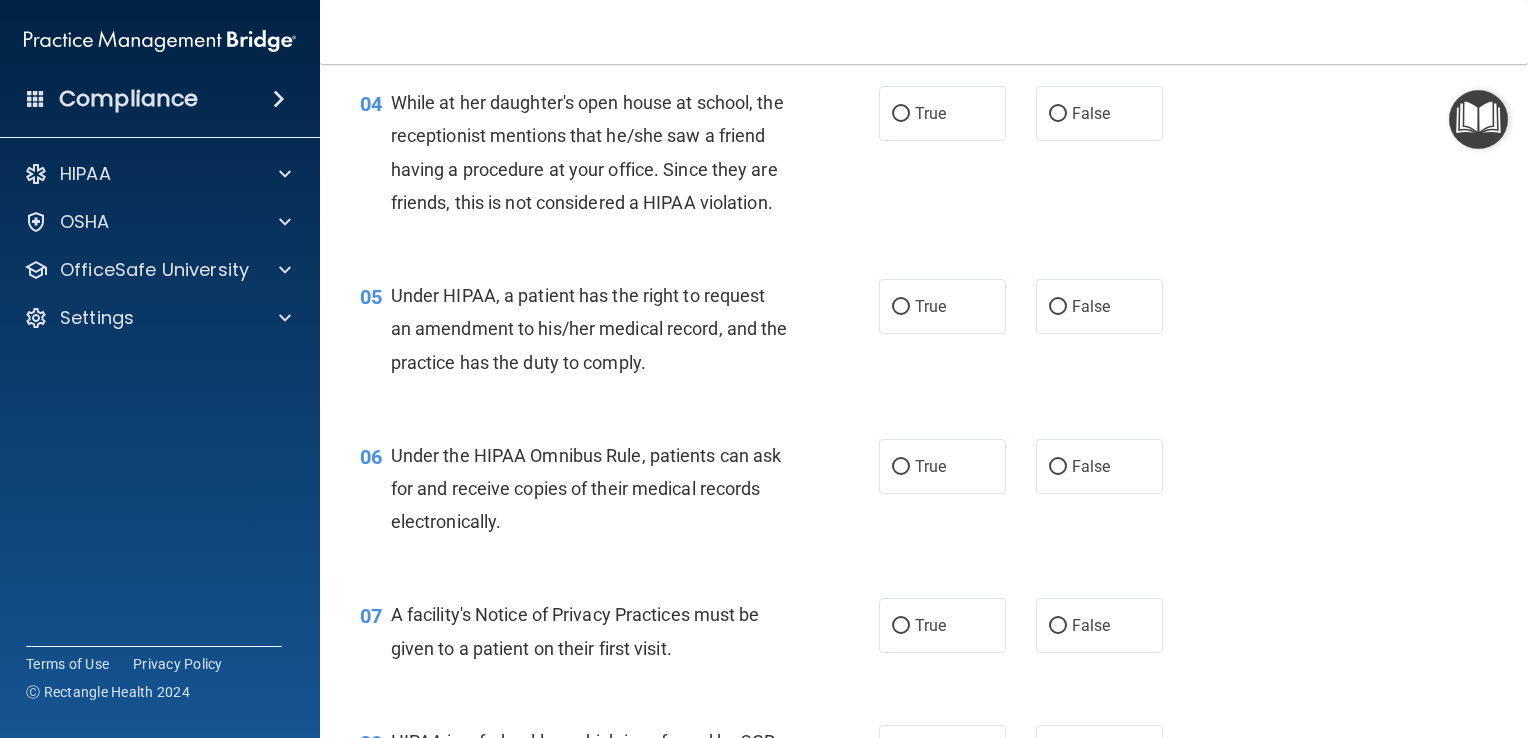 scroll, scrollTop: 687, scrollLeft: 0, axis: vertical 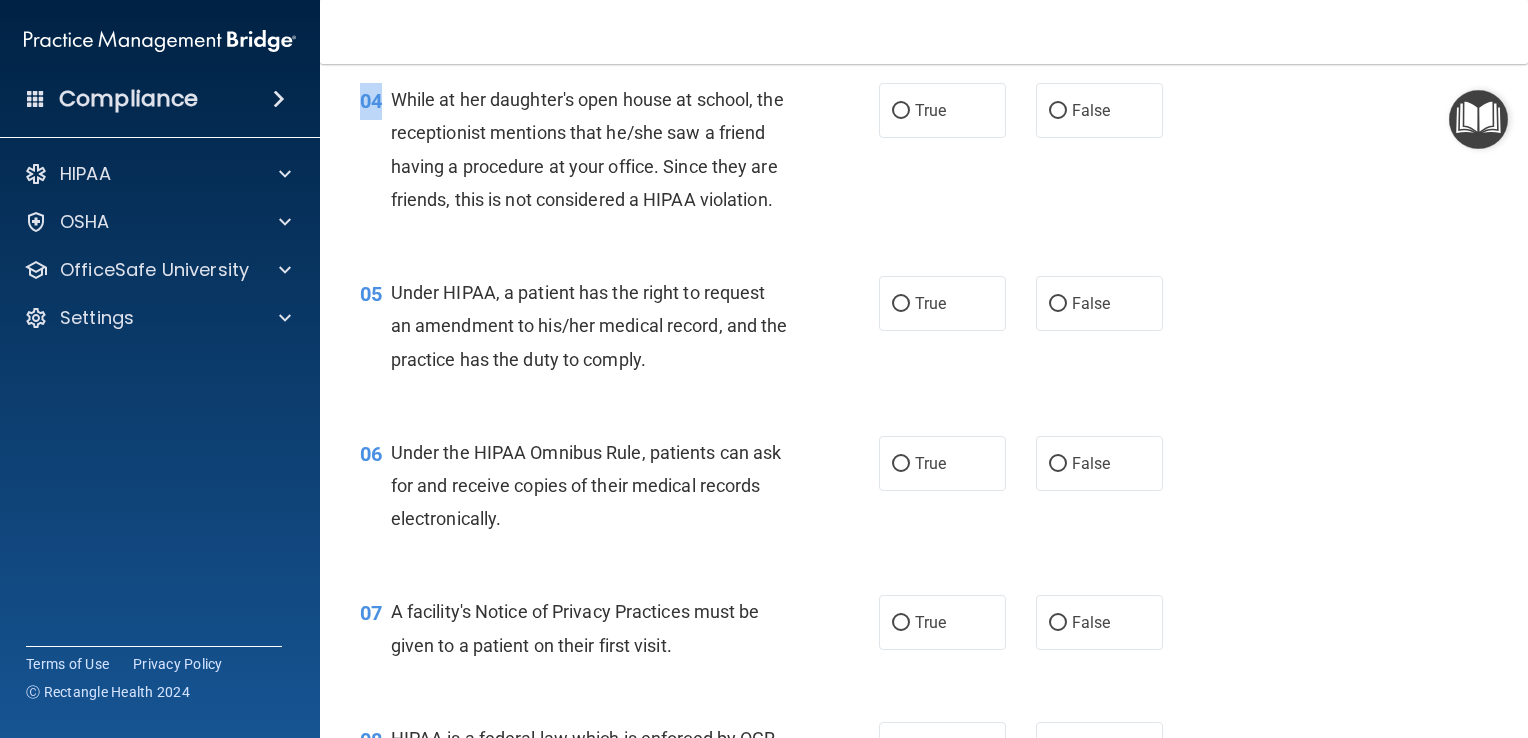 drag, startPoint x: 388, startPoint y: 95, endPoint x: 568, endPoint y: 270, distance: 251.0478 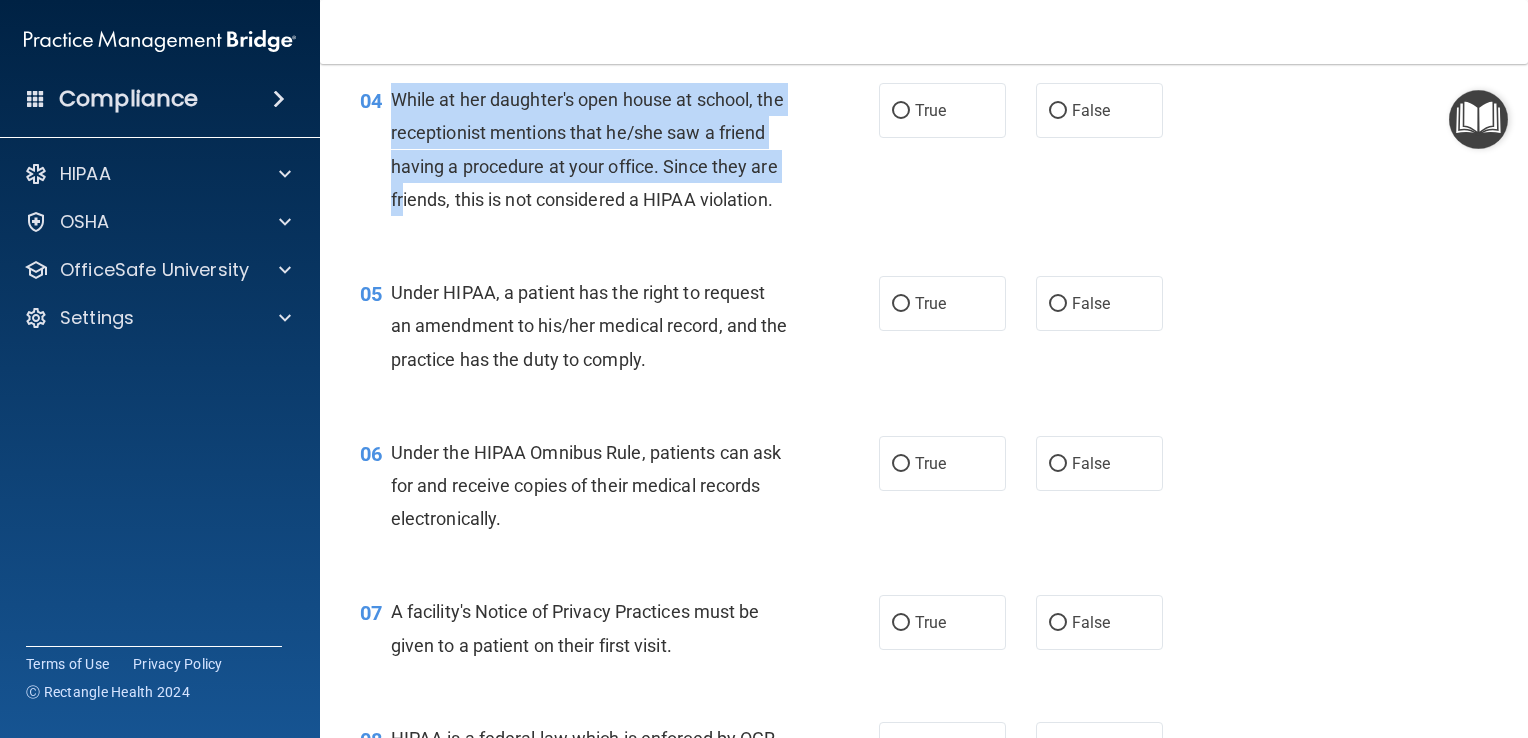 drag, startPoint x: 568, startPoint y: 270, endPoint x: 387, endPoint y: 103, distance: 246.2722 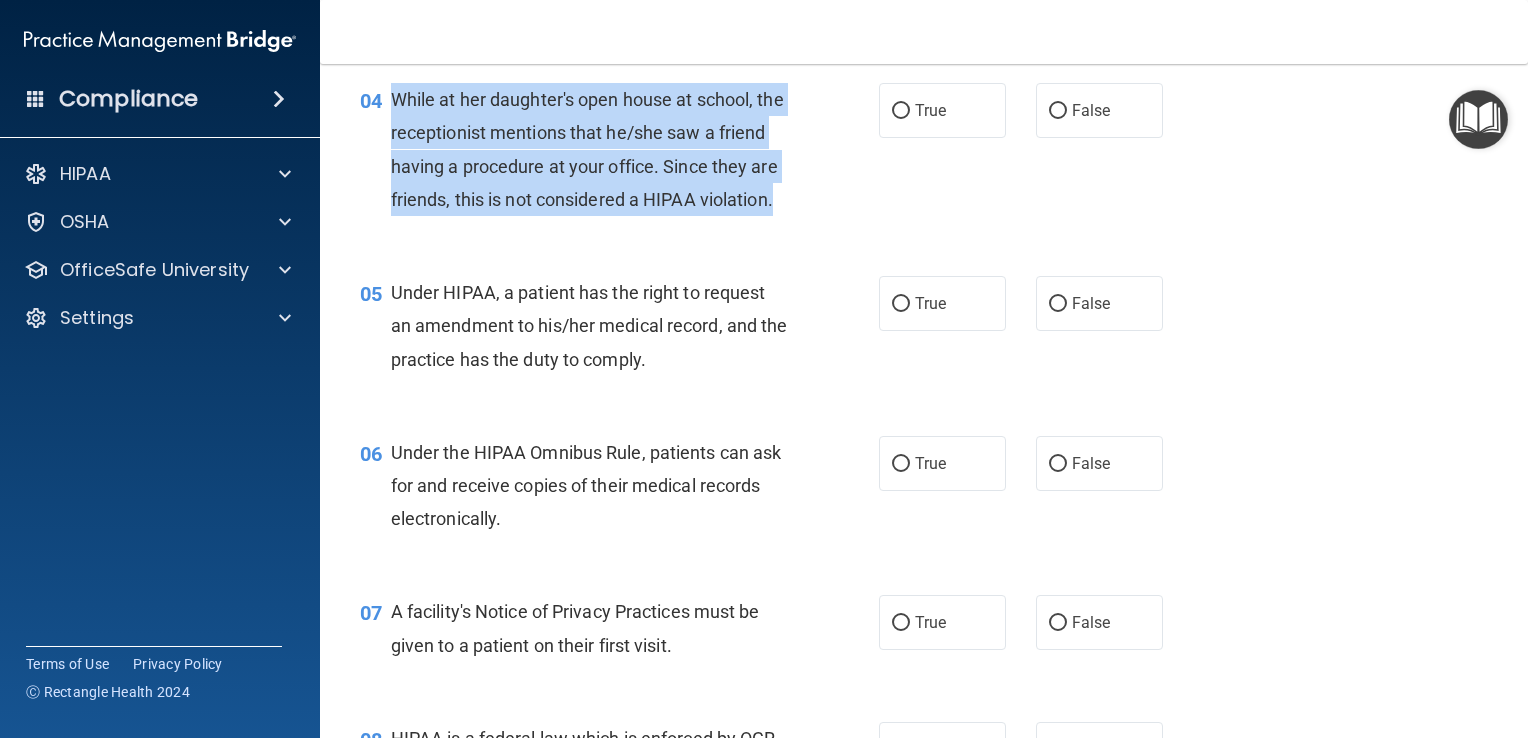 drag, startPoint x: 389, startPoint y: 94, endPoint x: 497, endPoint y: 262, distance: 199.7198 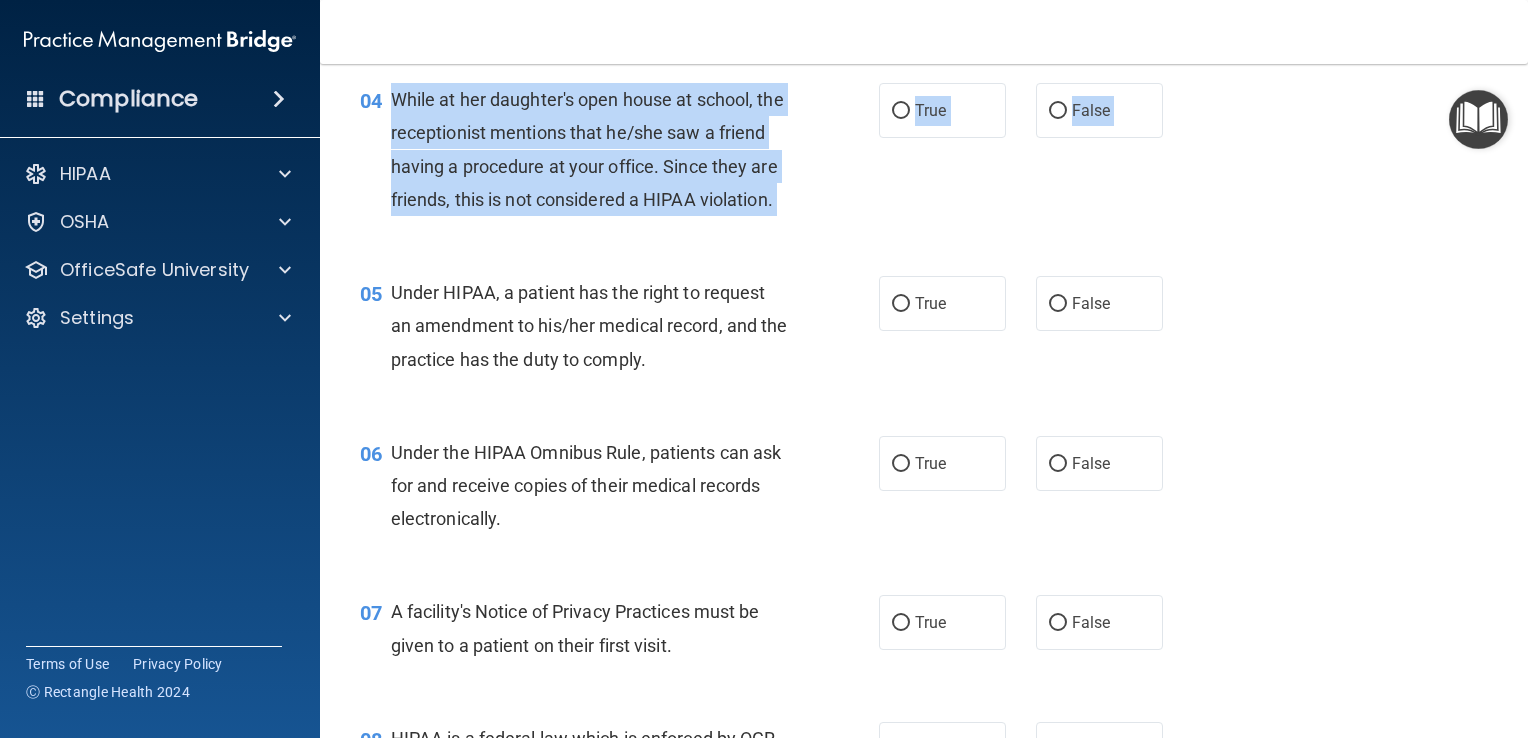 copy on "While at her daughter's open house at school, the receptionist mentions that he/she saw a friend having a procedure at your office.  Since they are friends, this is not considered a HIPAA violation.                 True           False" 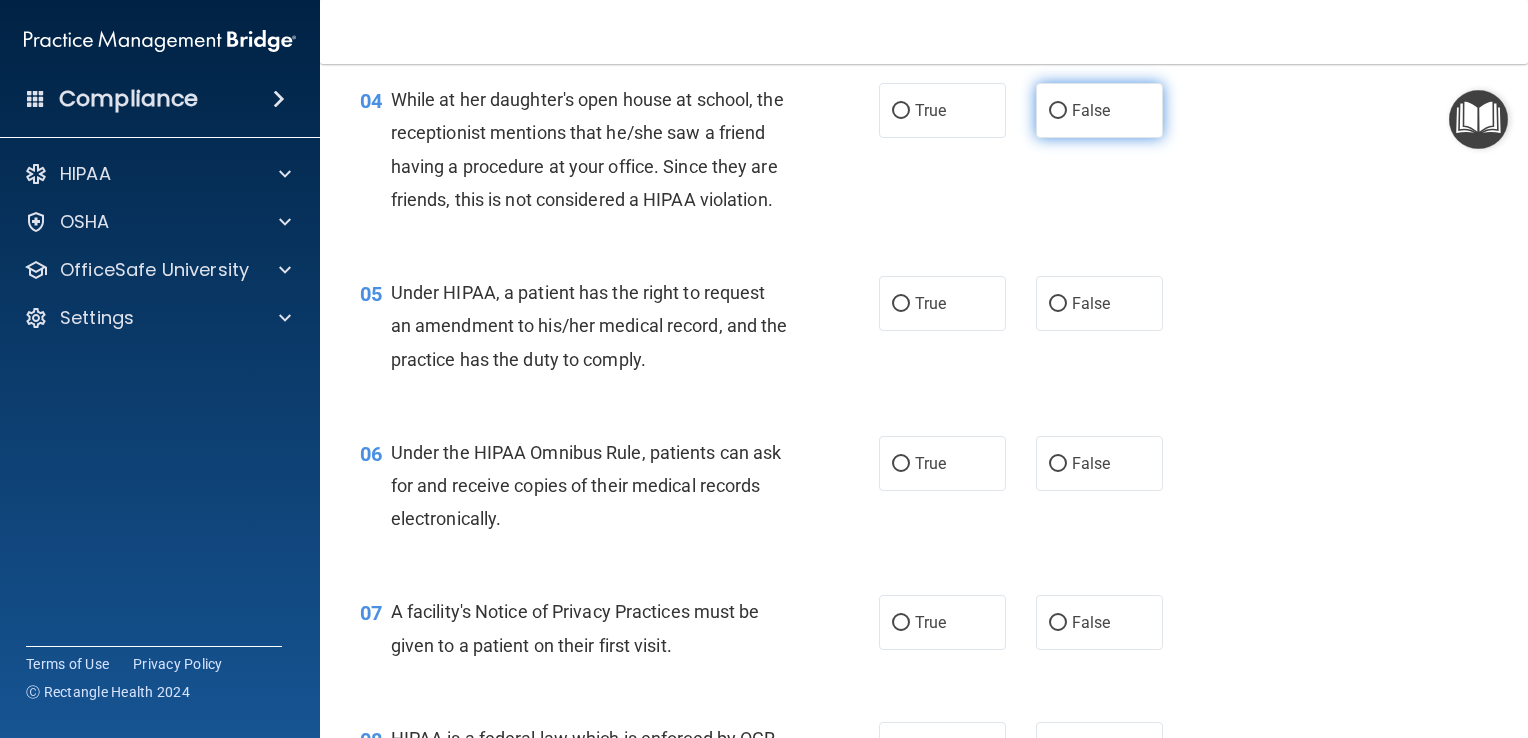 click on "False" at bounding box center (1099, 110) 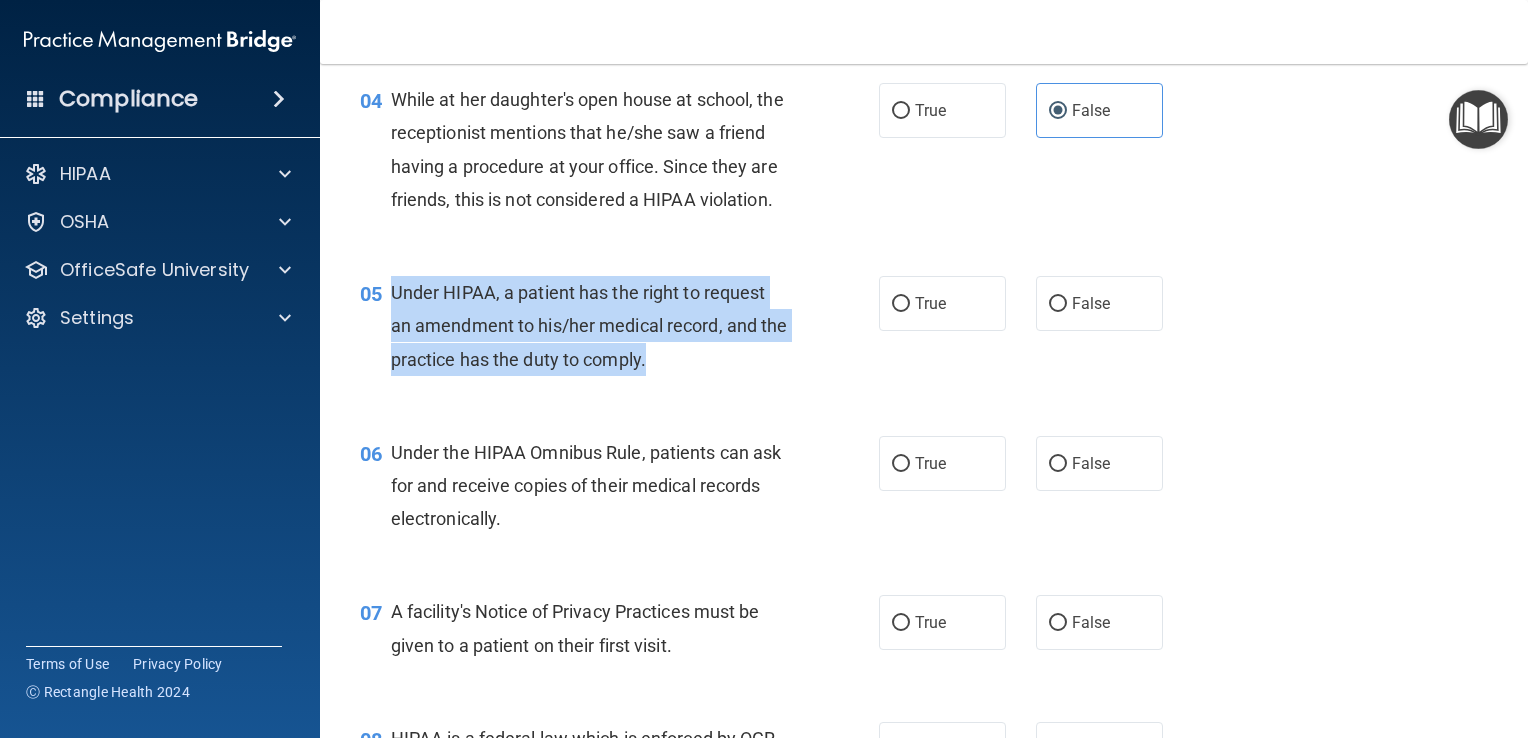 drag, startPoint x: 394, startPoint y: 320, endPoint x: 680, endPoint y: 398, distance: 296.44562 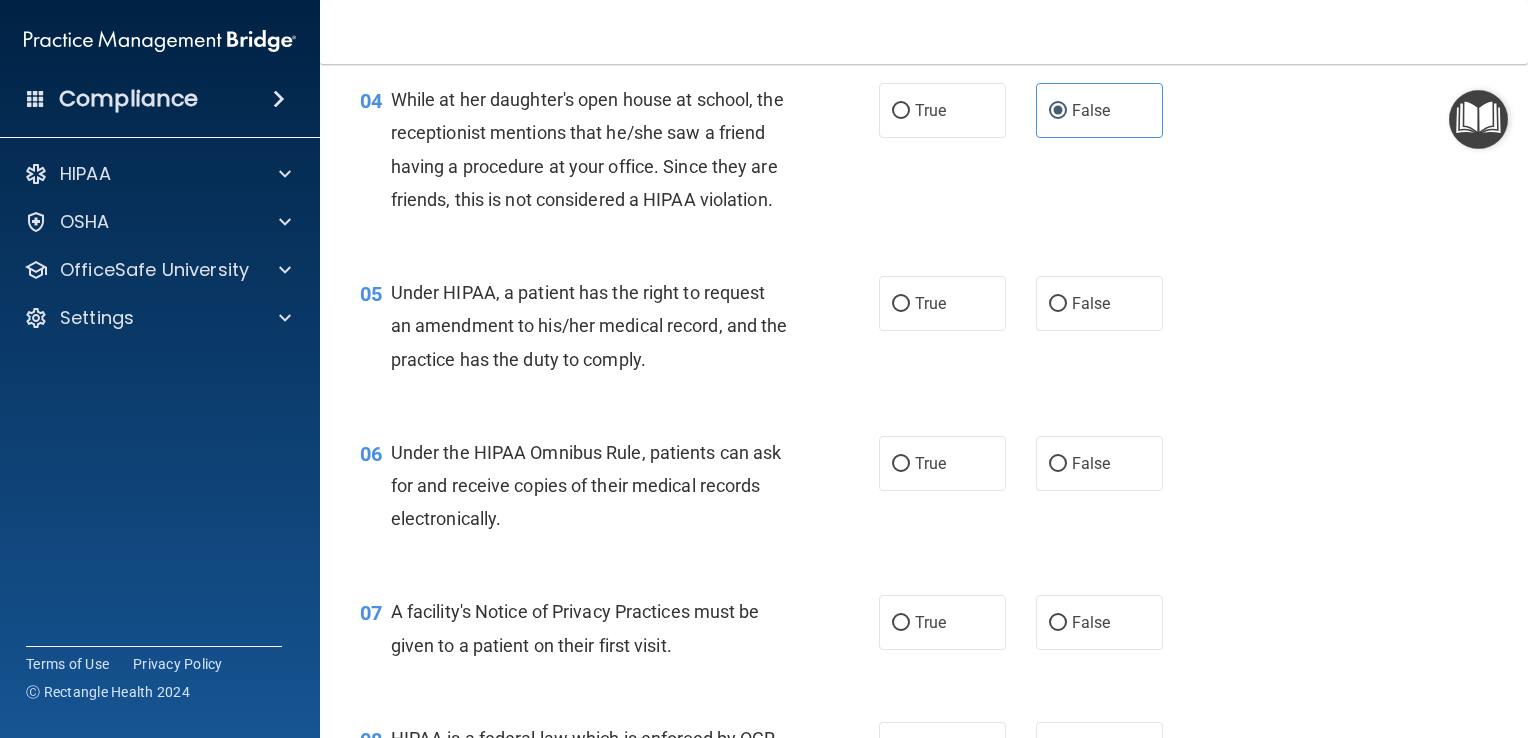 click on "While at her daughter's open house at school, the receptionist mentions that he/she saw a friend having a procedure at your office.  Since they are friends, this is not considered a HIPAA violation." at bounding box center (597, 149) 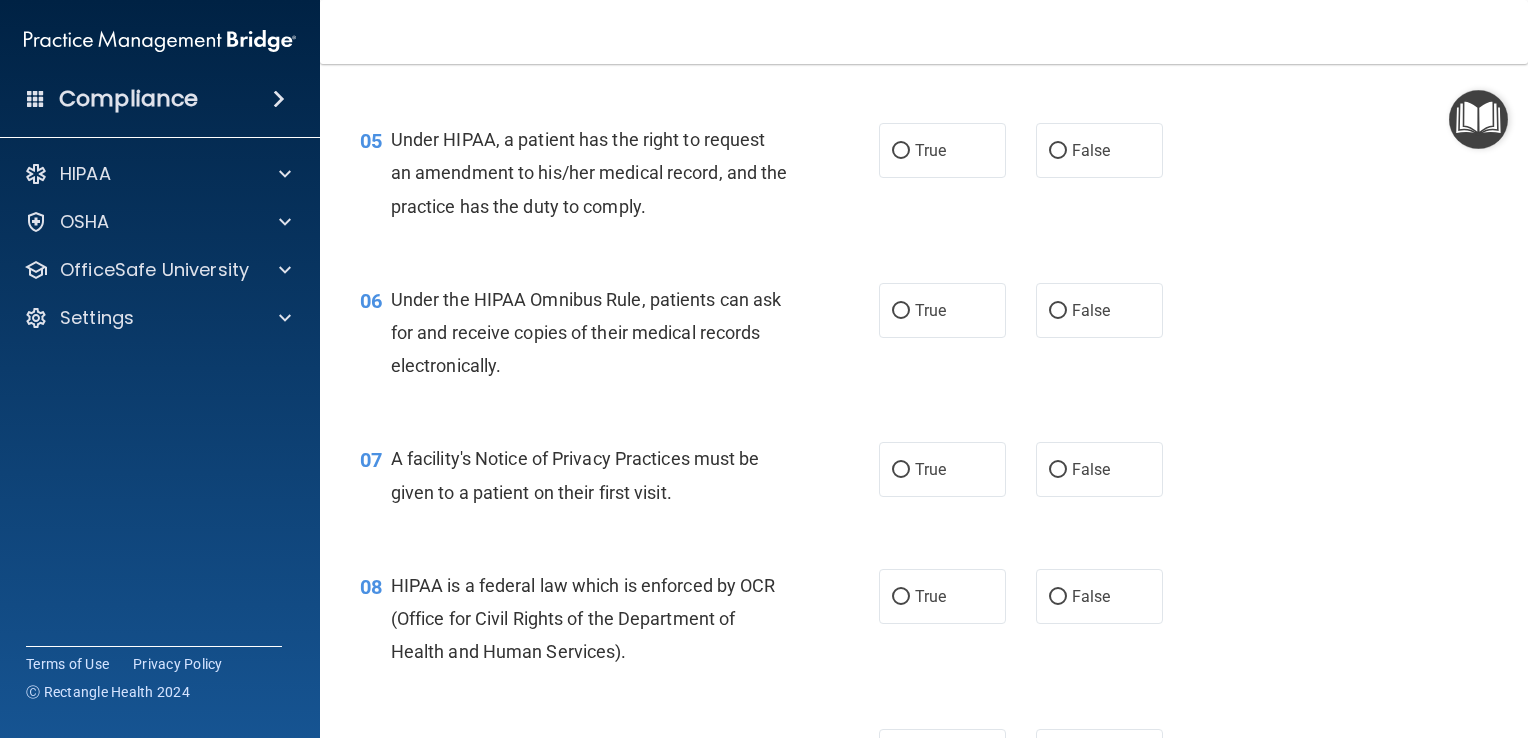 scroll, scrollTop: 858, scrollLeft: 0, axis: vertical 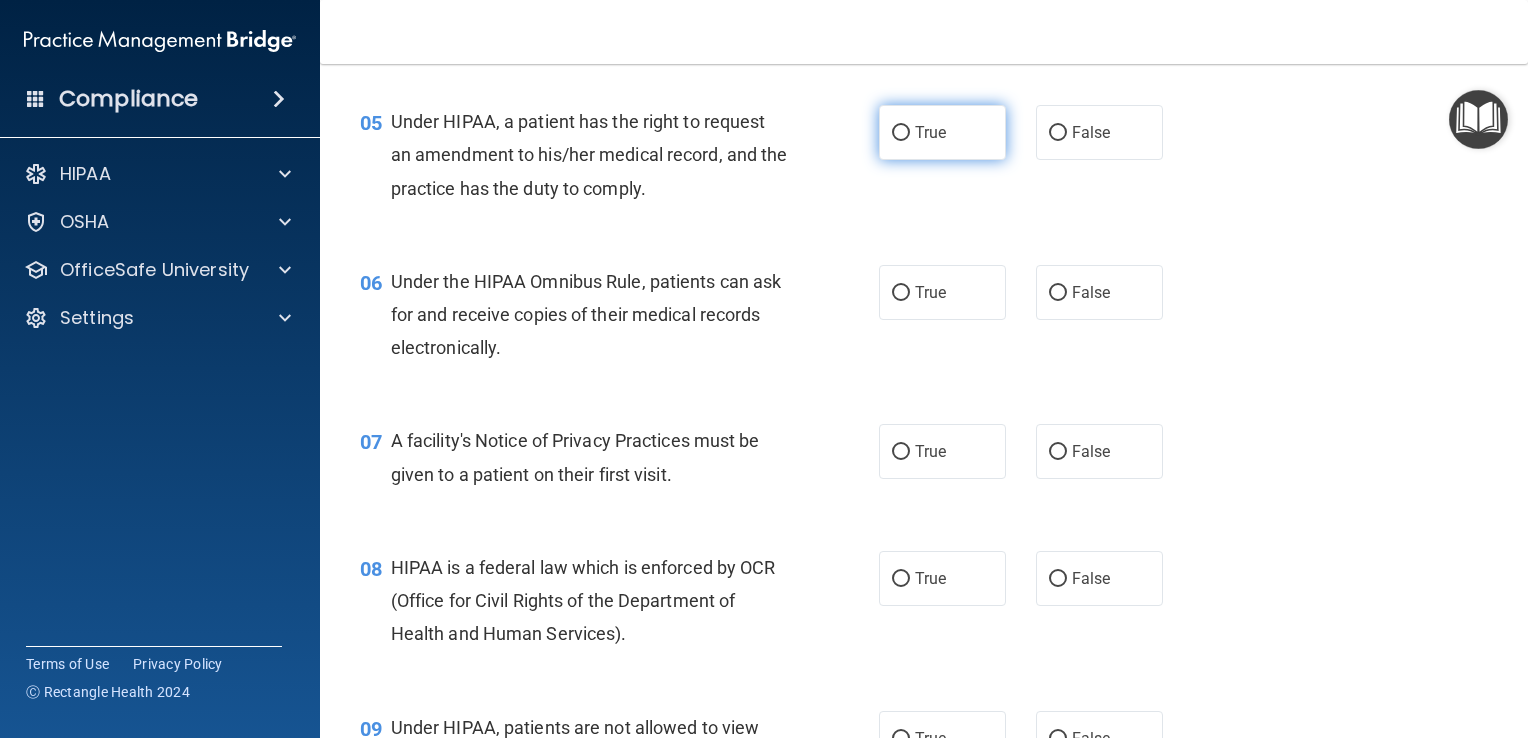 click on "True" at bounding box center [942, 132] 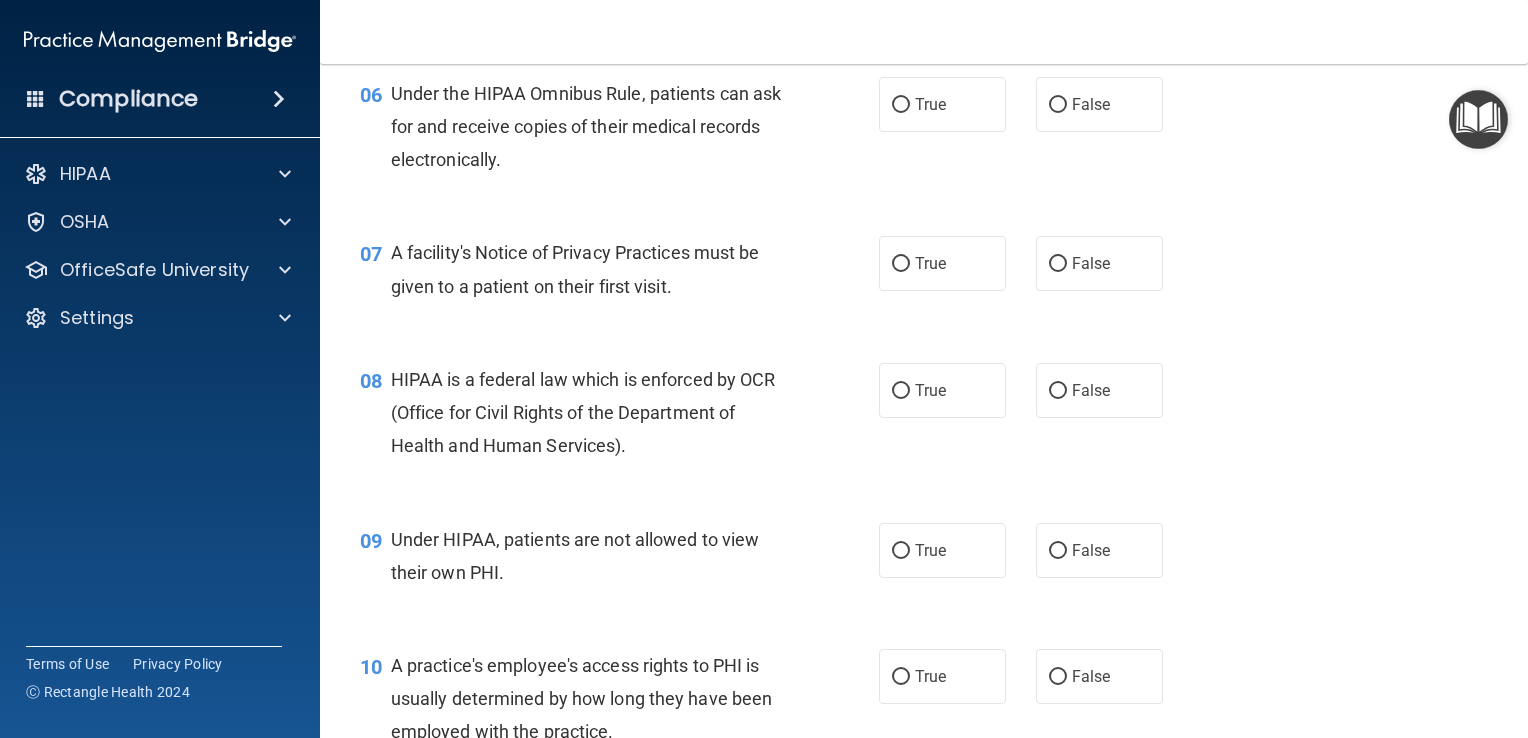 scroll, scrollTop: 1051, scrollLeft: 0, axis: vertical 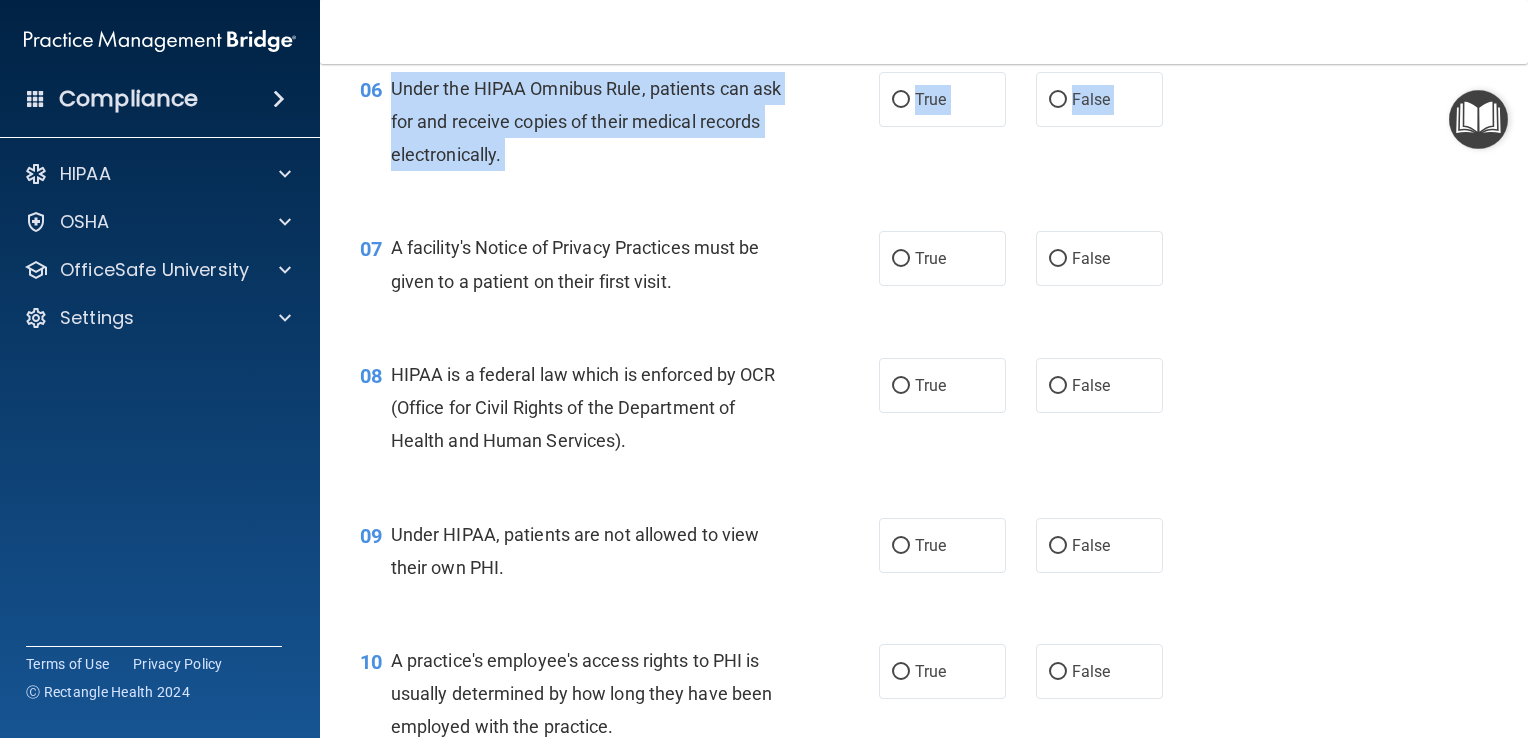 drag, startPoint x: 385, startPoint y: 114, endPoint x: 846, endPoint y: 239, distance: 477.6463 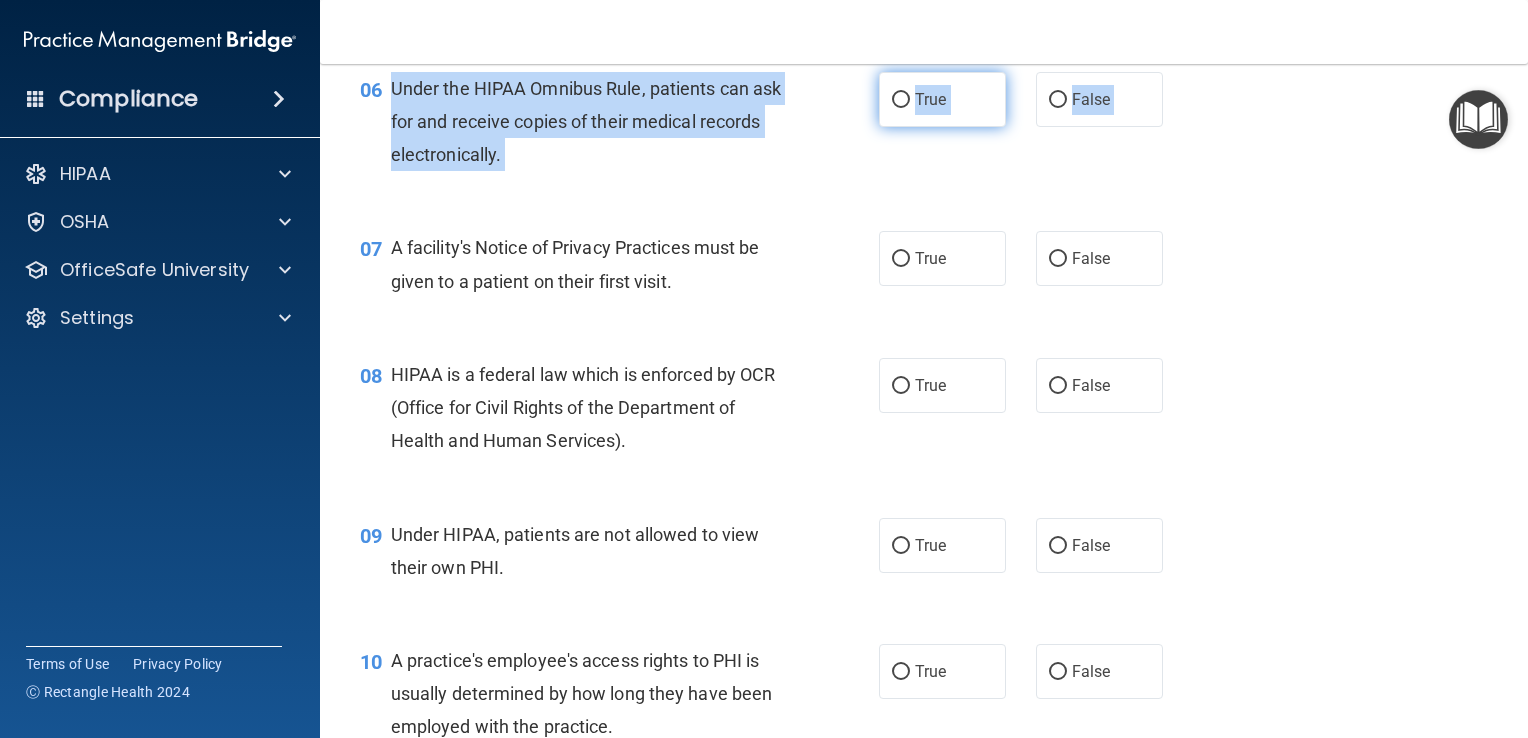 click on "True" at bounding box center [901, 100] 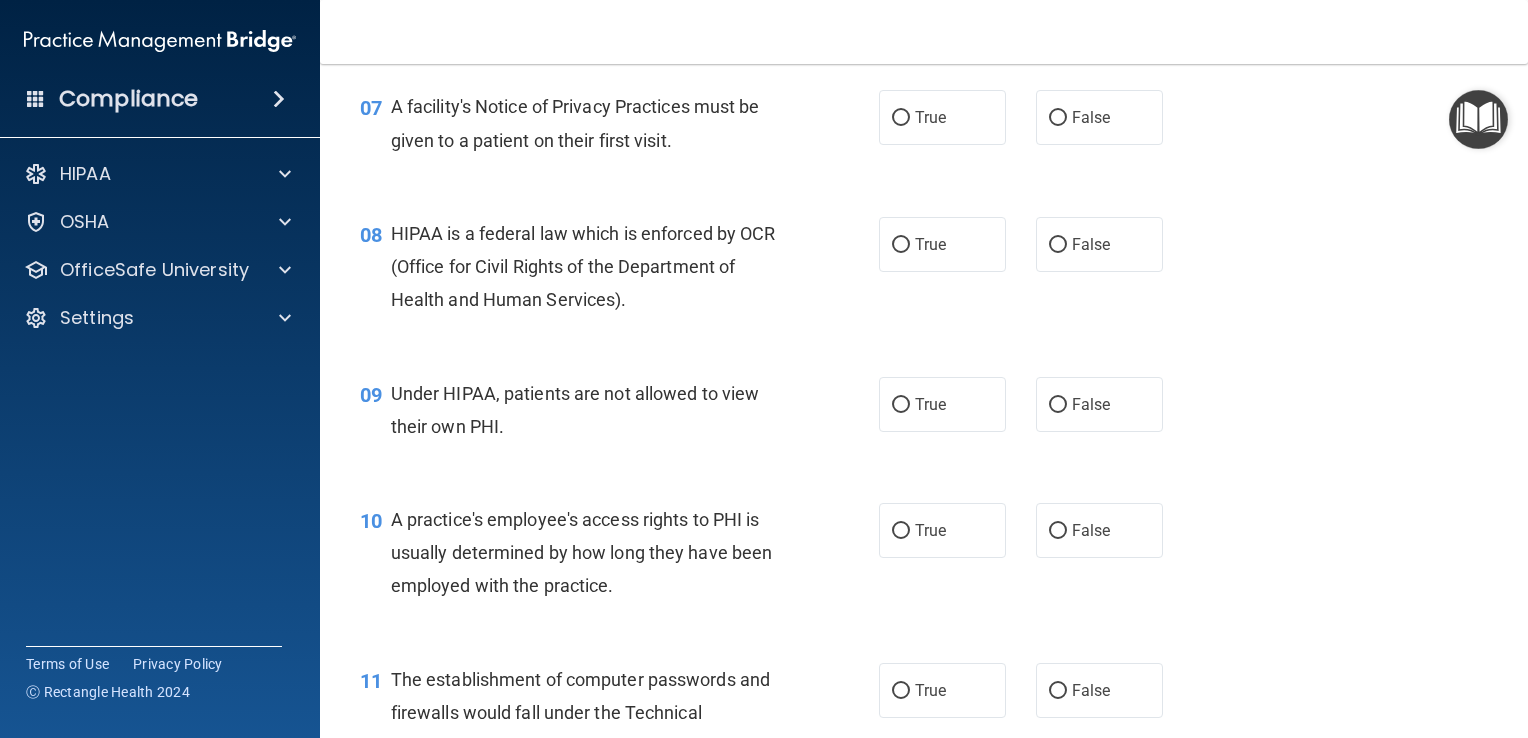 scroll, scrollTop: 1194, scrollLeft: 0, axis: vertical 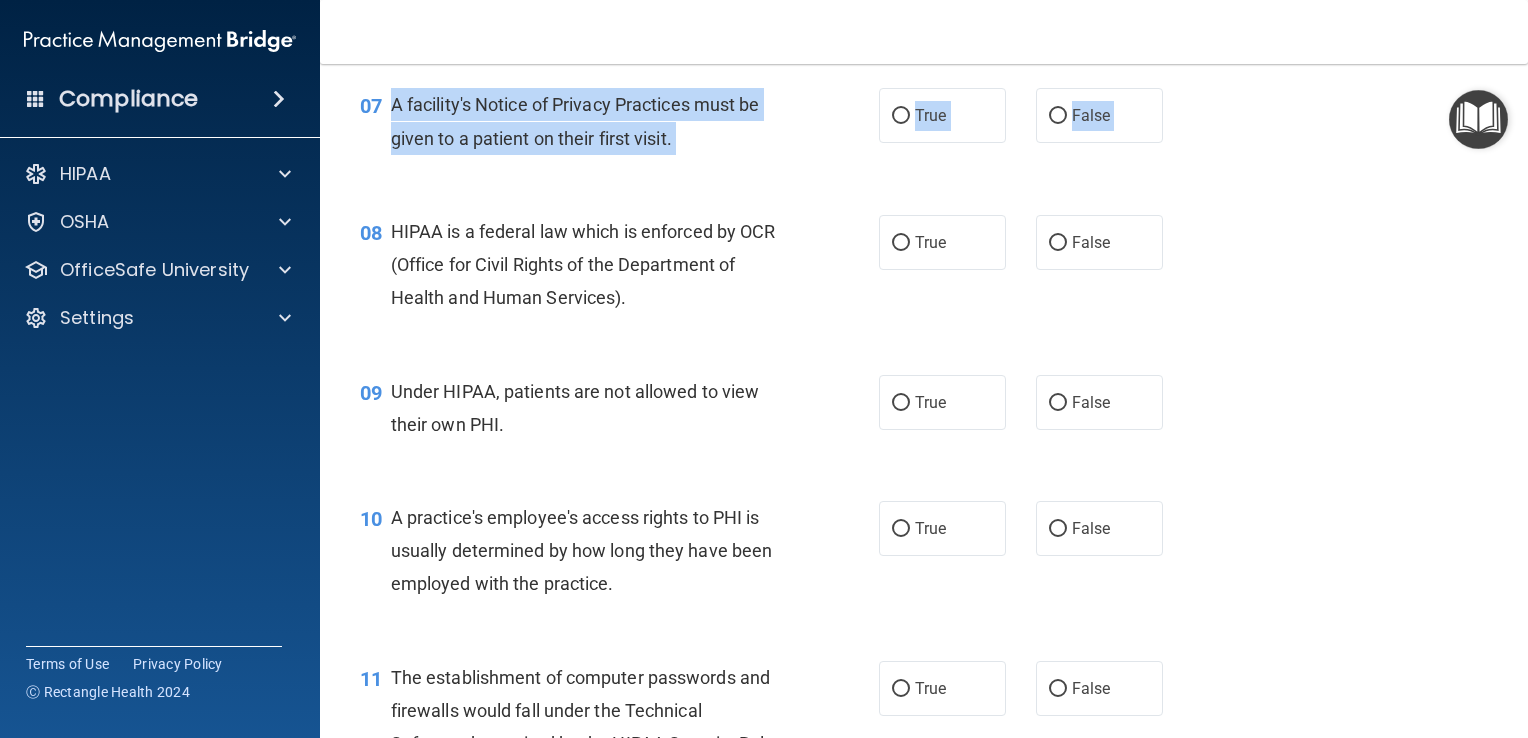 drag, startPoint x: 384, startPoint y: 134, endPoint x: 829, endPoint y: 237, distance: 456.7647 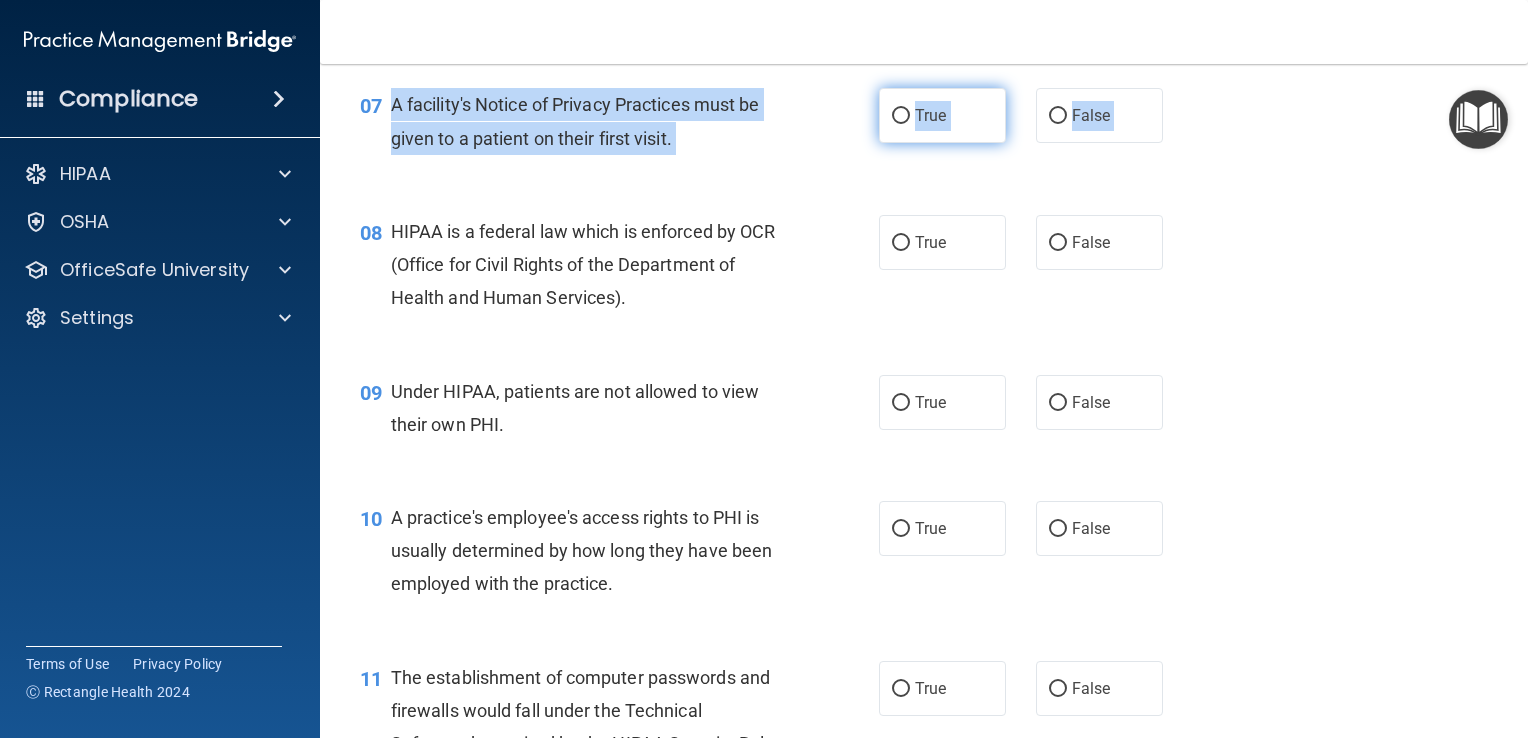 click on "True" at bounding box center (901, 116) 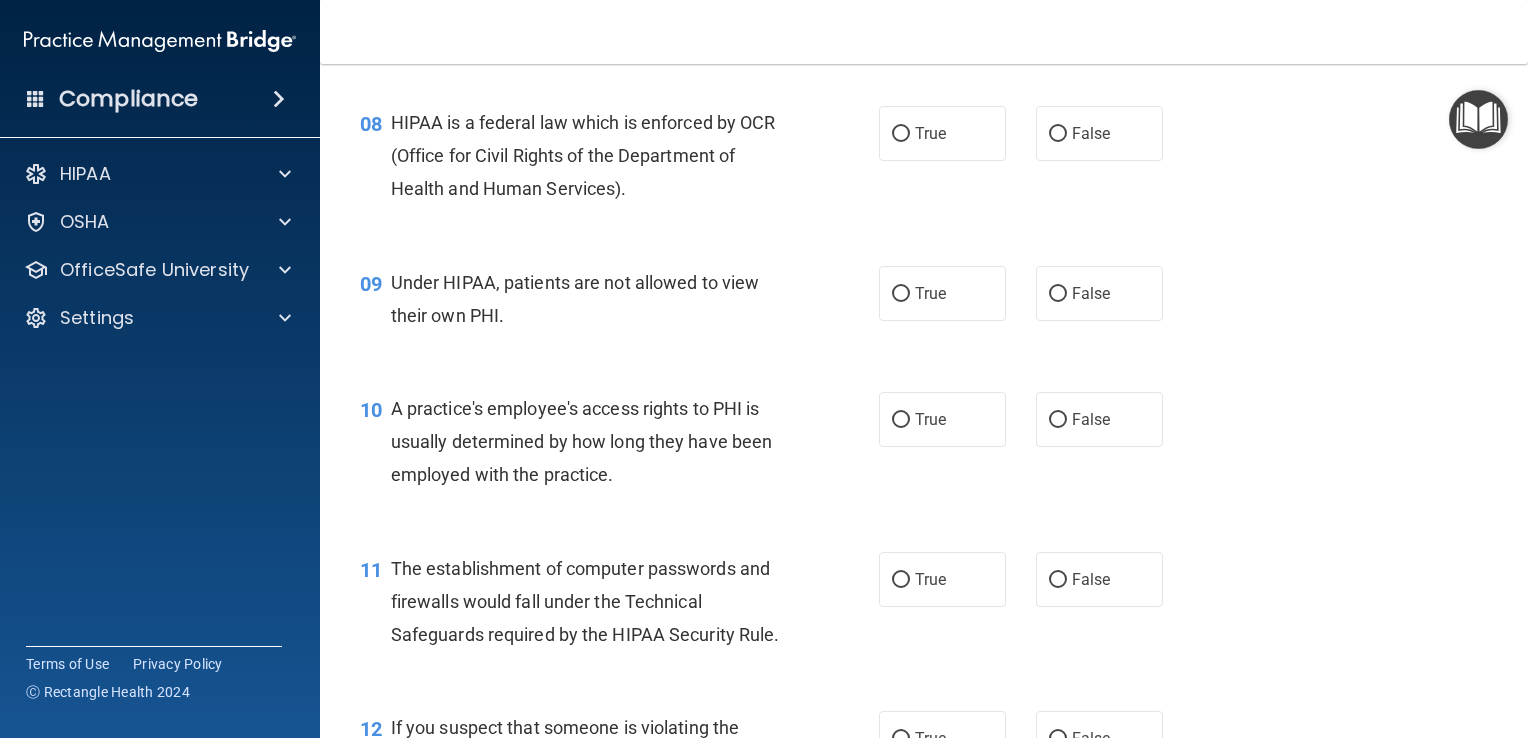 scroll, scrollTop: 1326, scrollLeft: 0, axis: vertical 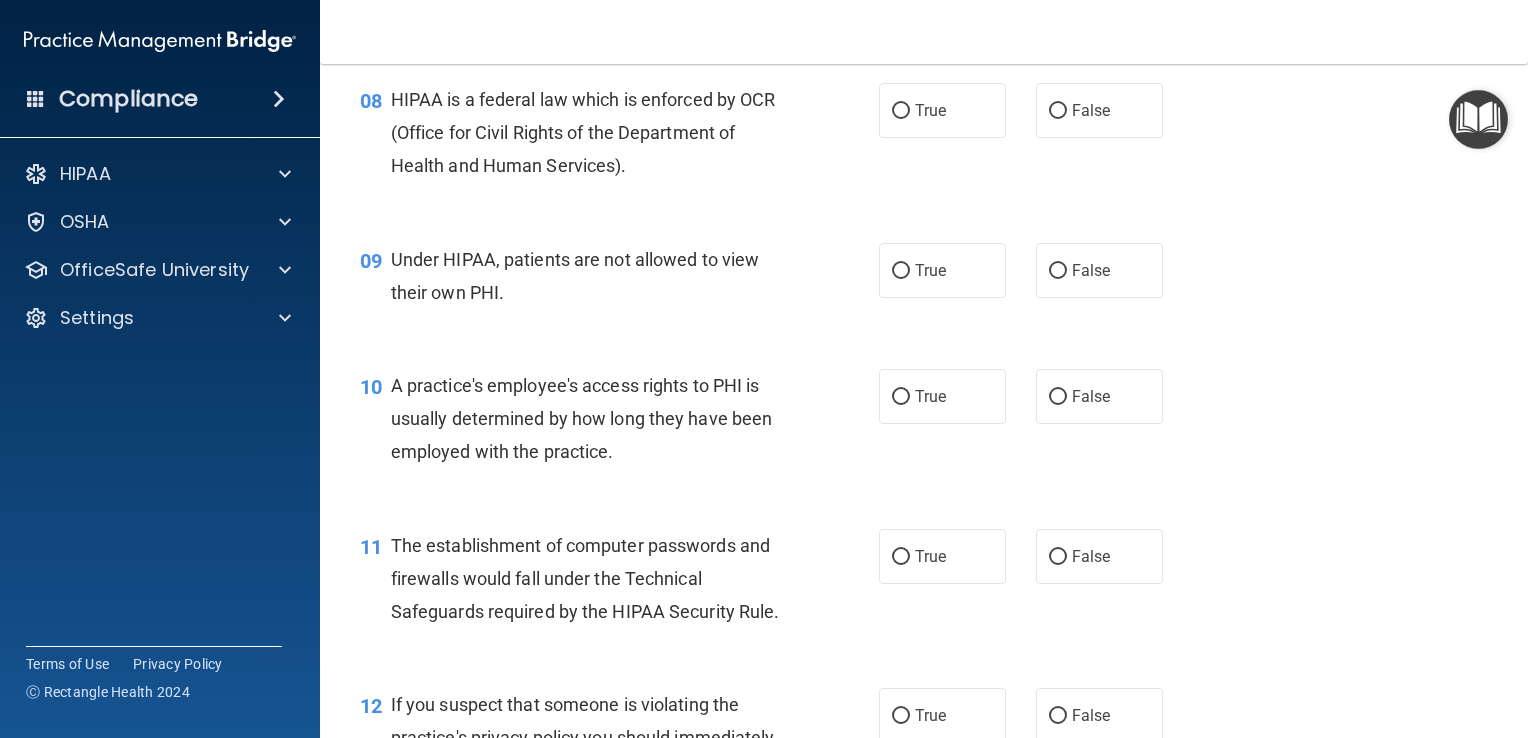 click on "08       HIPAA is a federal law which is enforced by OCR (Office for Civil Rights of the Department of Health and Human Services)." at bounding box center [619, 138] 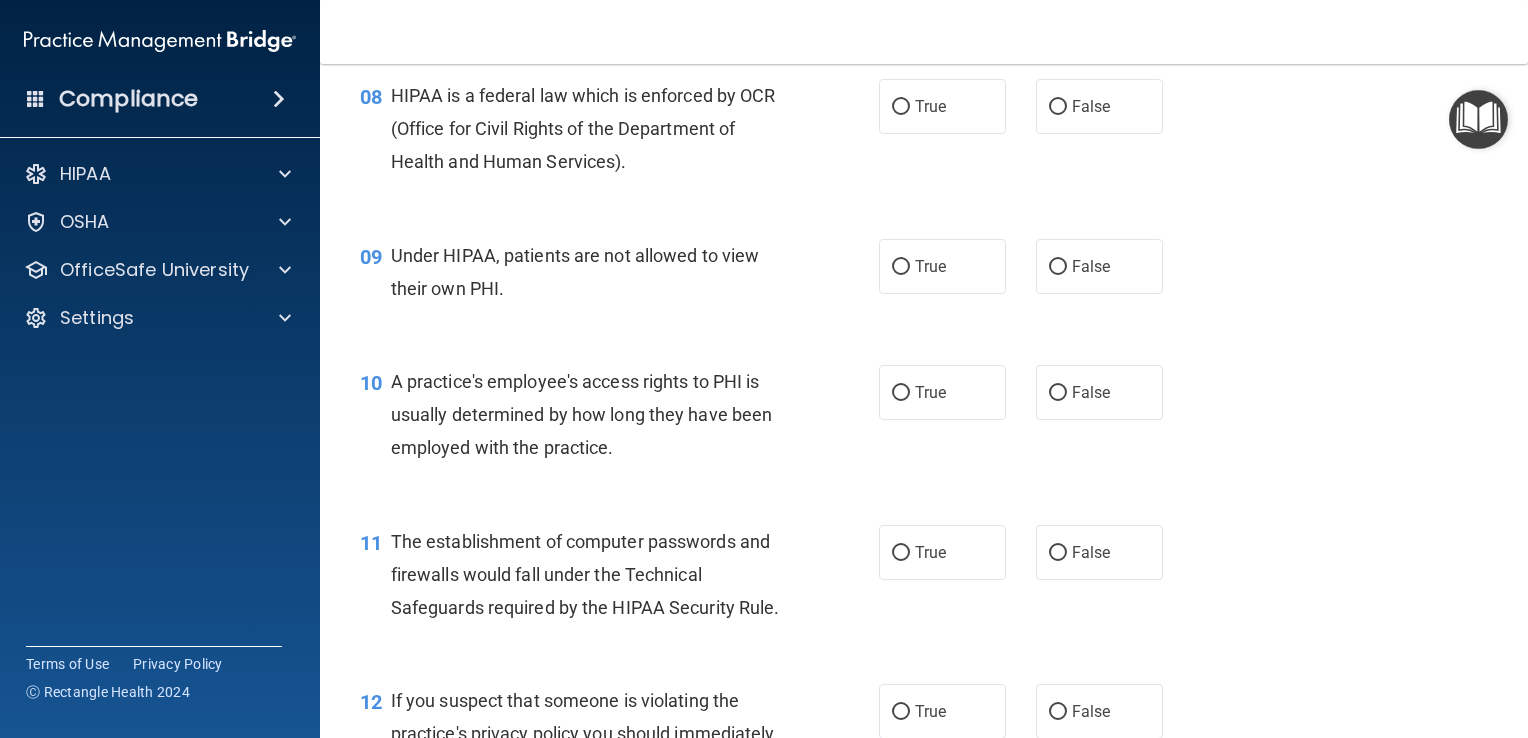 scroll, scrollTop: 1335, scrollLeft: 0, axis: vertical 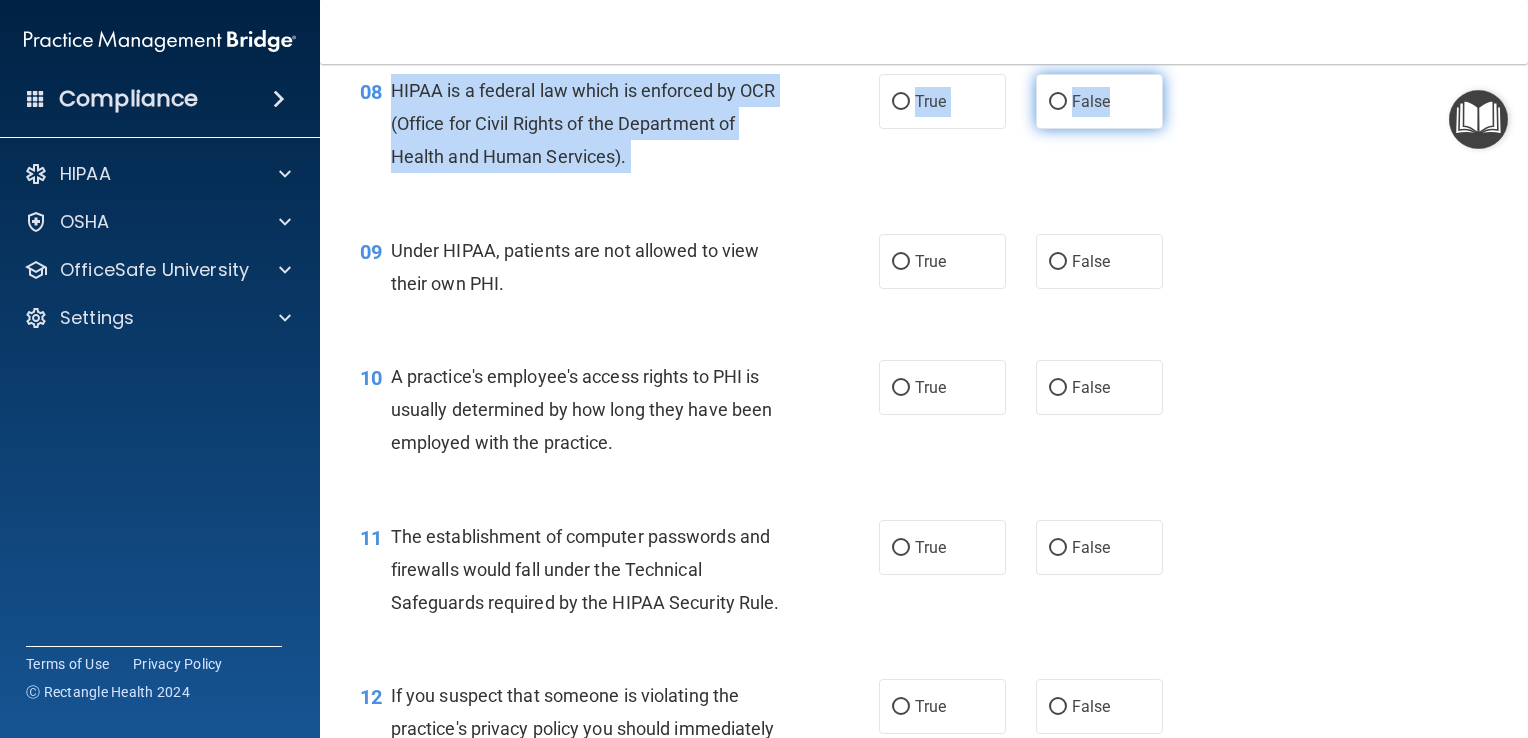 drag, startPoint x: 392, startPoint y: 118, endPoint x: 1096, endPoint y: 130, distance: 704.1023 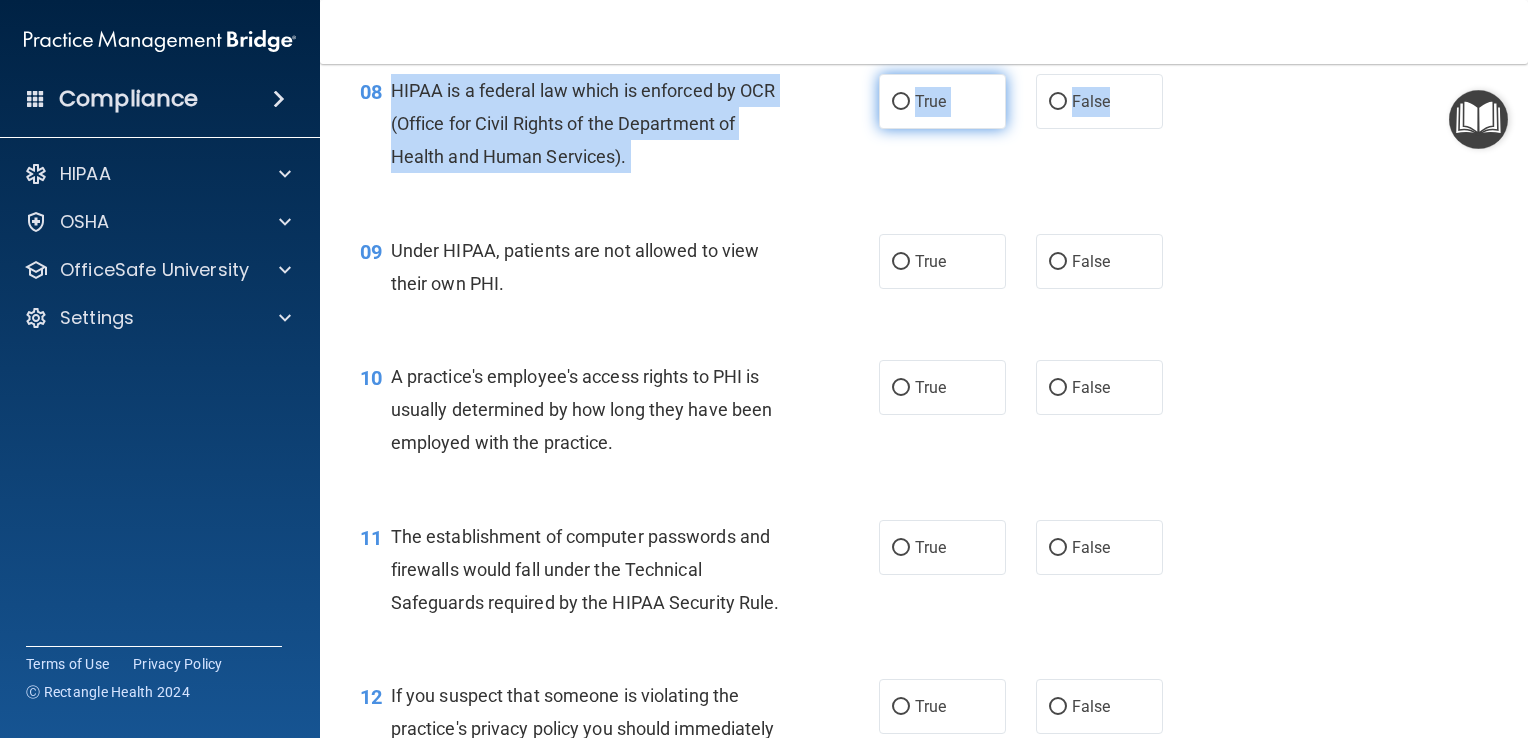 click on "True" at bounding box center [901, 102] 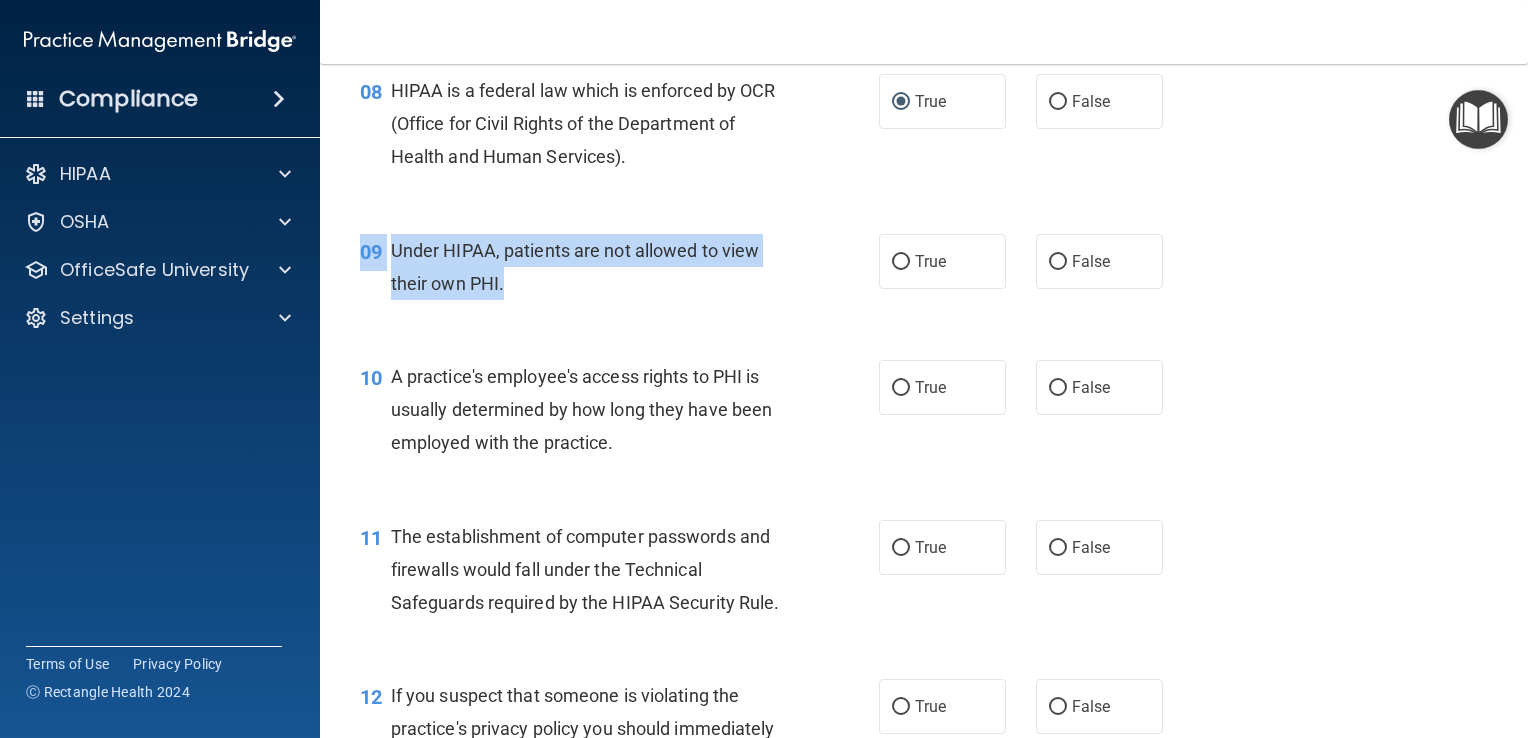 drag, startPoint x: 757, startPoint y: 309, endPoint x: 552, endPoint y: 343, distance: 207.80038 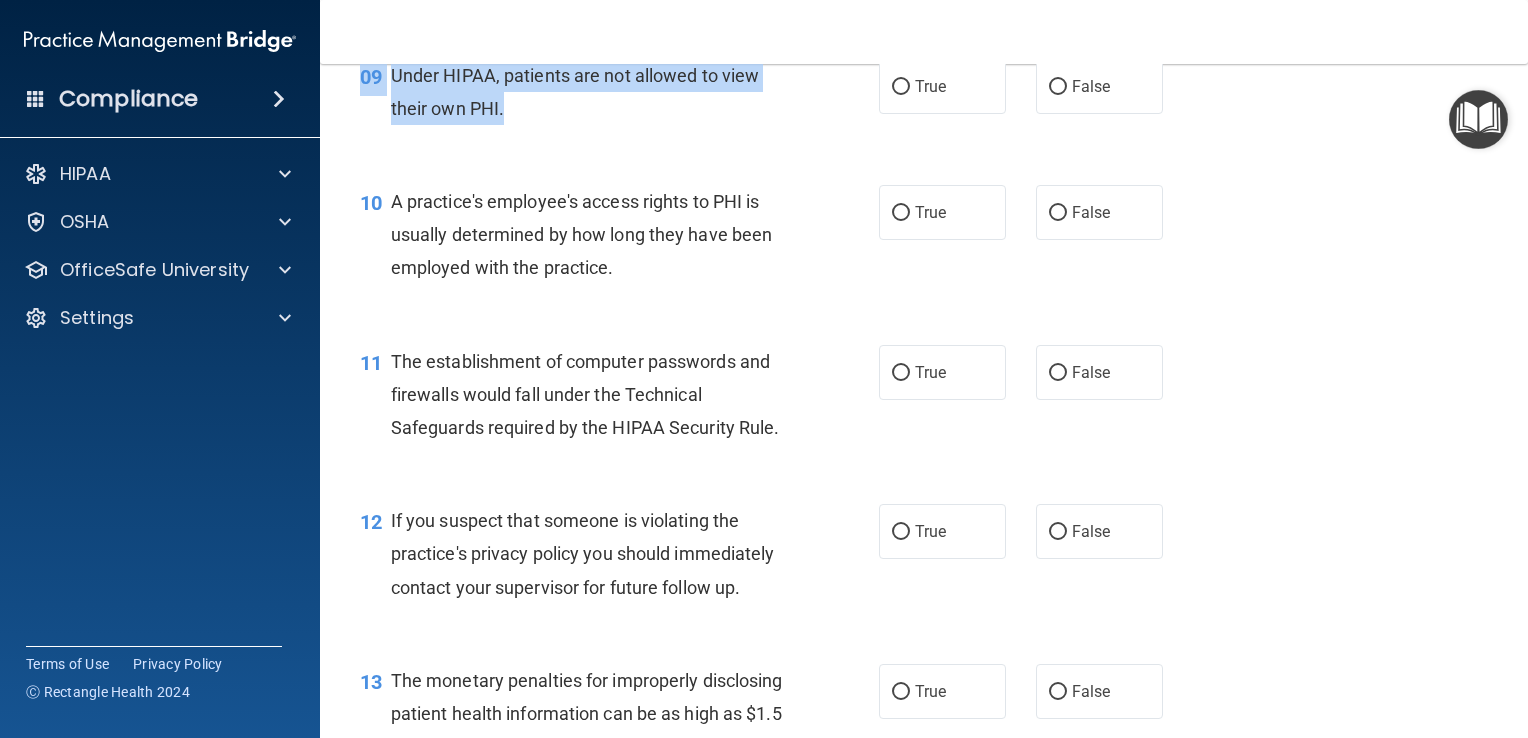 scroll, scrollTop: 1517, scrollLeft: 0, axis: vertical 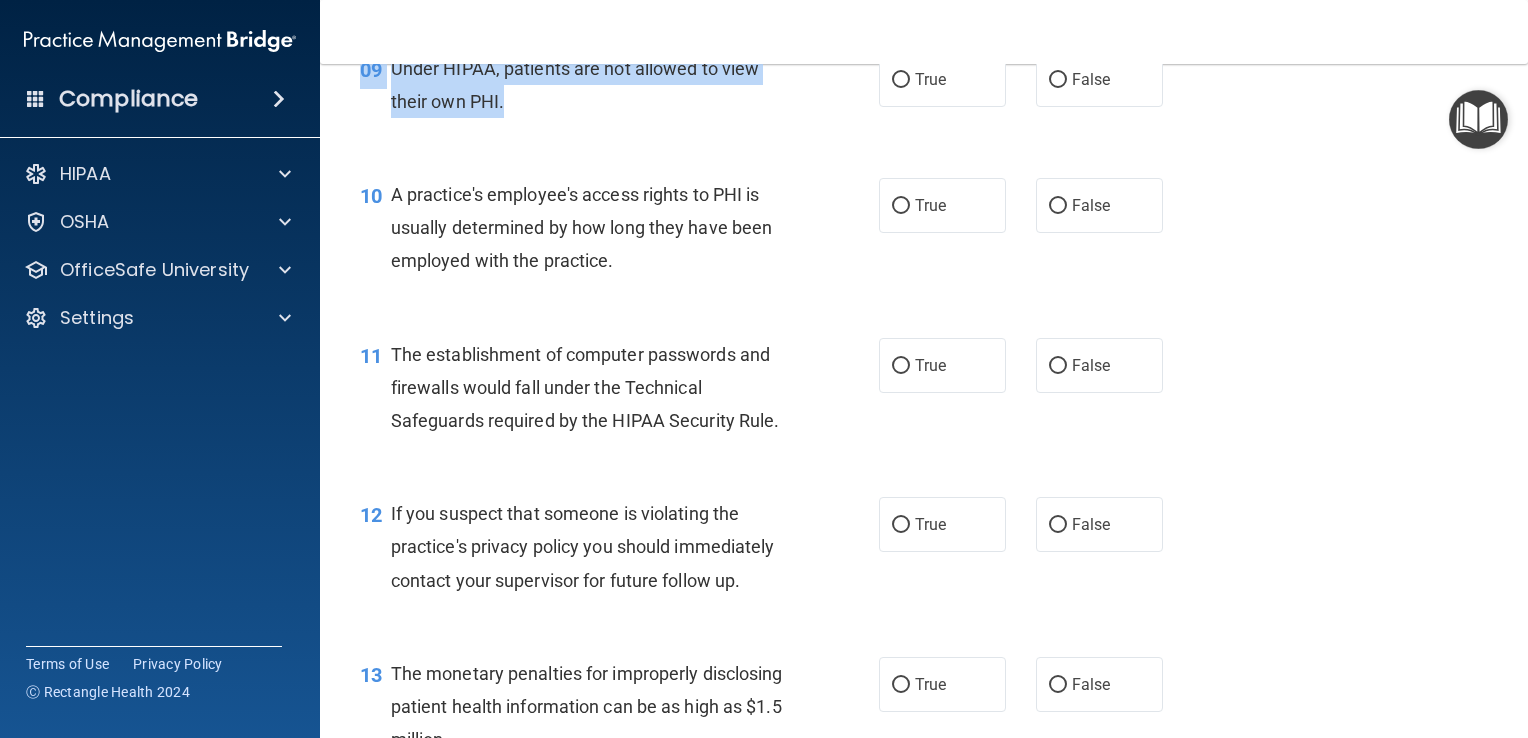 click on "Under HIPAA, patients are not allowed to view their own PHI." at bounding box center [575, 85] 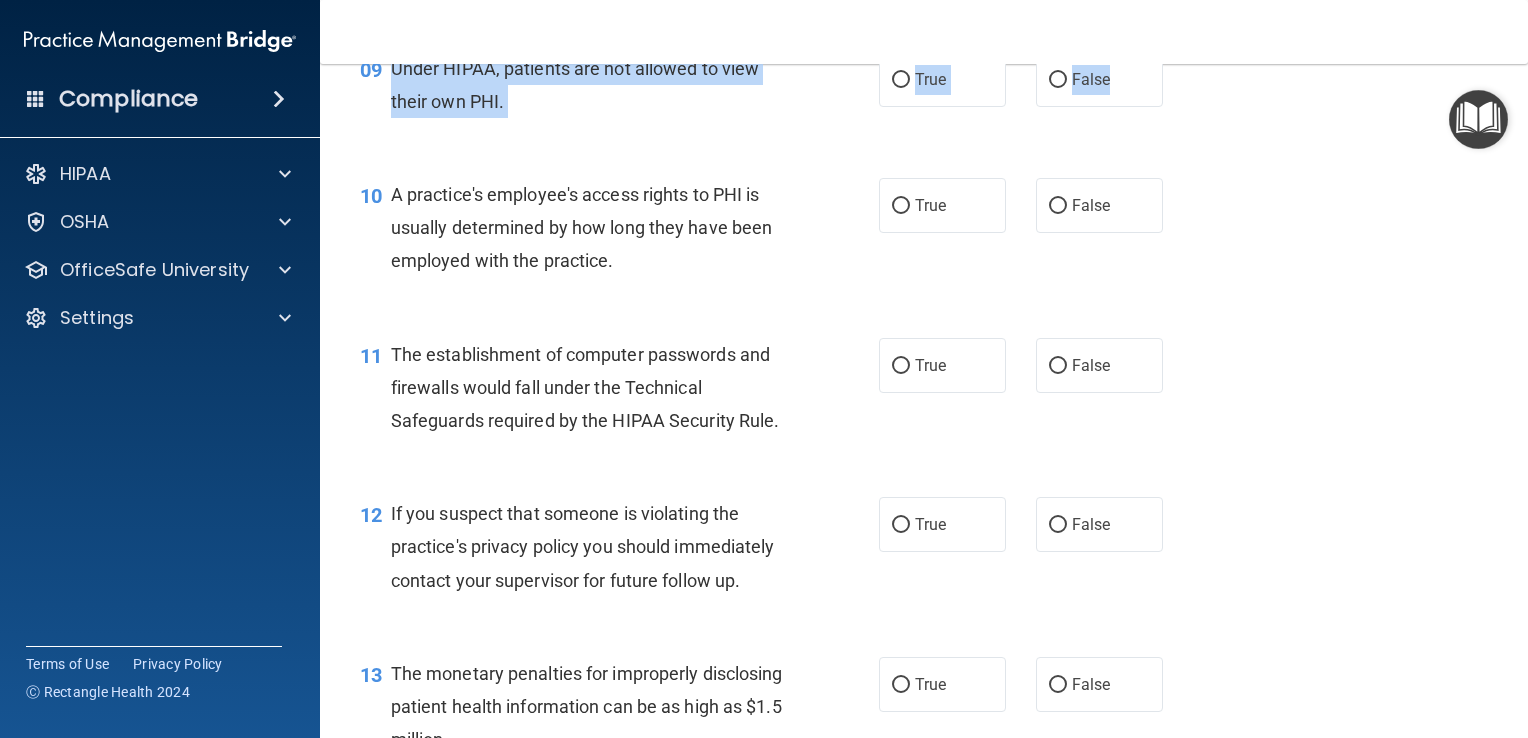 drag, startPoint x: 391, startPoint y: 95, endPoint x: 1143, endPoint y: 139, distance: 753.28613 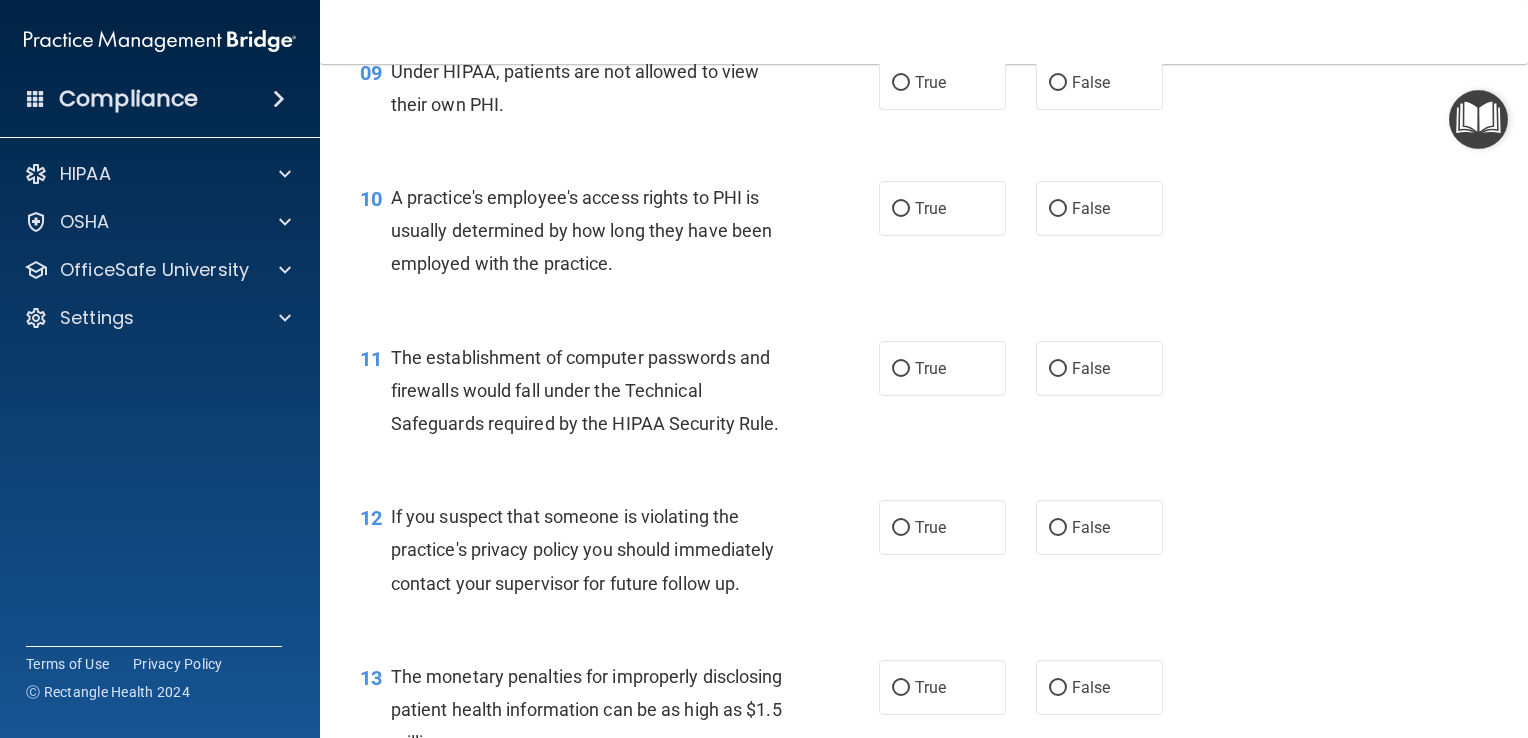 scroll, scrollTop: 1516, scrollLeft: 0, axis: vertical 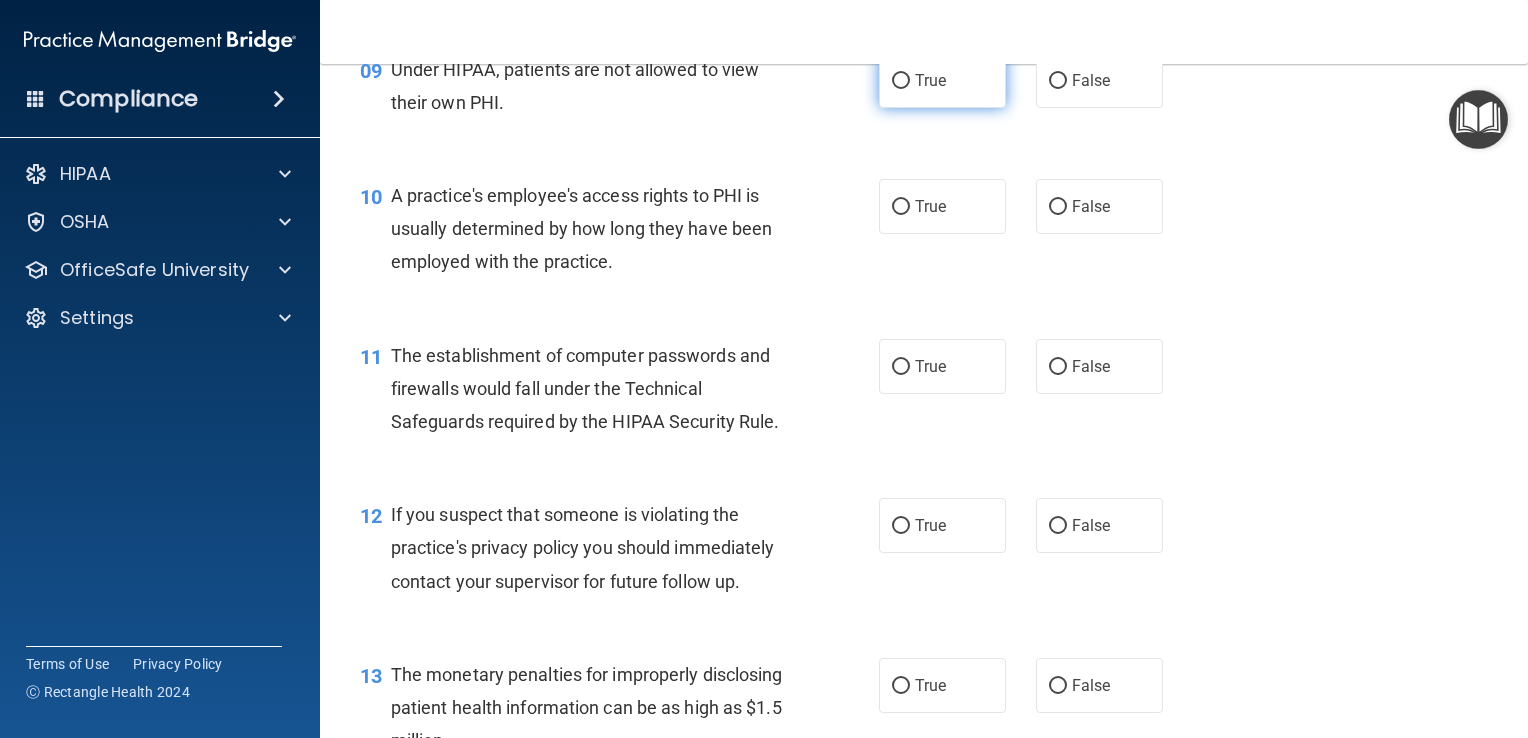 click on "True" at bounding box center [942, 80] 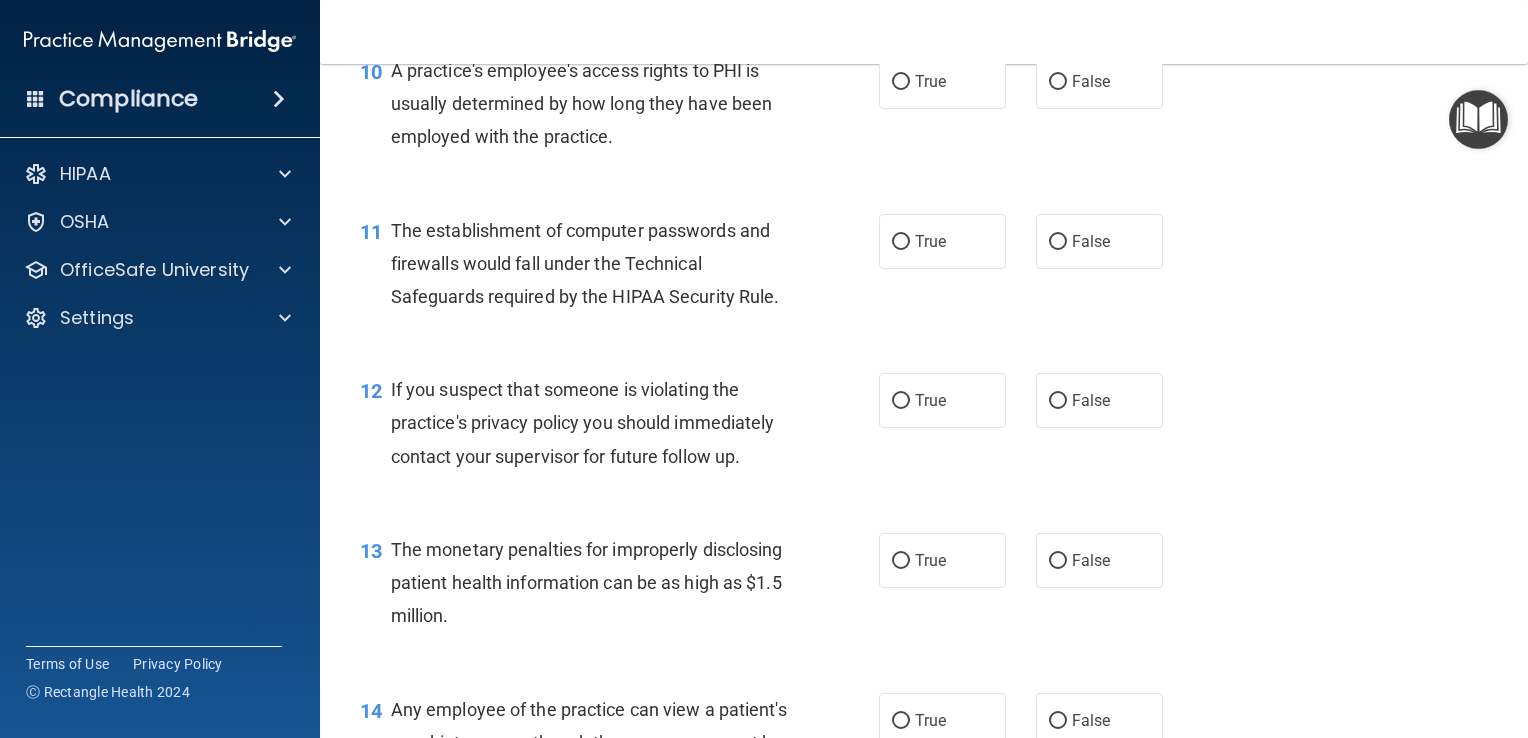 scroll, scrollTop: 1656, scrollLeft: 0, axis: vertical 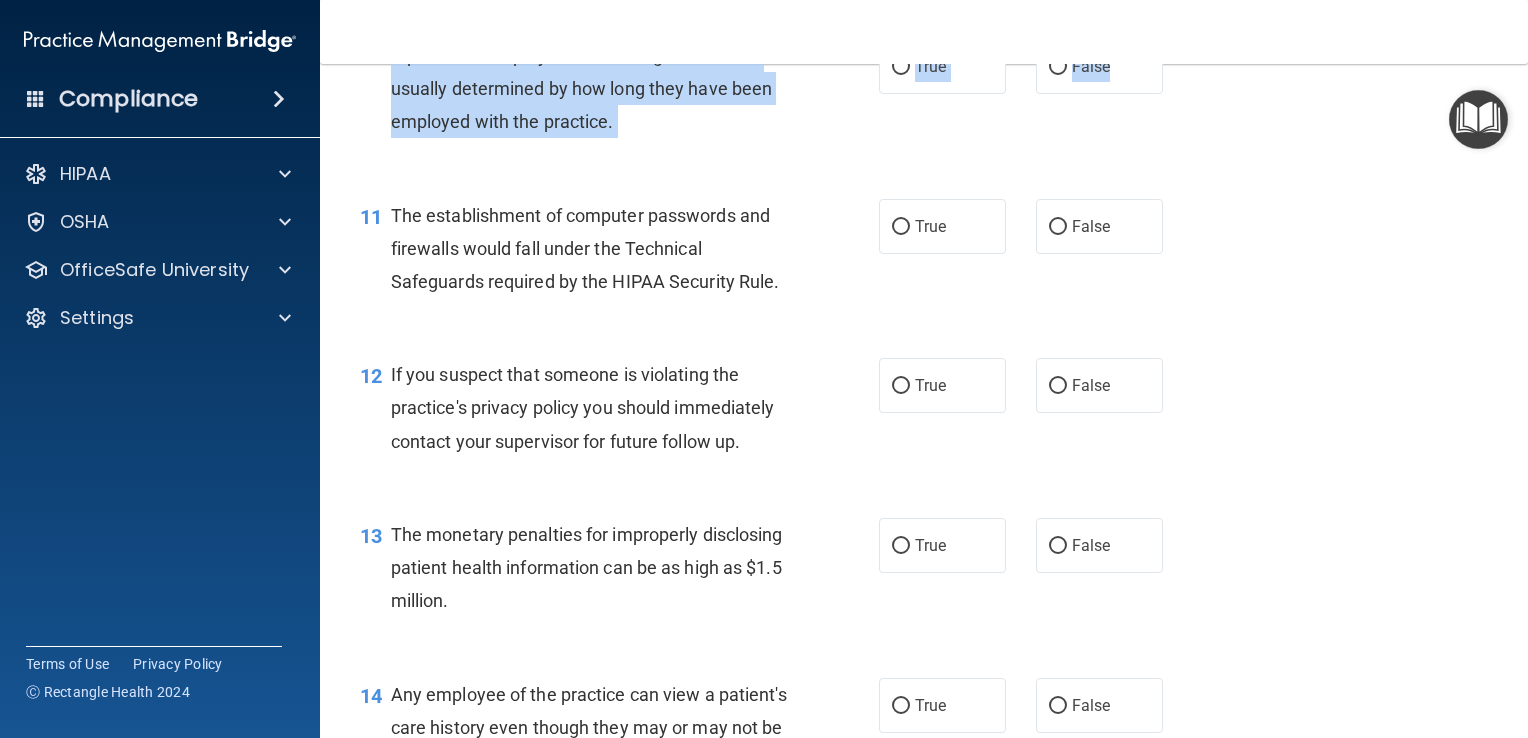 drag, startPoint x: 395, startPoint y: 87, endPoint x: 1140, endPoint y: 126, distance: 746.0201 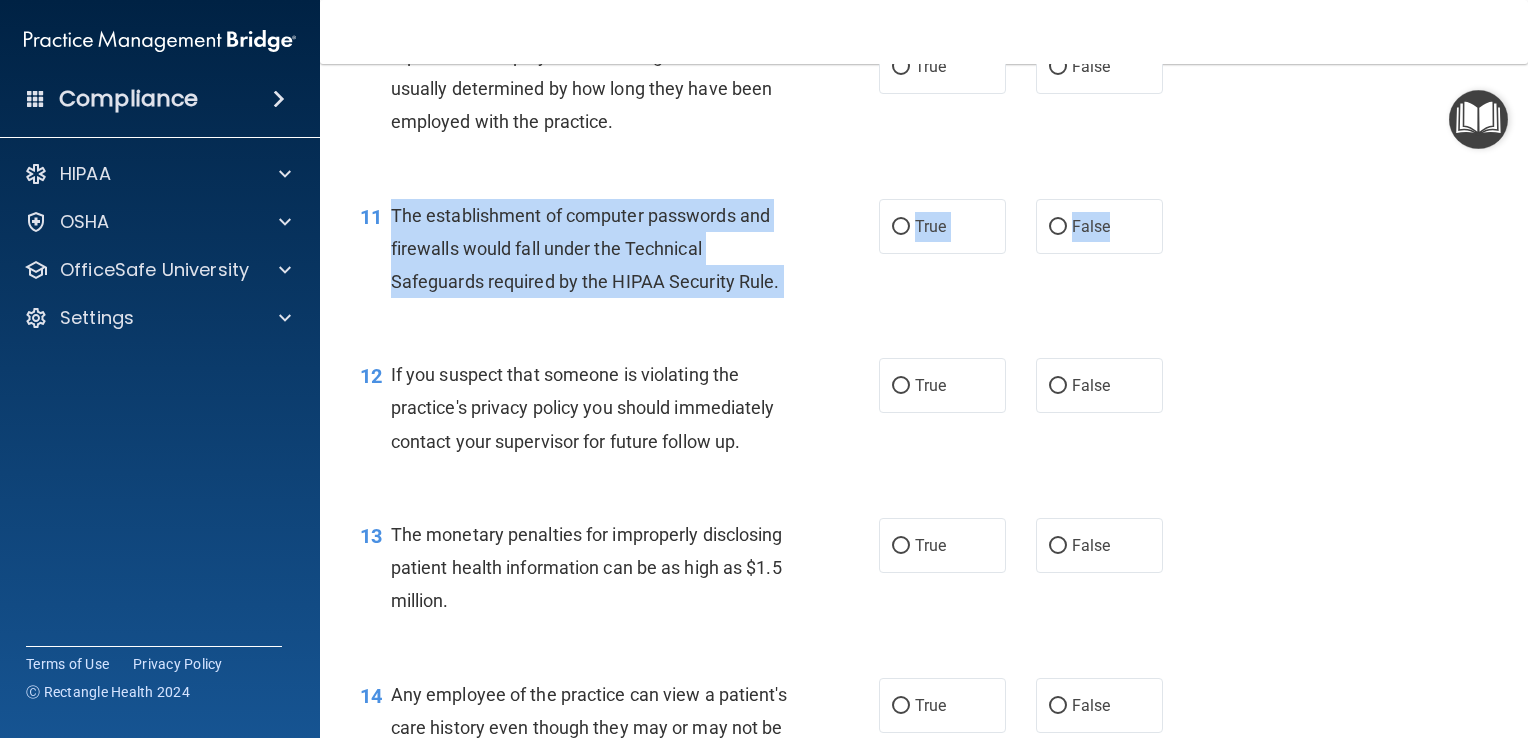 drag, startPoint x: 392, startPoint y: 240, endPoint x: 1168, endPoint y: 264, distance: 776.37103 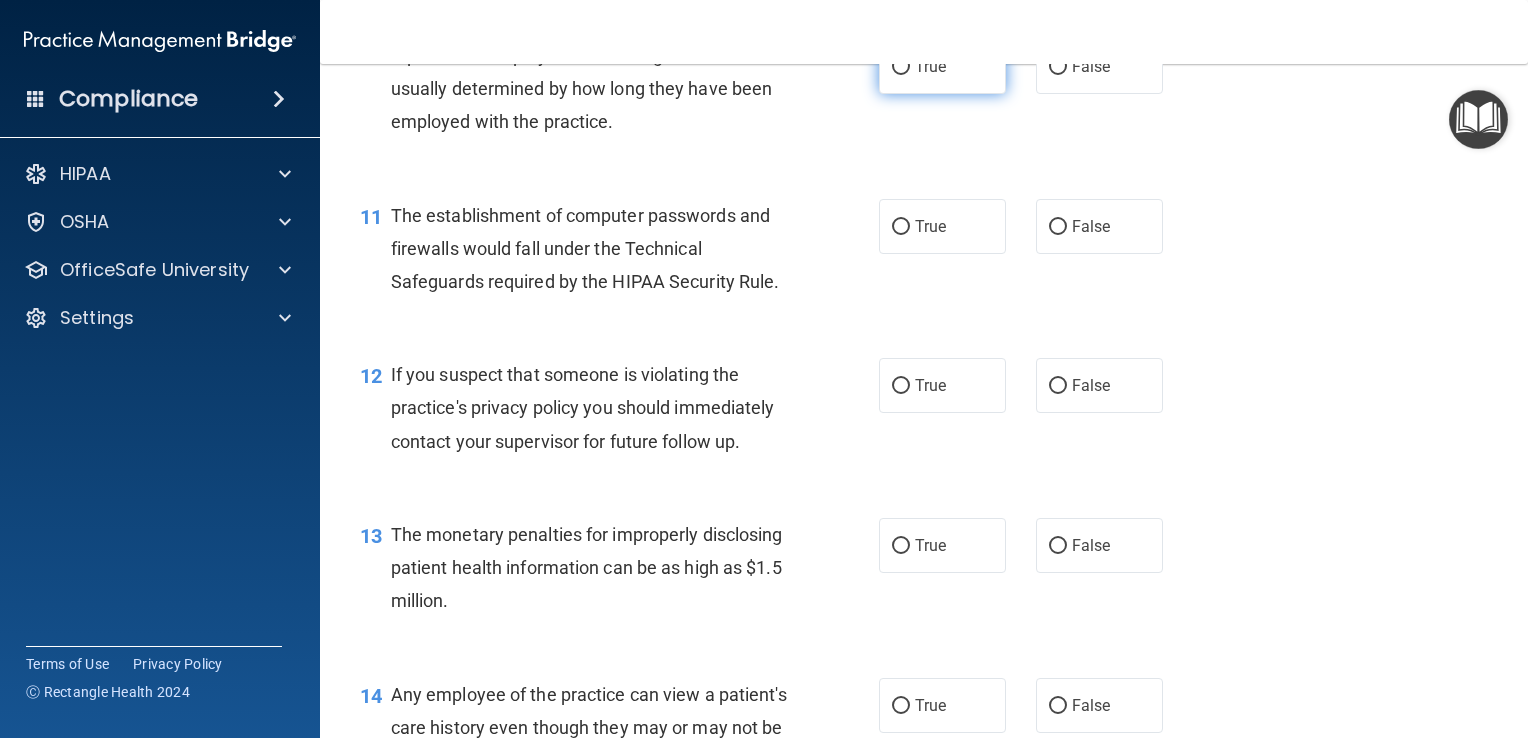 click on "True" at bounding box center [942, 66] 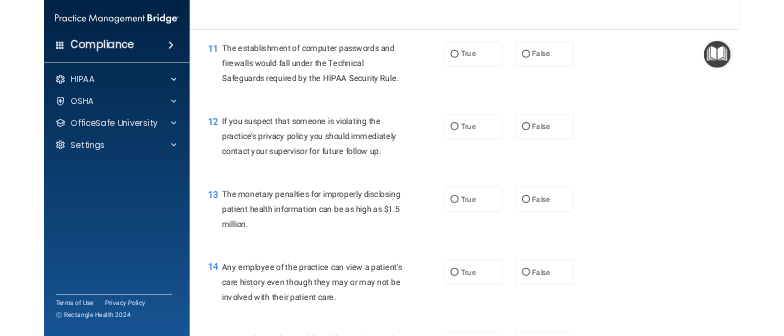scroll, scrollTop: 1781, scrollLeft: 0, axis: vertical 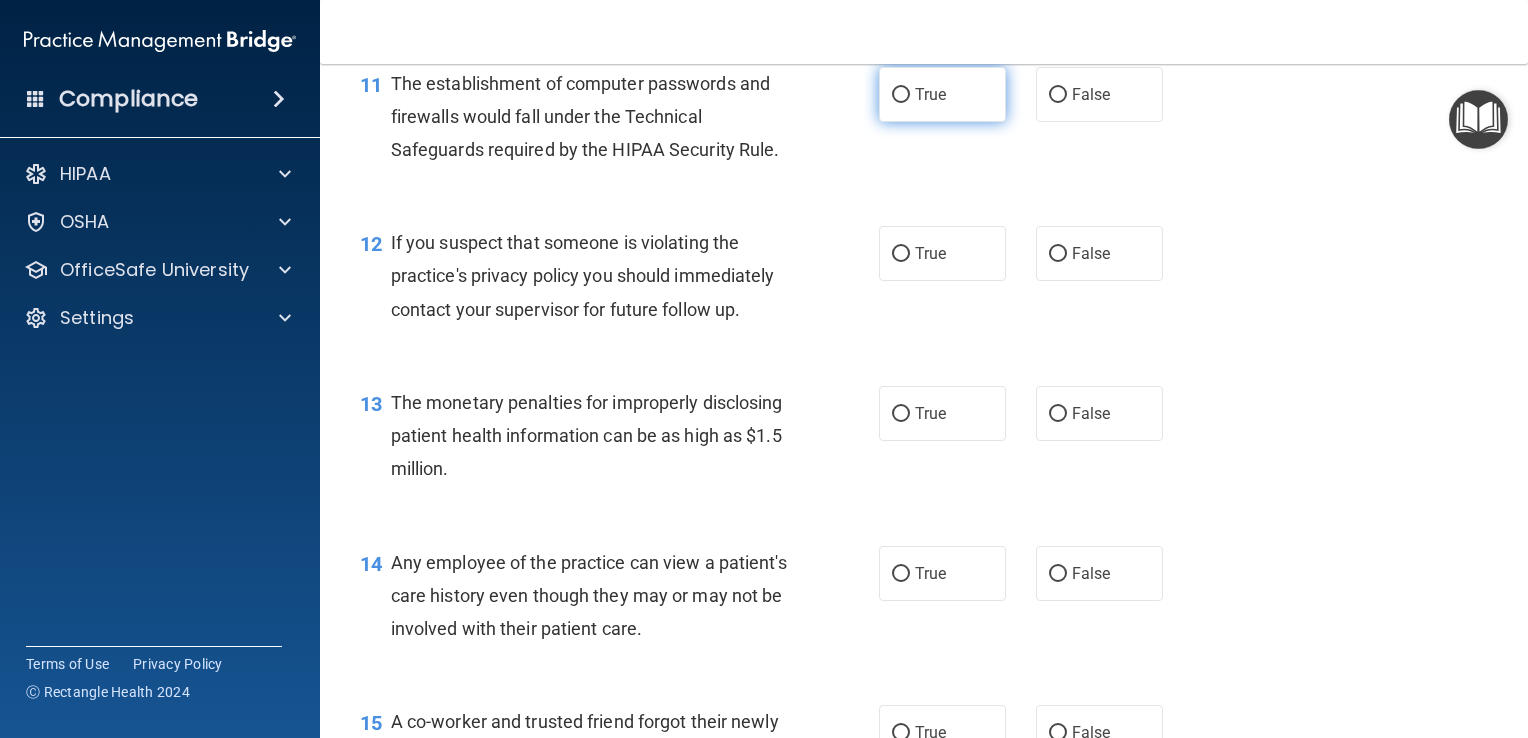 click on "True" at bounding box center (901, 95) 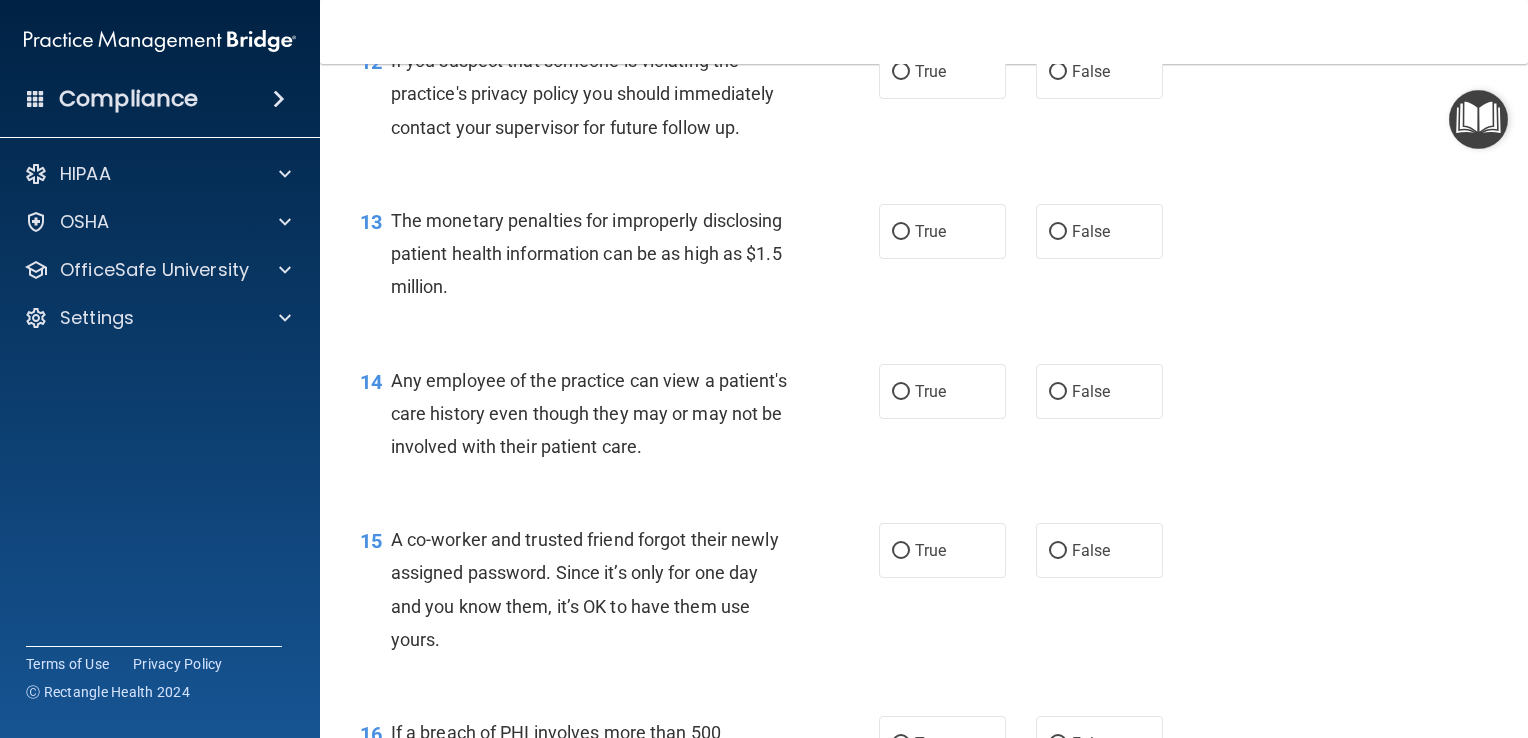 scroll, scrollTop: 1969, scrollLeft: 0, axis: vertical 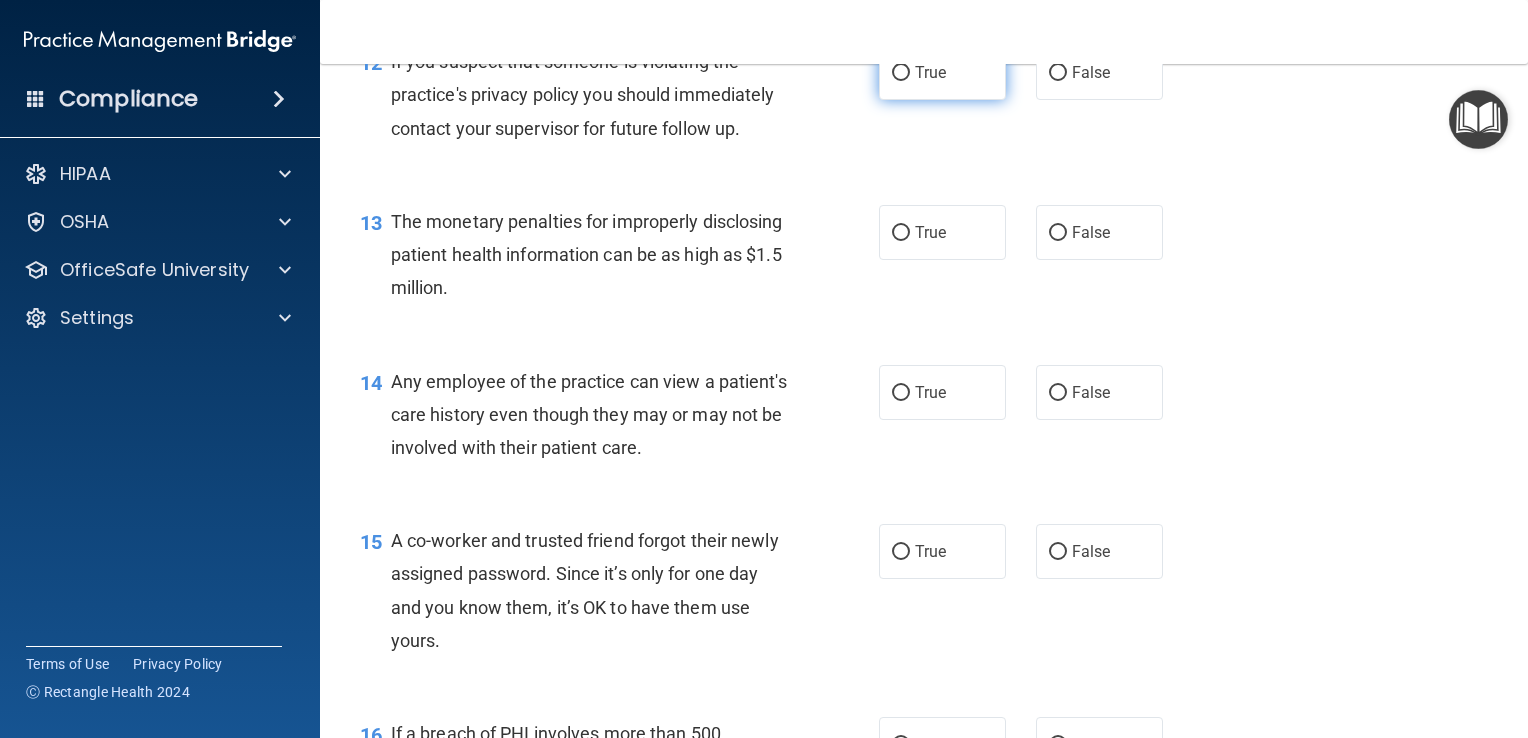 click on "True" at bounding box center (942, 72) 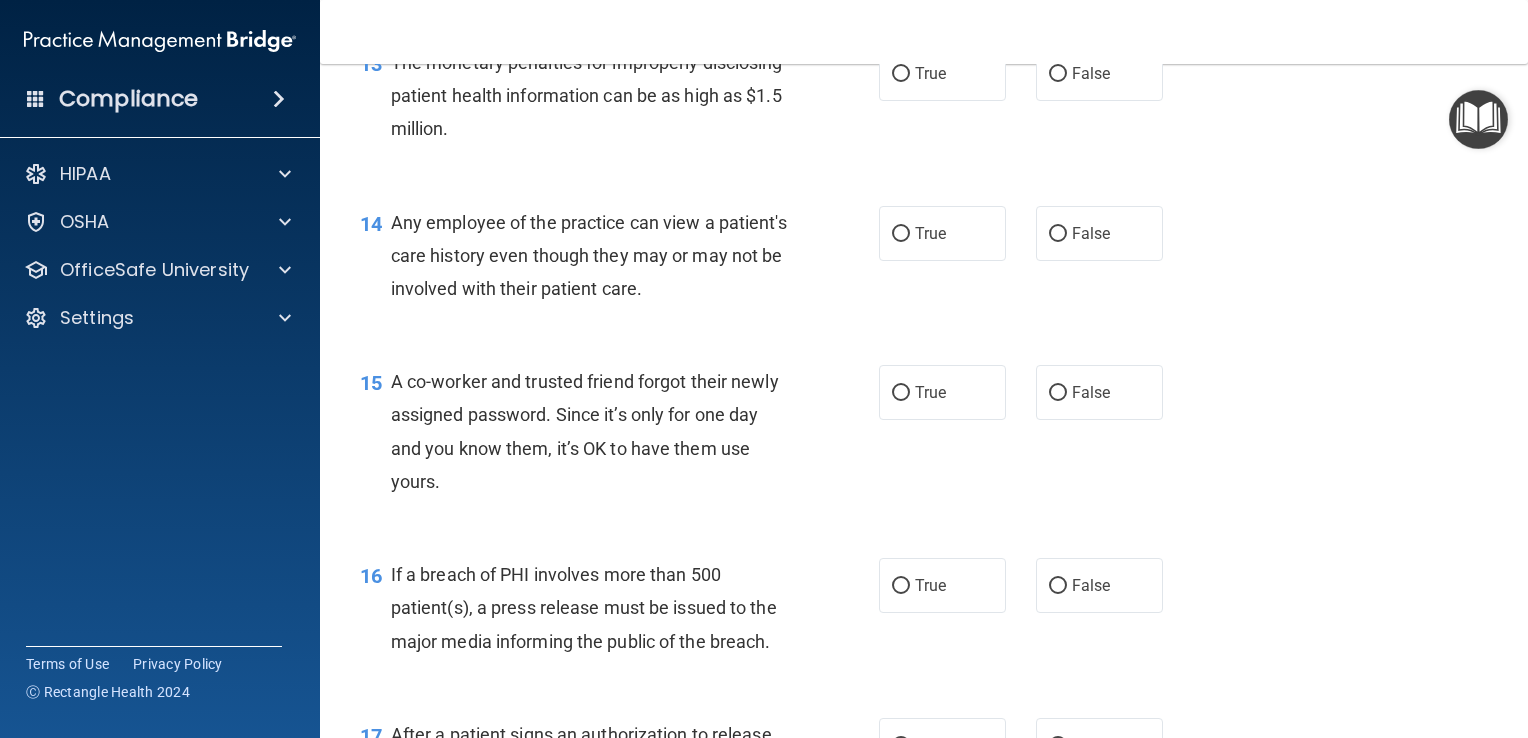 scroll, scrollTop: 2128, scrollLeft: 0, axis: vertical 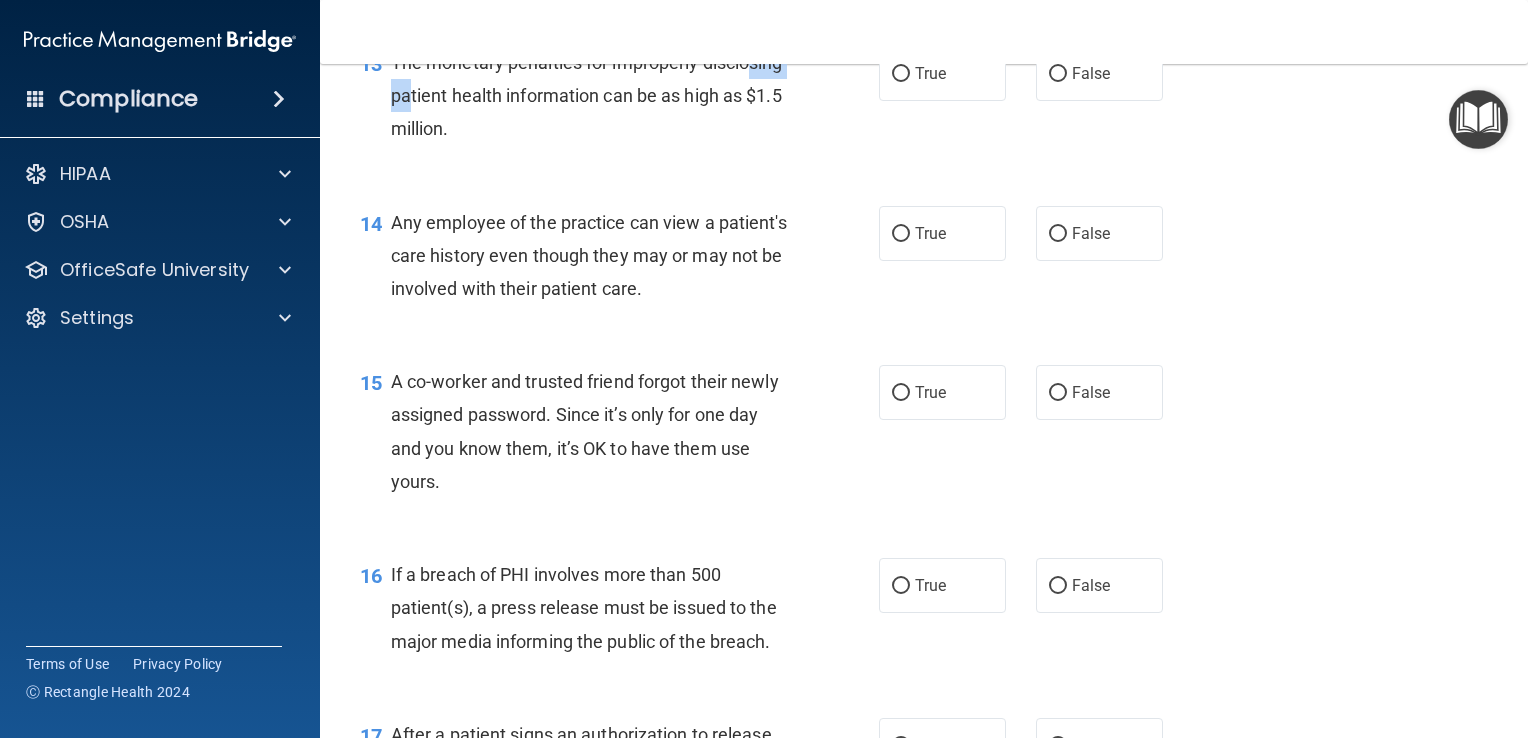 drag, startPoint x: 496, startPoint y: 130, endPoint x: 426, endPoint y: 122, distance: 70.45566 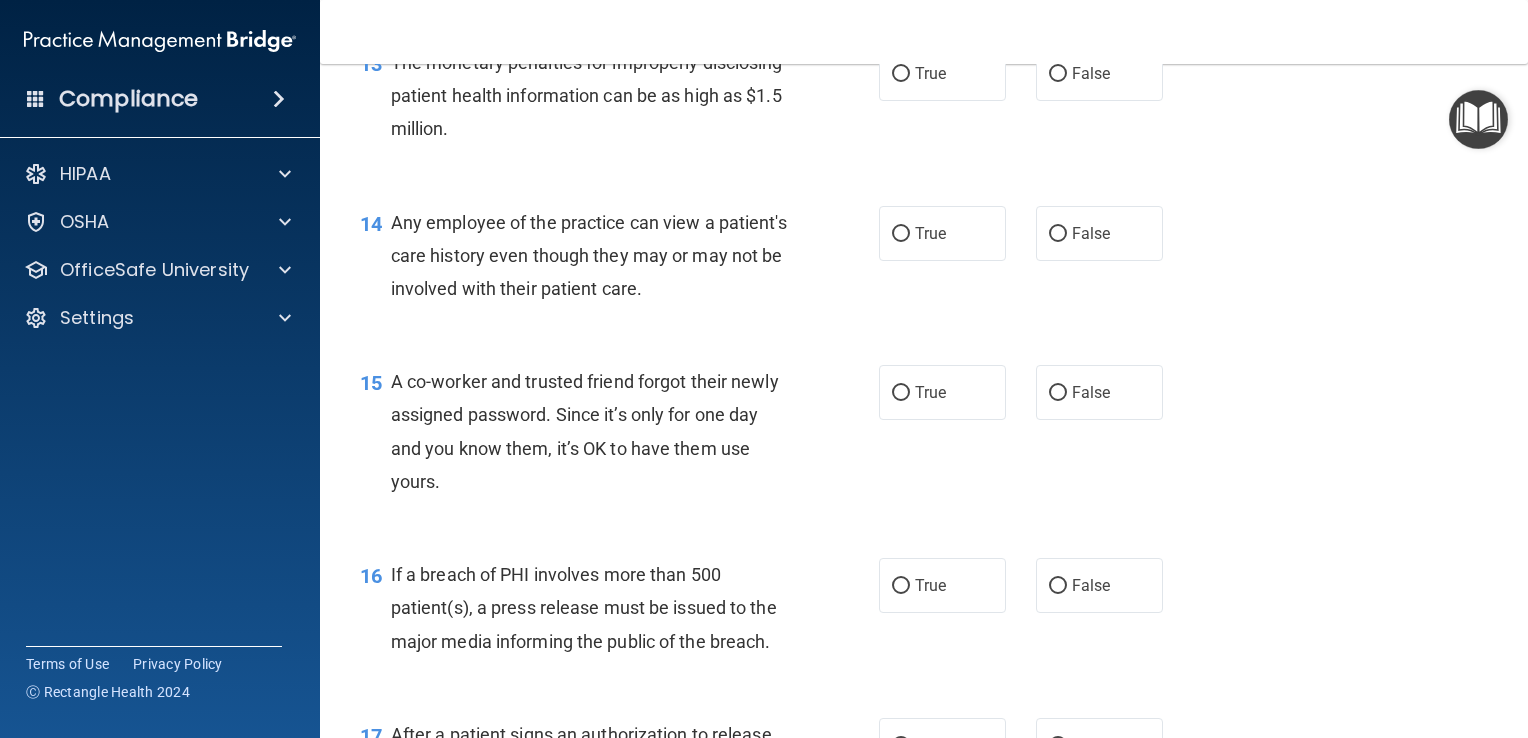 drag, startPoint x: 426, startPoint y: 122, endPoint x: 387, endPoint y: 100, distance: 44.777225 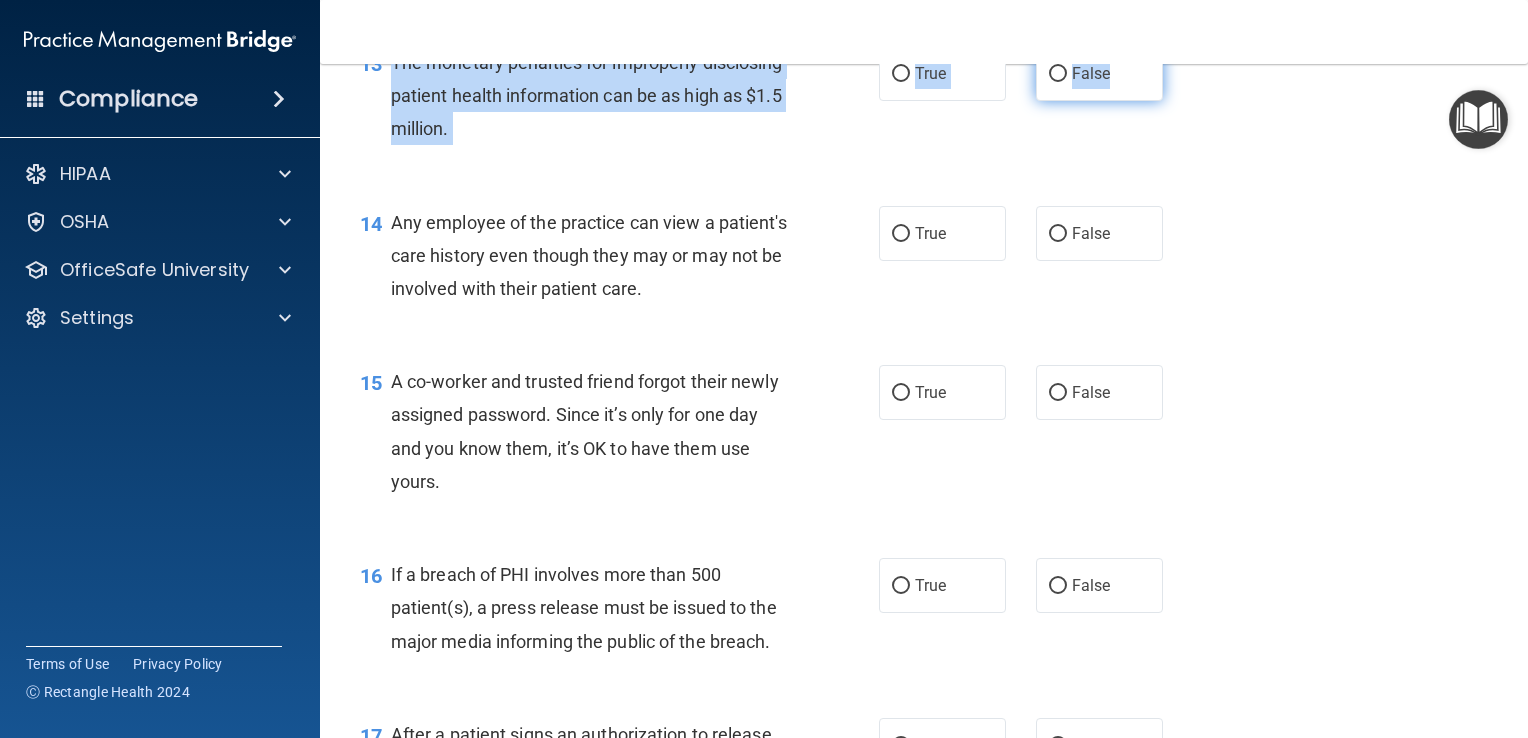 drag, startPoint x: 388, startPoint y: 95, endPoint x: 1108, endPoint y: 109, distance: 720.1361 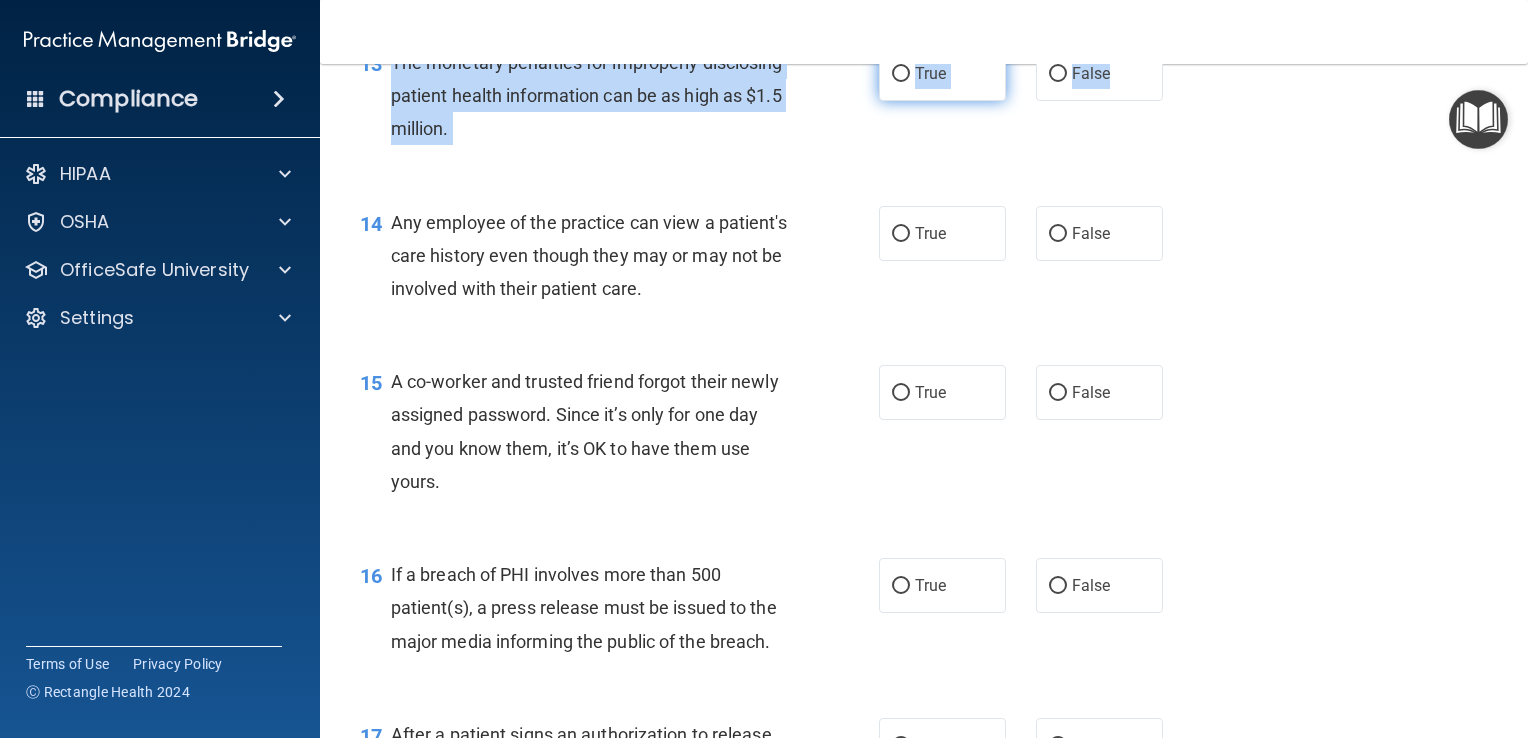 click on "True" at bounding box center [930, 73] 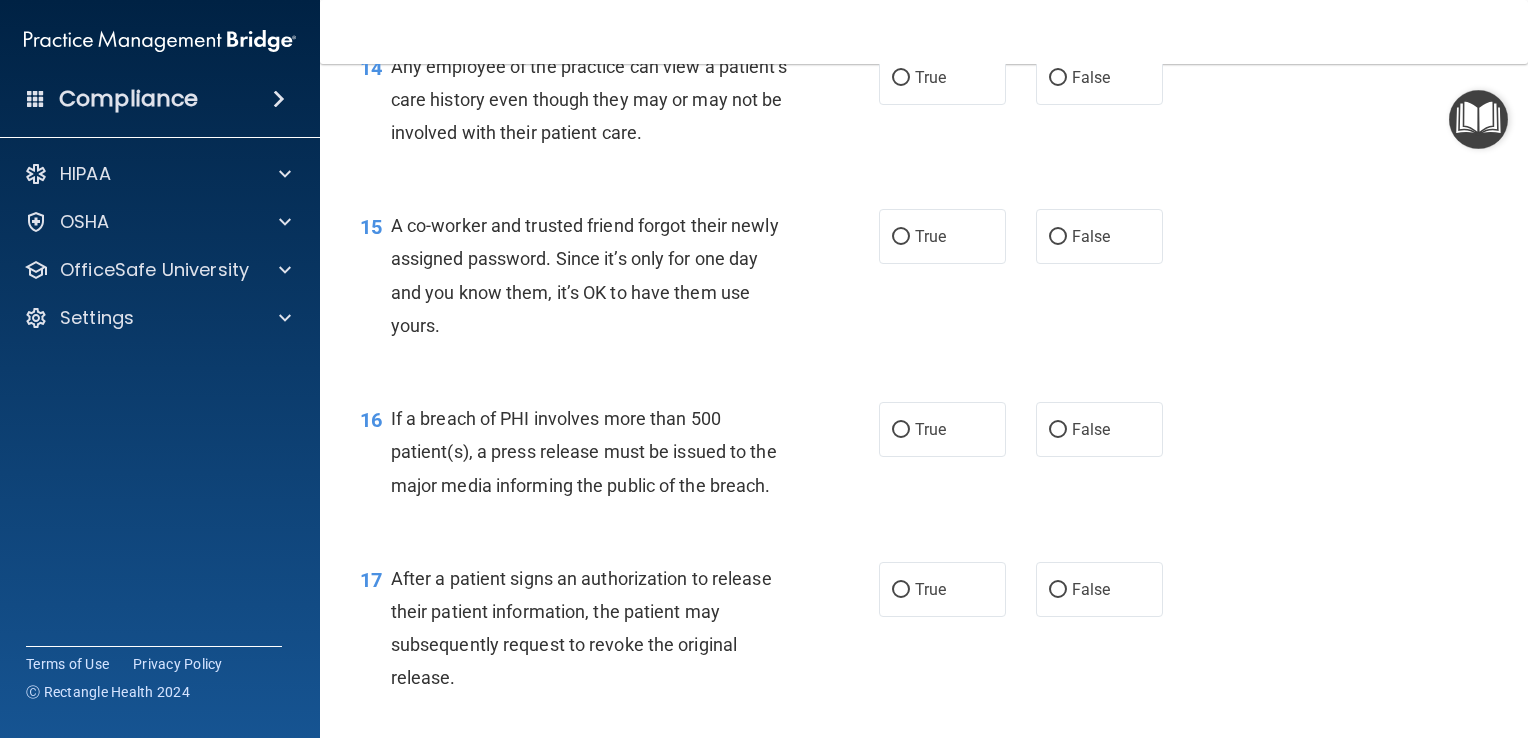 scroll, scrollTop: 2282, scrollLeft: 0, axis: vertical 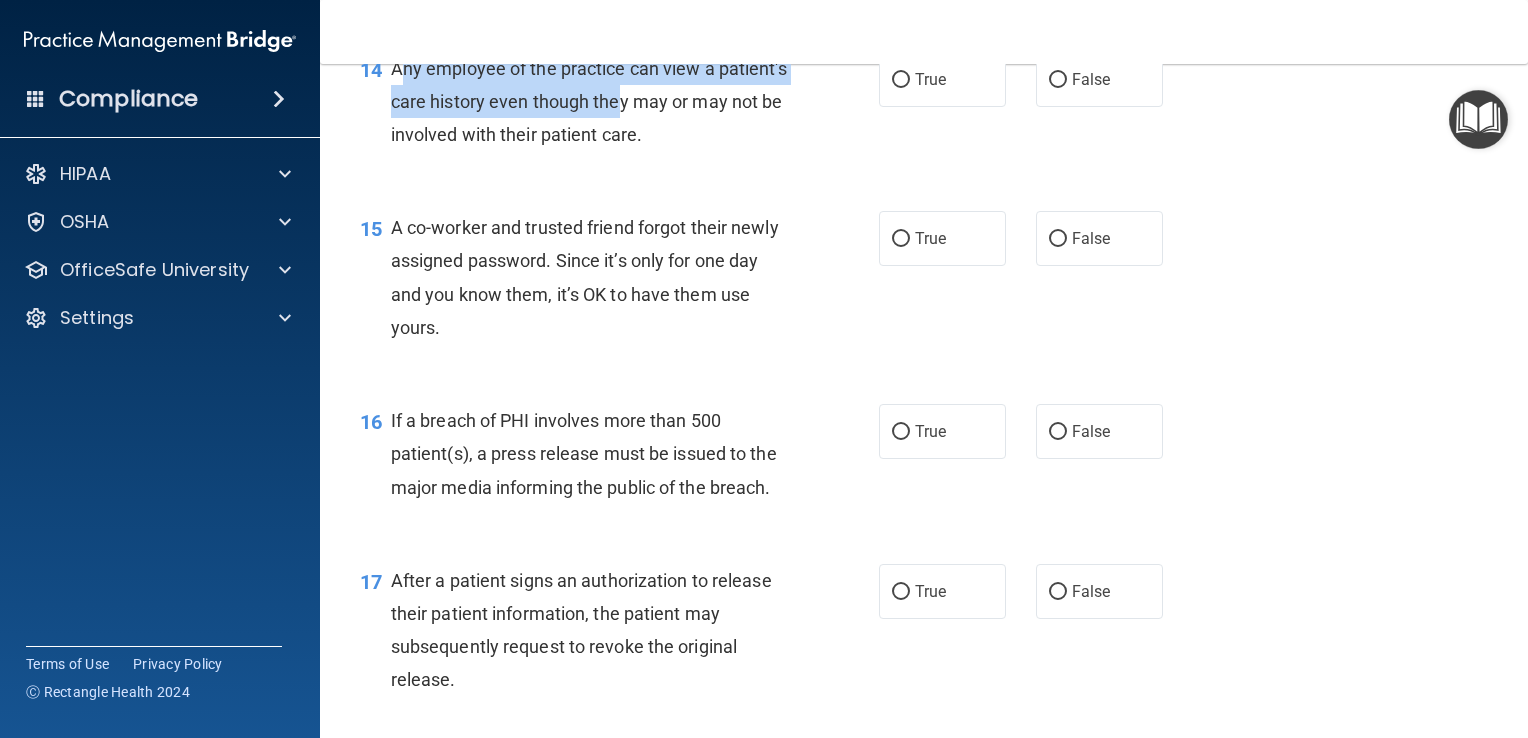drag, startPoint x: 396, startPoint y: 99, endPoint x: 683, endPoint y: 135, distance: 289.24902 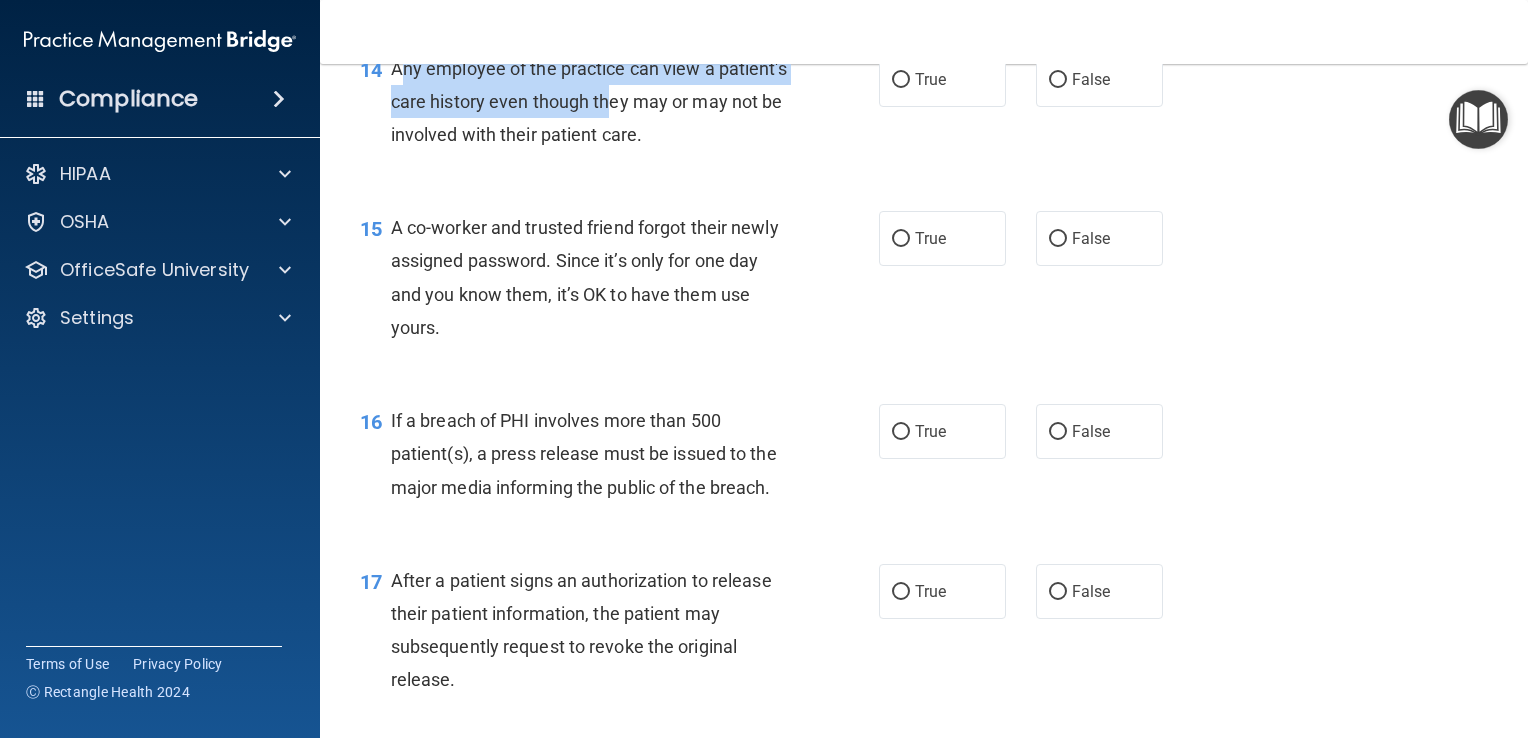 click on "Any employee of the practice can view a patient's care history even though they may or may not be involved with their patient care." at bounding box center (589, 101) 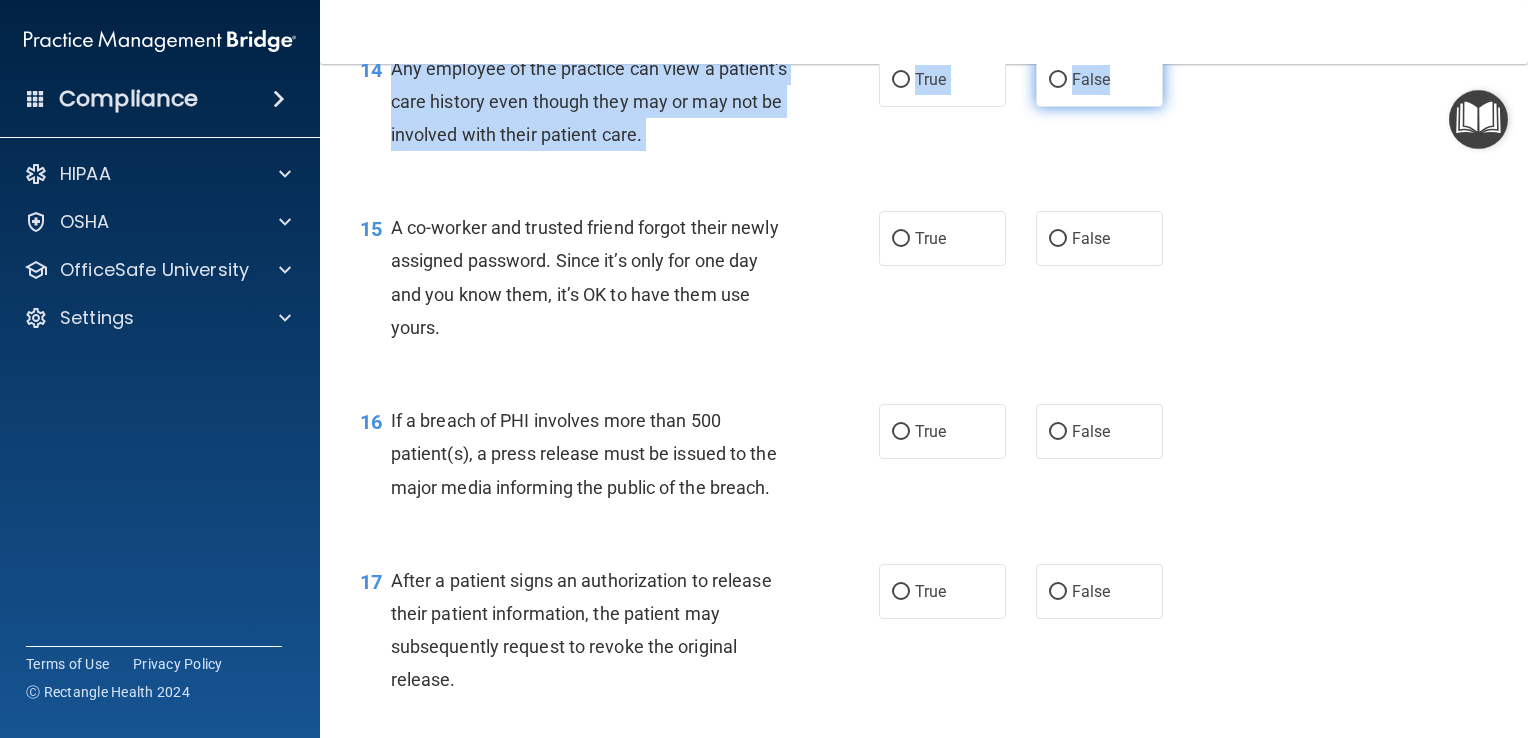 drag, startPoint x: 385, startPoint y: 97, endPoint x: 1103, endPoint y: 134, distance: 718.9527 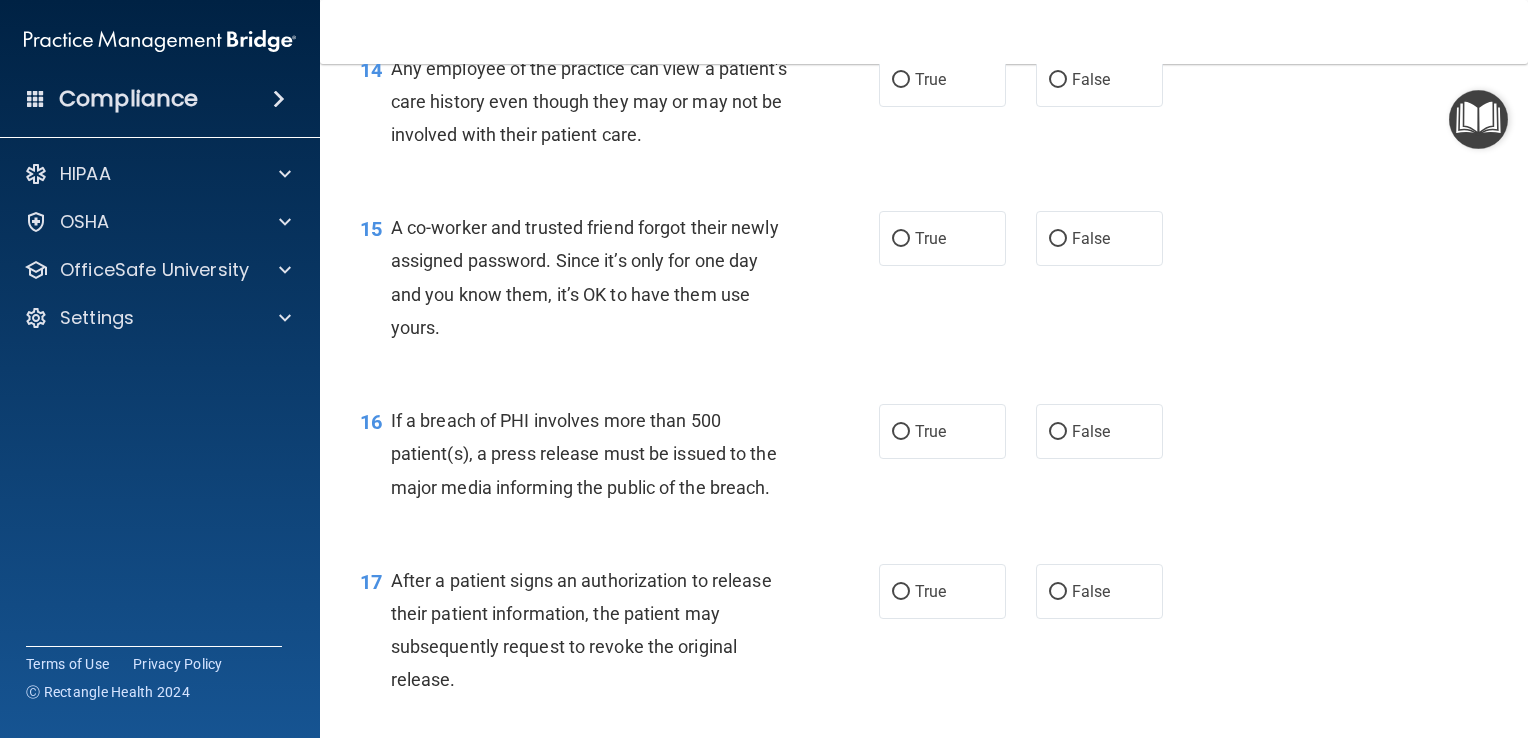 click on "15       A co-worker and trusted friend forgot their newly assigned password. Since it’s only for one day and you know them, it’s OK to have them use yours.                 True           False" at bounding box center (924, 282) 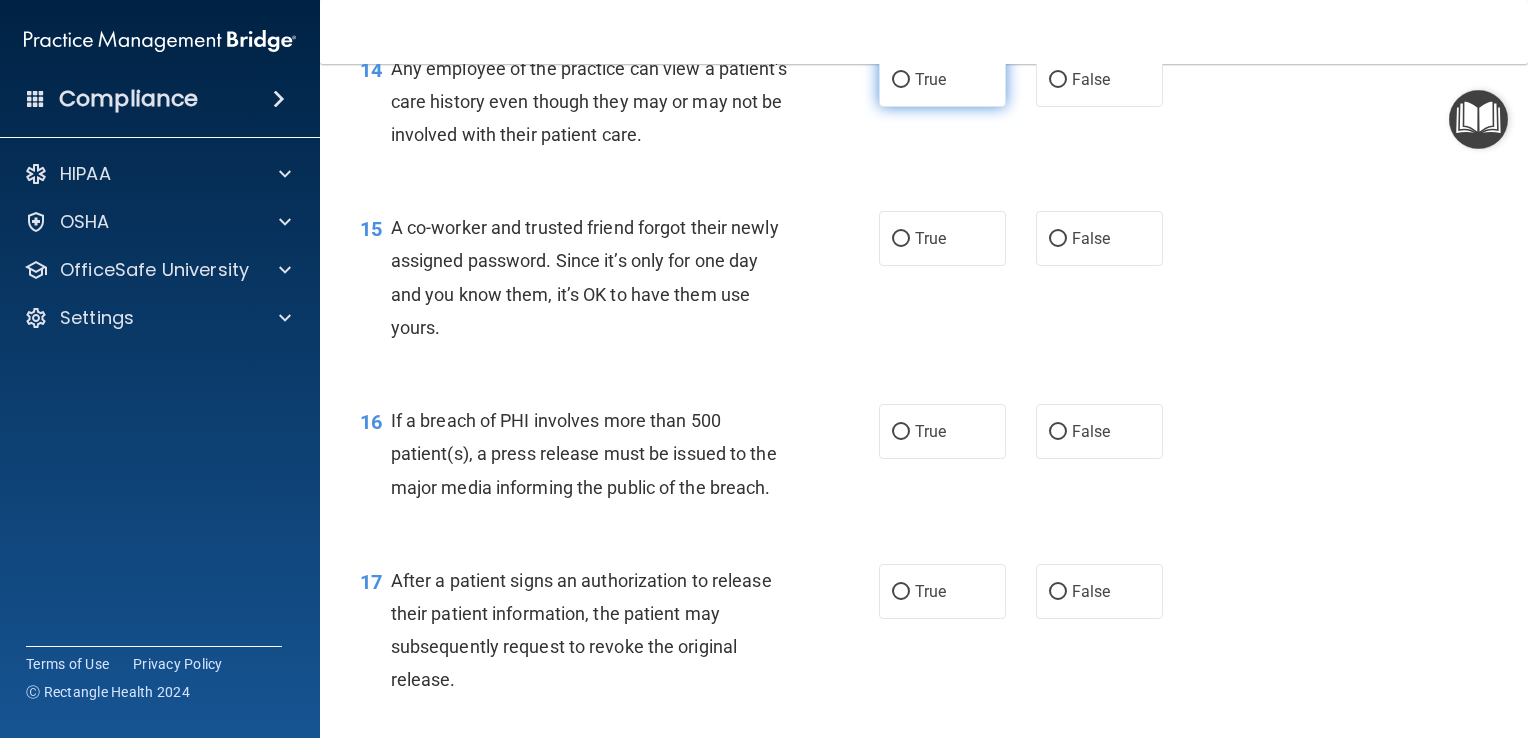 click on "True" at bounding box center [942, 79] 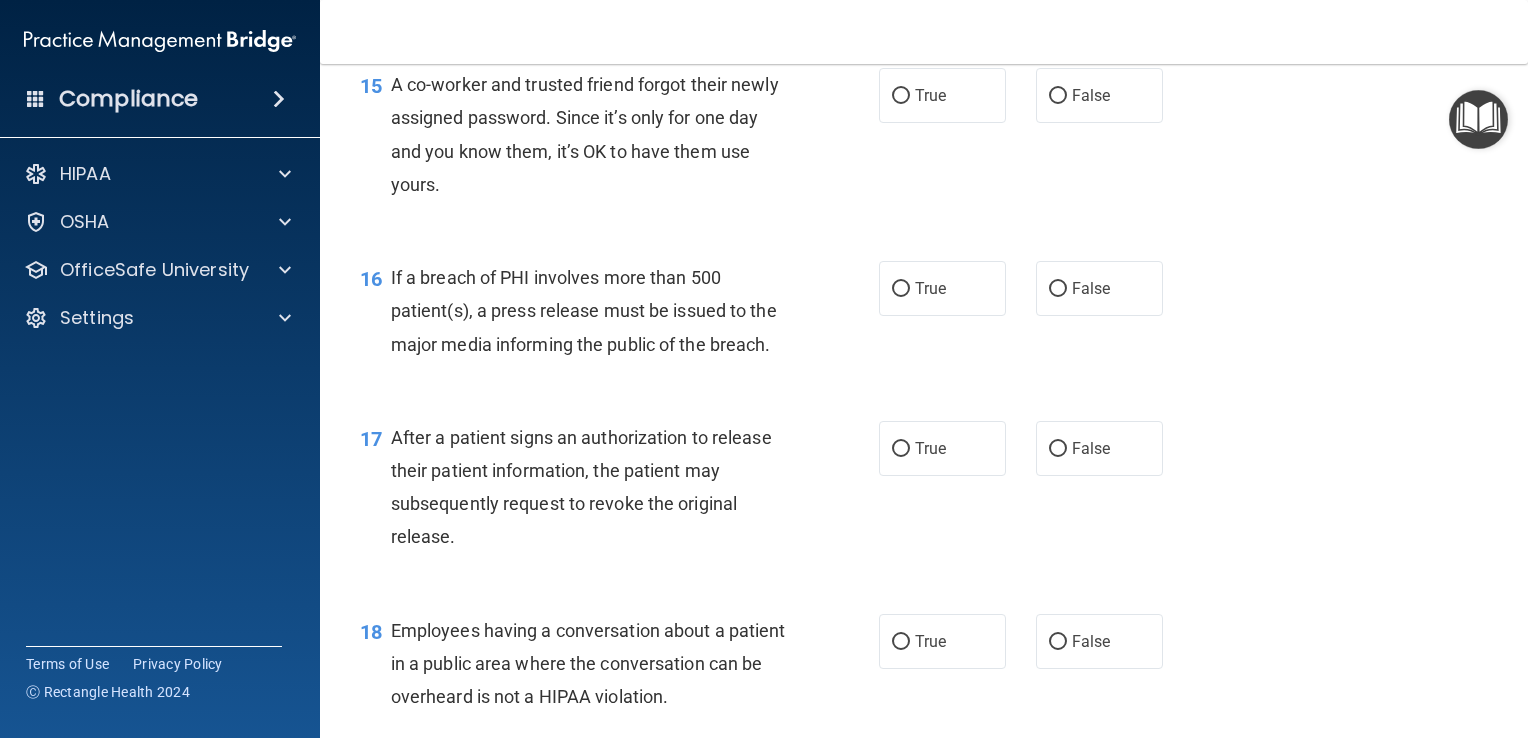 scroll, scrollTop: 2434, scrollLeft: 0, axis: vertical 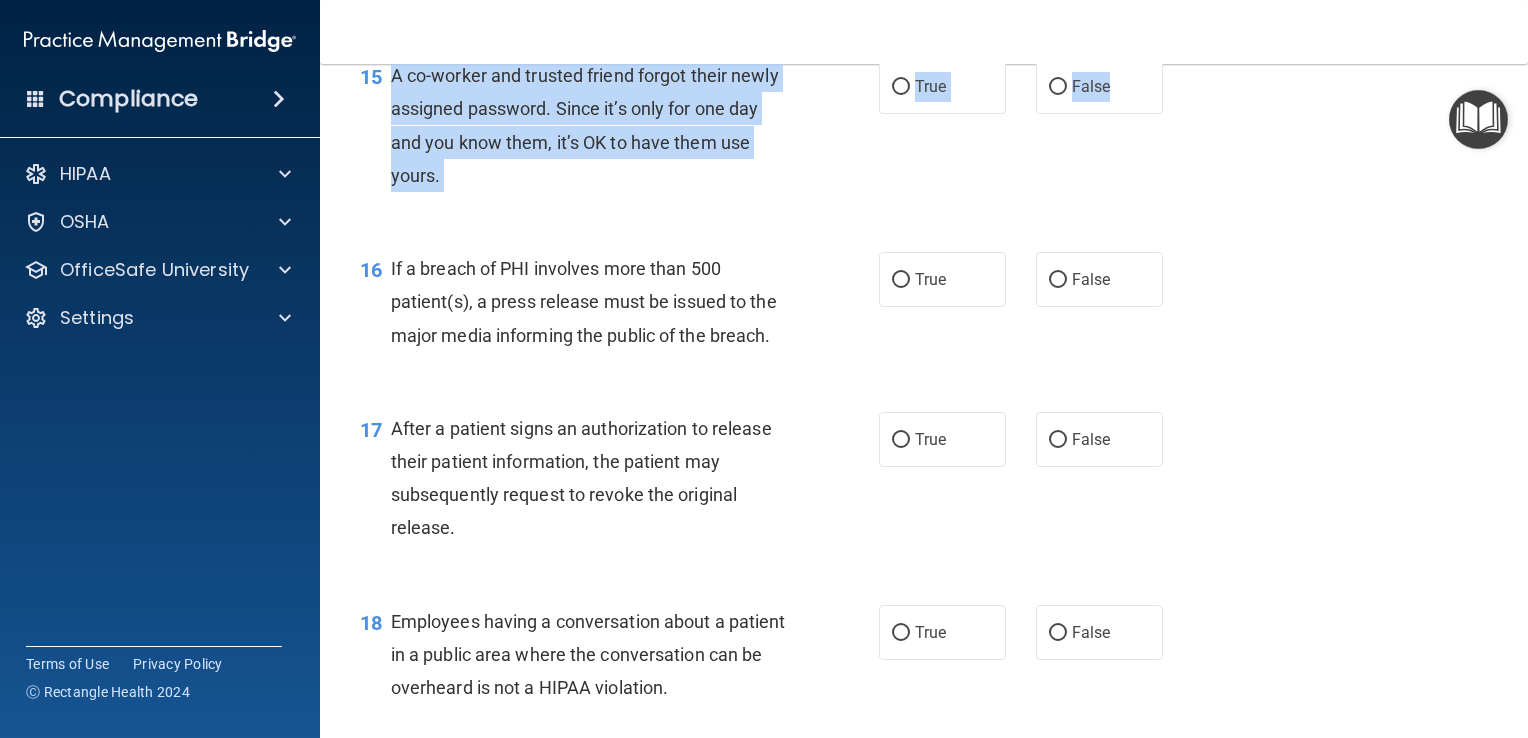 drag, startPoint x: 391, startPoint y: 102, endPoint x: 1165, endPoint y: 129, distance: 774.47076 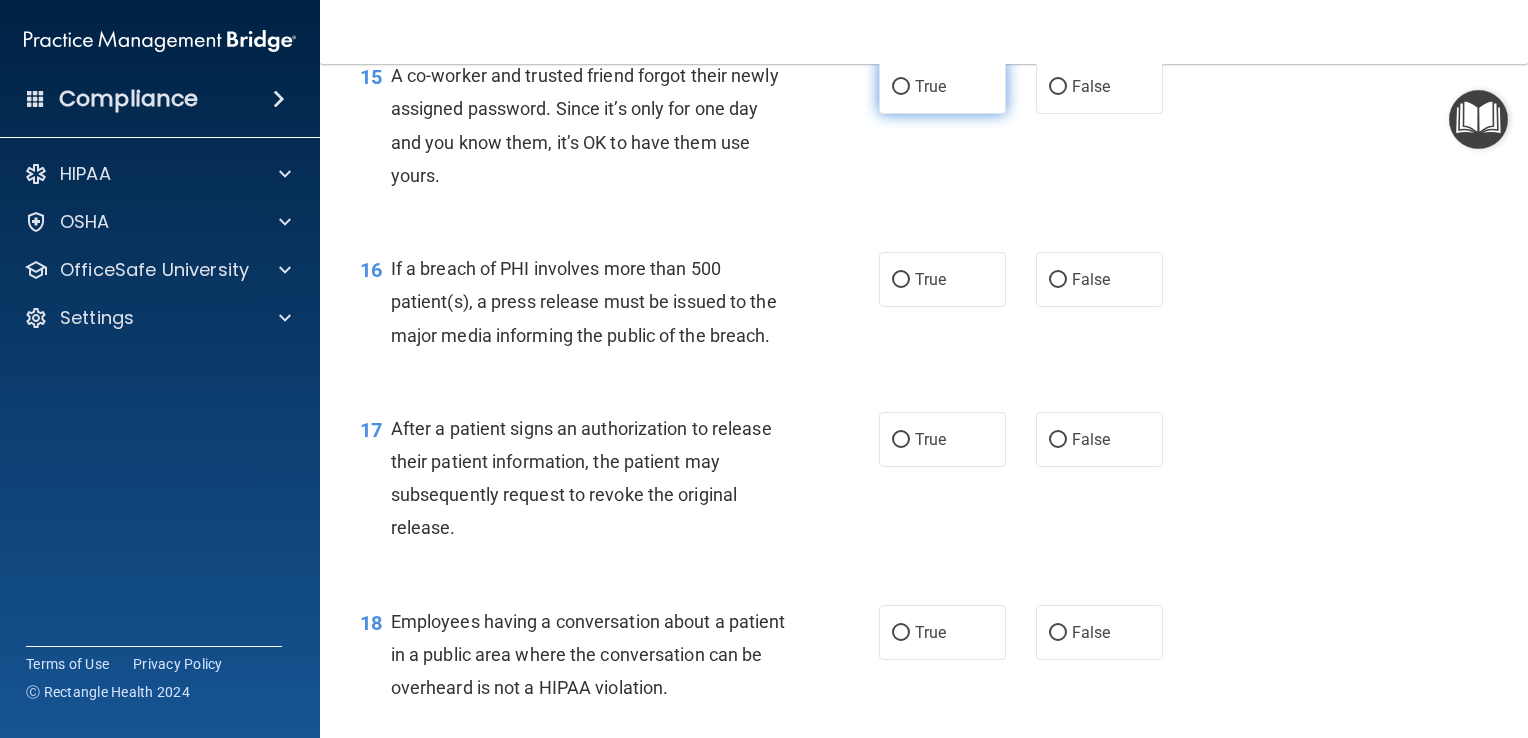 click on "True" at bounding box center (901, 87) 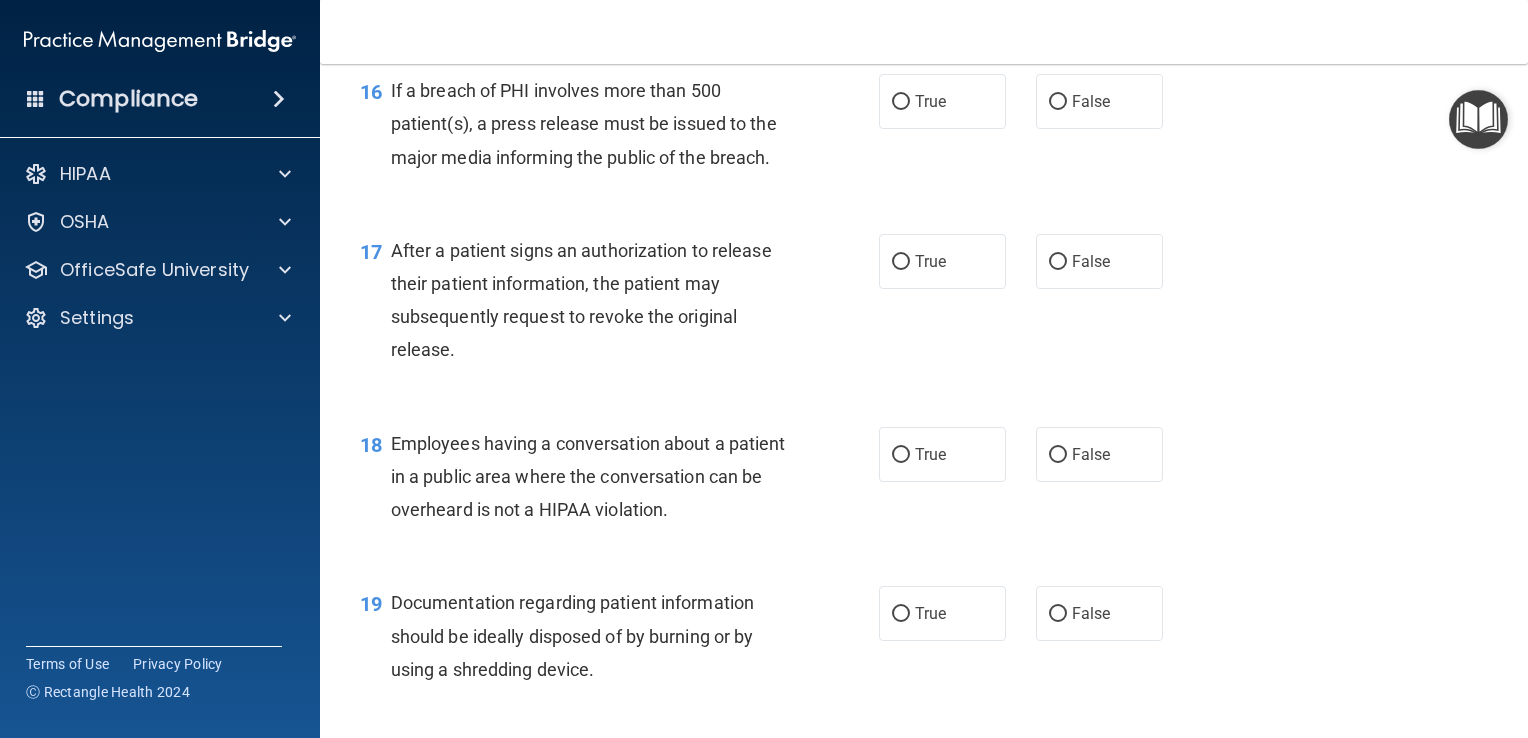 scroll, scrollTop: 2612, scrollLeft: 0, axis: vertical 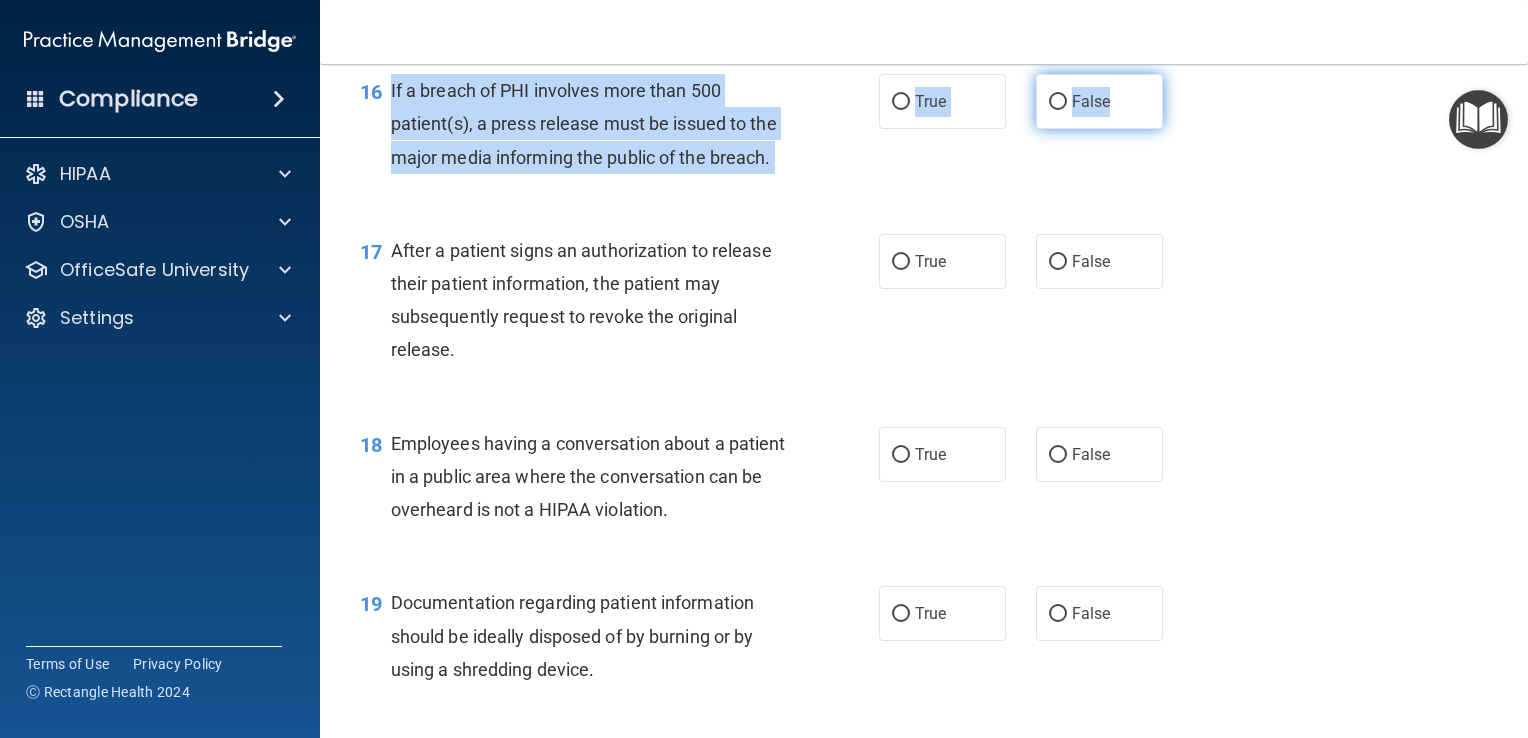 drag, startPoint x: 380, startPoint y: 125, endPoint x: 1105, endPoint y: 138, distance: 725.1165 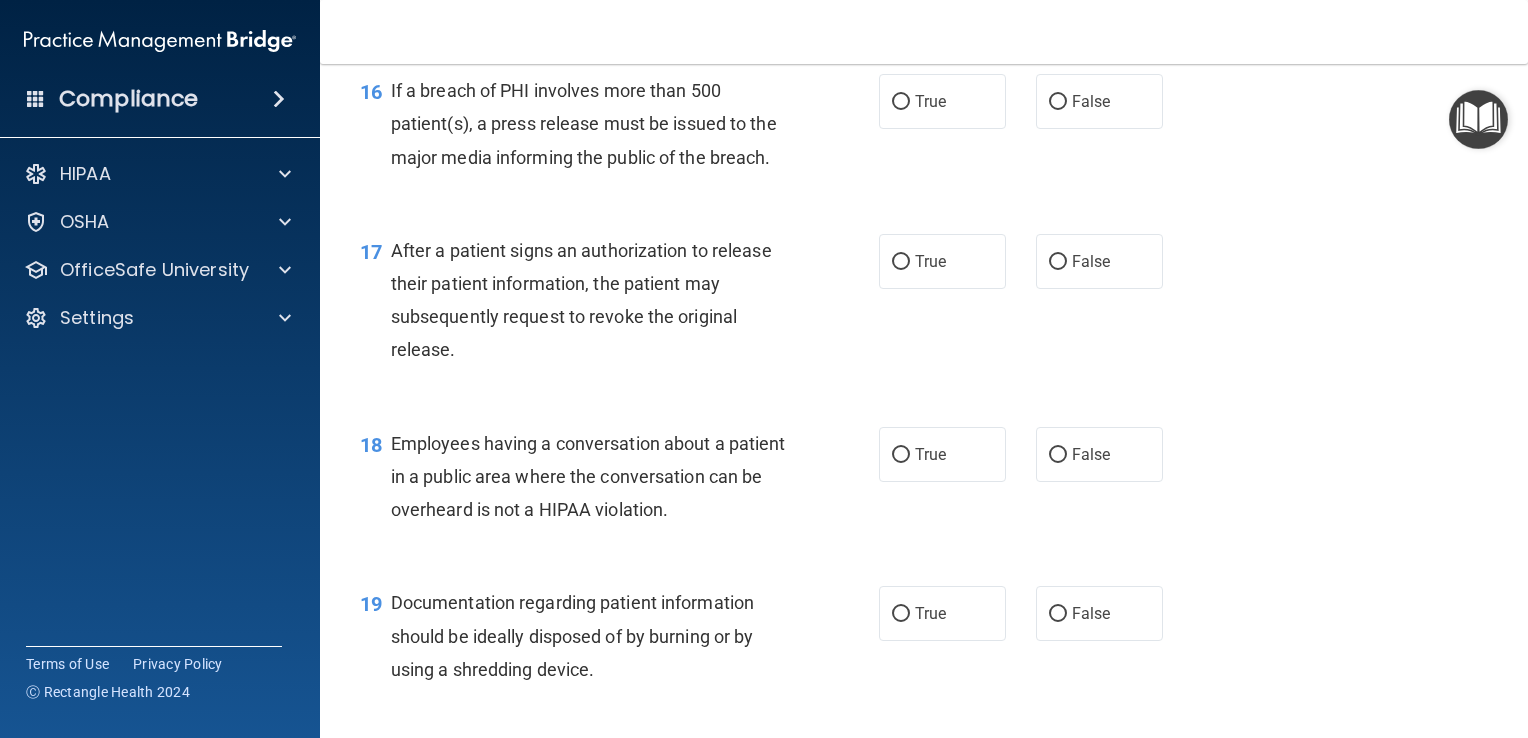 click on "After a patient signs an authorization to release their patient information, the patient may subsequently request to revoke the original release." at bounding box center [597, 300] 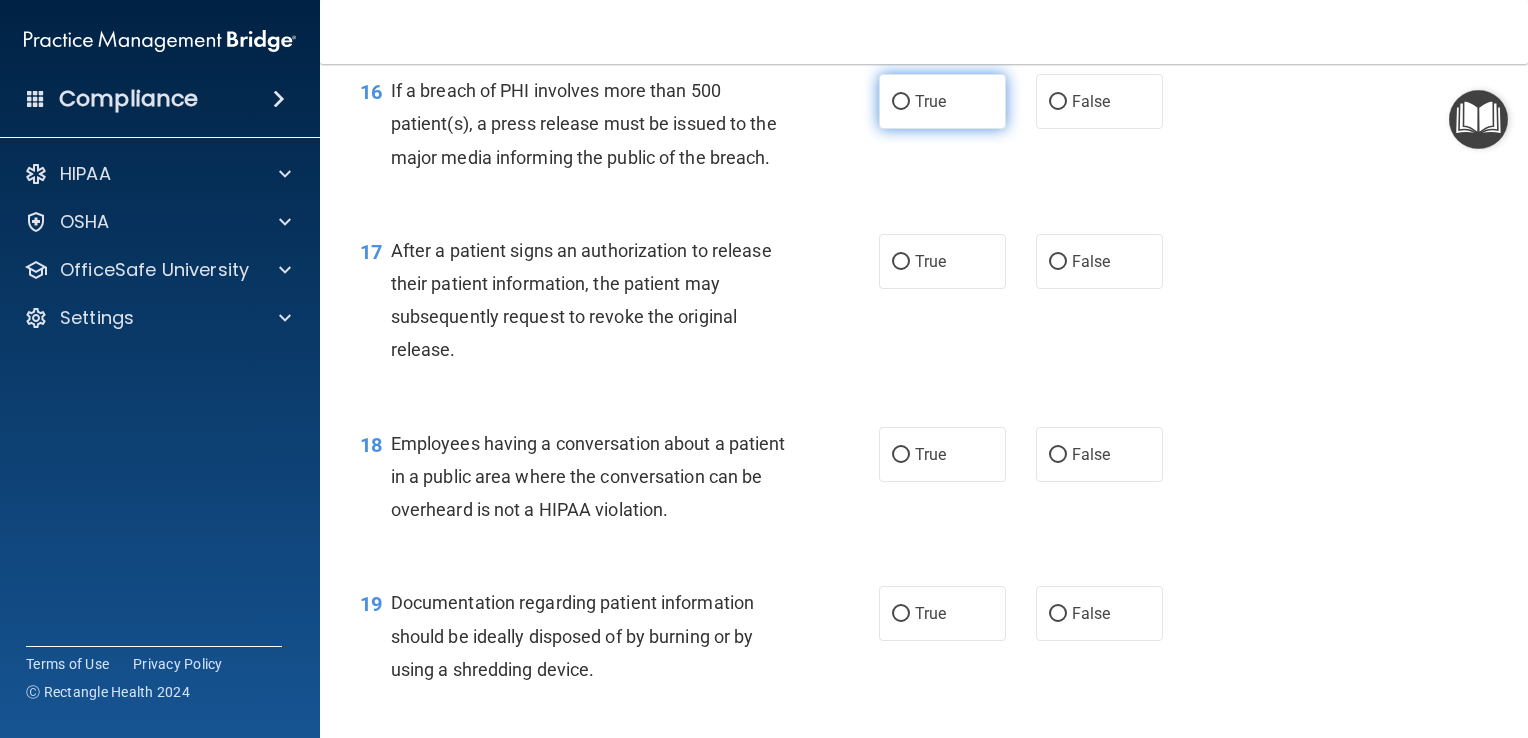 click on "True" at bounding box center [901, 102] 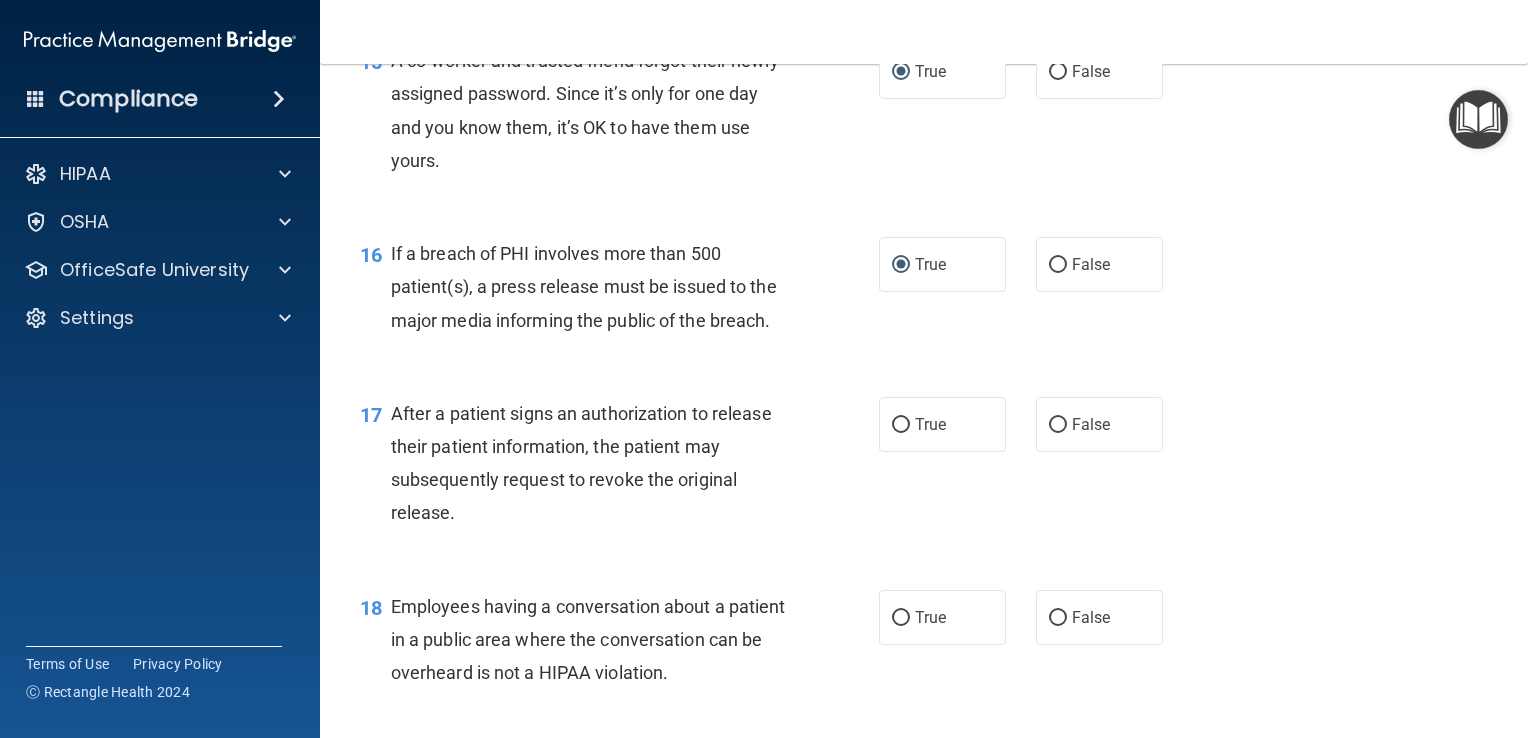 scroll, scrollTop: 2450, scrollLeft: 0, axis: vertical 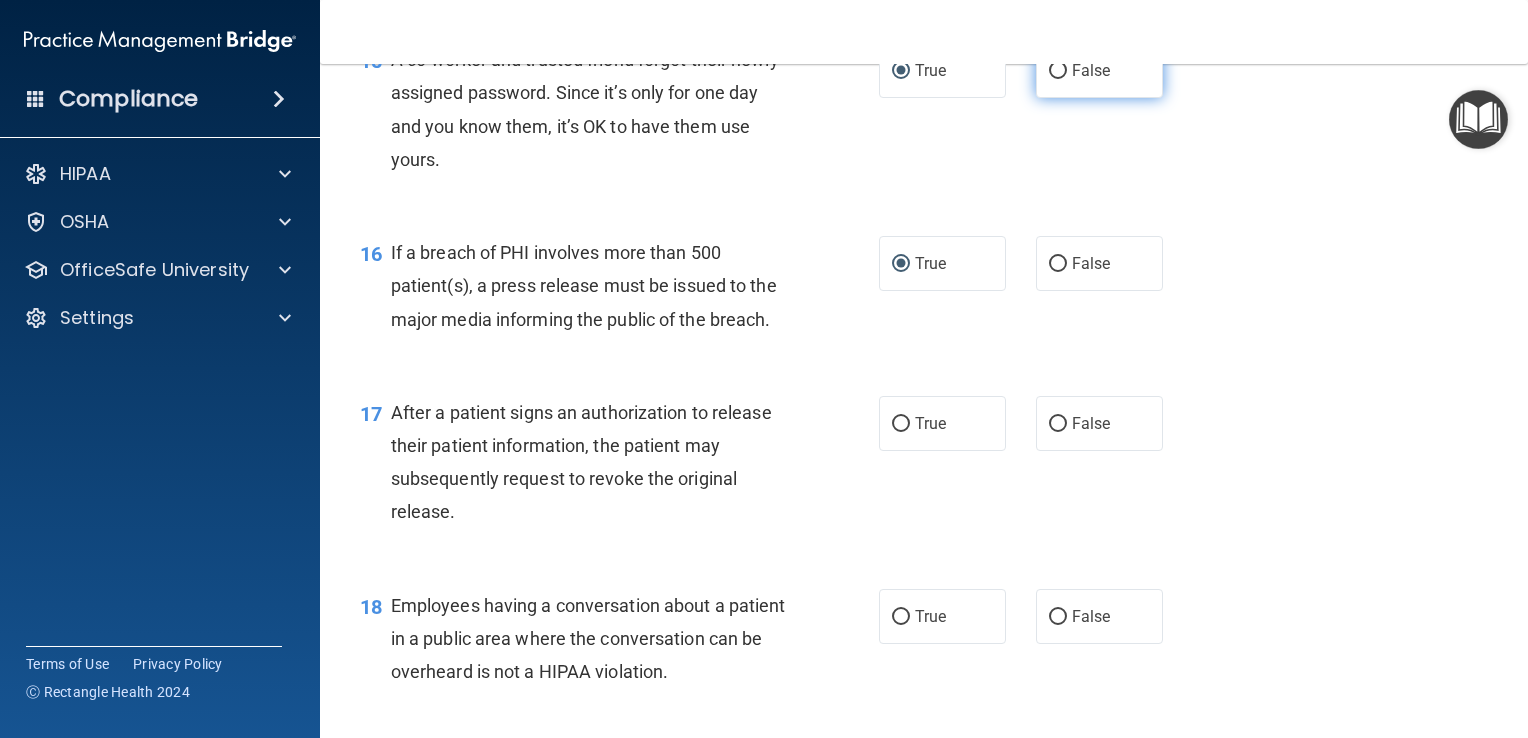 click on "False" at bounding box center [1091, 70] 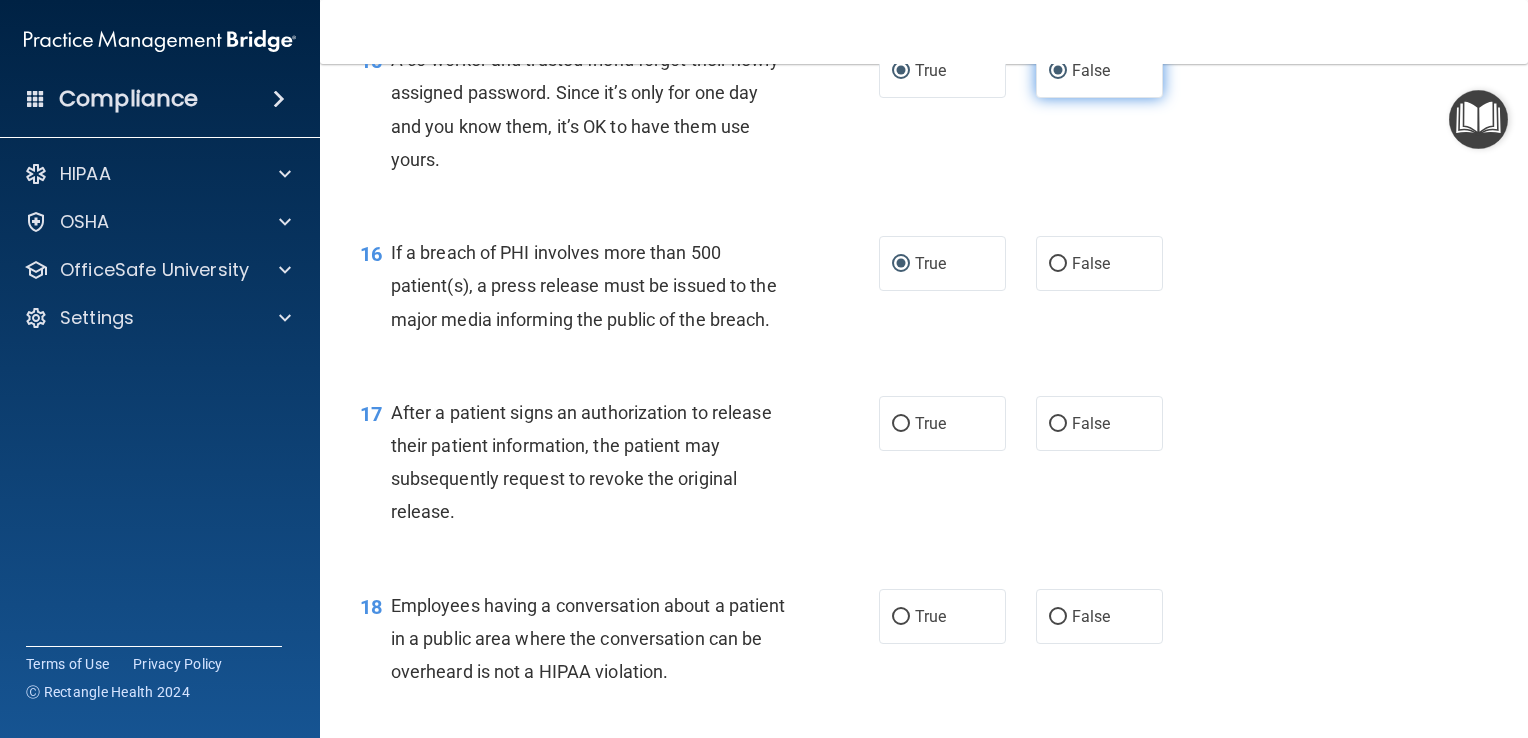radio on "false" 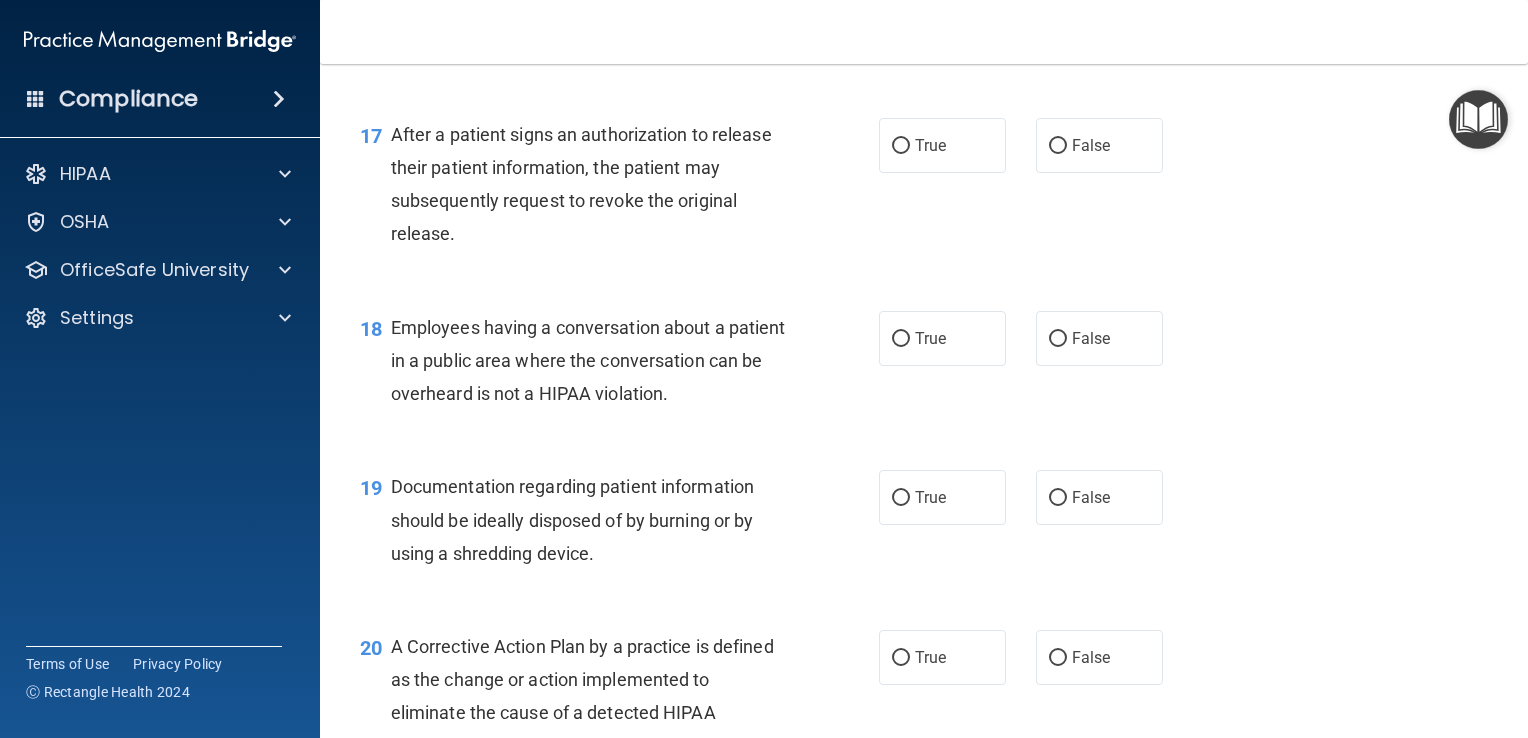 scroll, scrollTop: 2733, scrollLeft: 0, axis: vertical 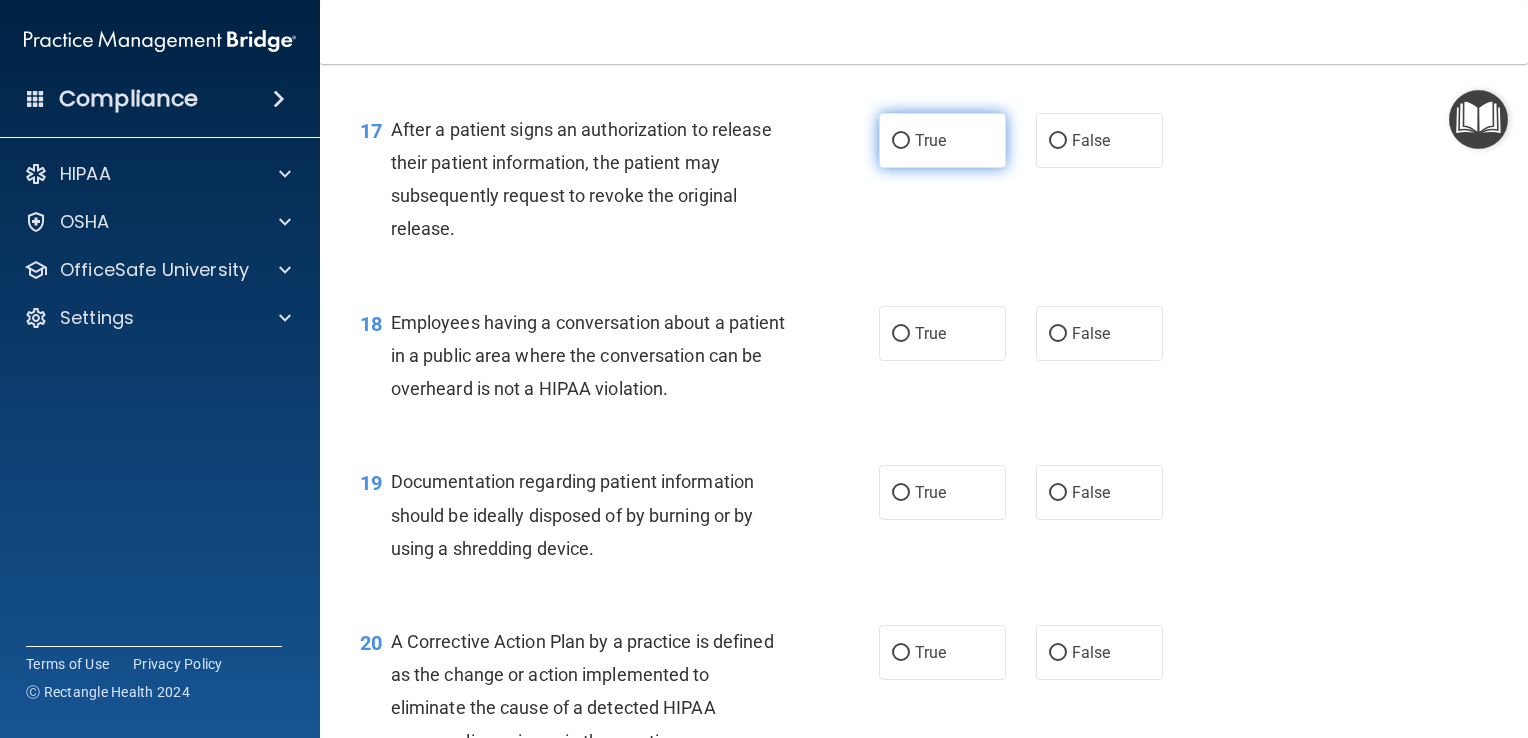 click on "True" at bounding box center (942, 140) 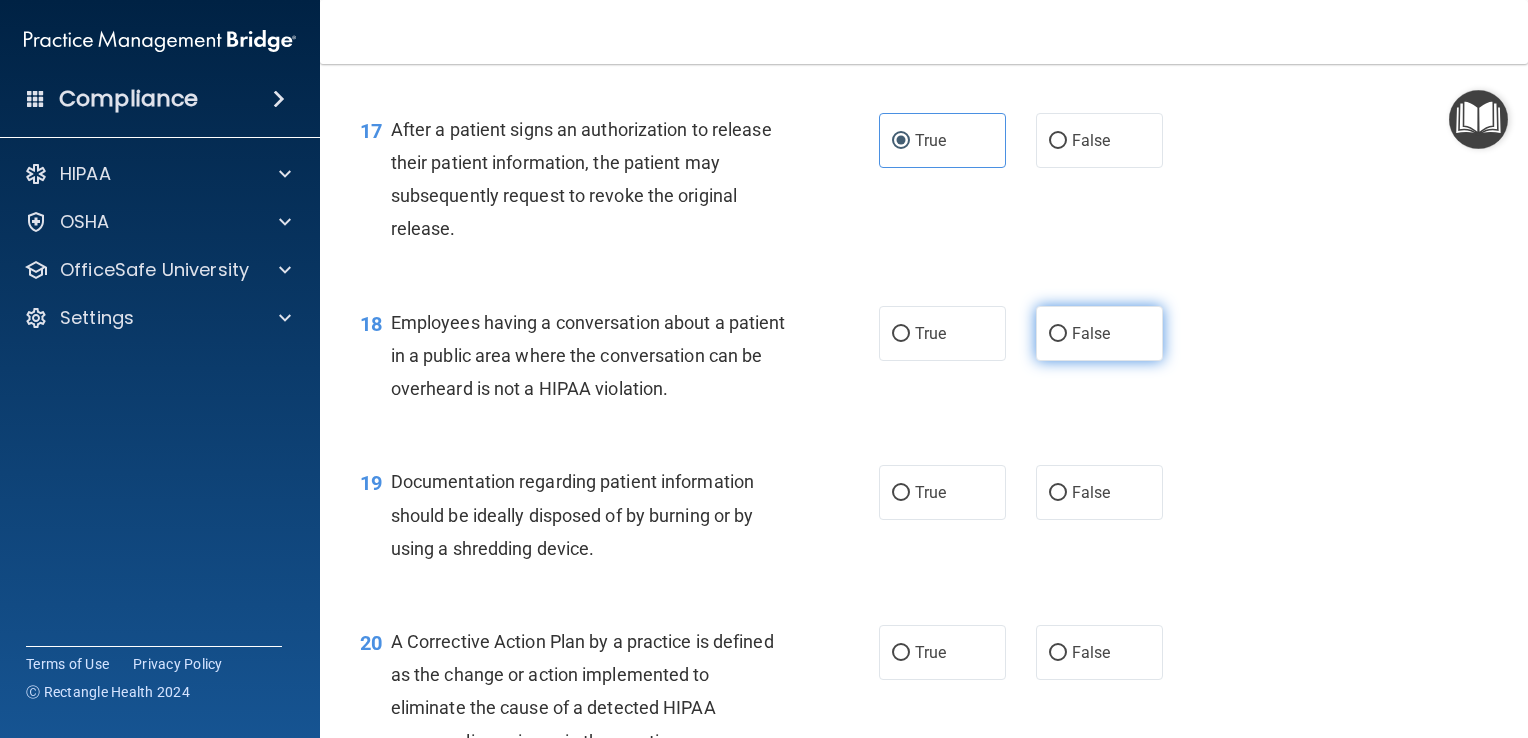 click on "False" at bounding box center [1099, 333] 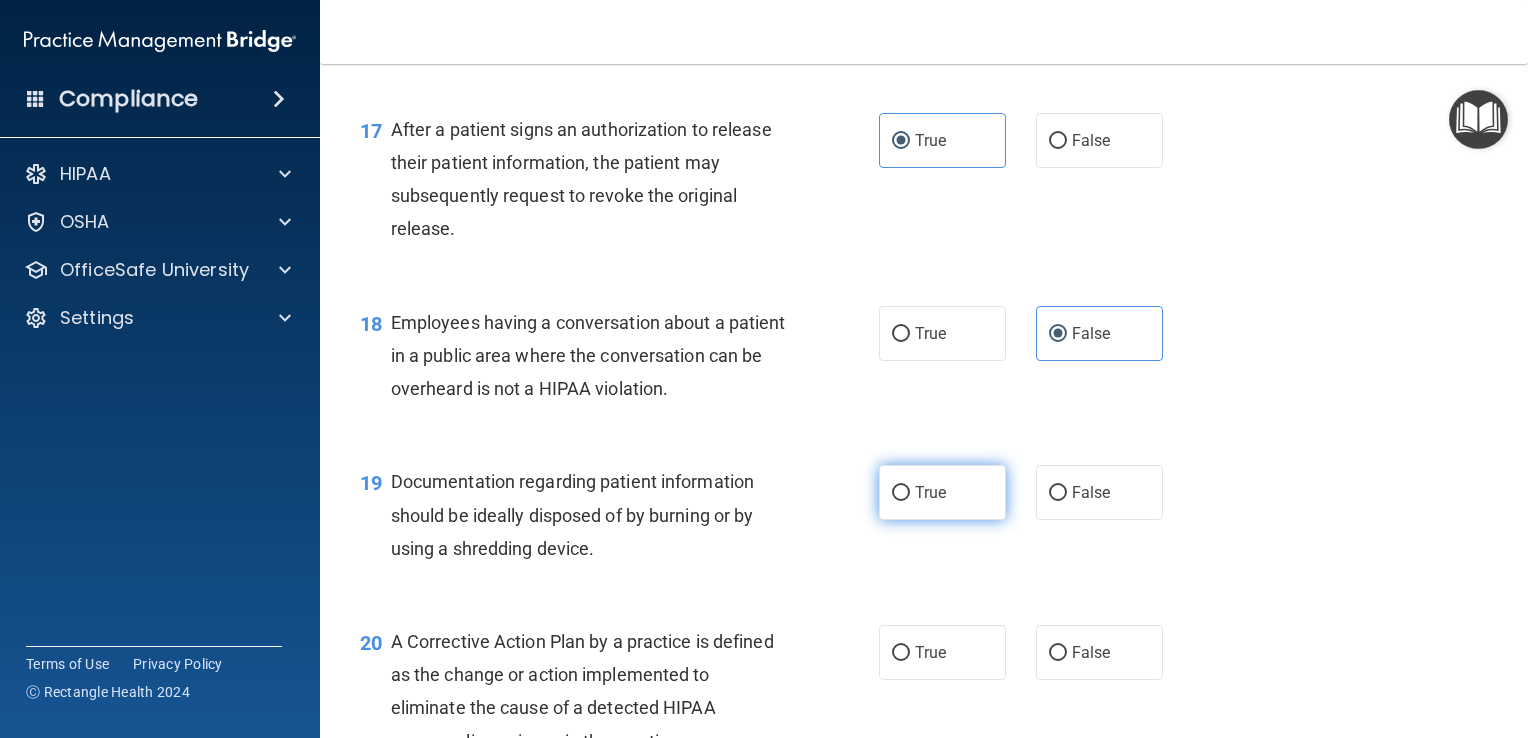 click on "True" at bounding box center (930, 492) 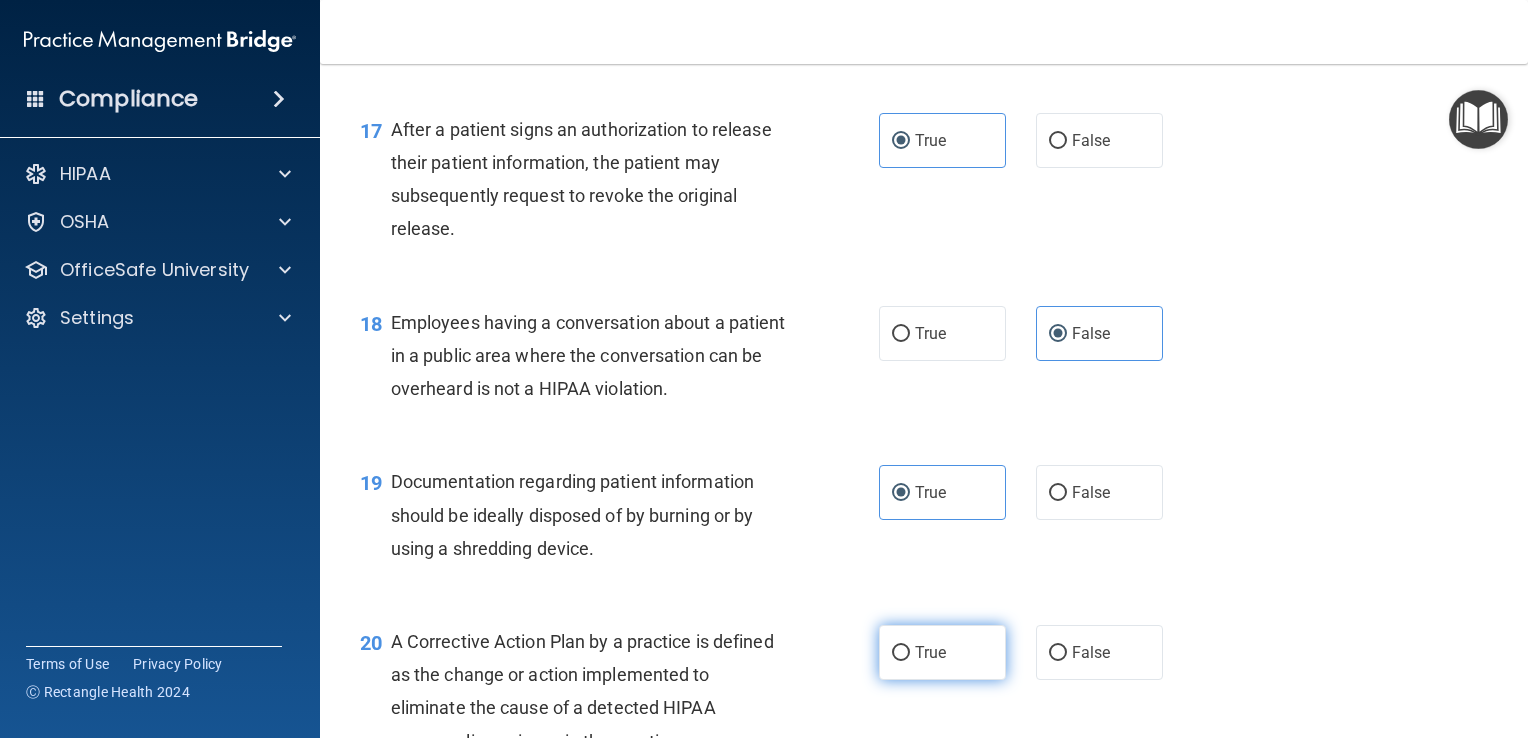 click on "True" at bounding box center [930, 652] 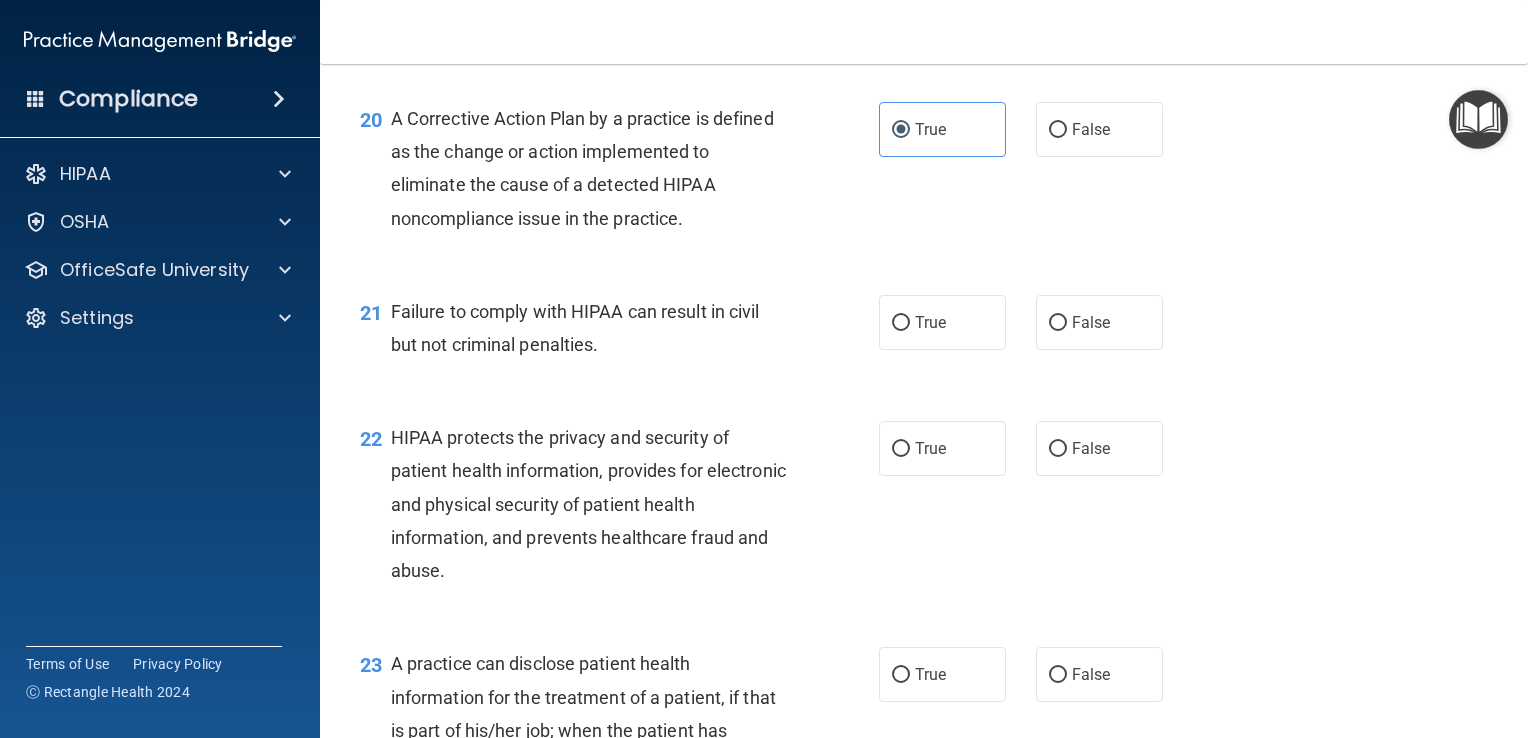 scroll, scrollTop: 3301, scrollLeft: 0, axis: vertical 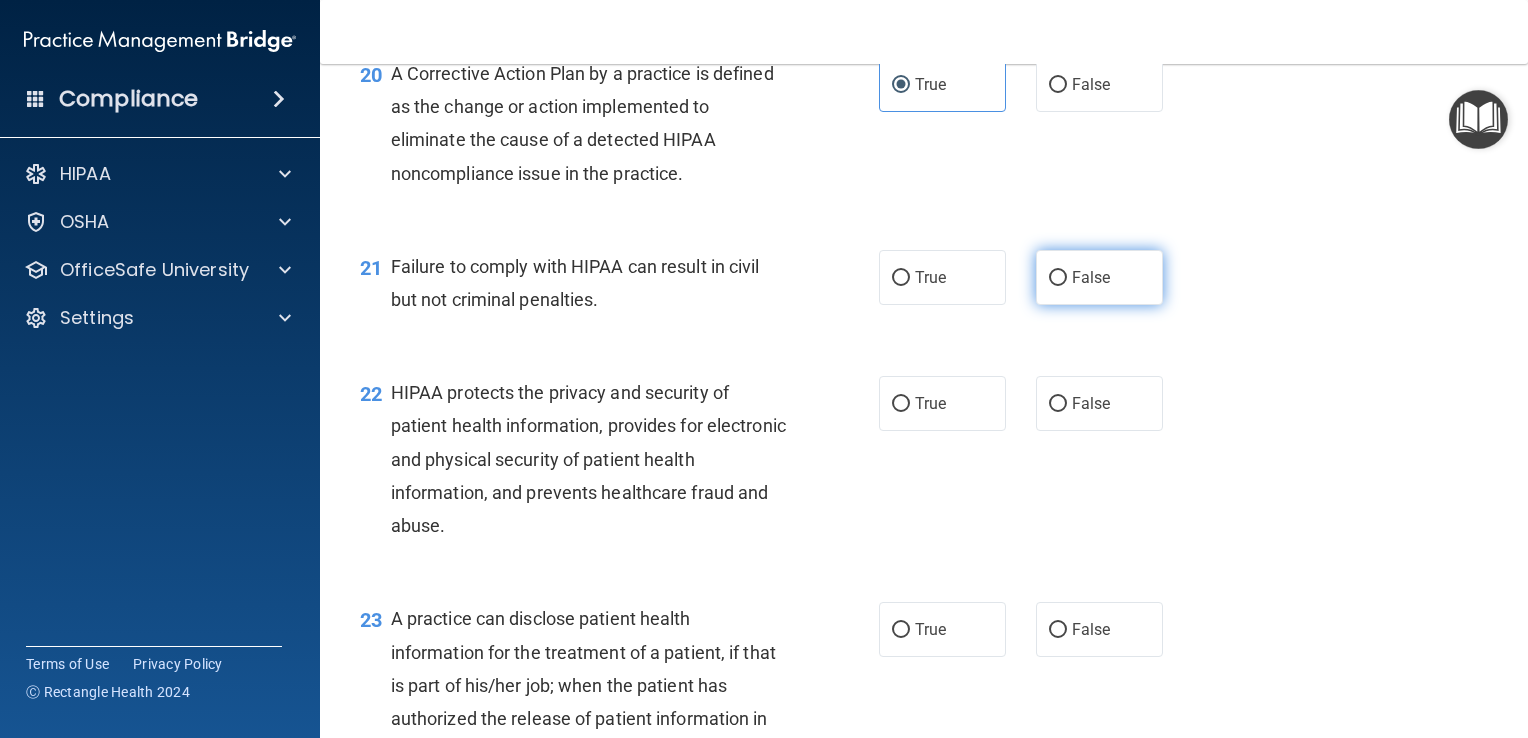click on "False" at bounding box center (1058, 278) 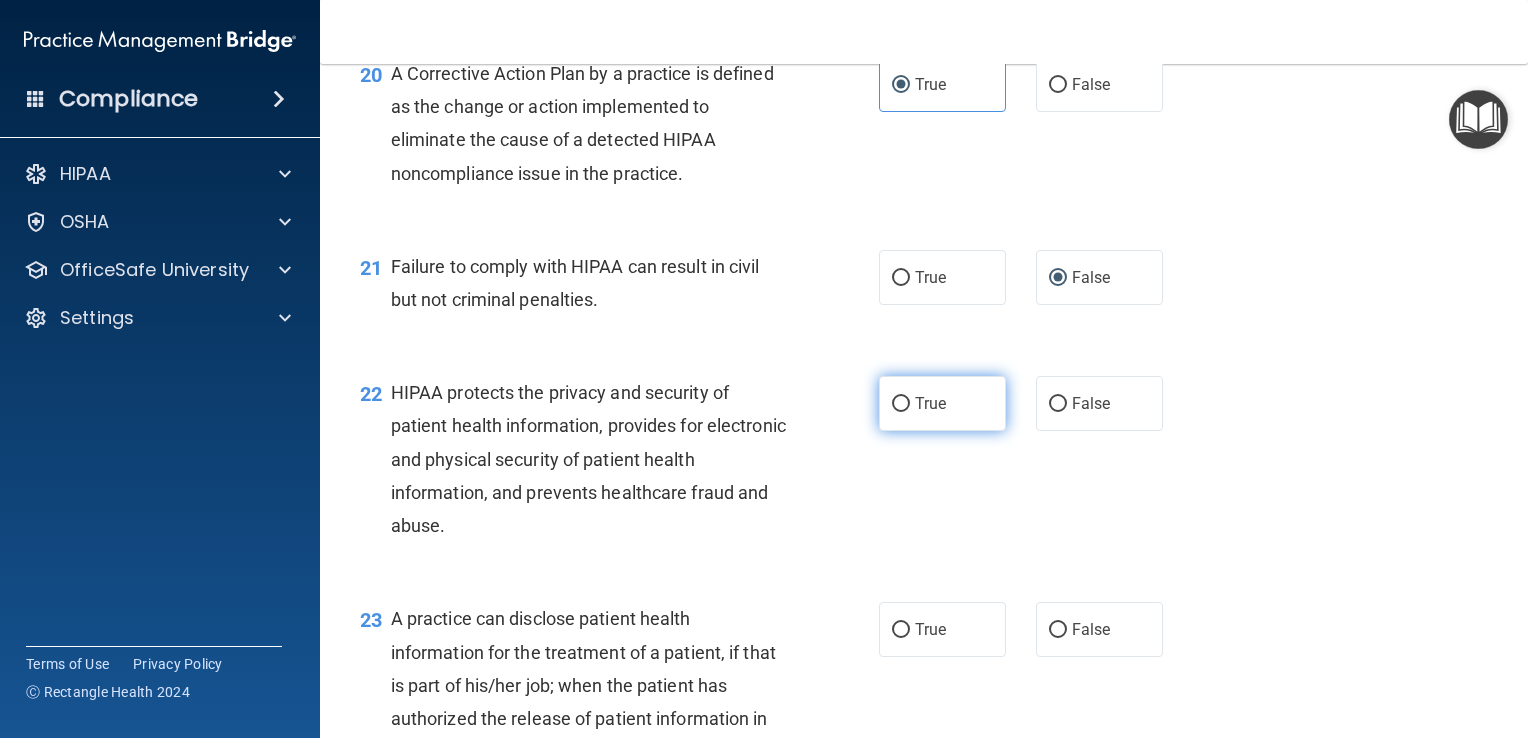 click on "True" at bounding box center (930, 403) 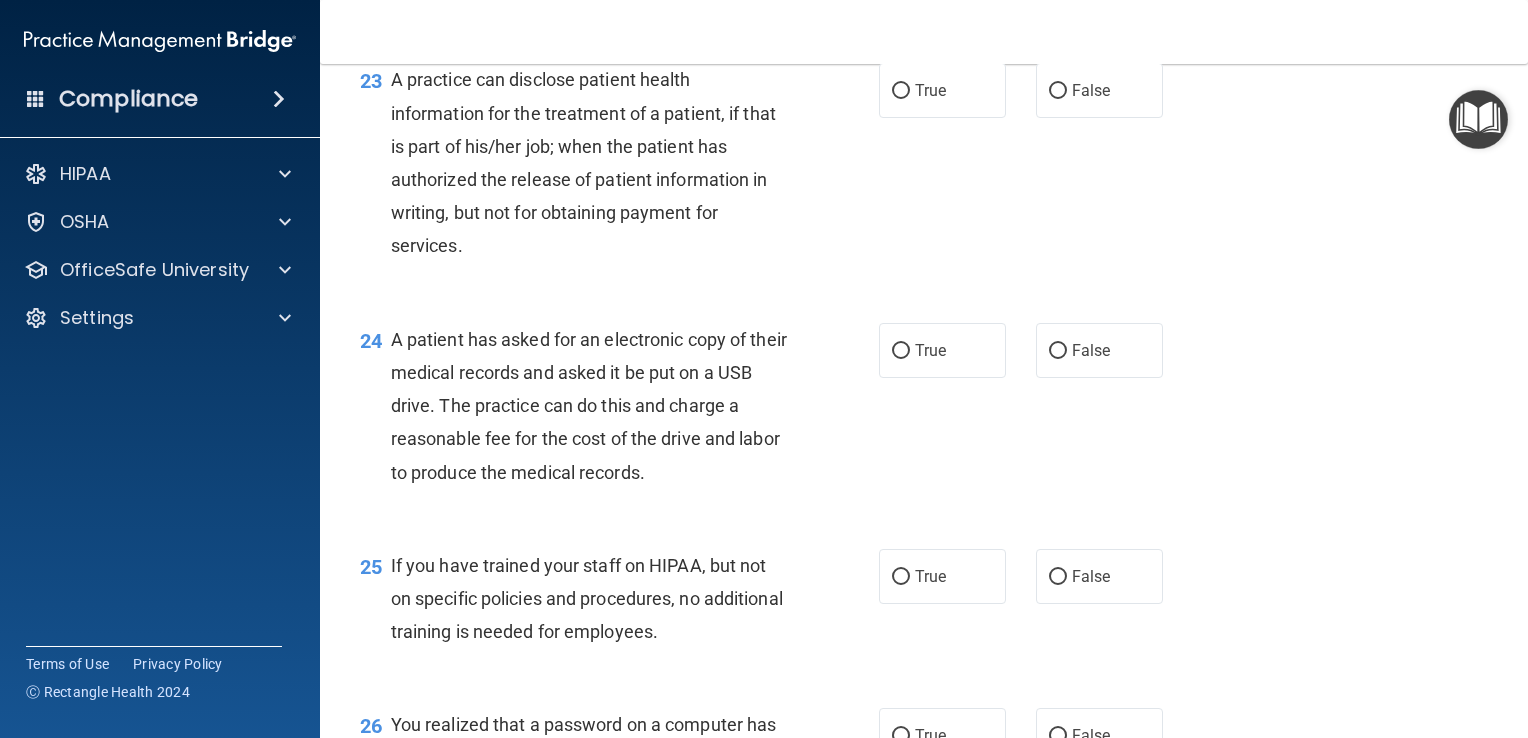scroll, scrollTop: 3838, scrollLeft: 0, axis: vertical 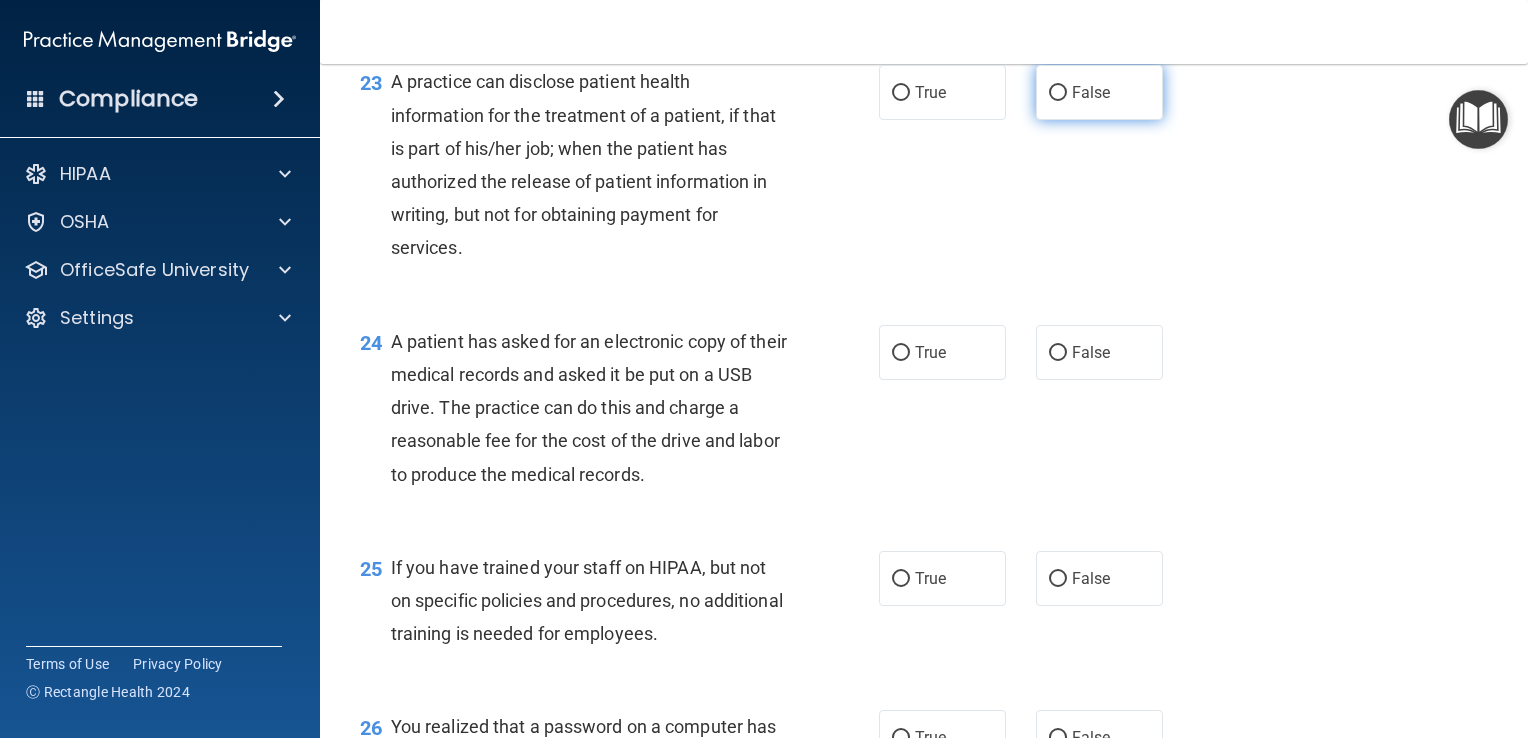 click on "False" at bounding box center [1099, 92] 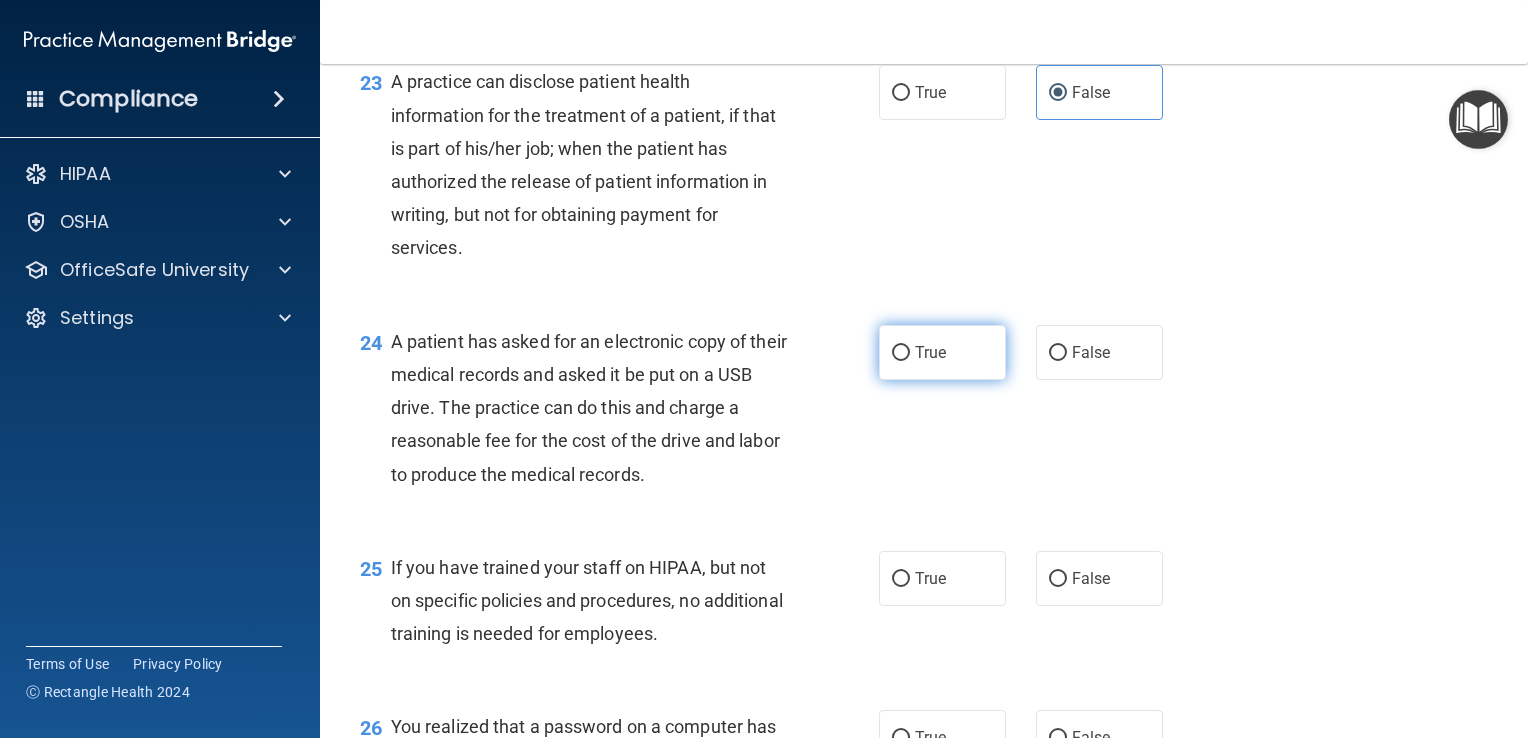 click on "True" at bounding box center (942, 352) 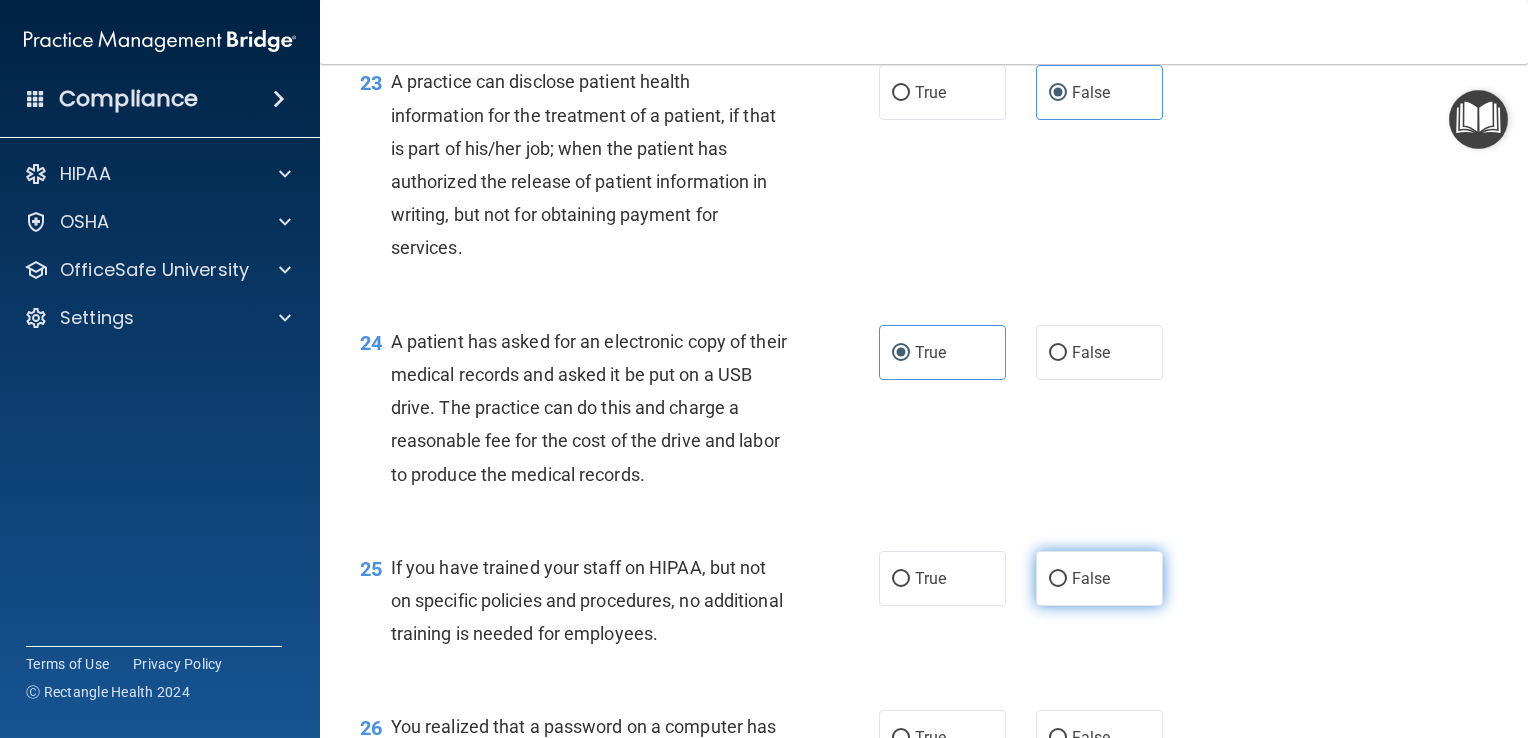 click on "False" at bounding box center [1099, 578] 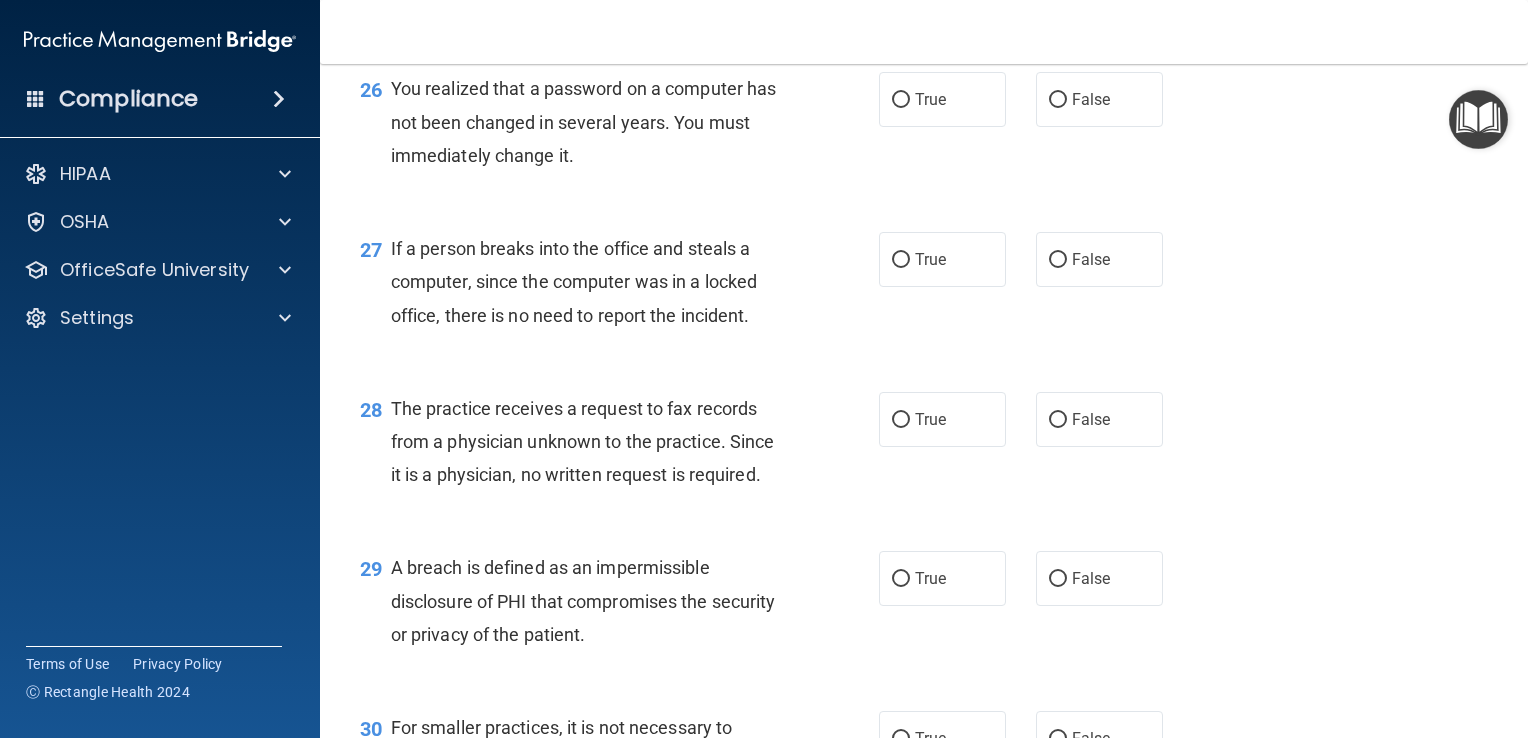 scroll, scrollTop: 4476, scrollLeft: 0, axis: vertical 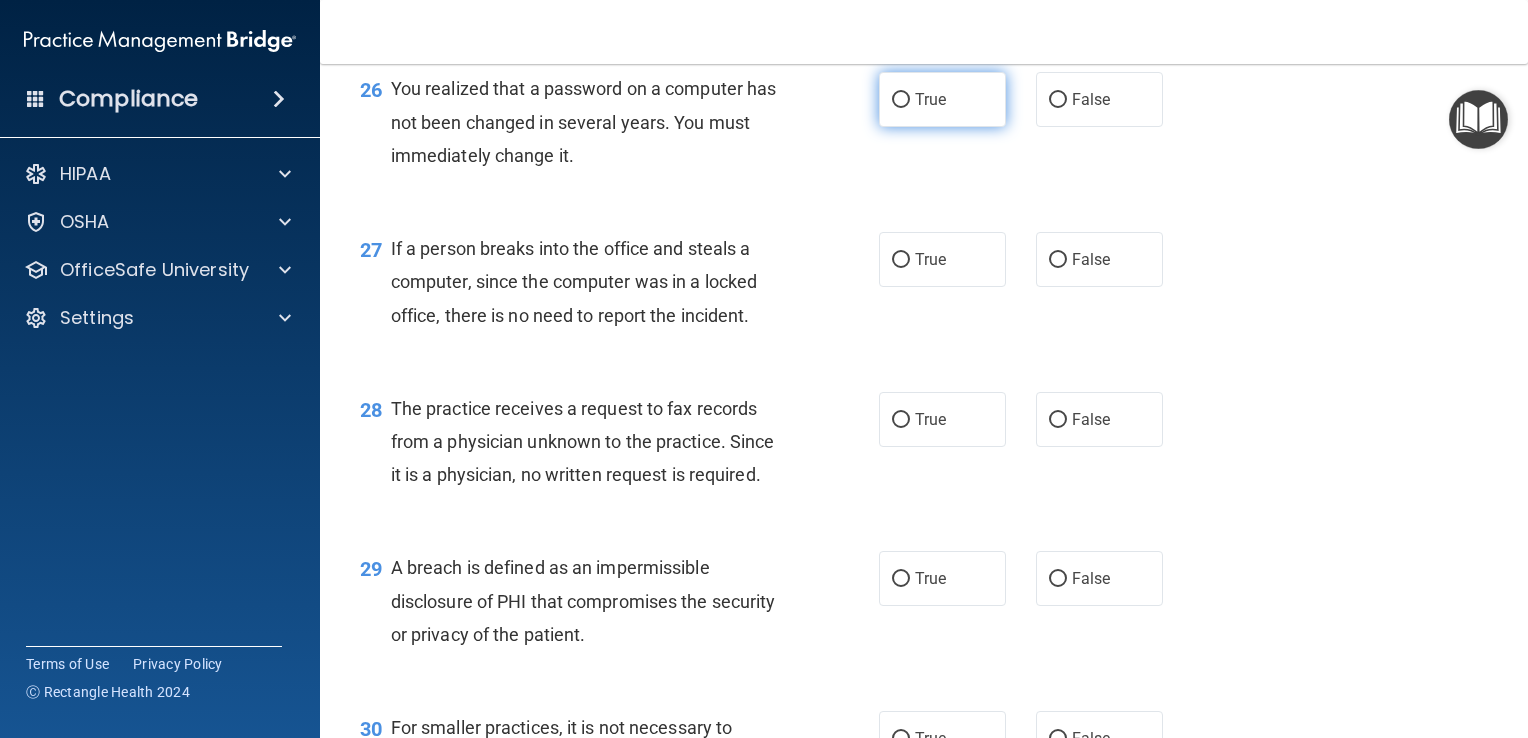click on "True" at bounding box center (942, 99) 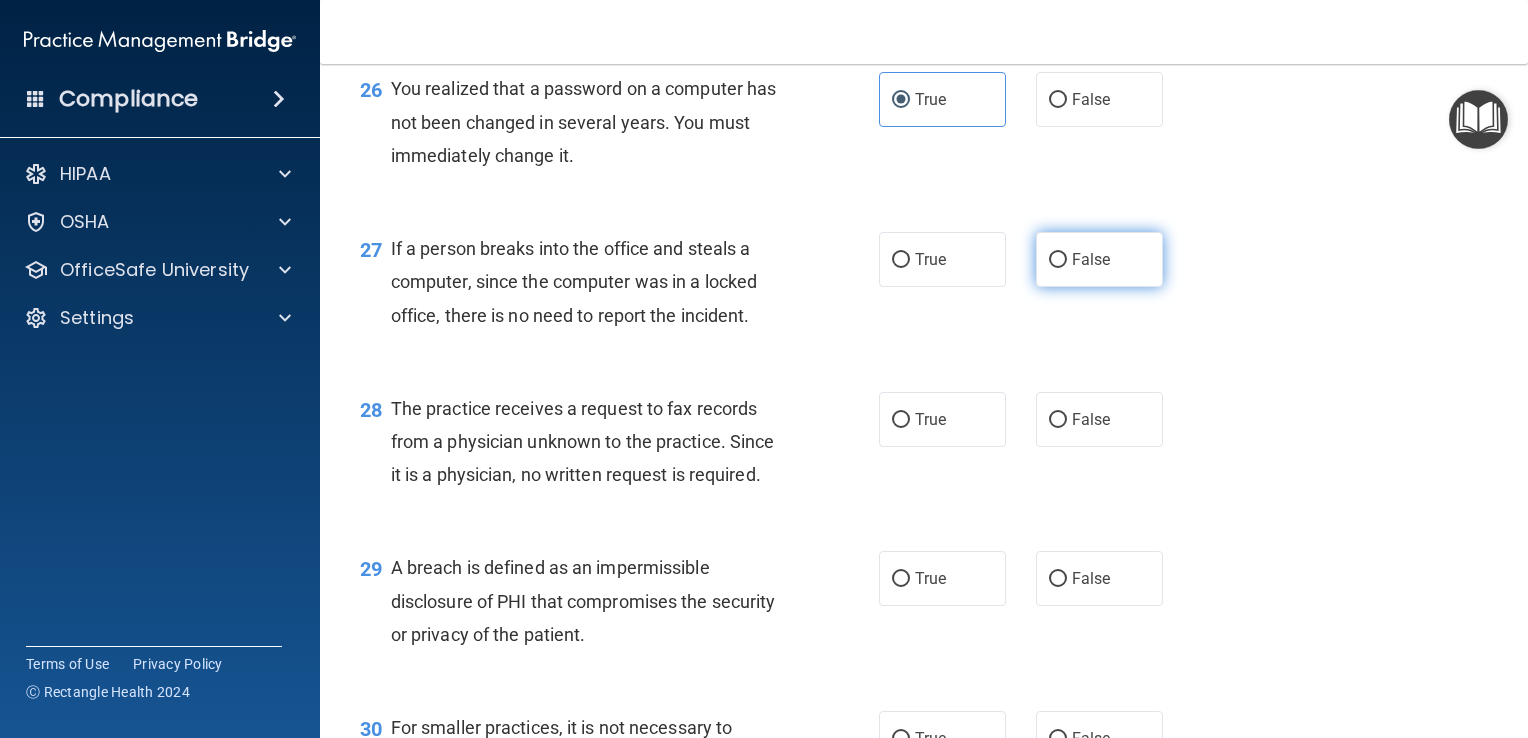 click on "False" at bounding box center [1091, 259] 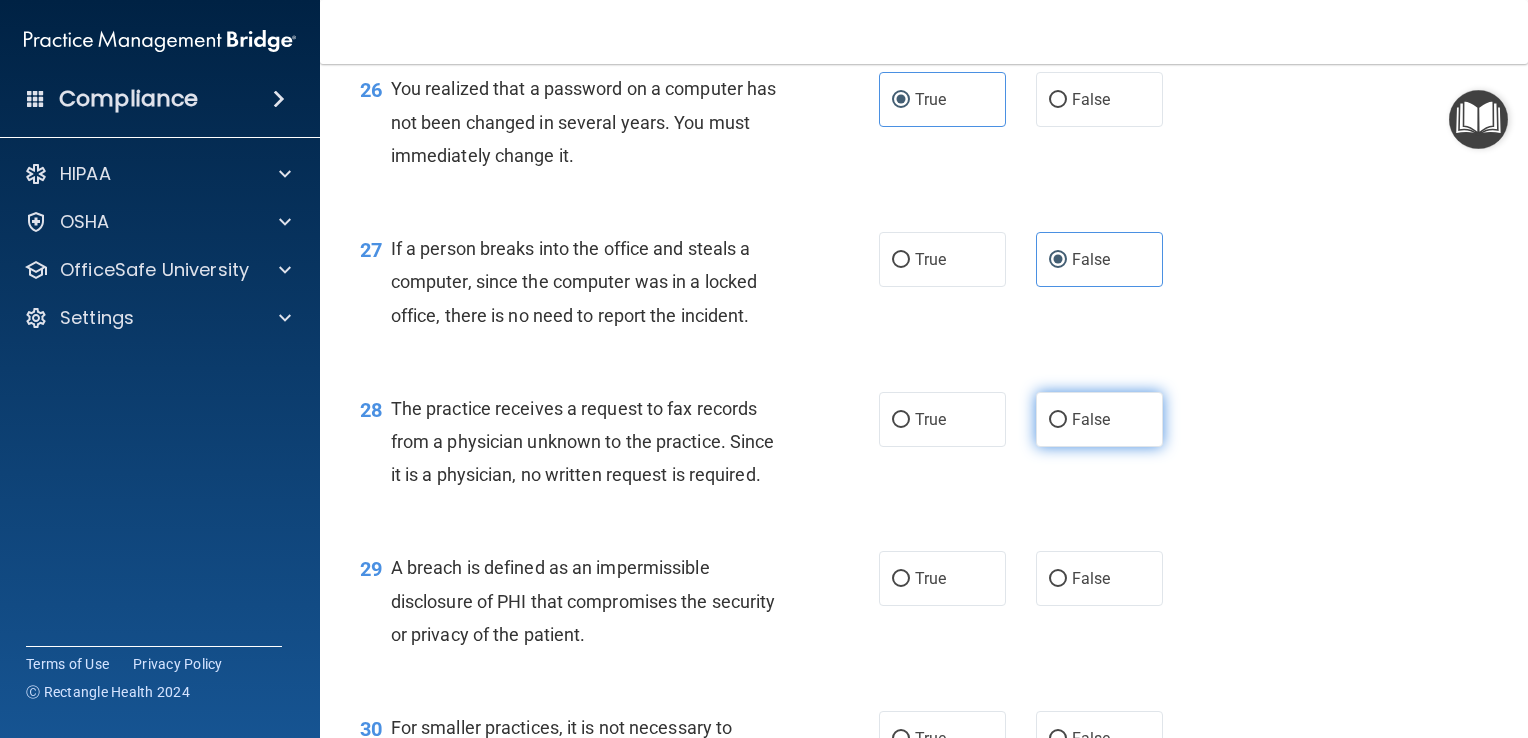 click on "False" at bounding box center [1091, 419] 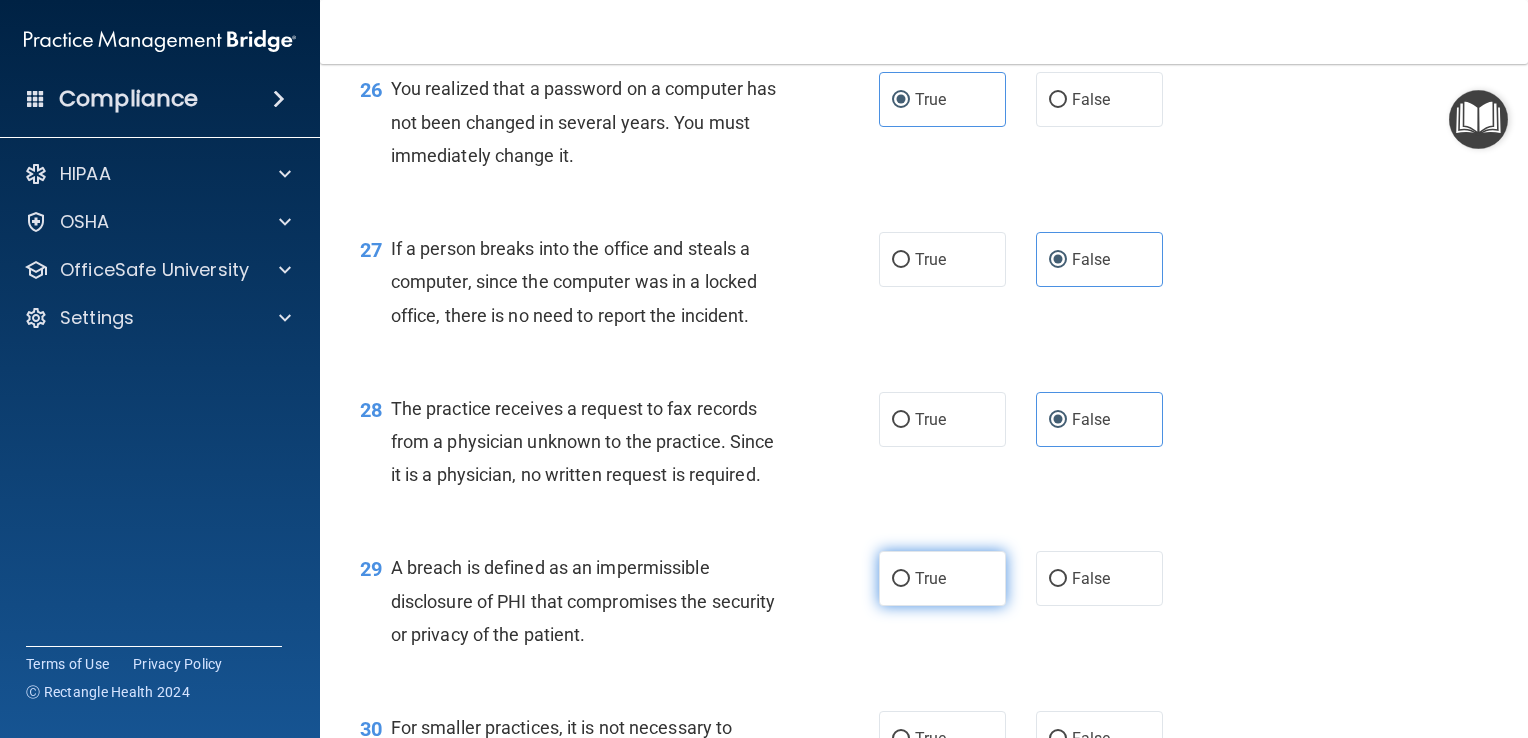 click on "True" at bounding box center (901, 579) 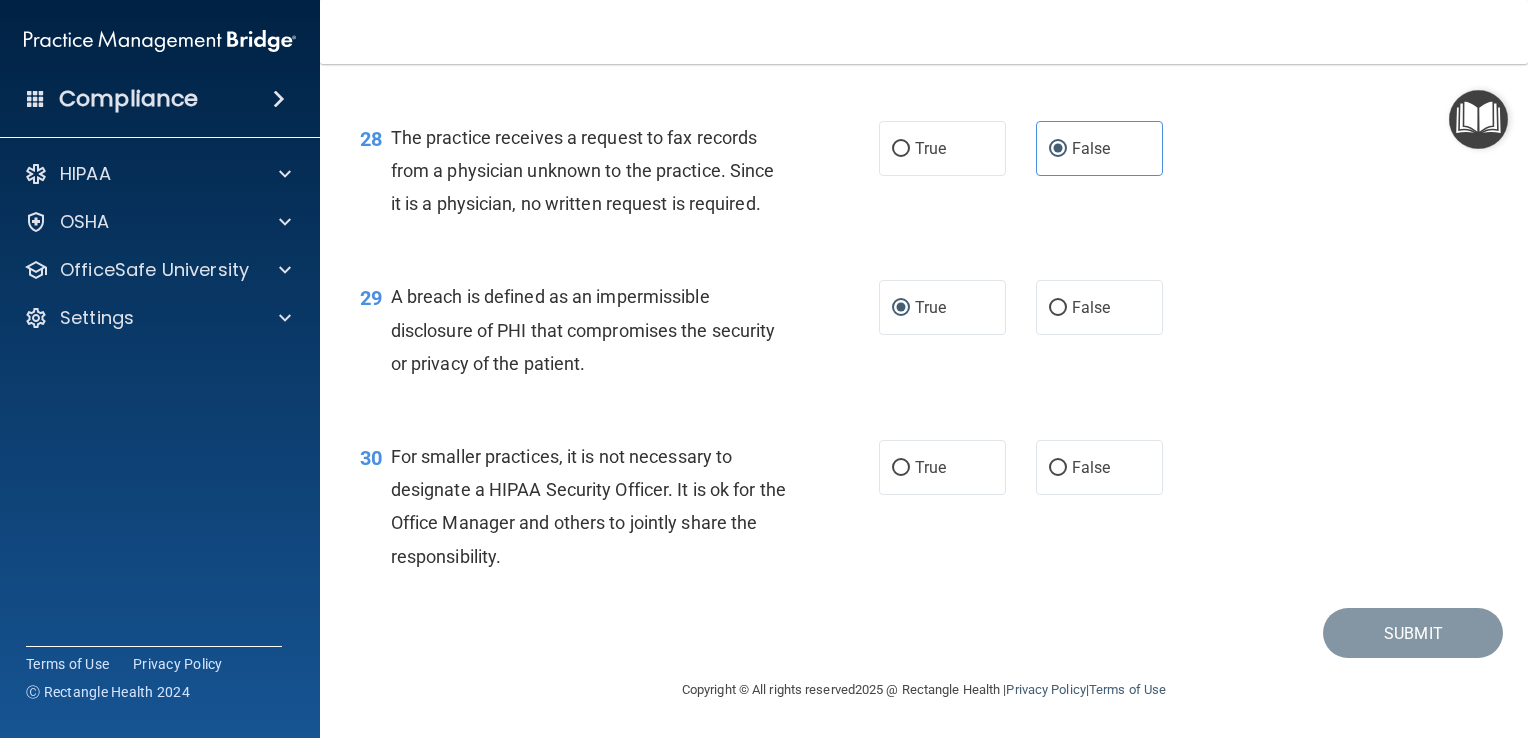 scroll, scrollTop: 4780, scrollLeft: 0, axis: vertical 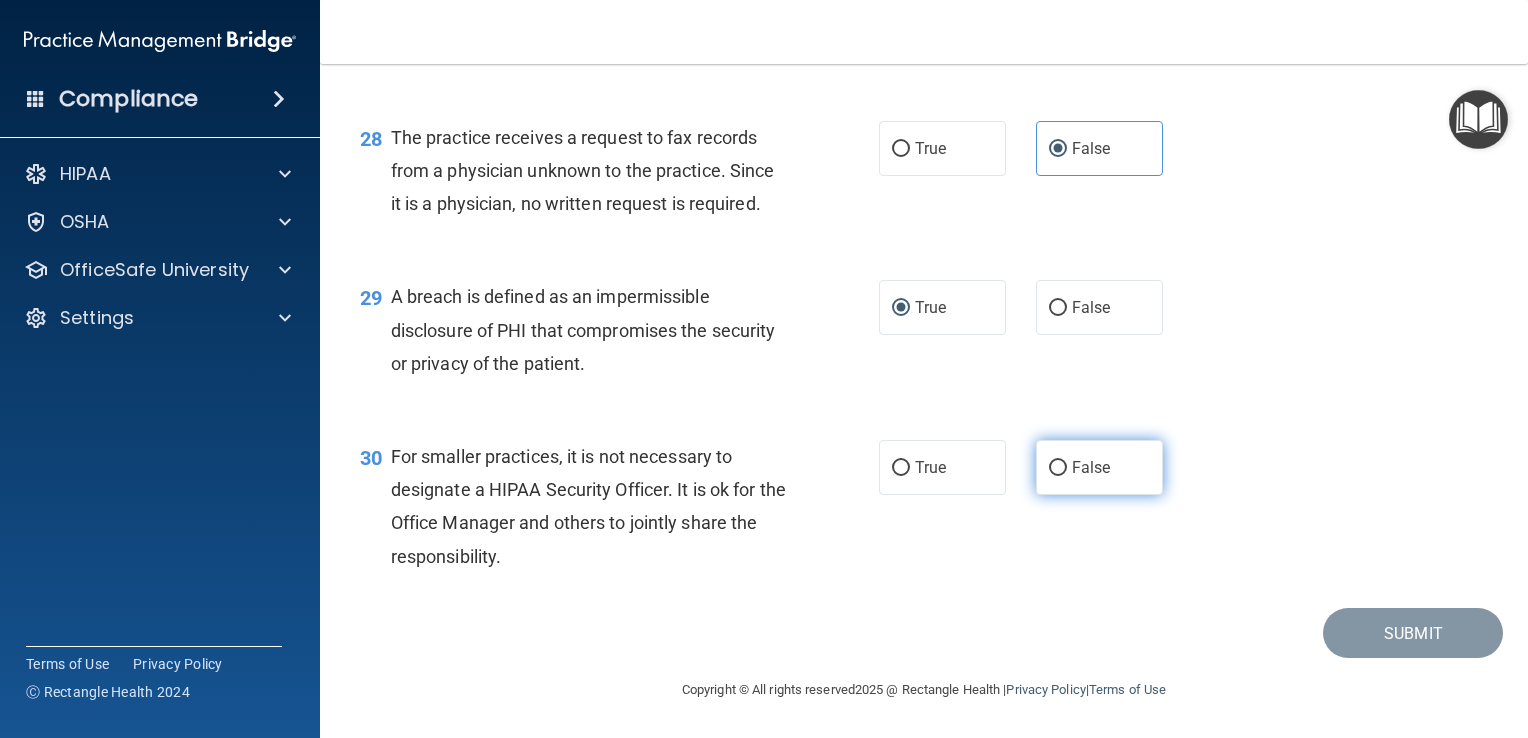 click on "False" at bounding box center [1091, 467] 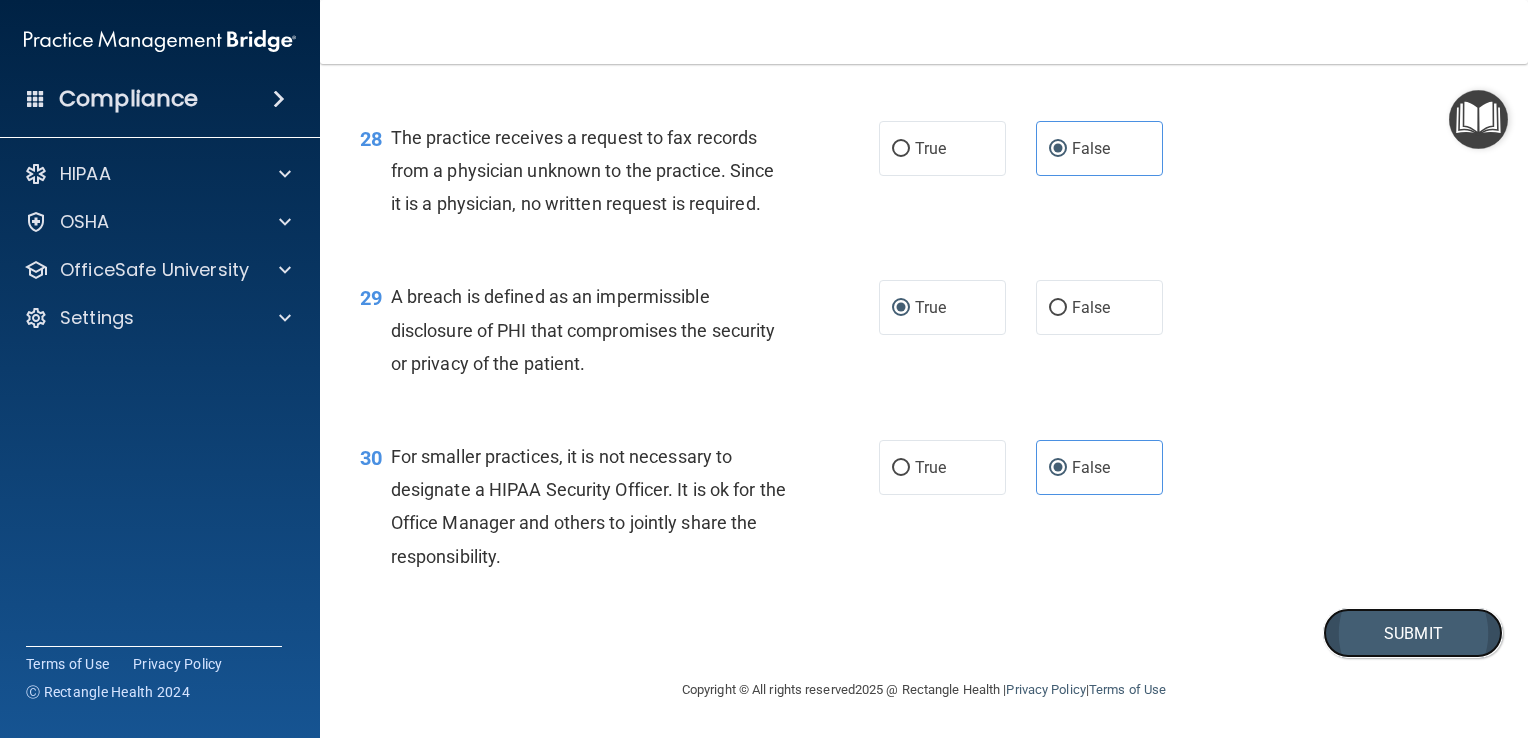 click on "Submit" at bounding box center [1413, 633] 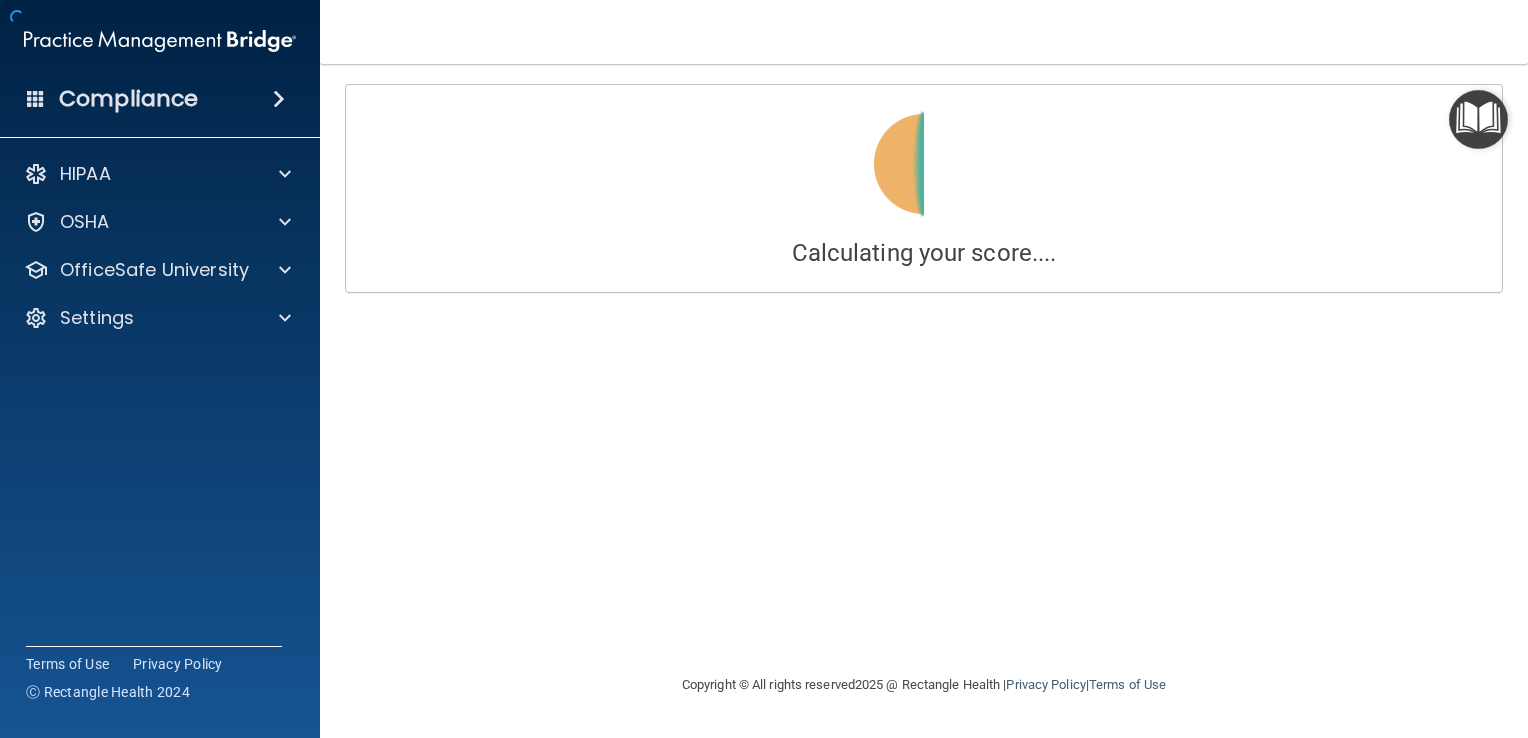 scroll, scrollTop: 0, scrollLeft: 0, axis: both 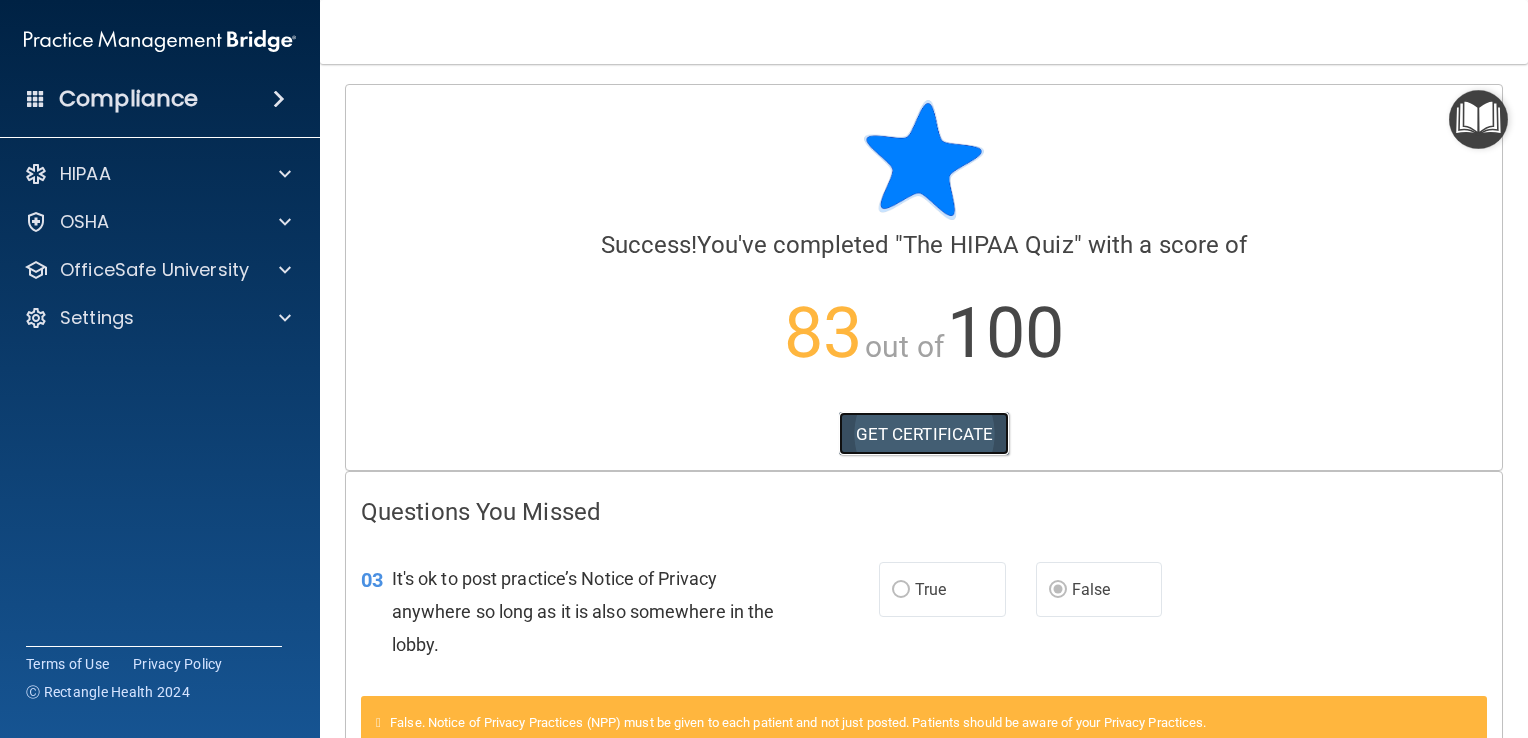 click on "GET CERTIFICATE" at bounding box center (924, 434) 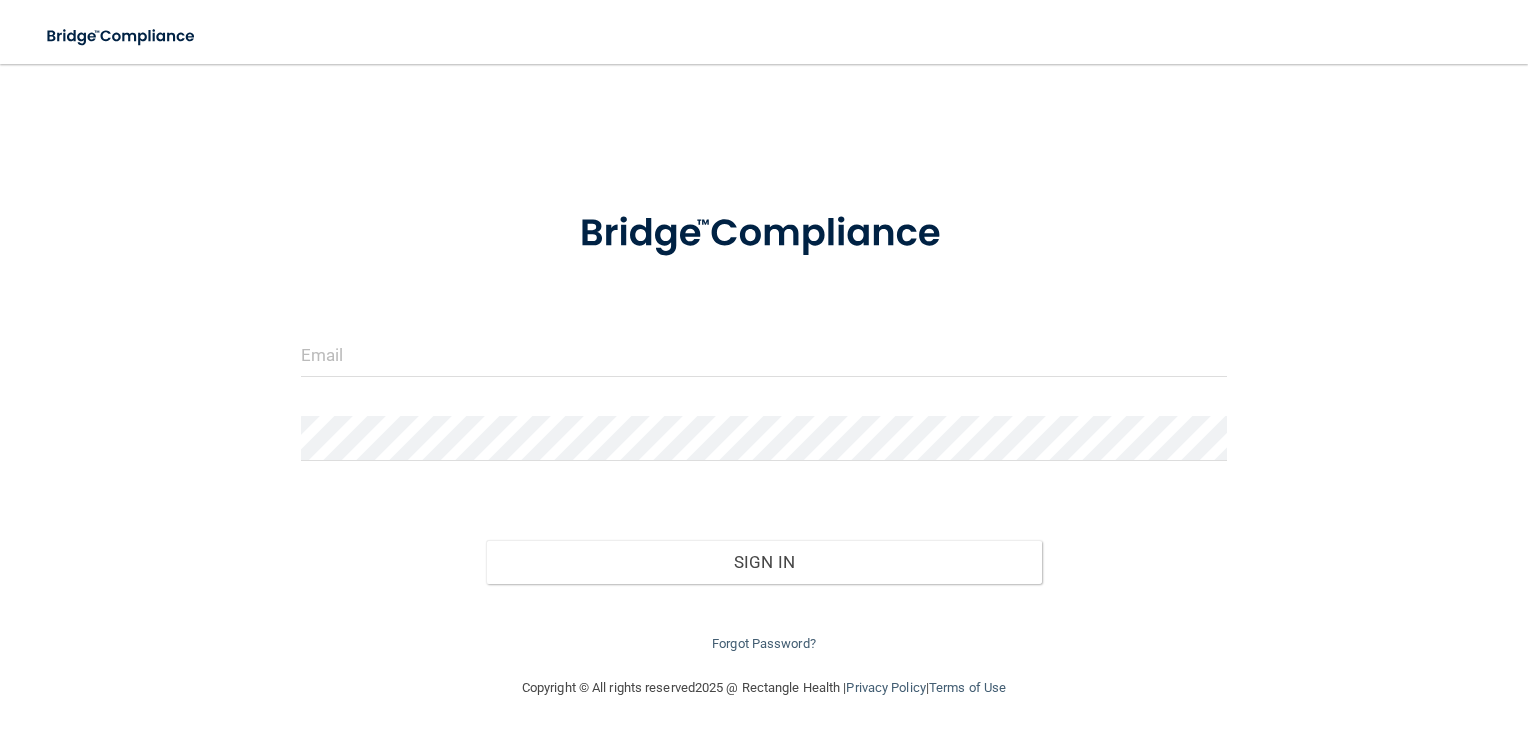 scroll, scrollTop: 0, scrollLeft: 0, axis: both 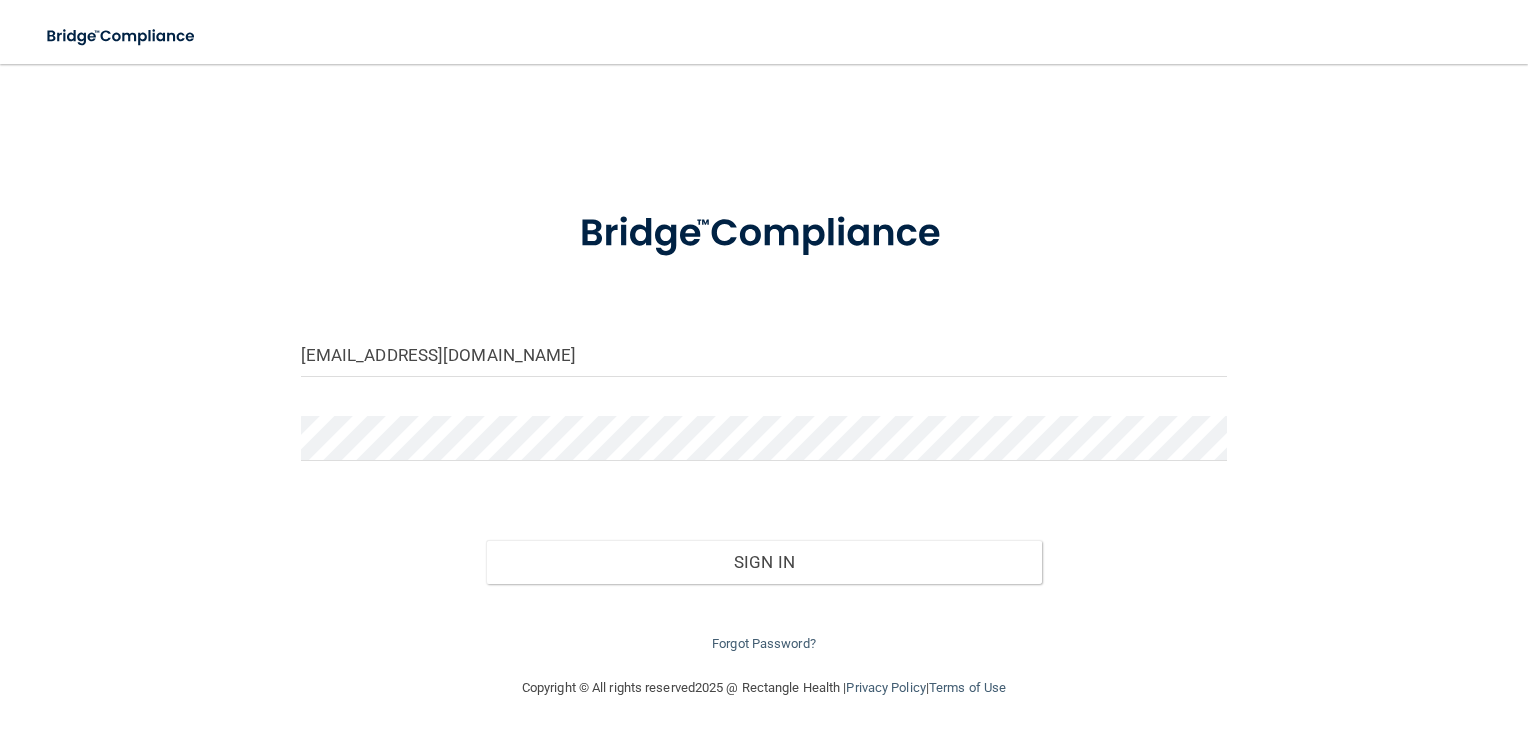 type on "[EMAIL_ADDRESS][DOMAIN_NAME]" 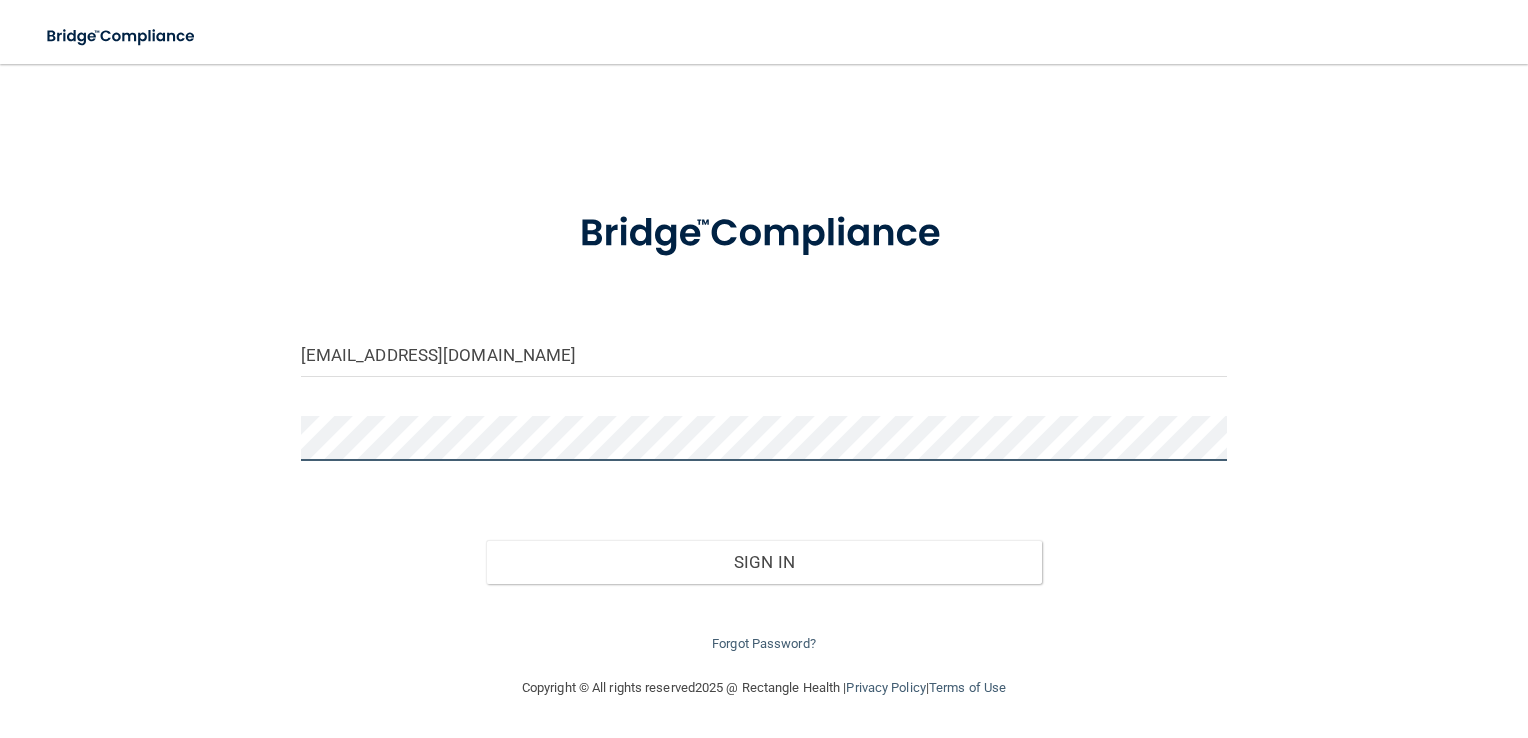 click on "Sign In" at bounding box center [764, 562] 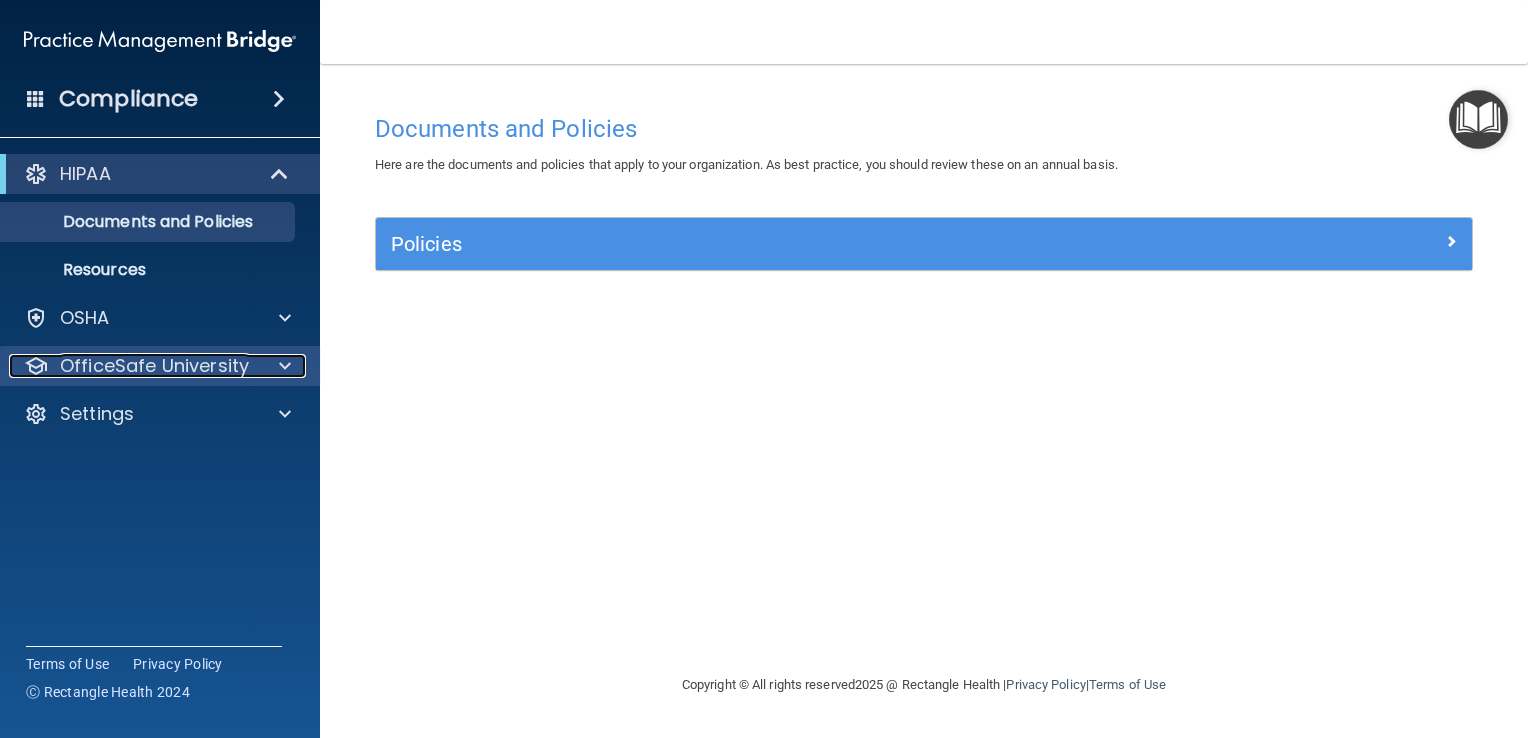 click at bounding box center [285, 366] 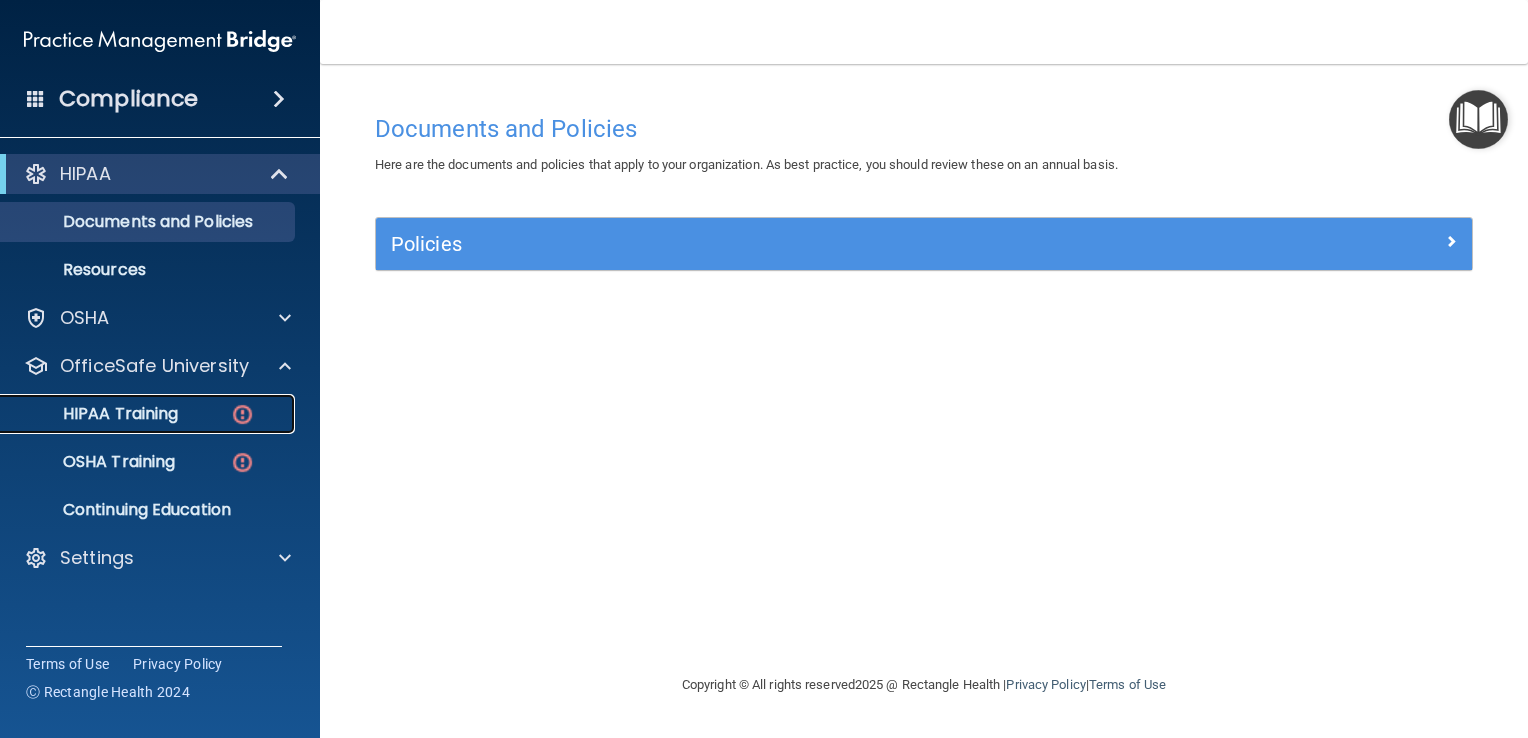 click at bounding box center (242, 414) 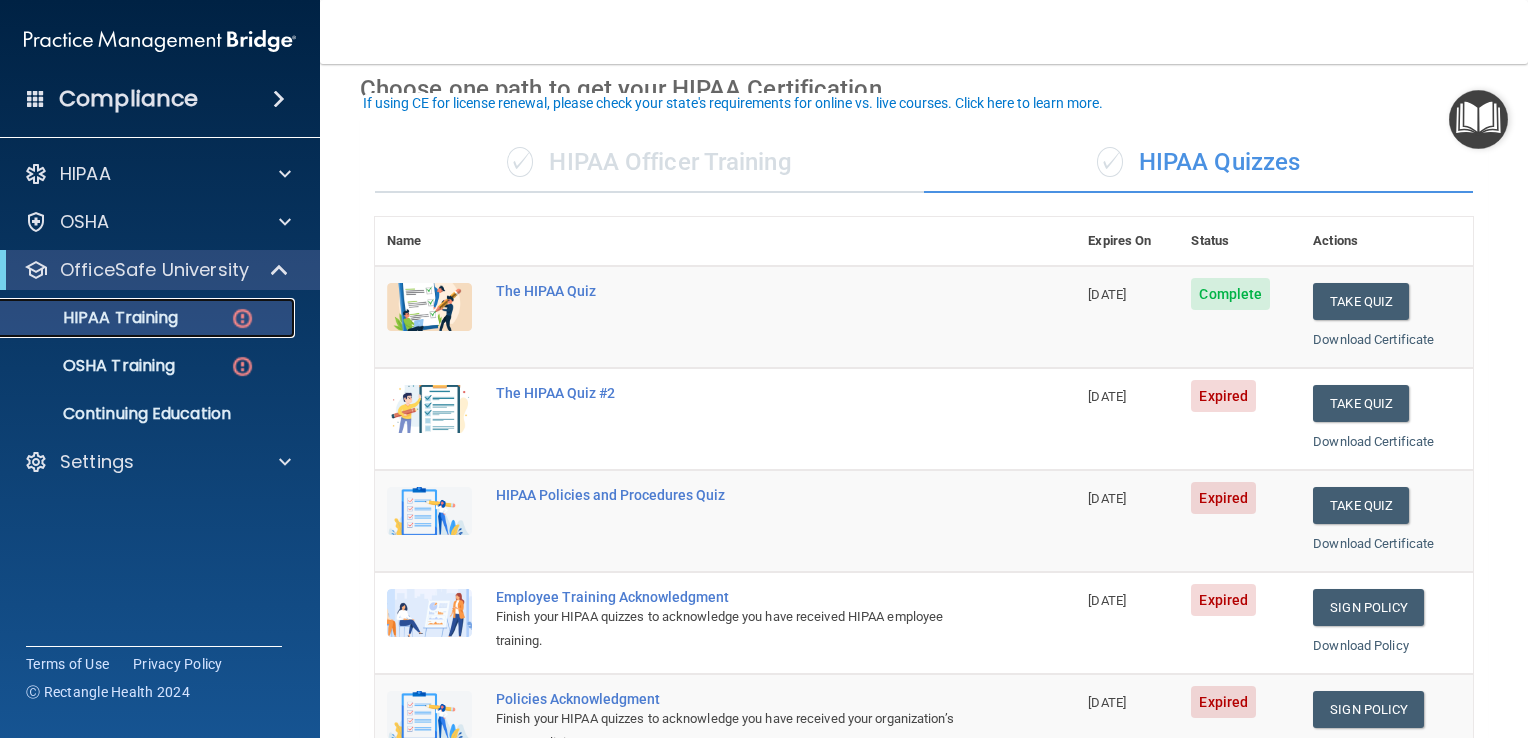 scroll, scrollTop: 103, scrollLeft: 0, axis: vertical 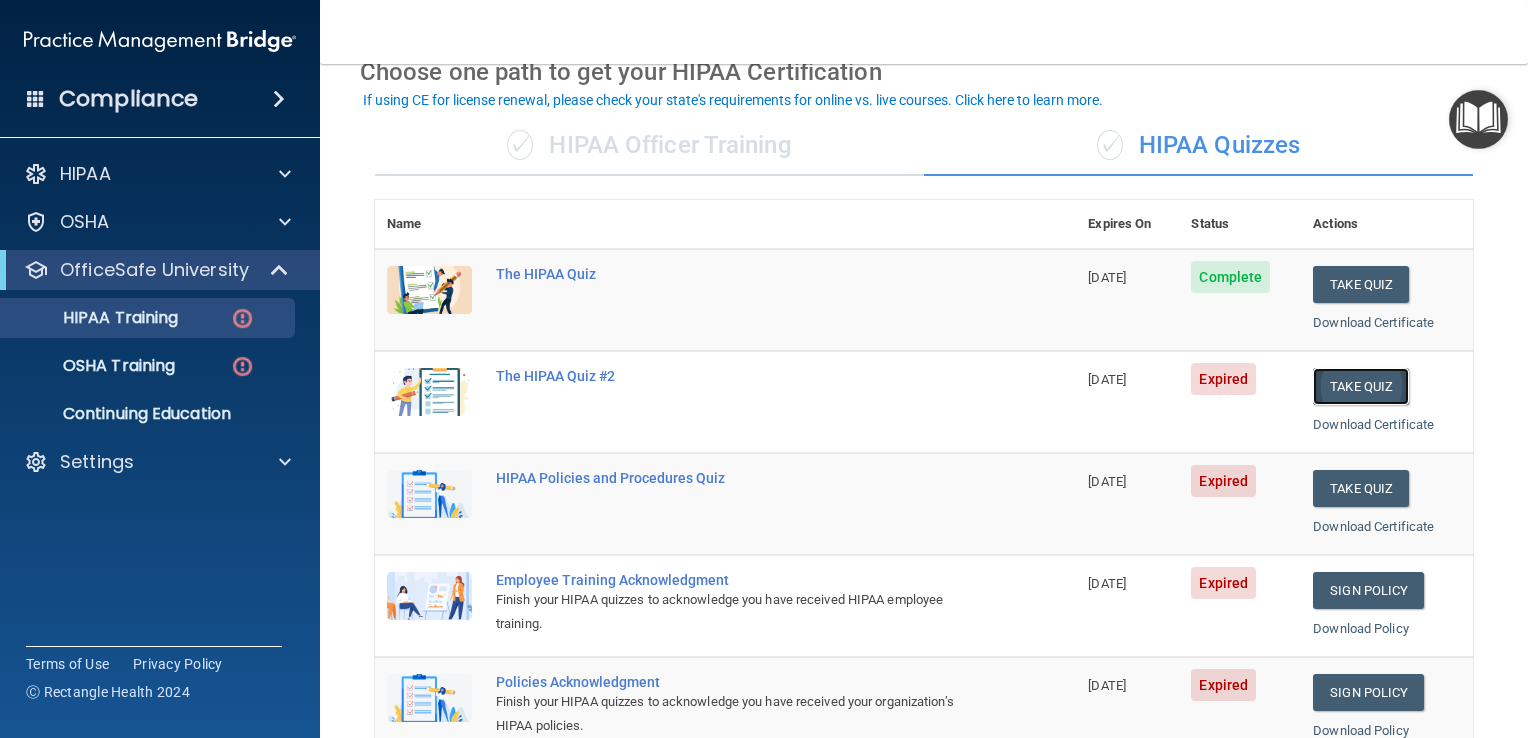 click on "Take Quiz" at bounding box center (1361, 386) 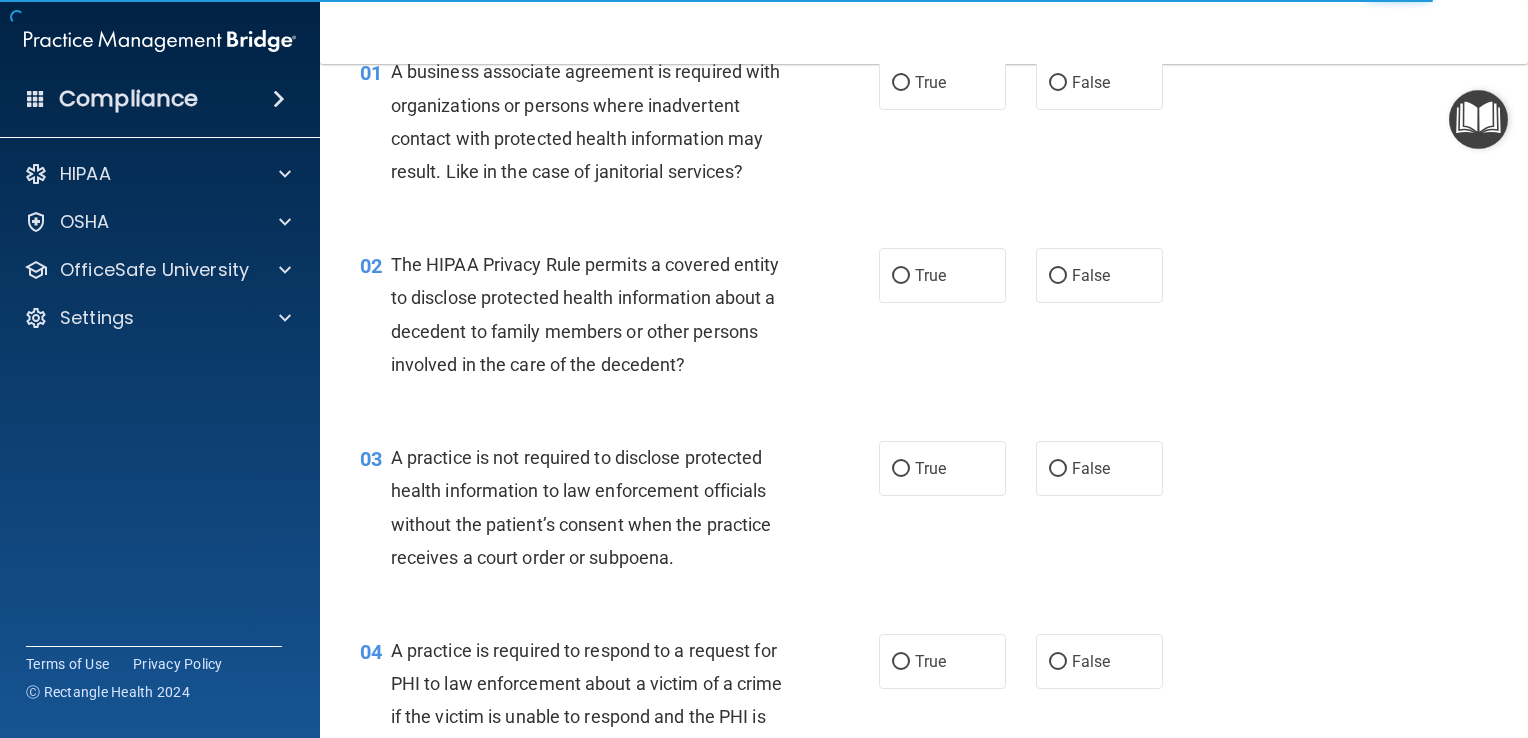 scroll, scrollTop: 0, scrollLeft: 0, axis: both 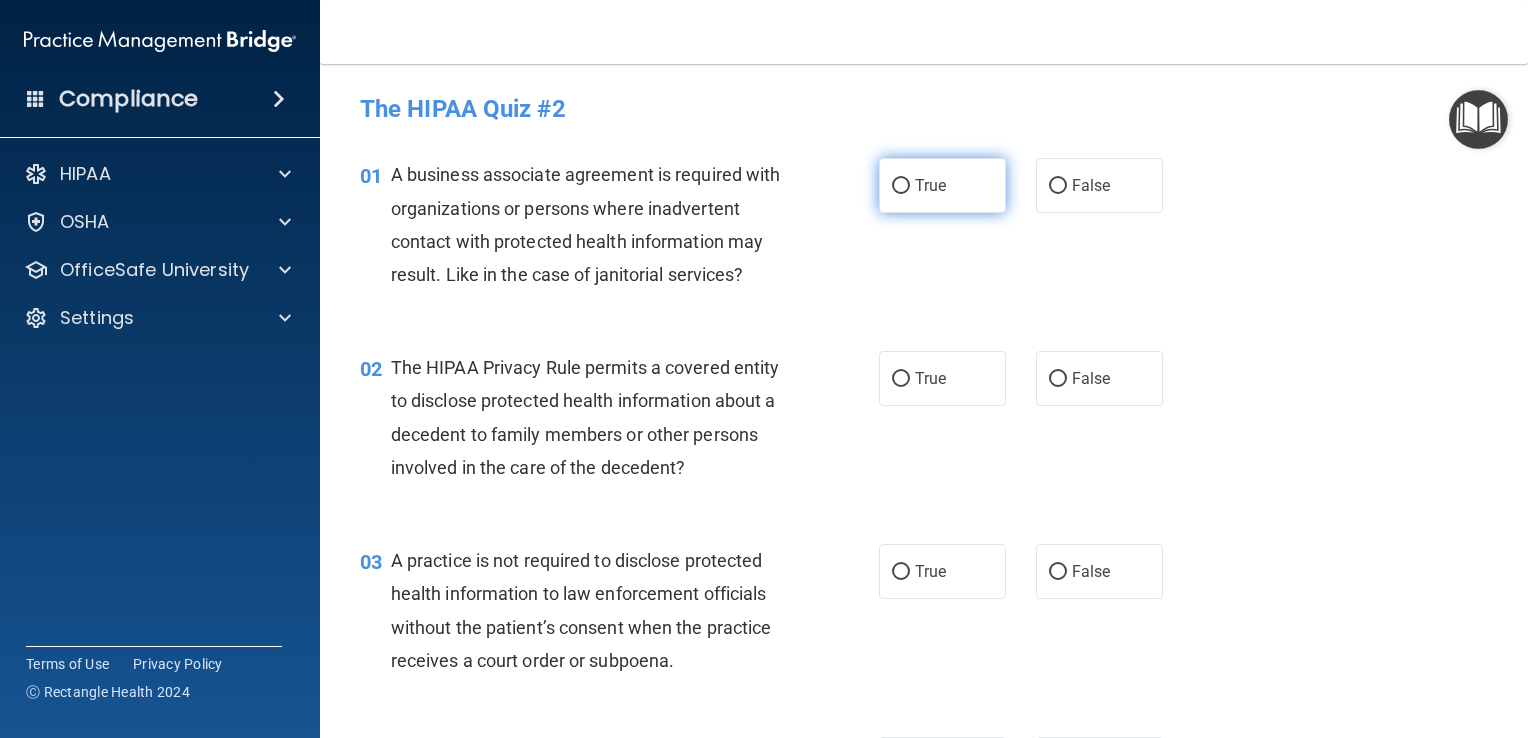 click on "True" at bounding box center (942, 185) 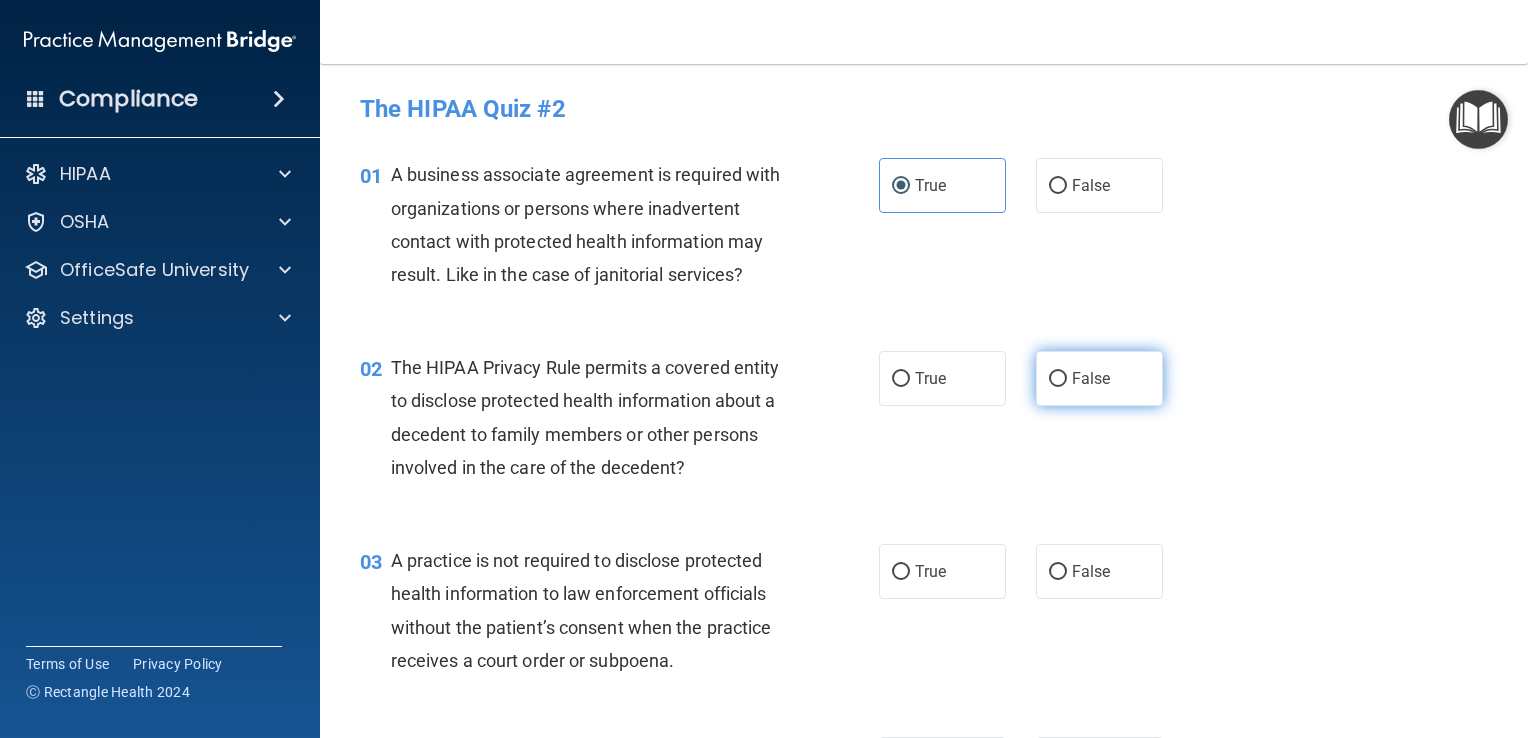 click on "False" at bounding box center (1099, 378) 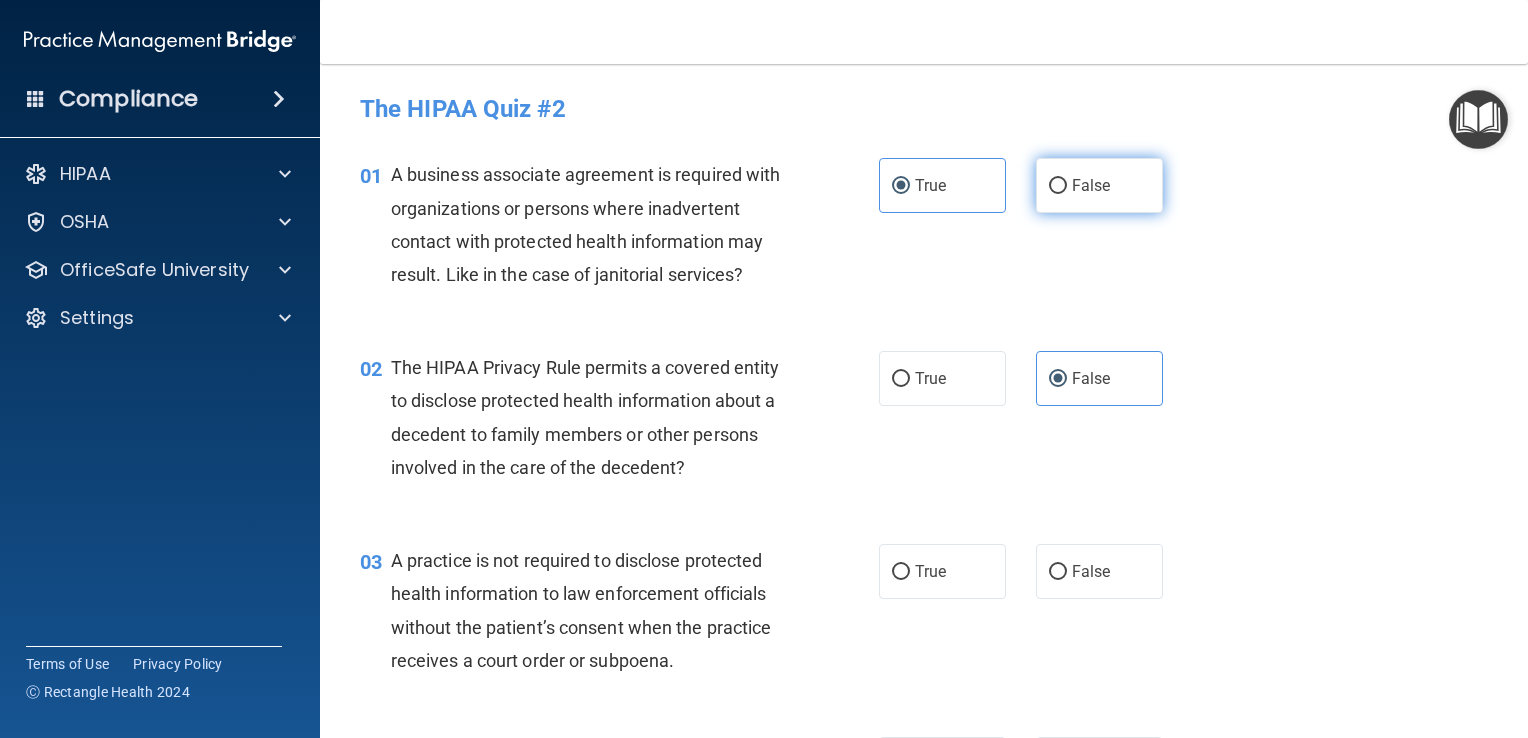 click on "False" at bounding box center [1091, 185] 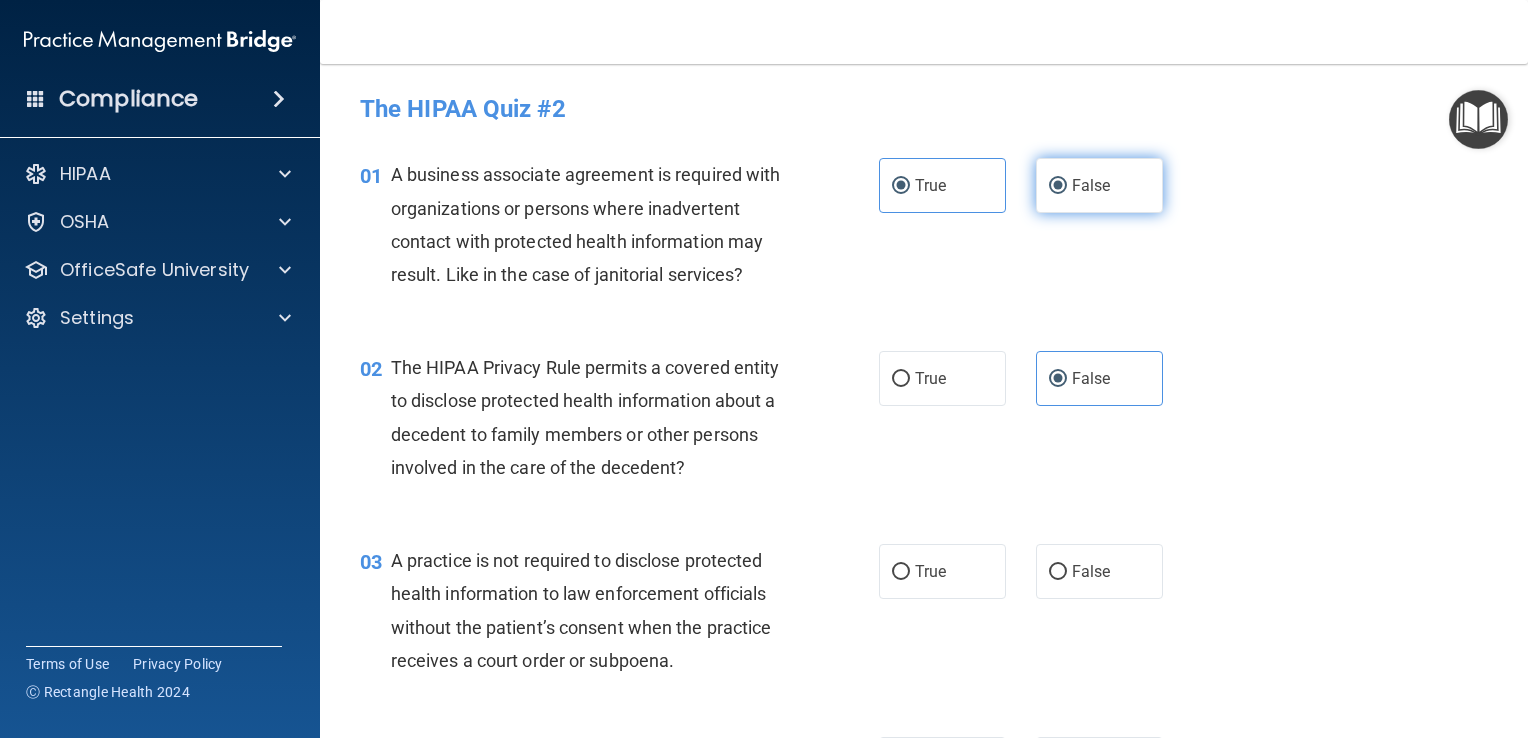 radio on "false" 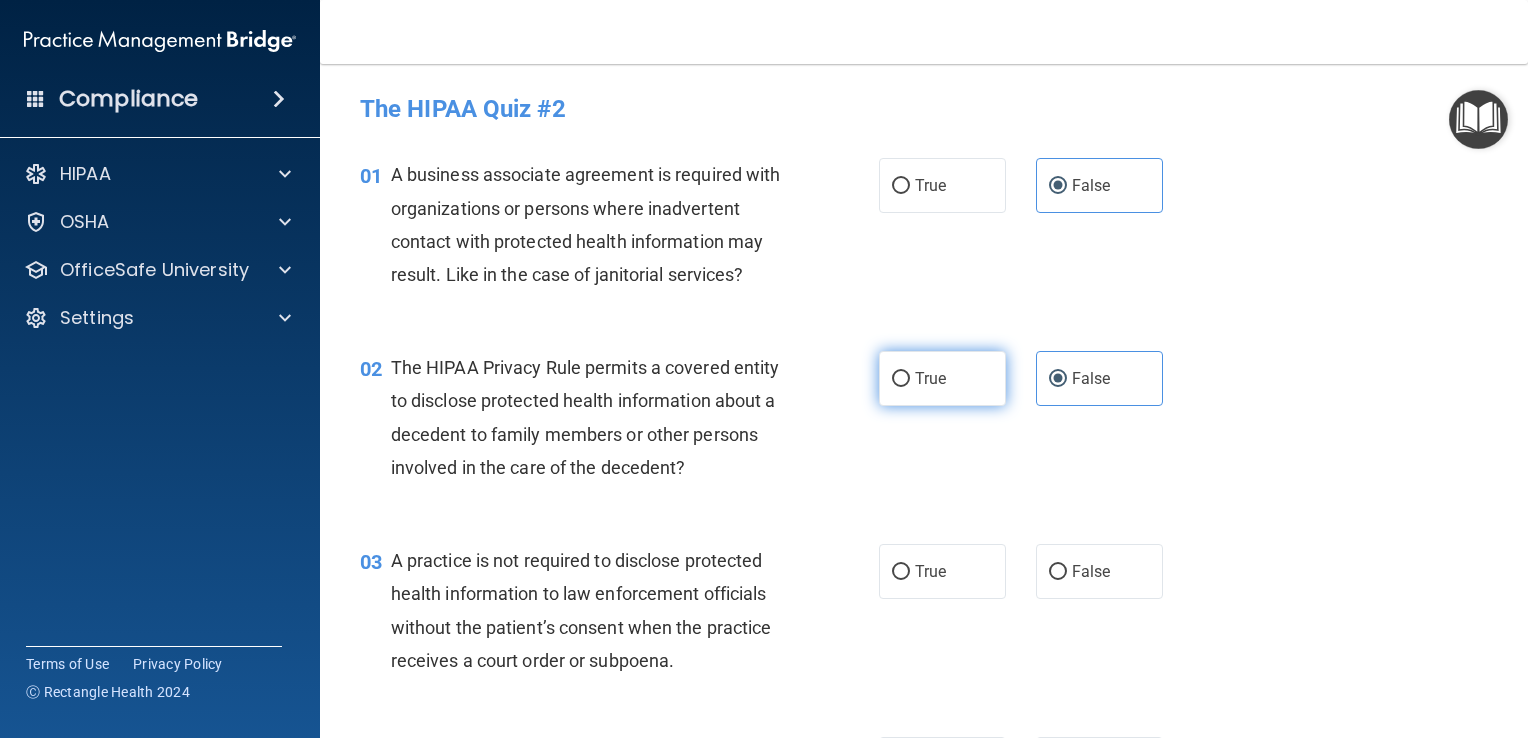 click on "True" at bounding box center (930, 378) 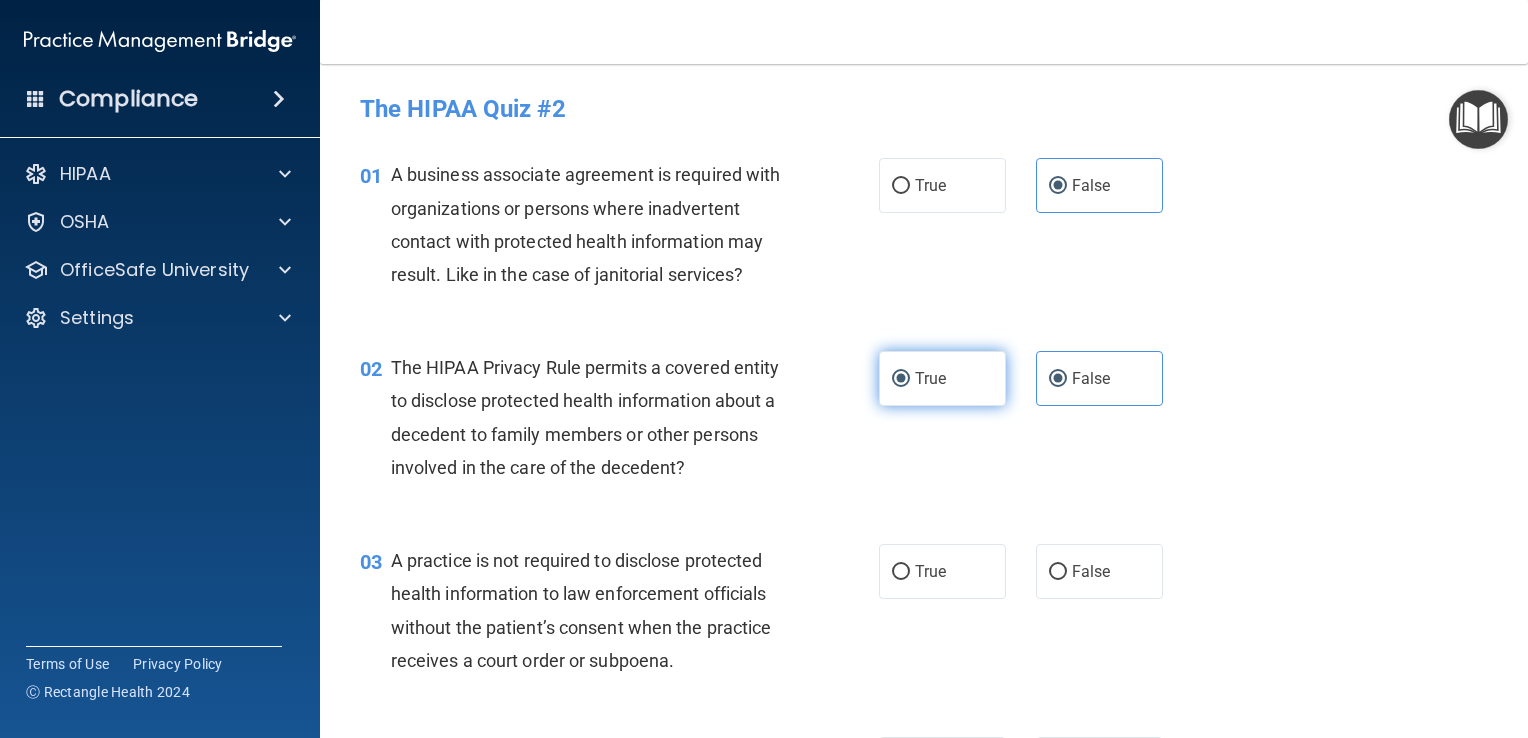radio on "false" 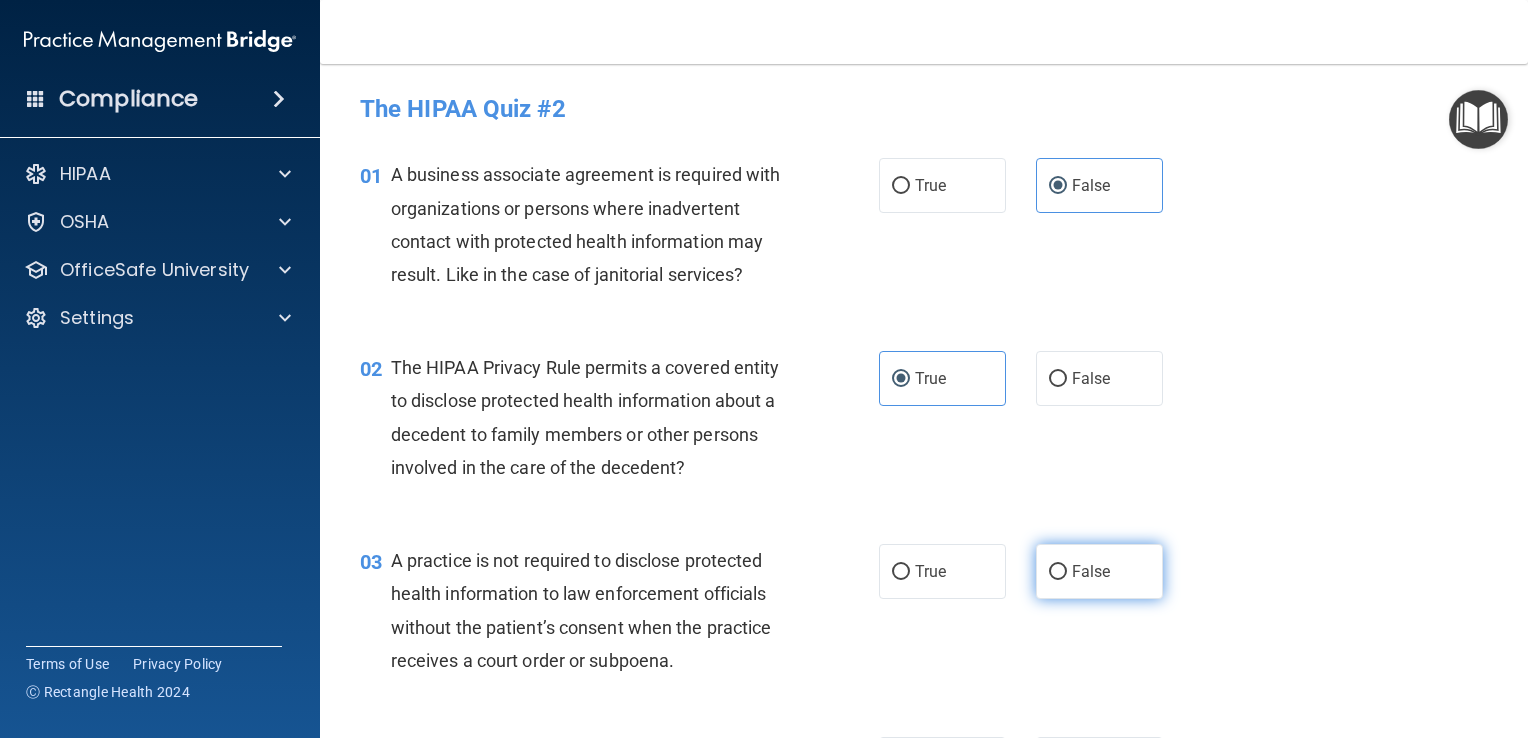click on "False" at bounding box center [1099, 571] 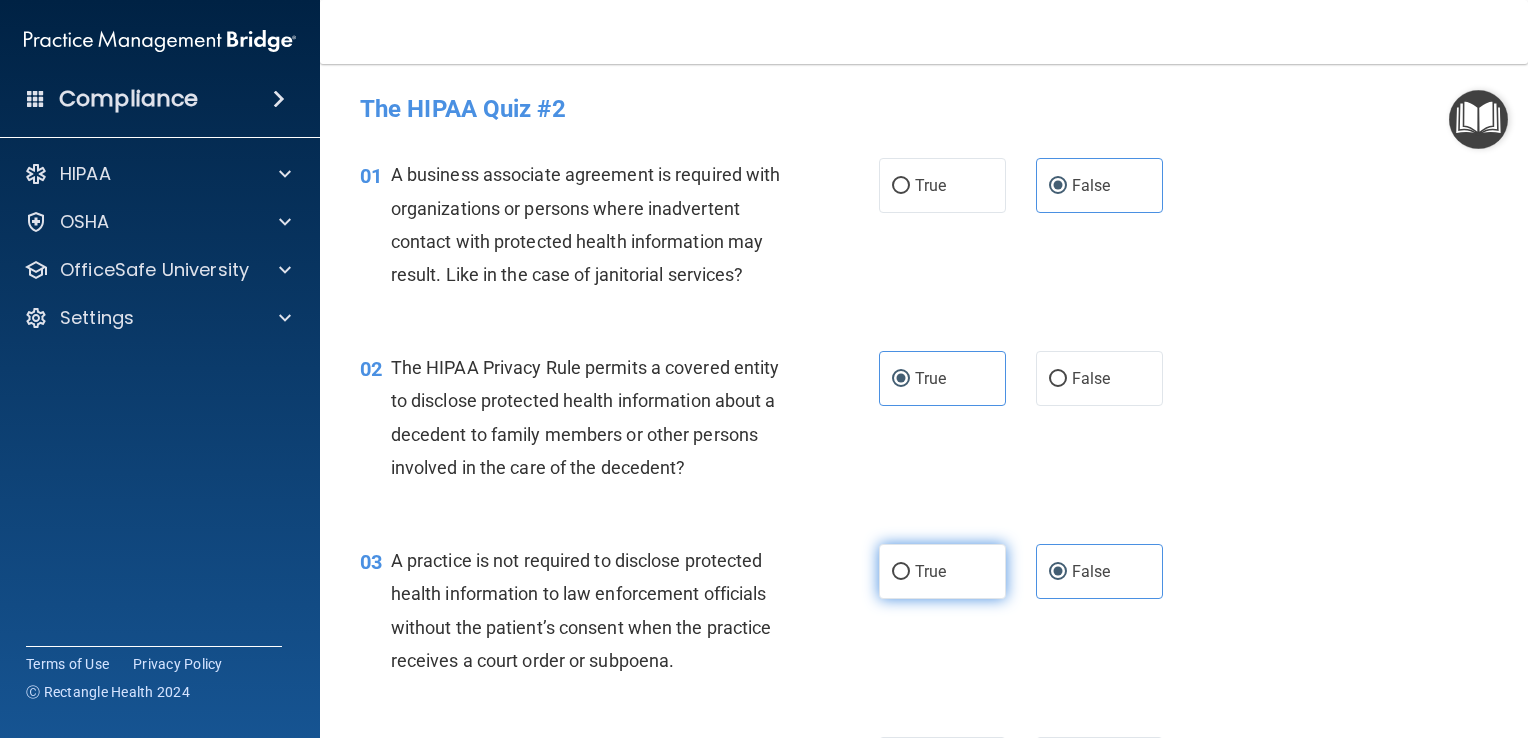 click on "True" at bounding box center [942, 571] 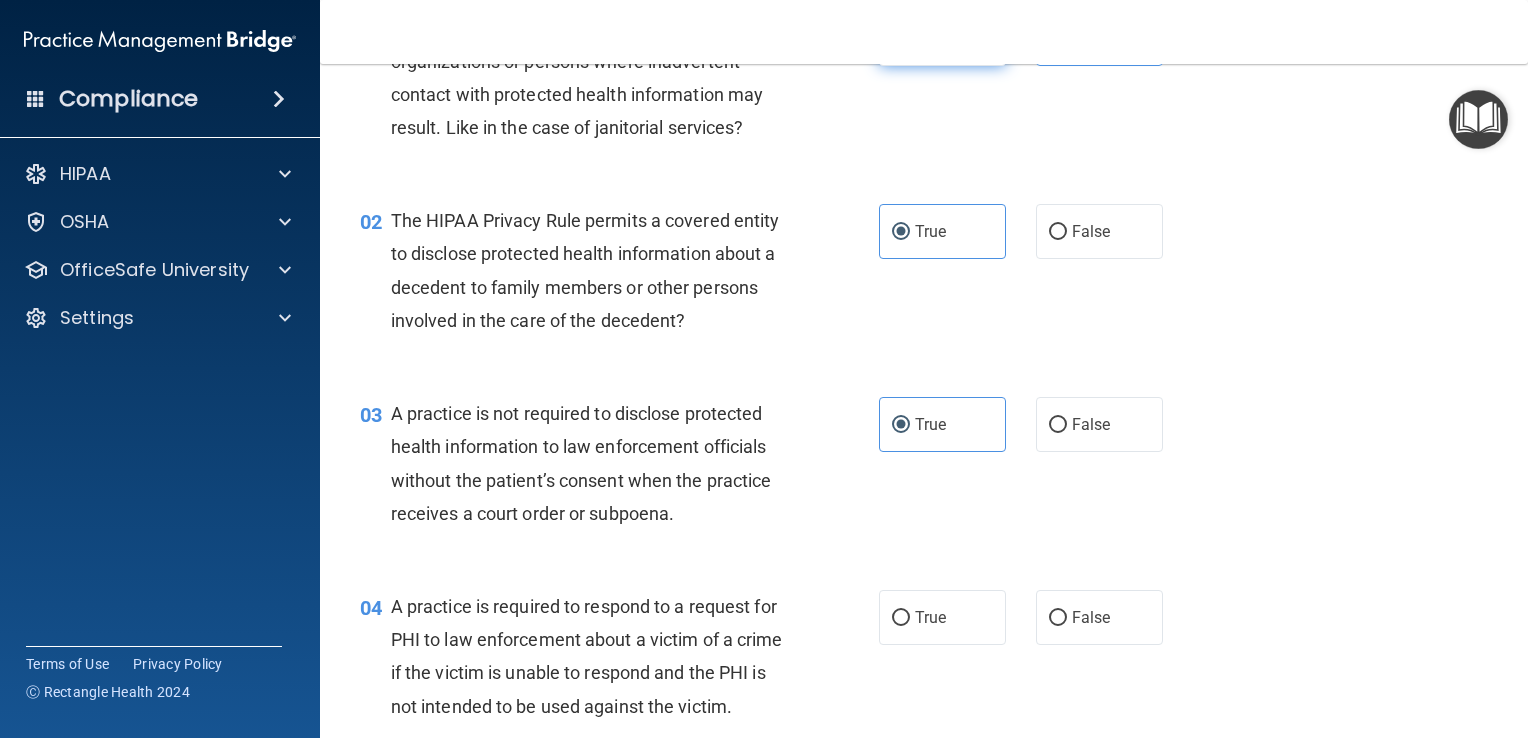 scroll, scrollTop: 0, scrollLeft: 0, axis: both 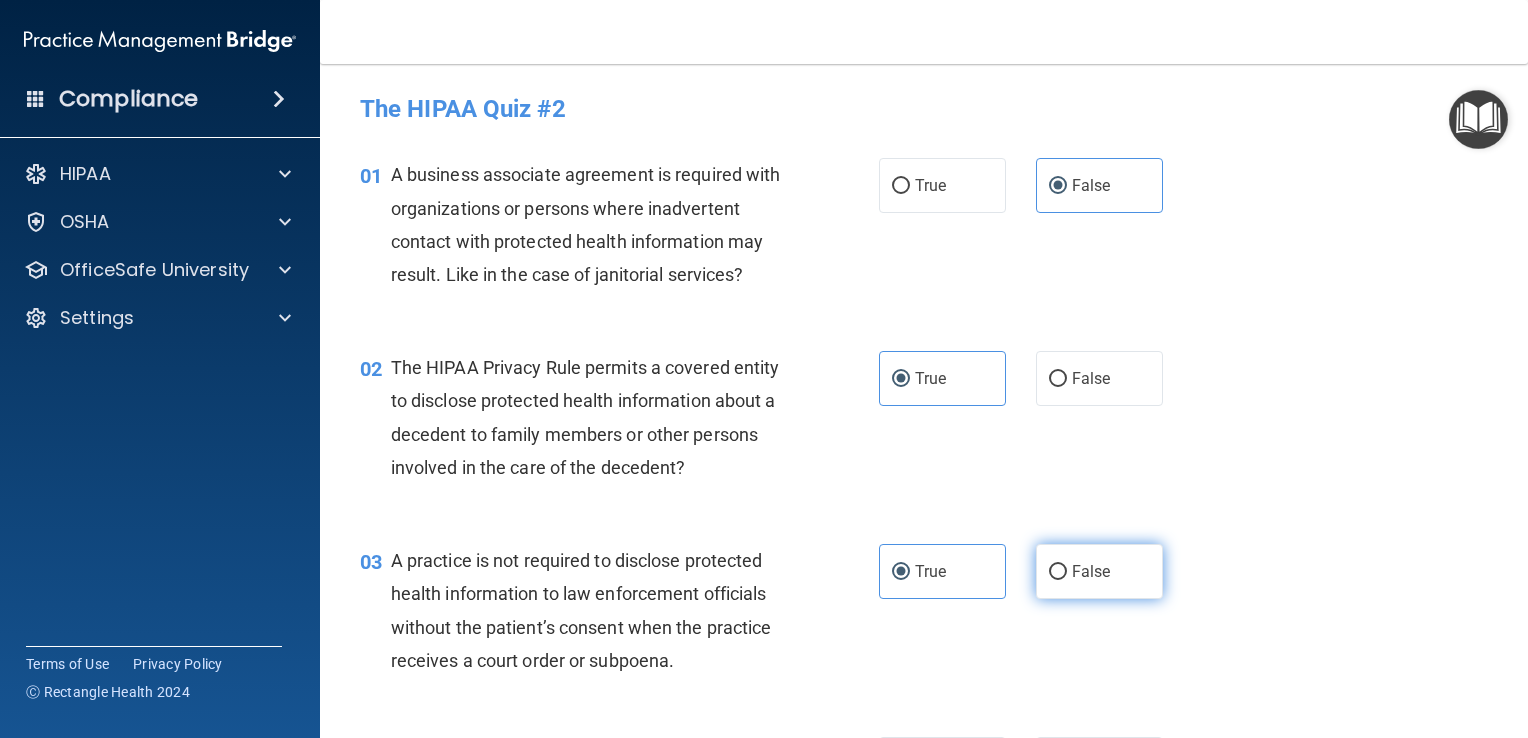click on "False" at bounding box center [1099, 571] 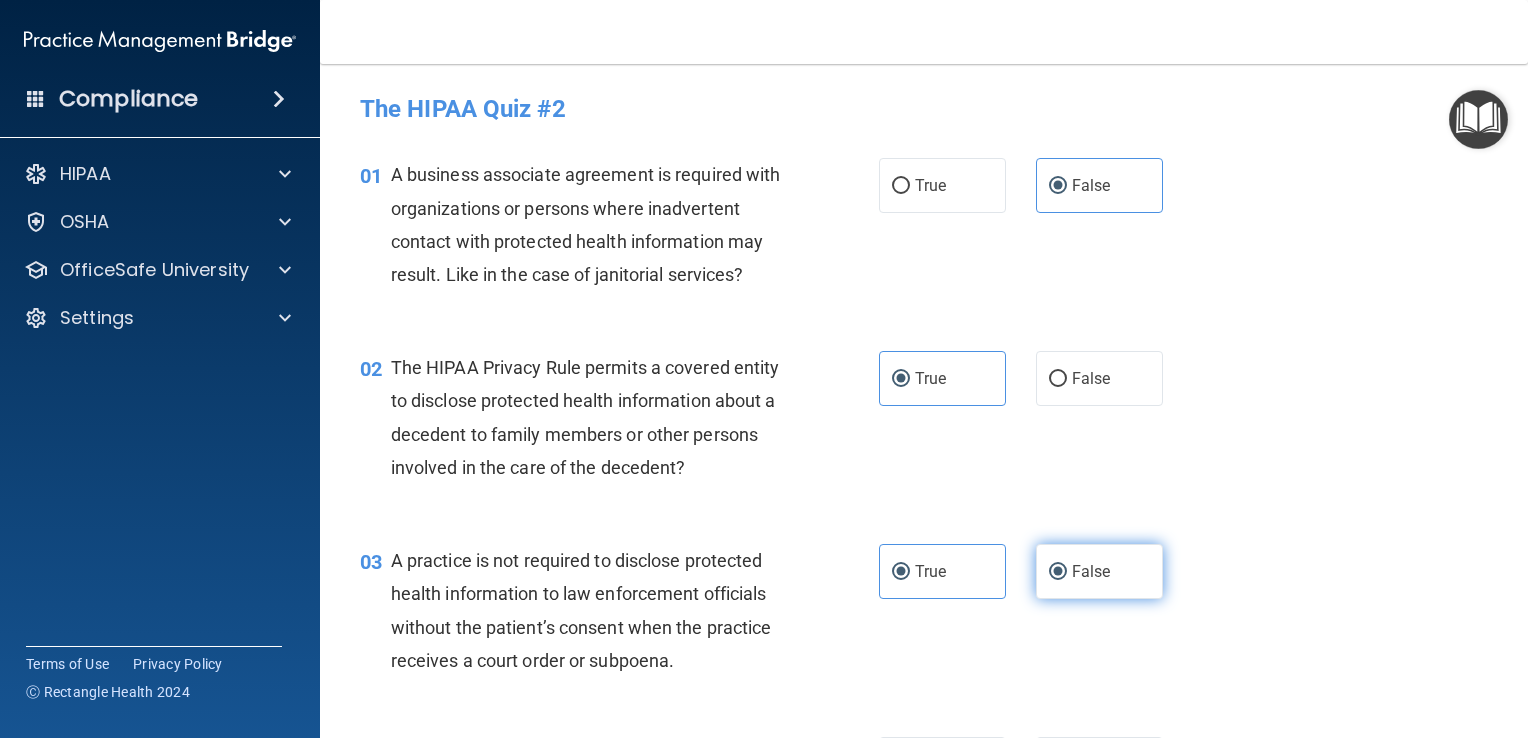radio on "false" 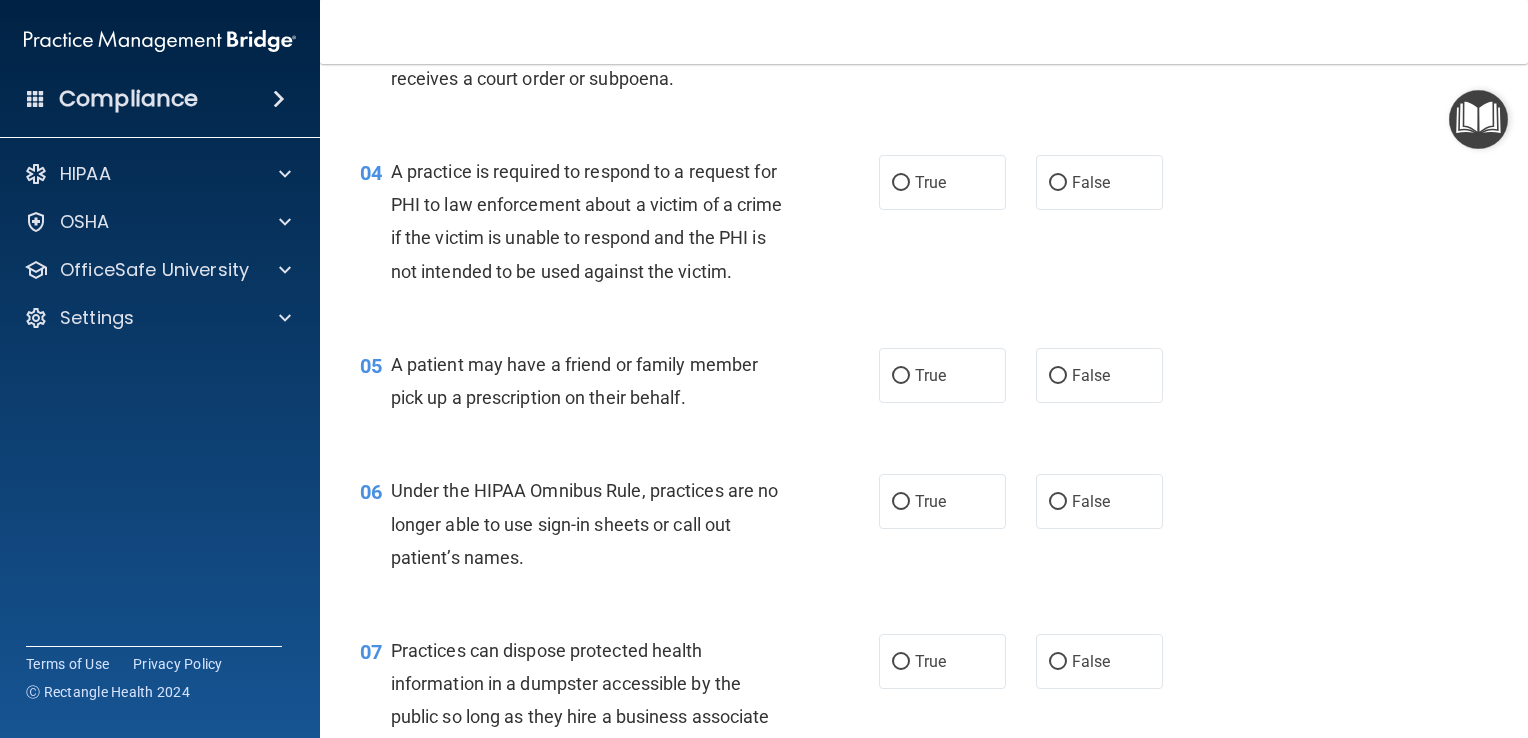 scroll, scrollTop: 583, scrollLeft: 0, axis: vertical 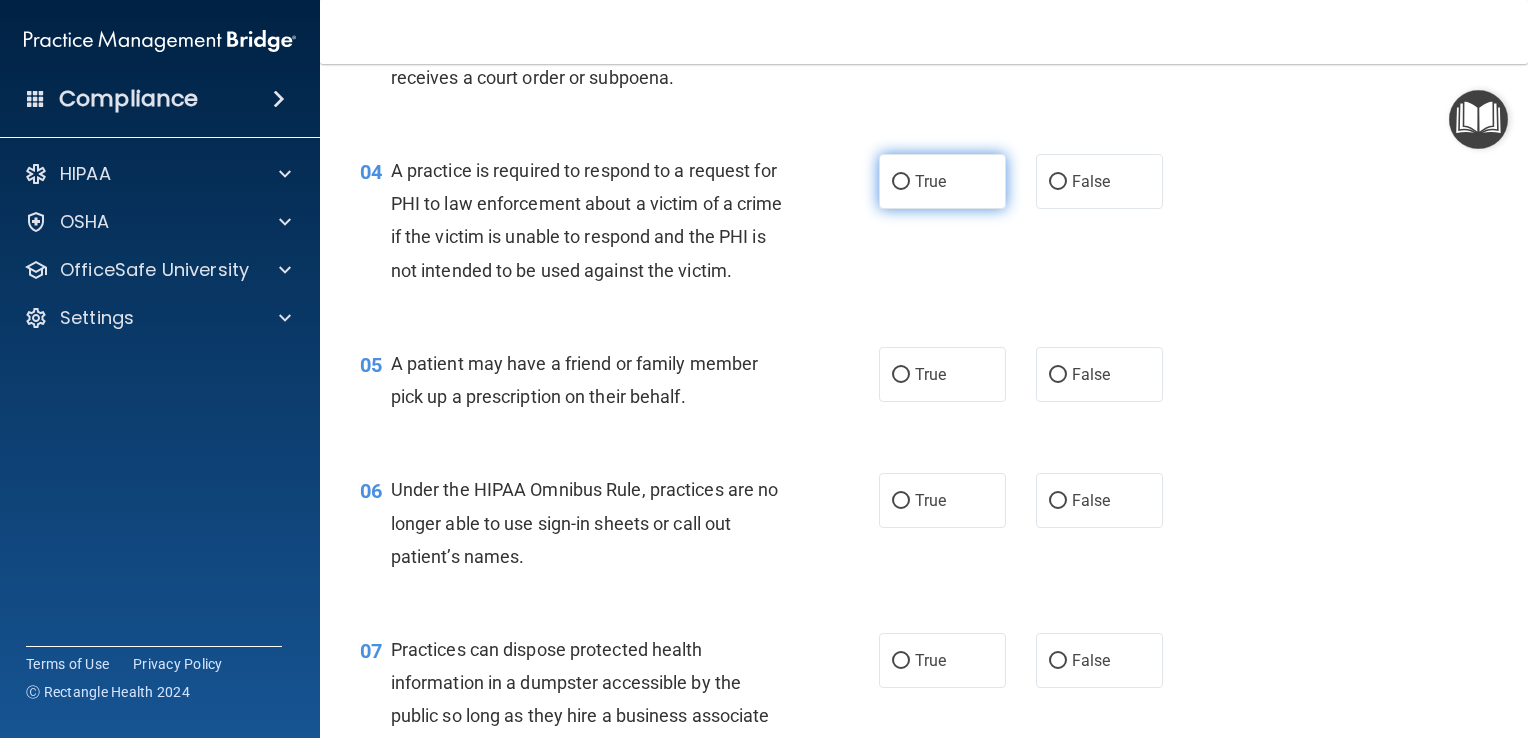 click on "True" at bounding box center (930, 181) 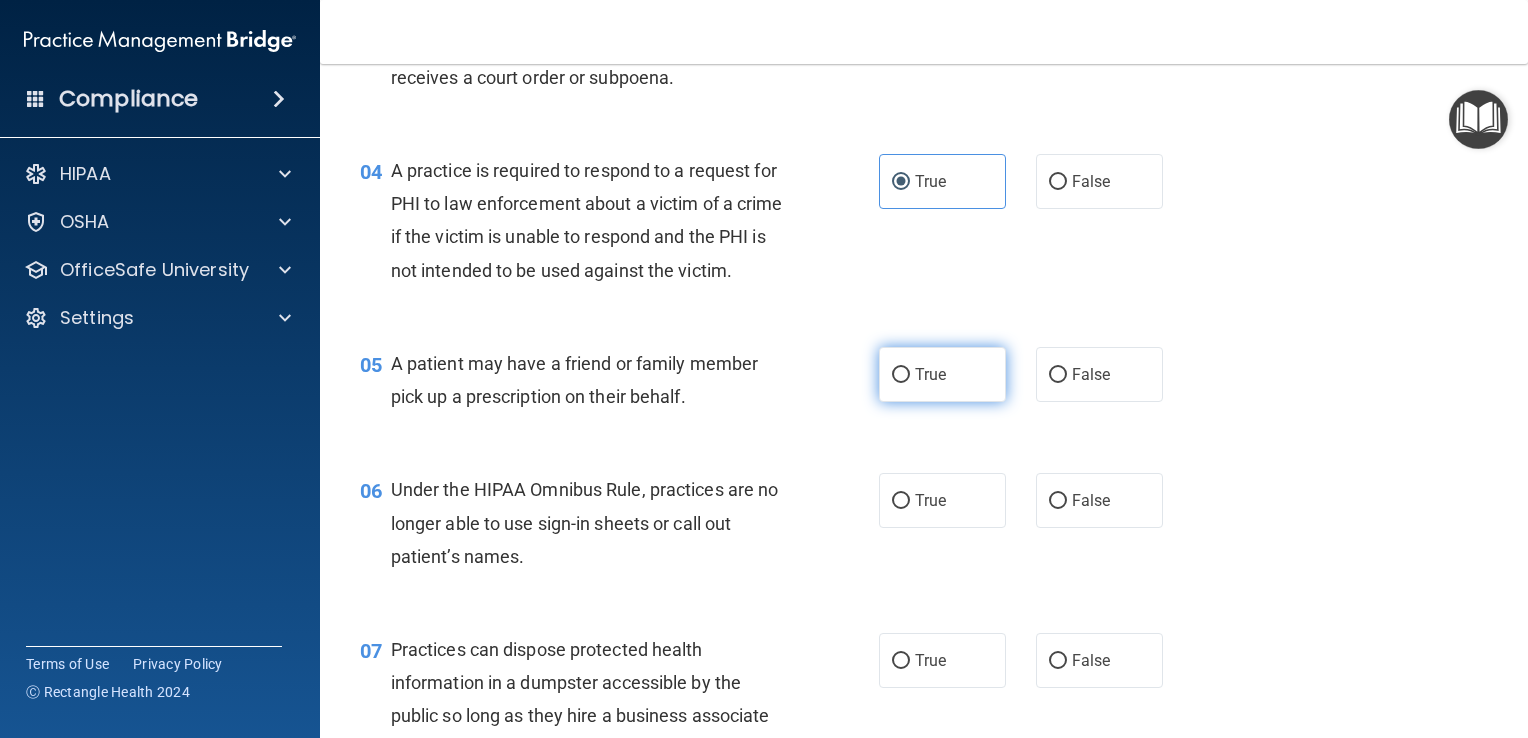 click on "True" at bounding box center [930, 374] 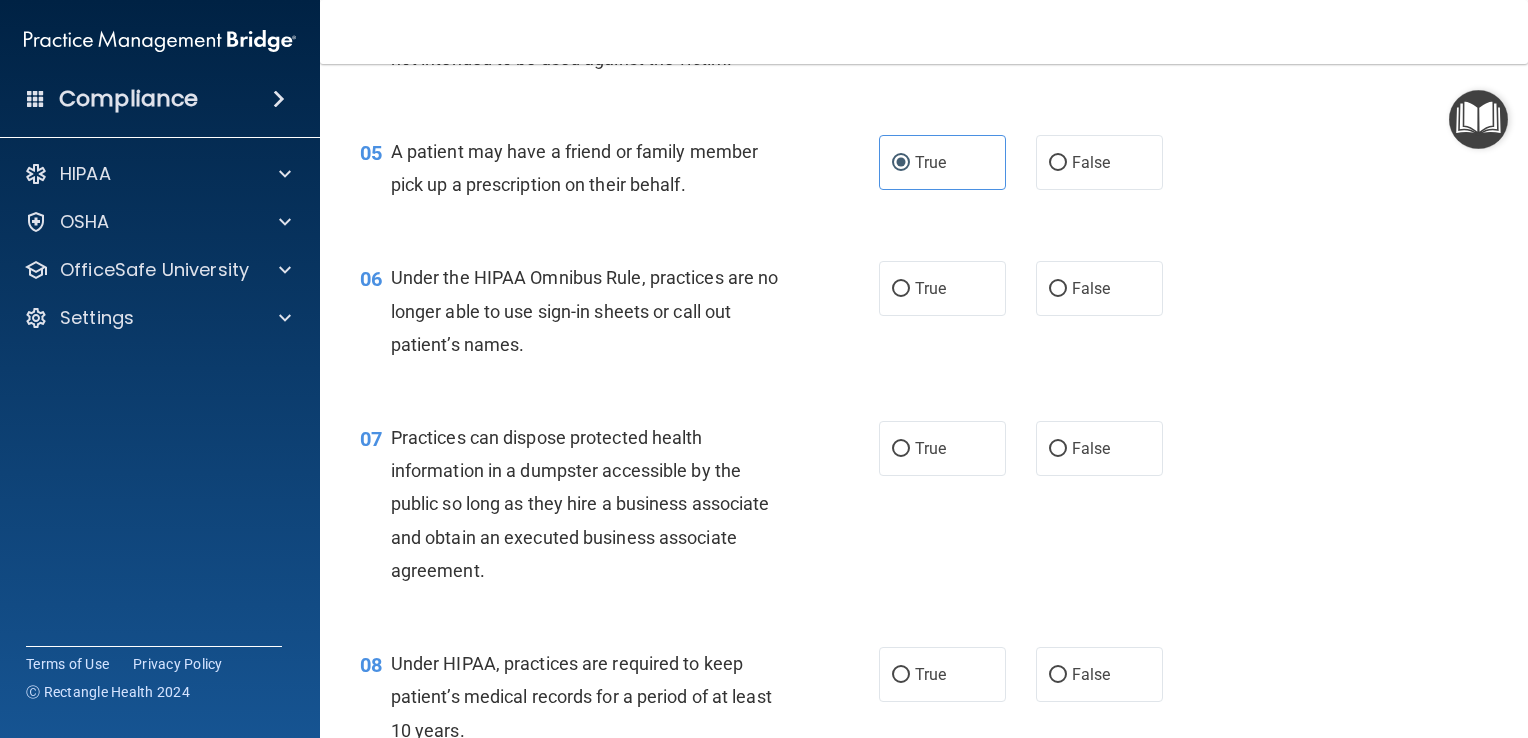 scroll, scrollTop: 836, scrollLeft: 0, axis: vertical 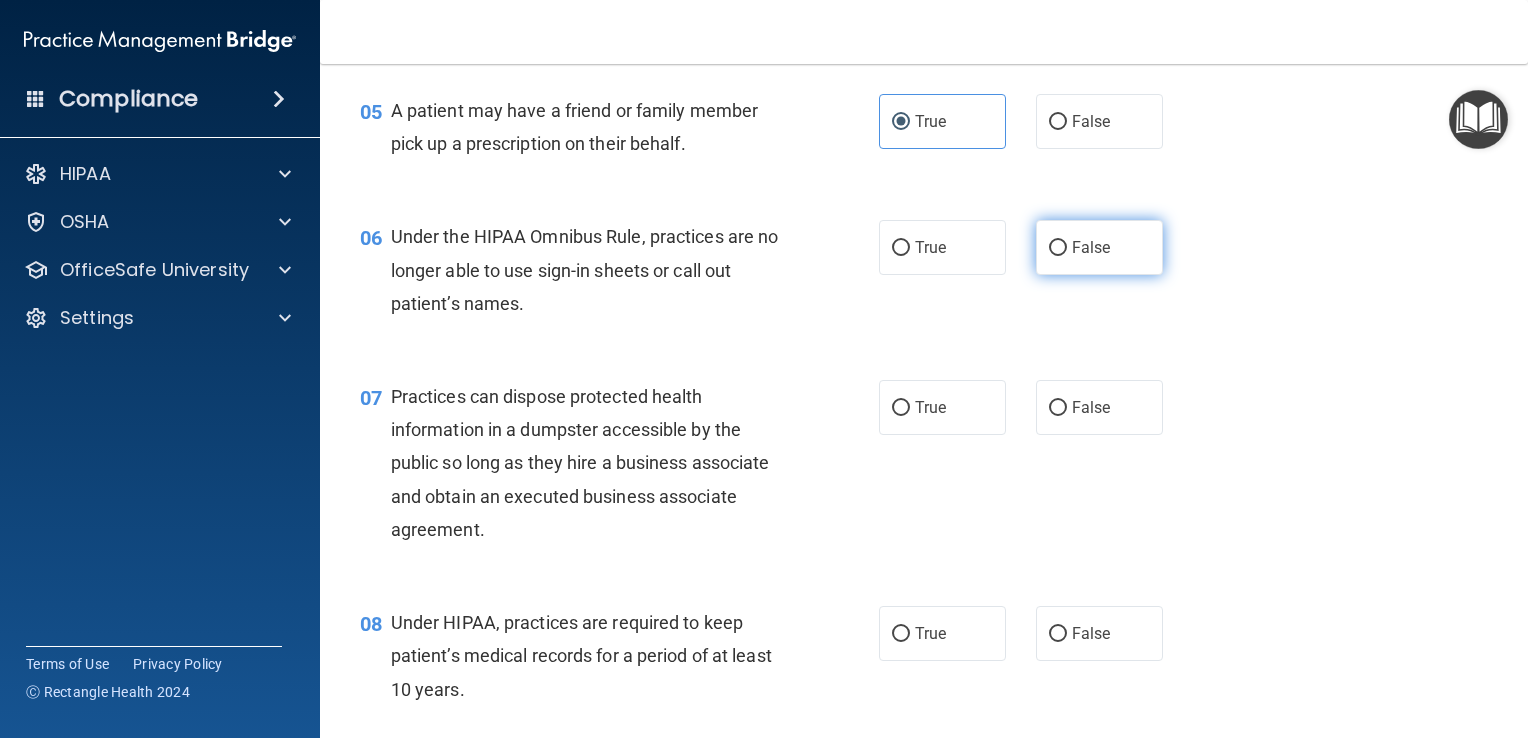 click on "False" at bounding box center [1091, 247] 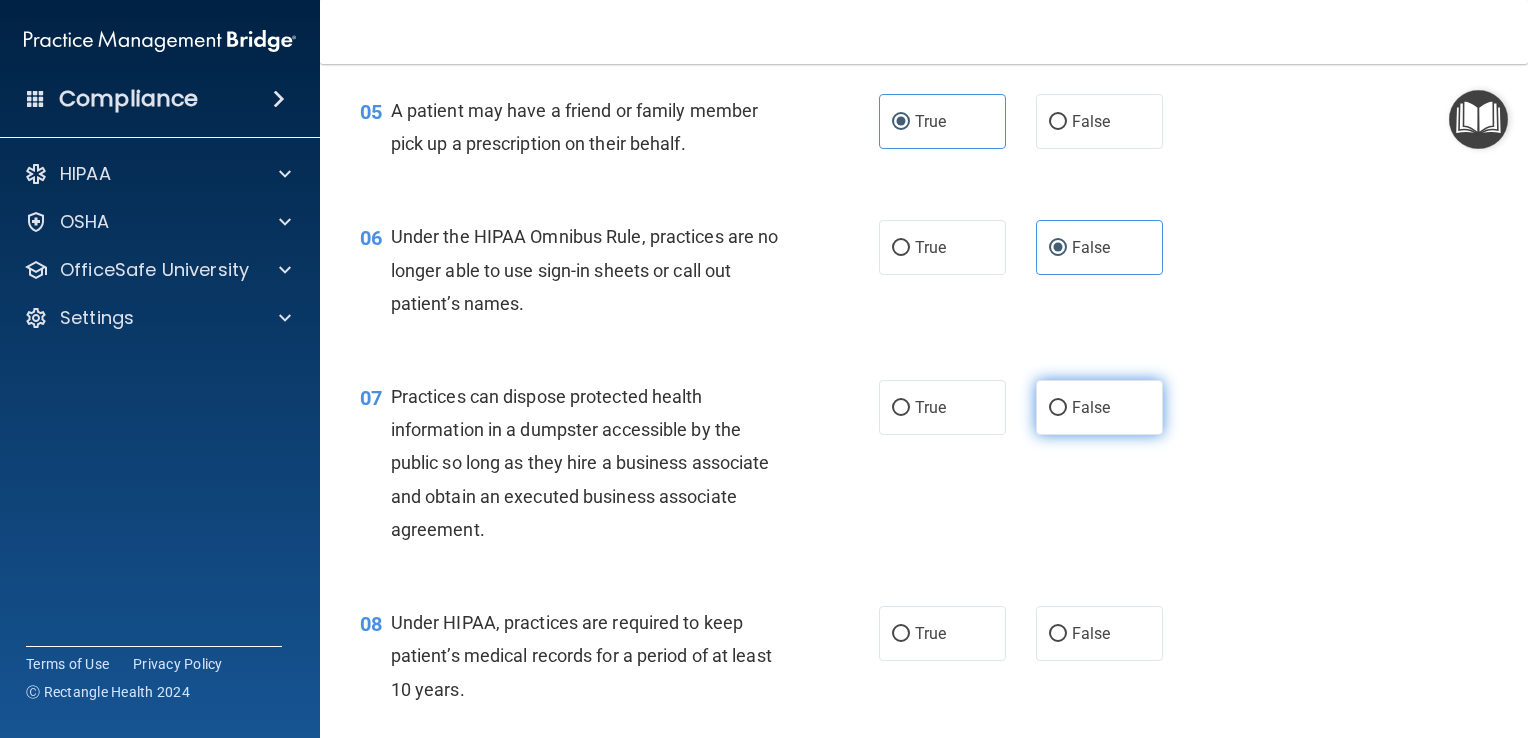 click on "False" at bounding box center [1099, 407] 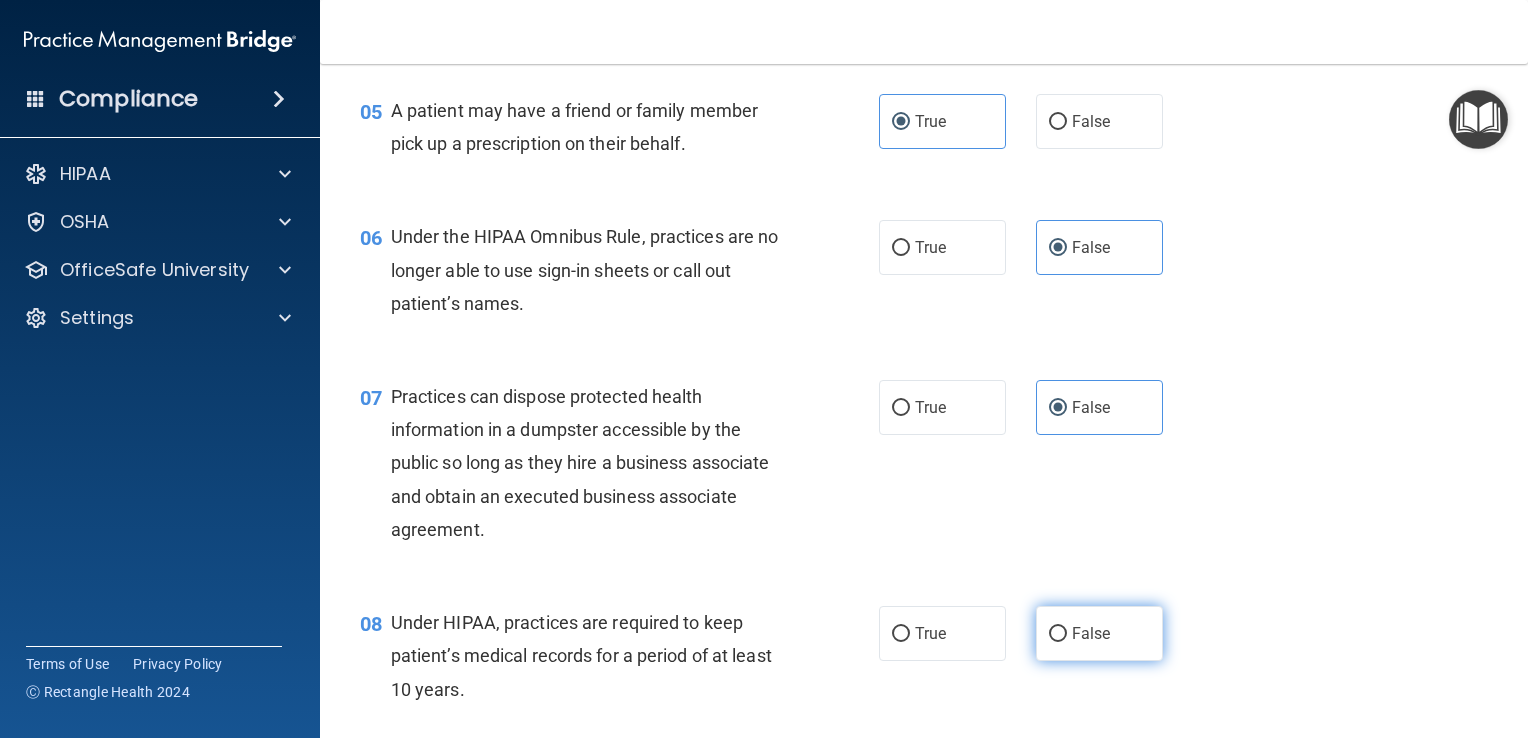 click on "False" at bounding box center (1058, 634) 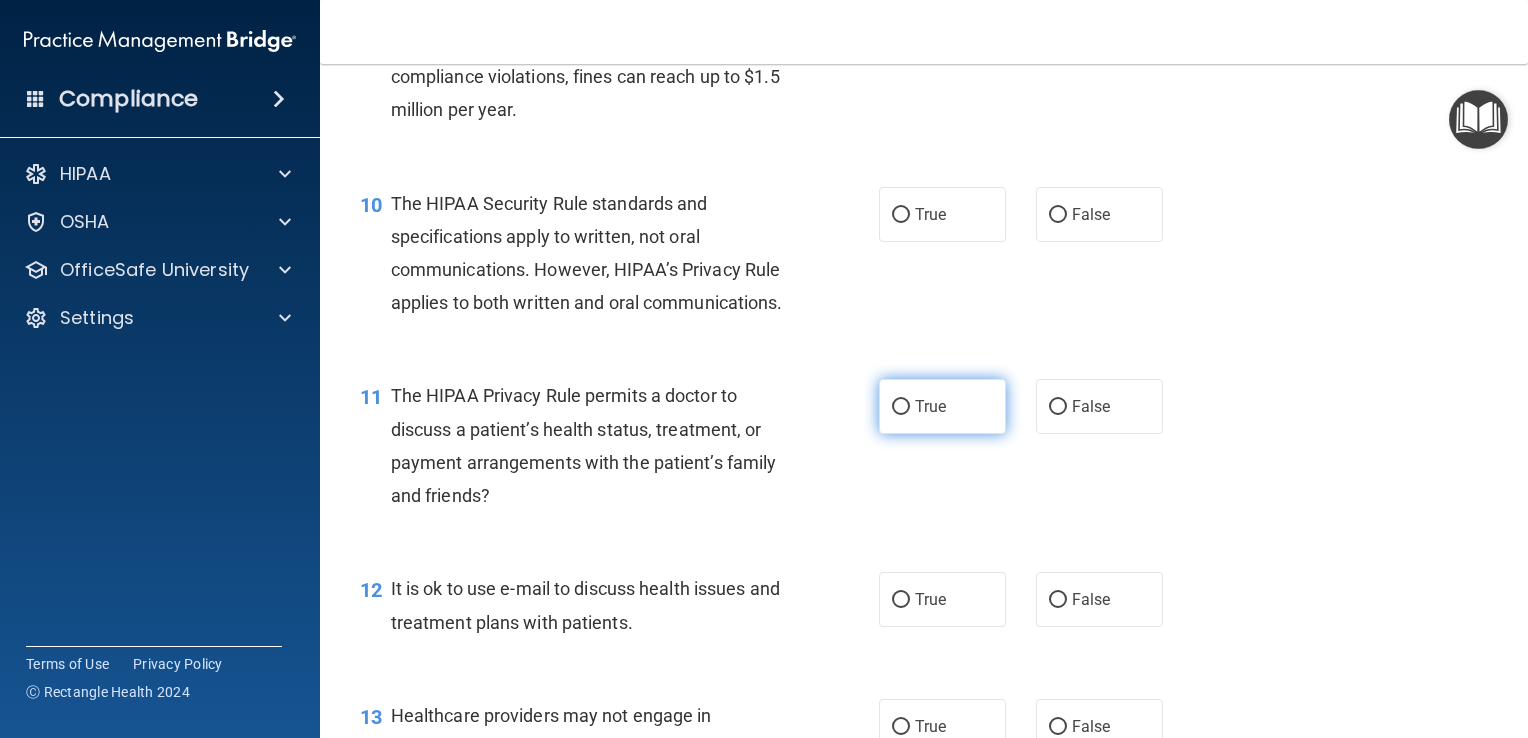 scroll, scrollTop: 1560, scrollLeft: 0, axis: vertical 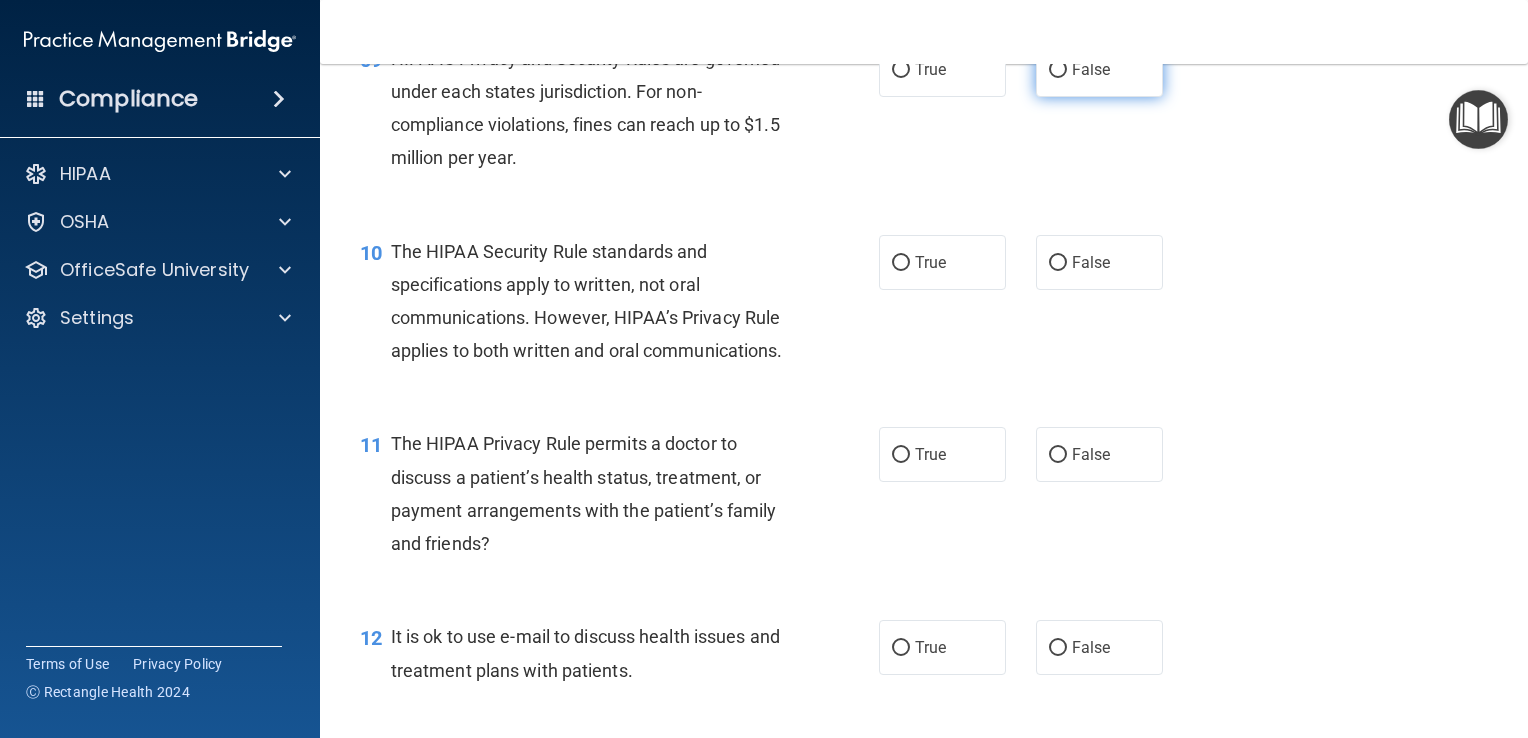 click on "False" at bounding box center [1099, 69] 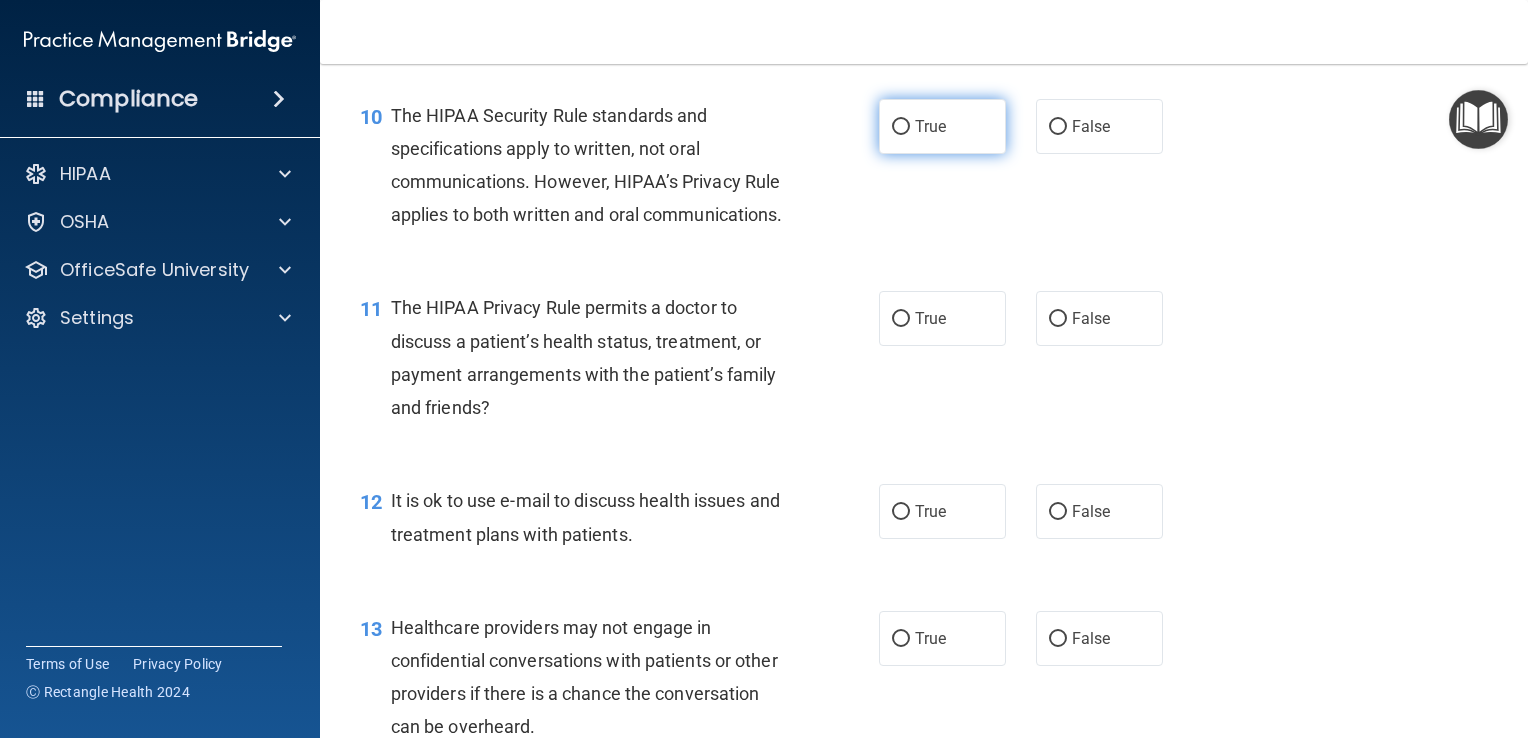 scroll, scrollTop: 1700, scrollLeft: 0, axis: vertical 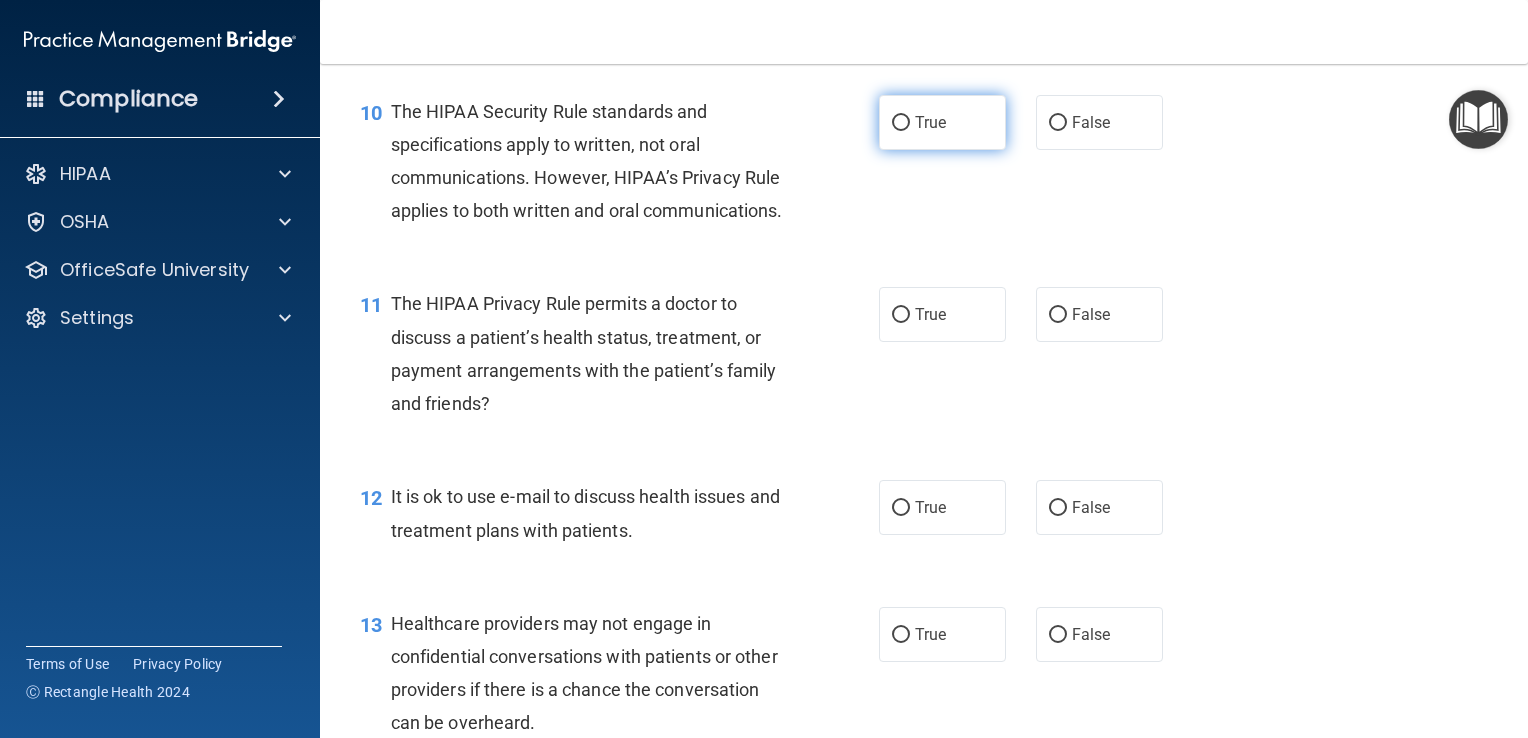 click on "True" at bounding box center (942, 122) 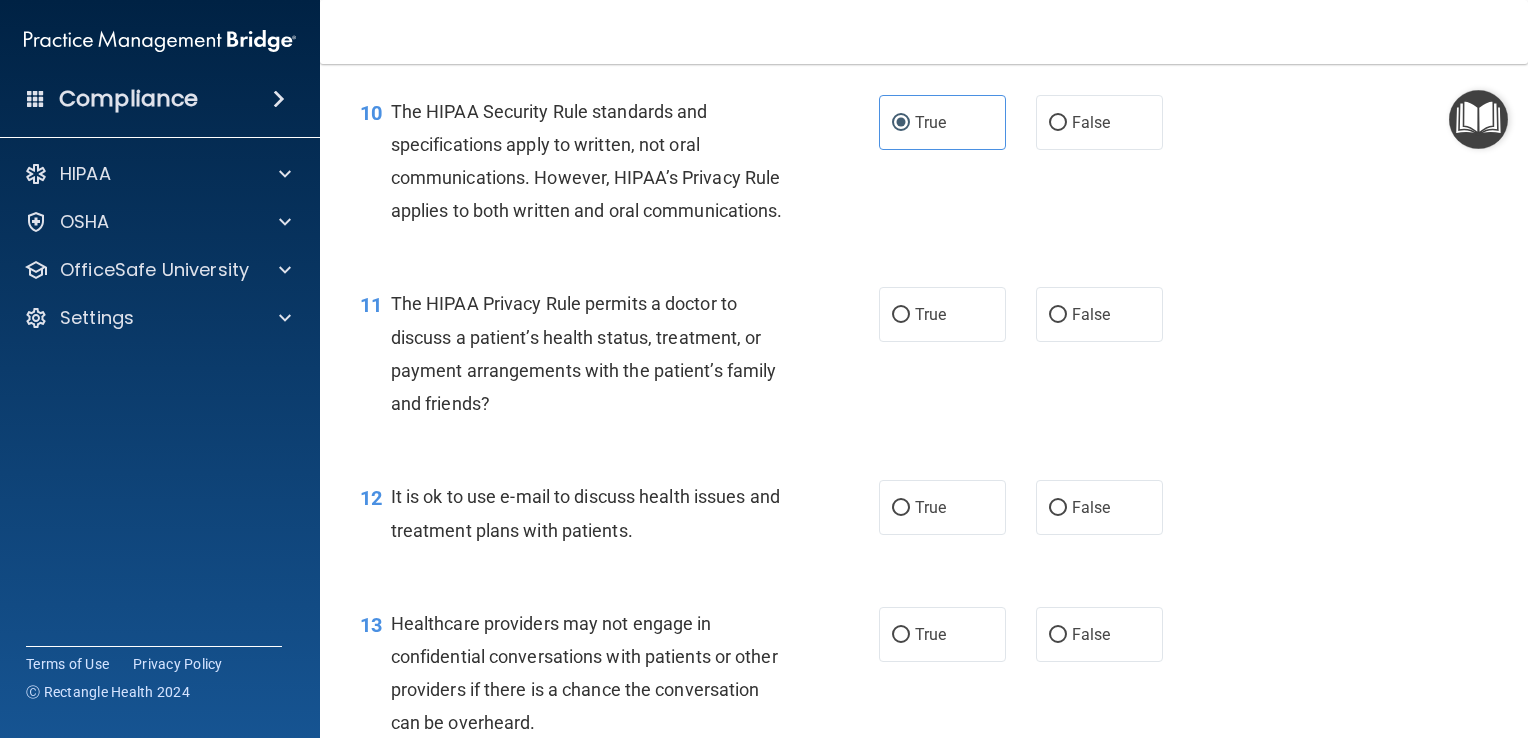 click on "11       The HIPAA Privacy Rule permits a doctor to discuss a patient’s health status, treatment, or payment arrangements with the patient’s family and friends?                 True           False" at bounding box center (924, 358) 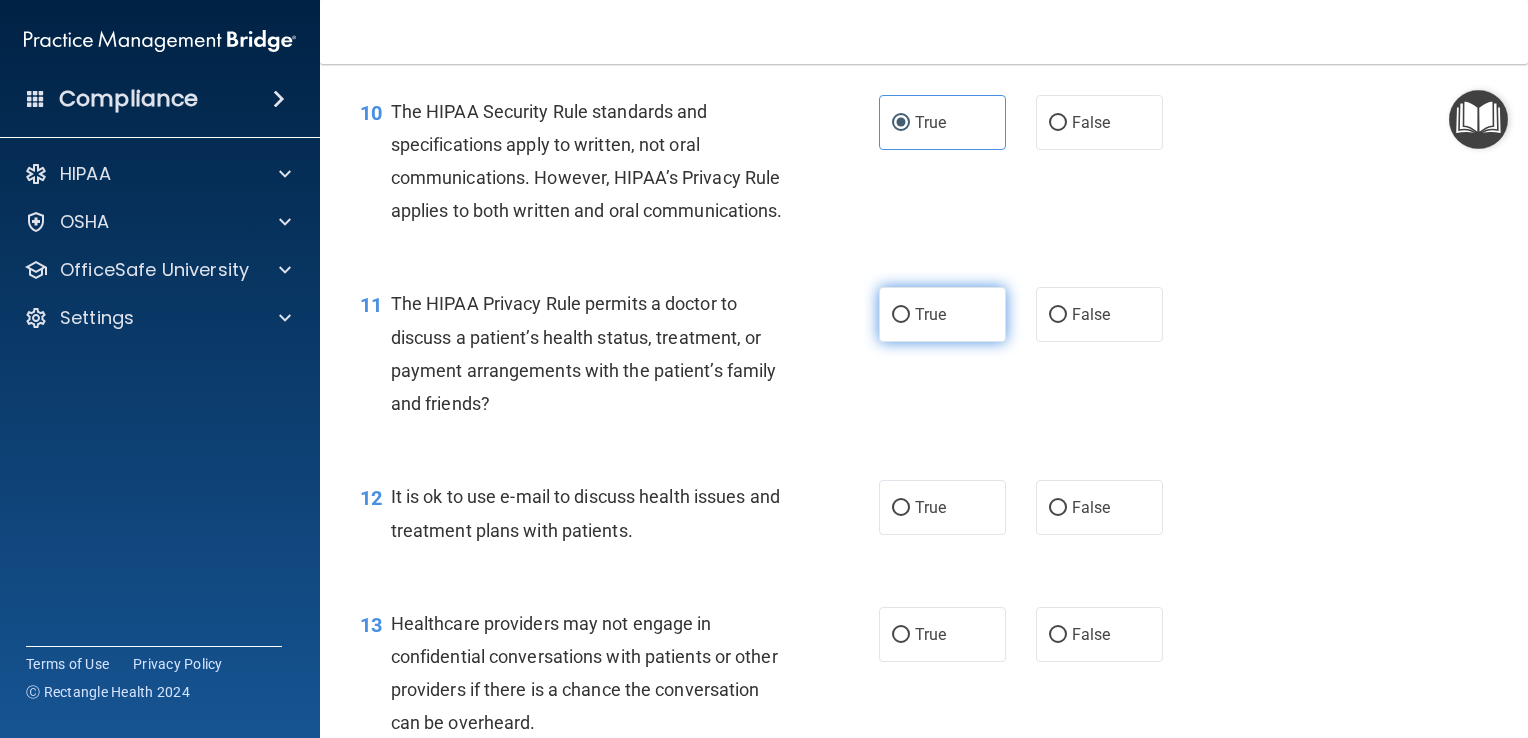 click on "True" at bounding box center (942, 314) 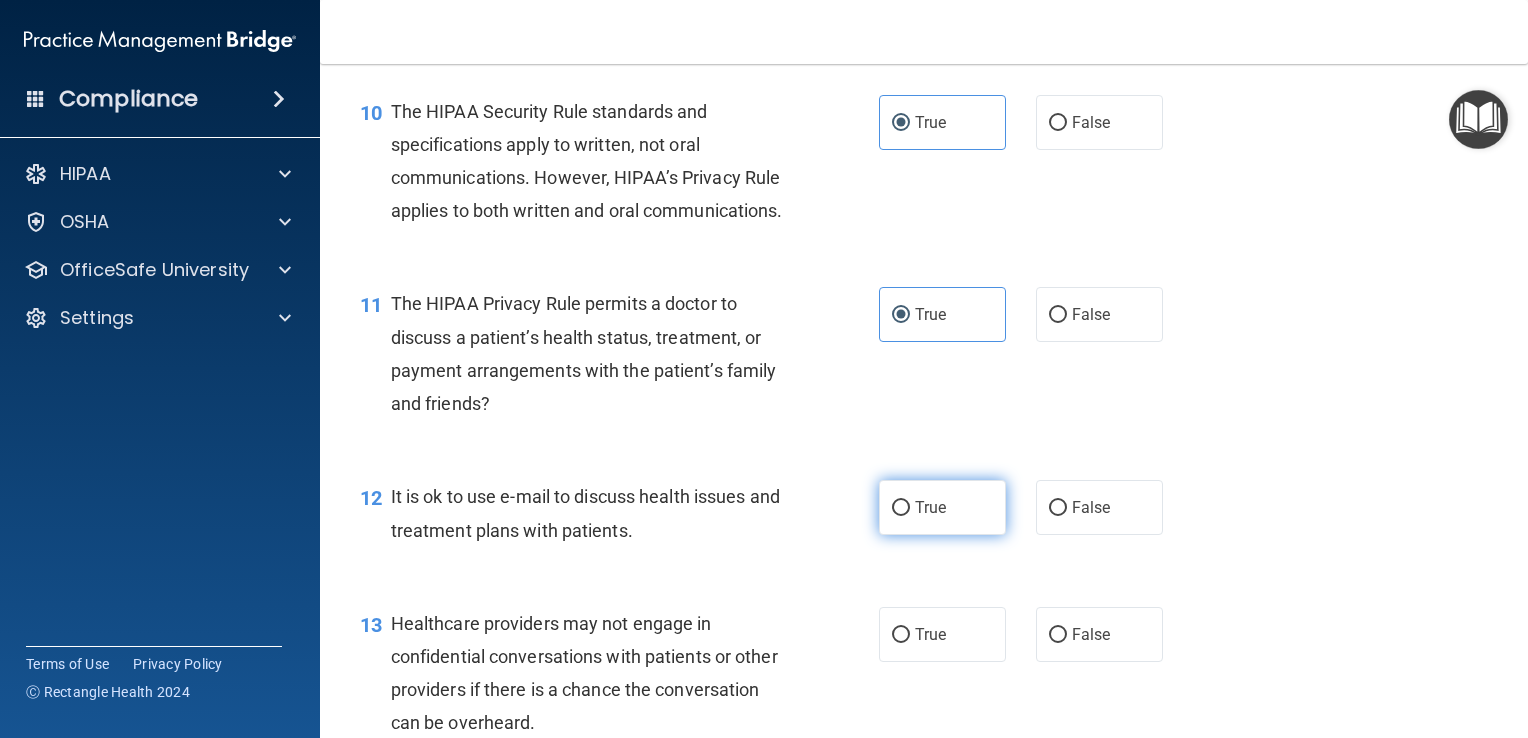 click on "True" at bounding box center (930, 507) 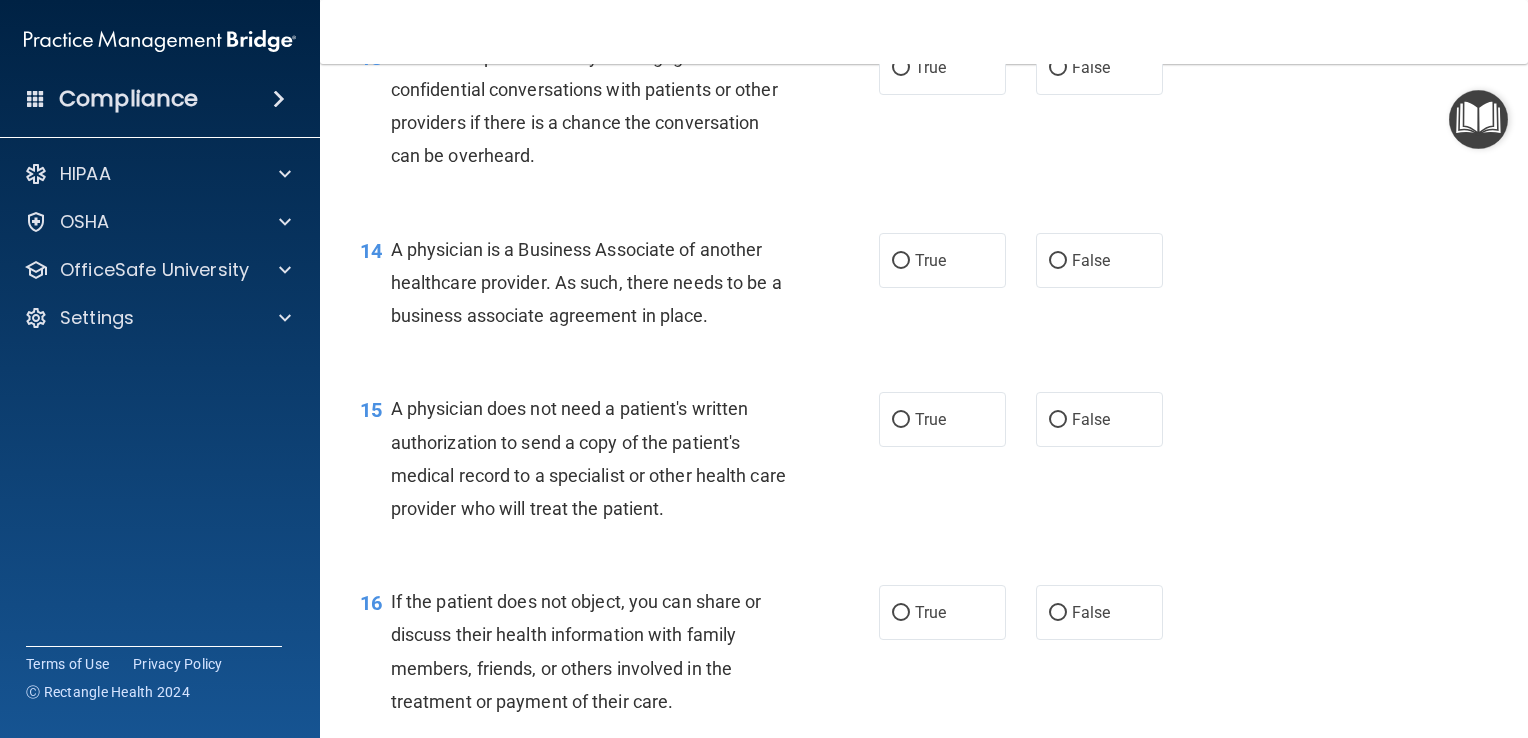 scroll, scrollTop: 2266, scrollLeft: 0, axis: vertical 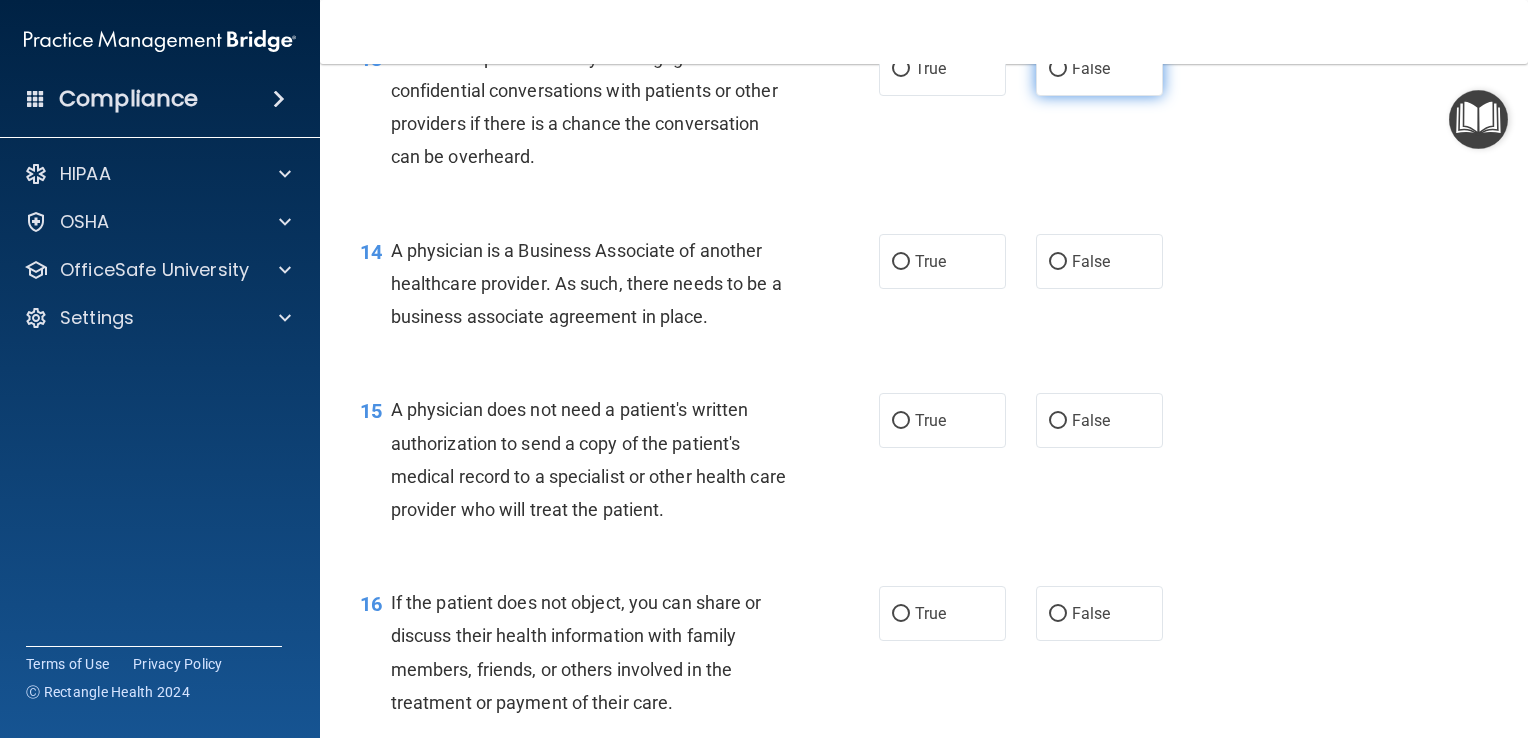 click on "False" at bounding box center [1091, 68] 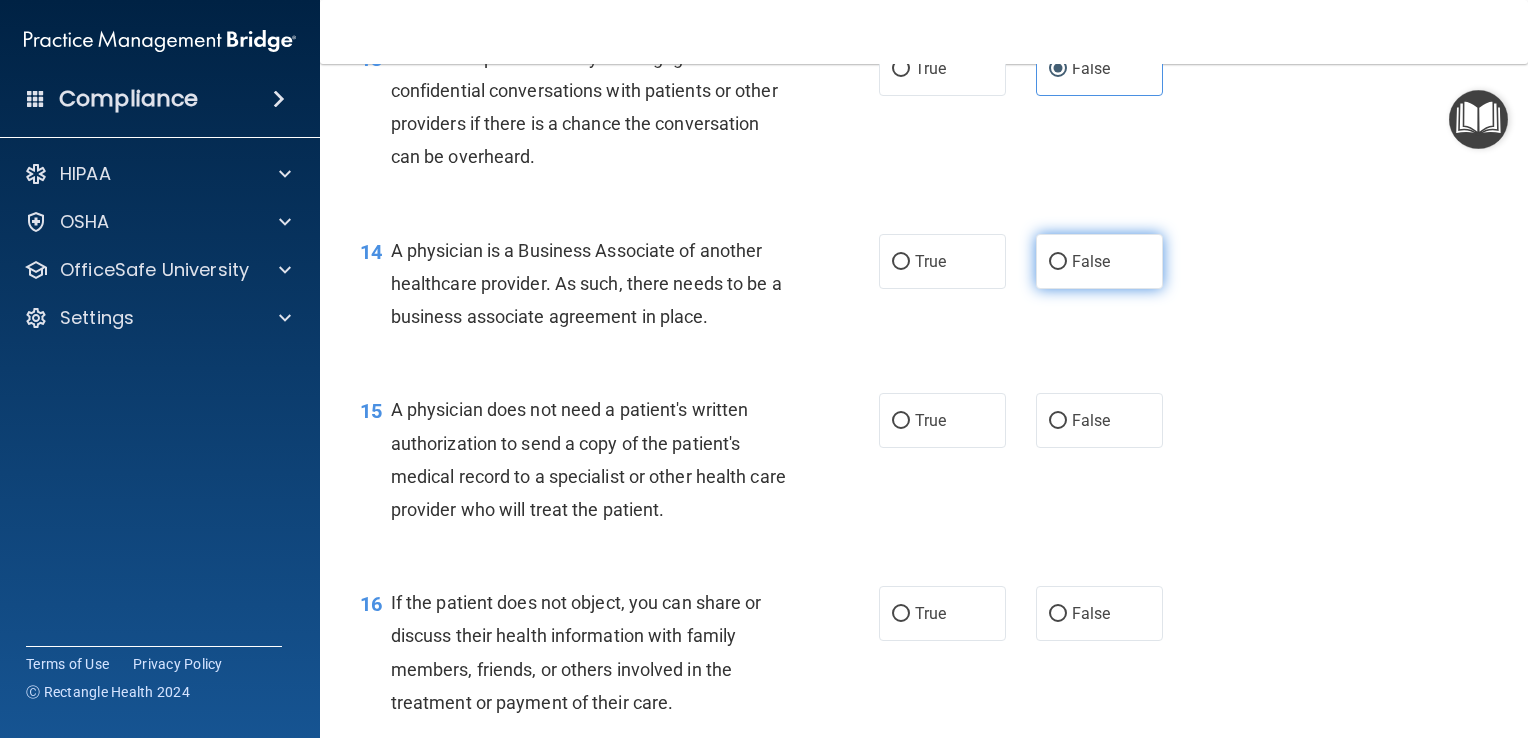 click on "False" at bounding box center (1091, 261) 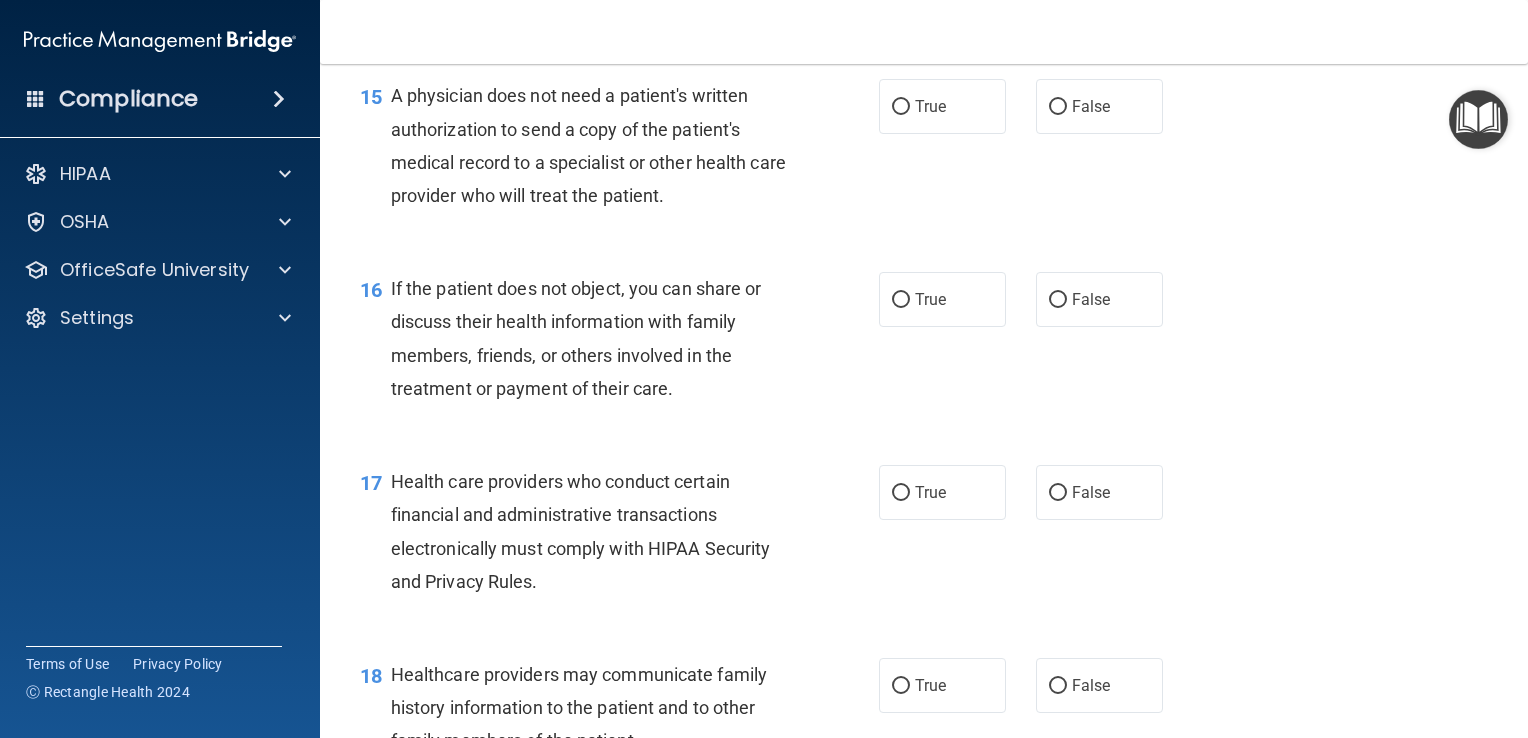 scroll, scrollTop: 2591, scrollLeft: 0, axis: vertical 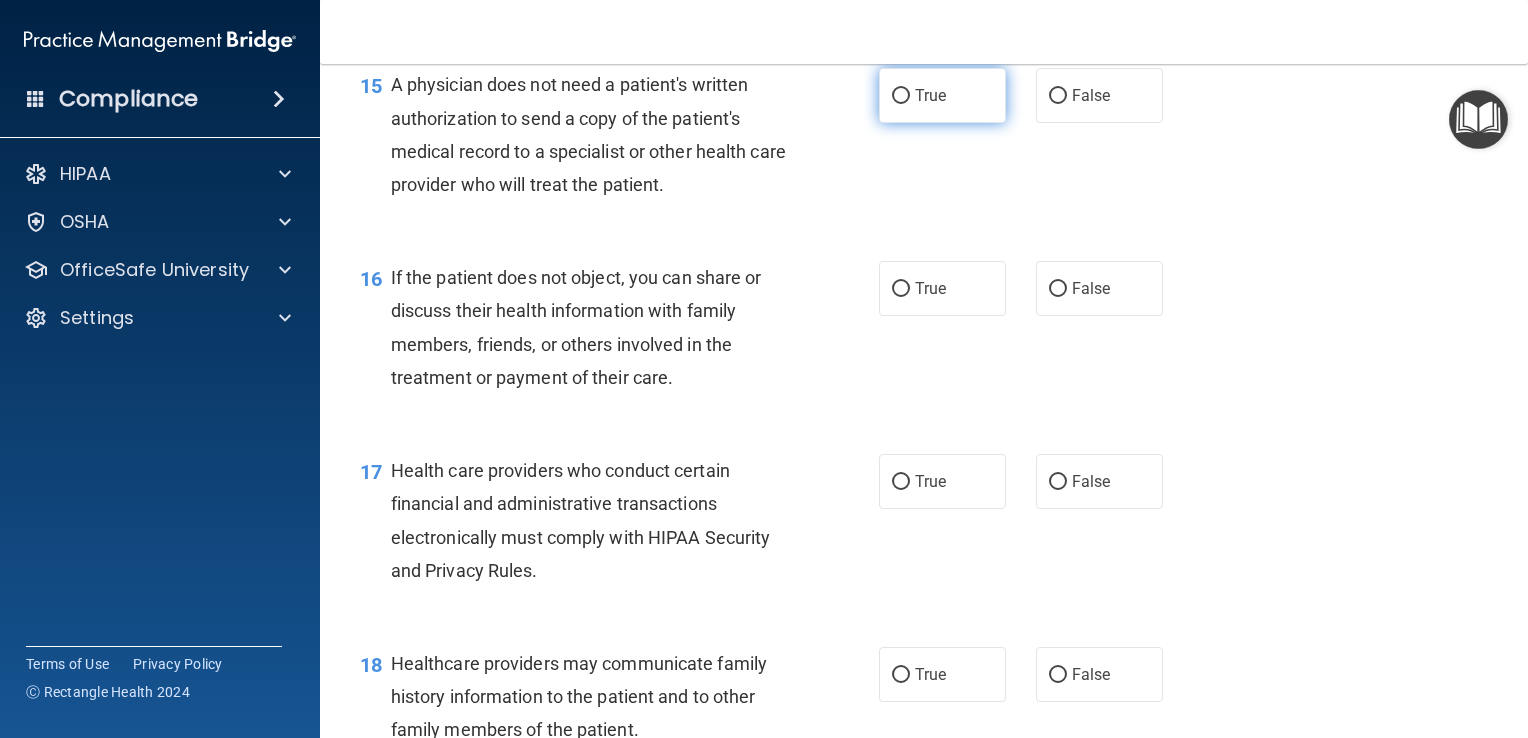 click on "True" at bounding box center [942, 95] 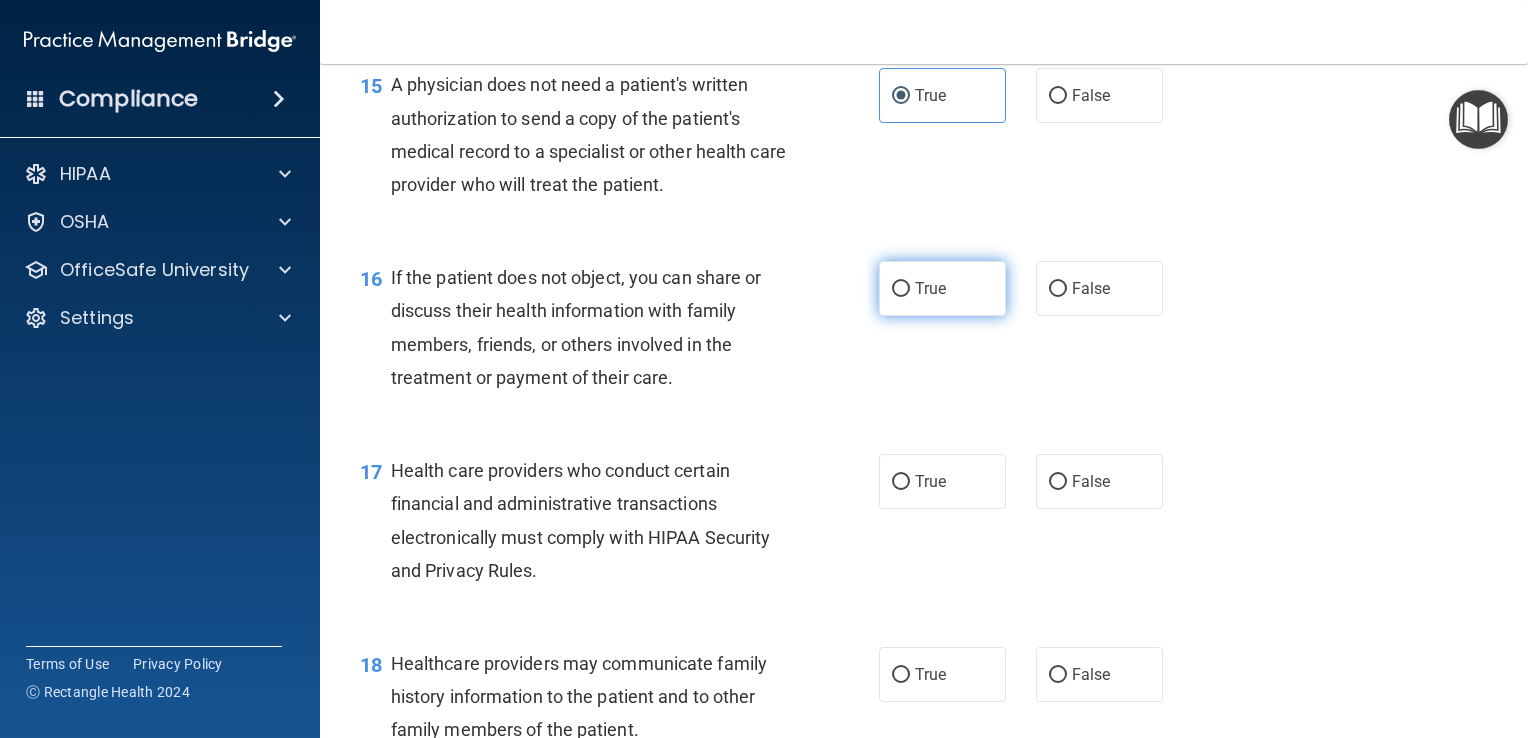 click on "True" at bounding box center [901, 289] 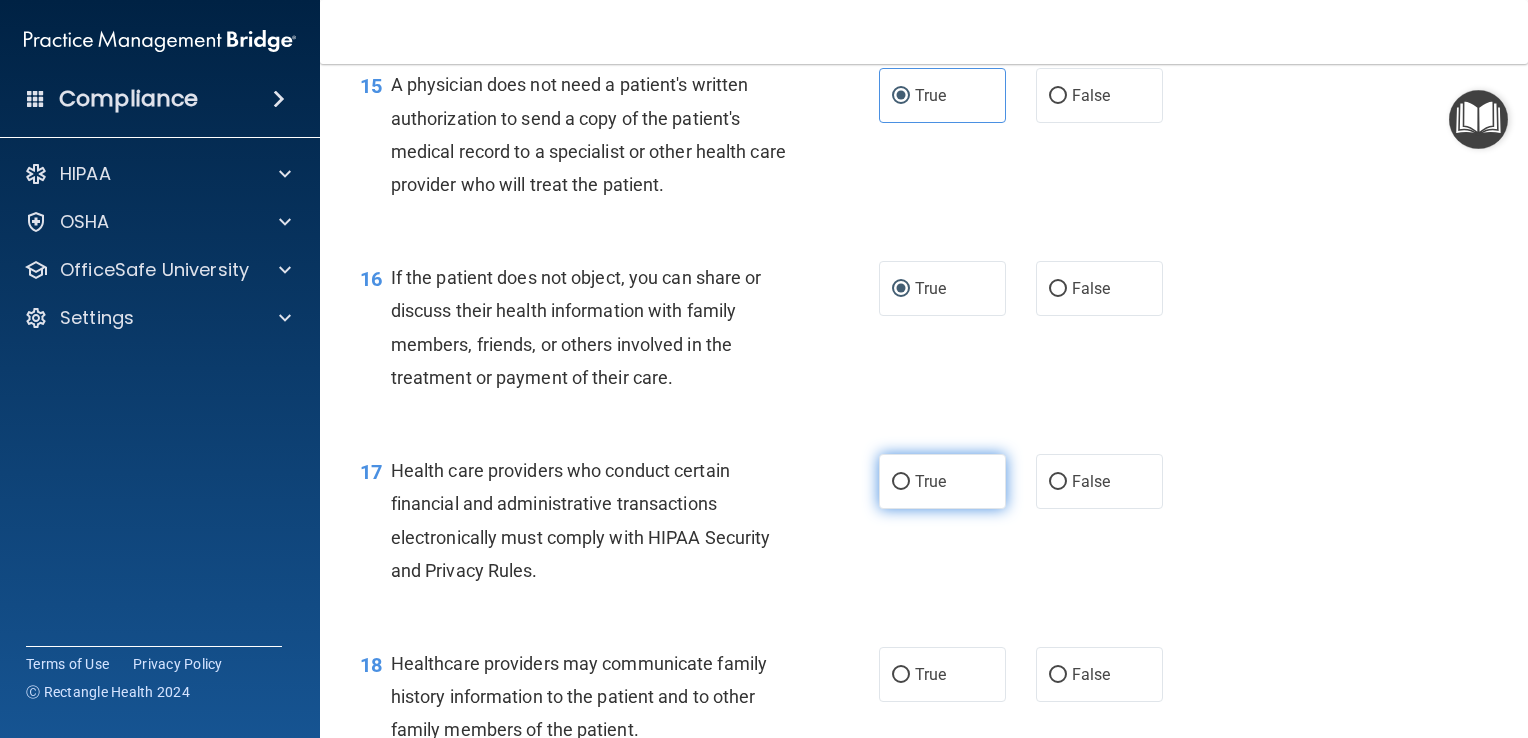 click on "True" at bounding box center [901, 482] 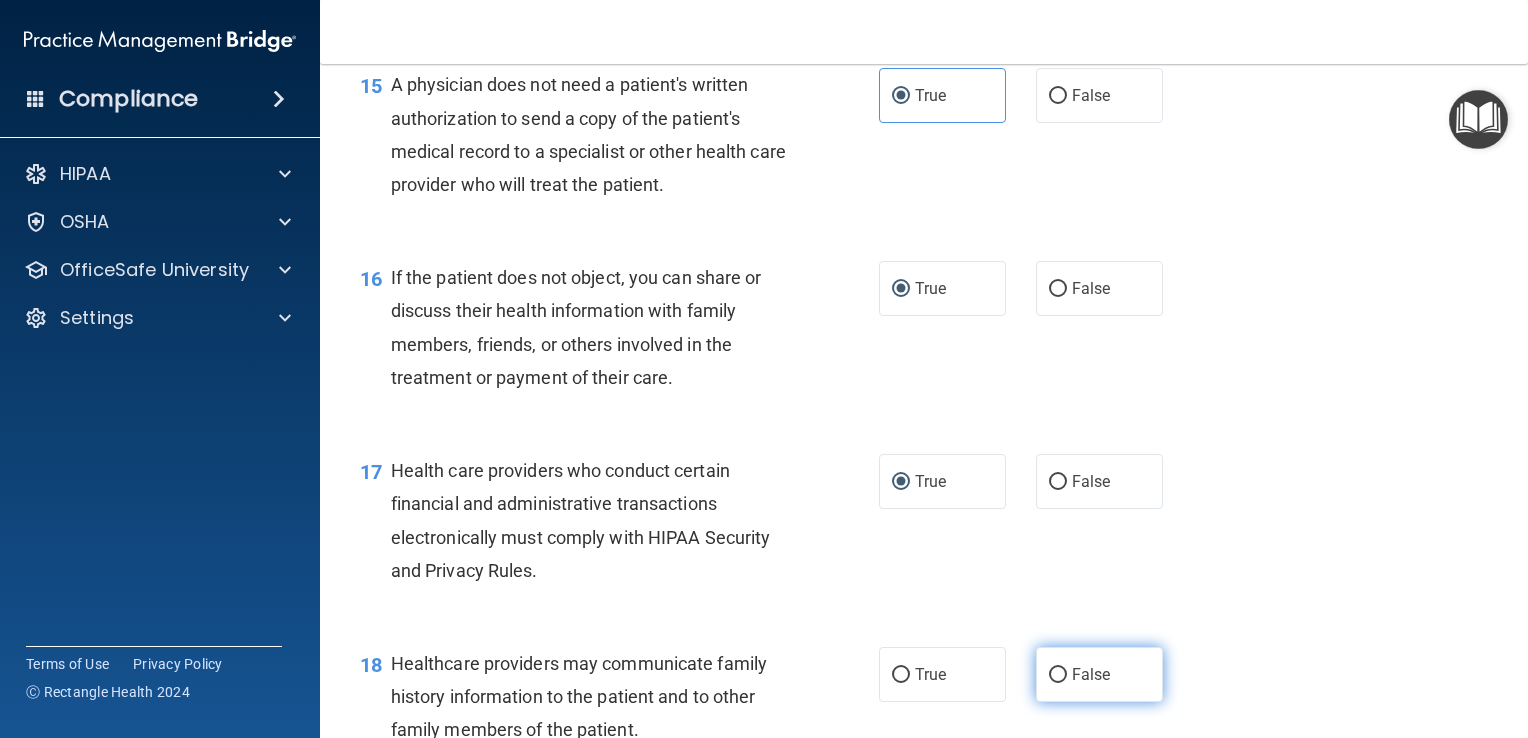 click on "False" at bounding box center (1099, 674) 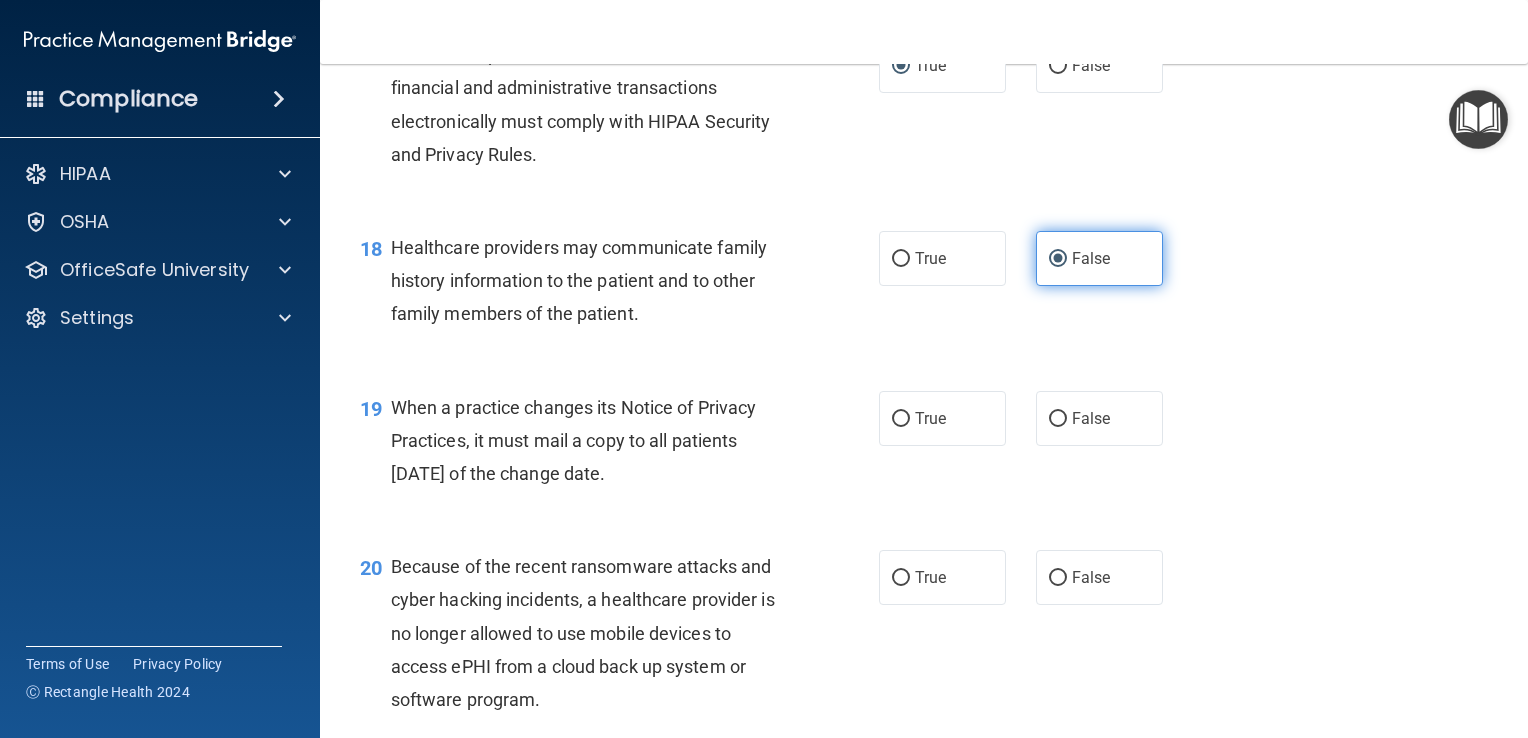 scroll, scrollTop: 3008, scrollLeft: 0, axis: vertical 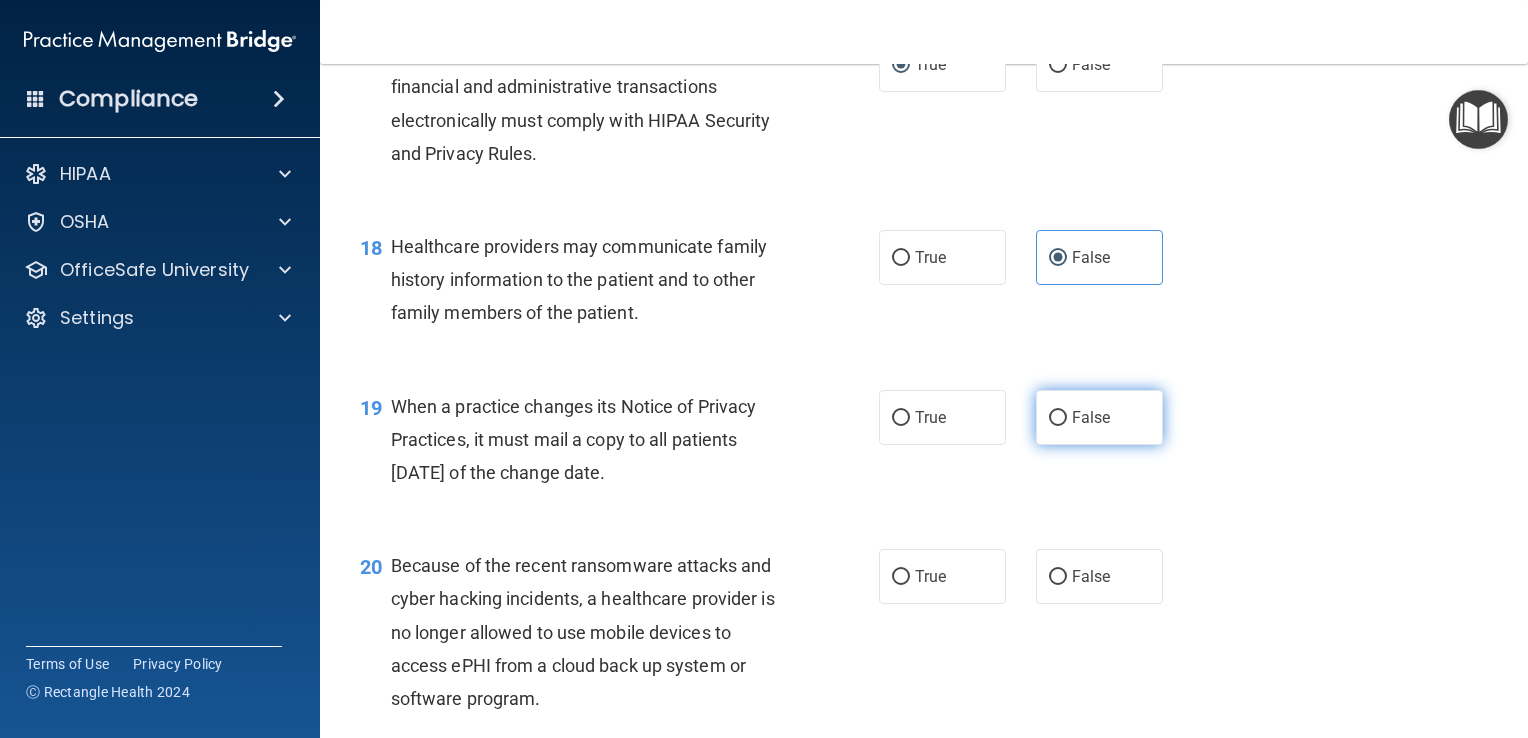 click on "False" at bounding box center [1091, 417] 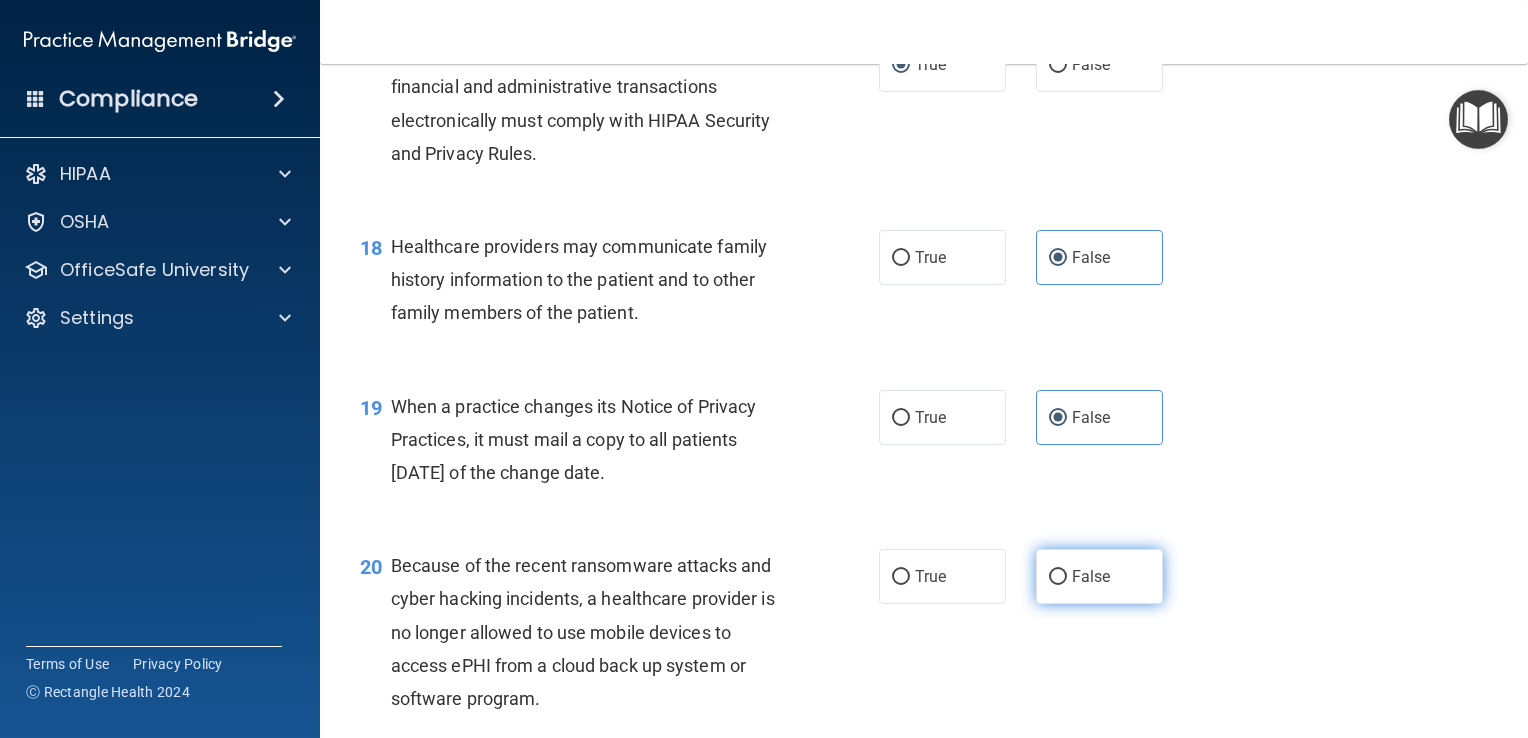 click on "False" at bounding box center [1099, 576] 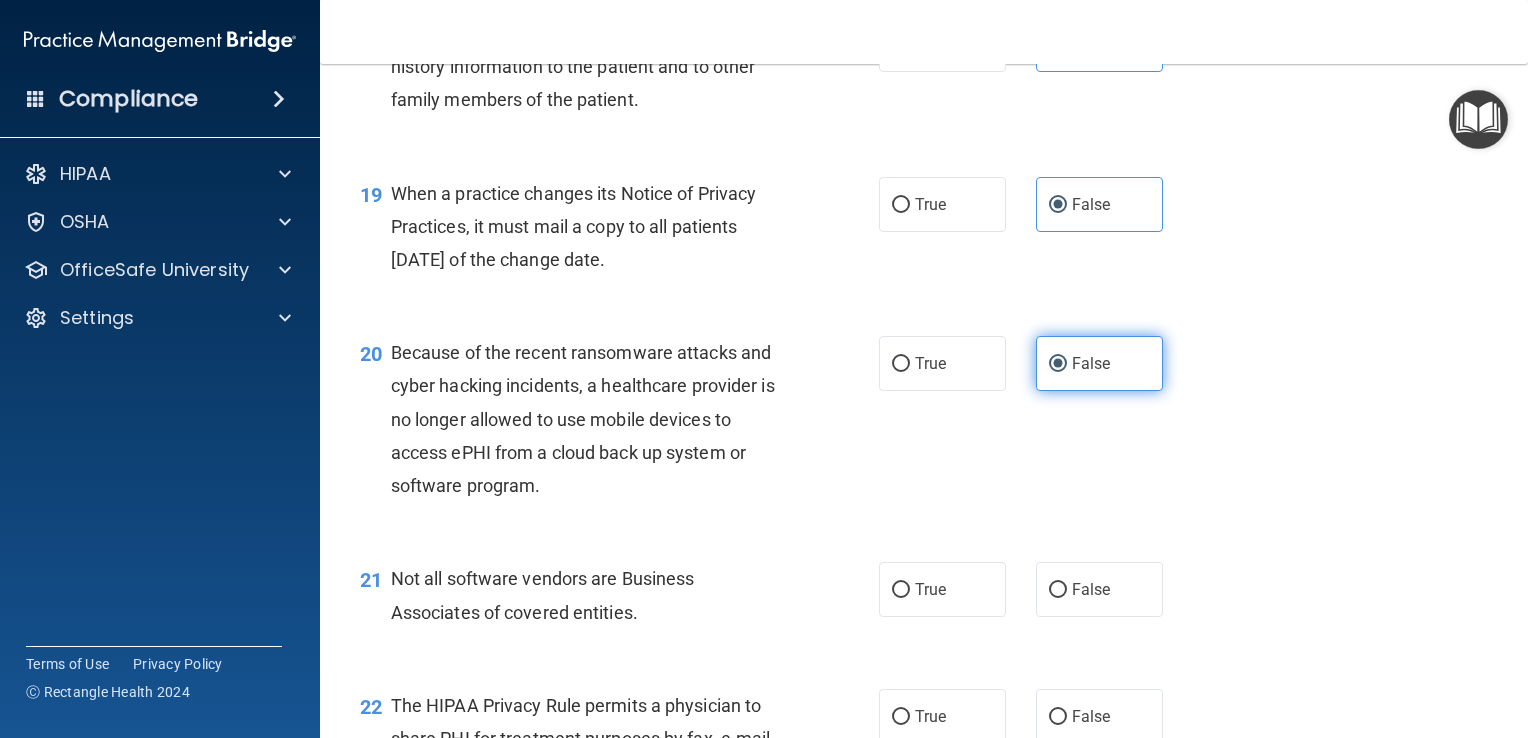 scroll, scrollTop: 3227, scrollLeft: 0, axis: vertical 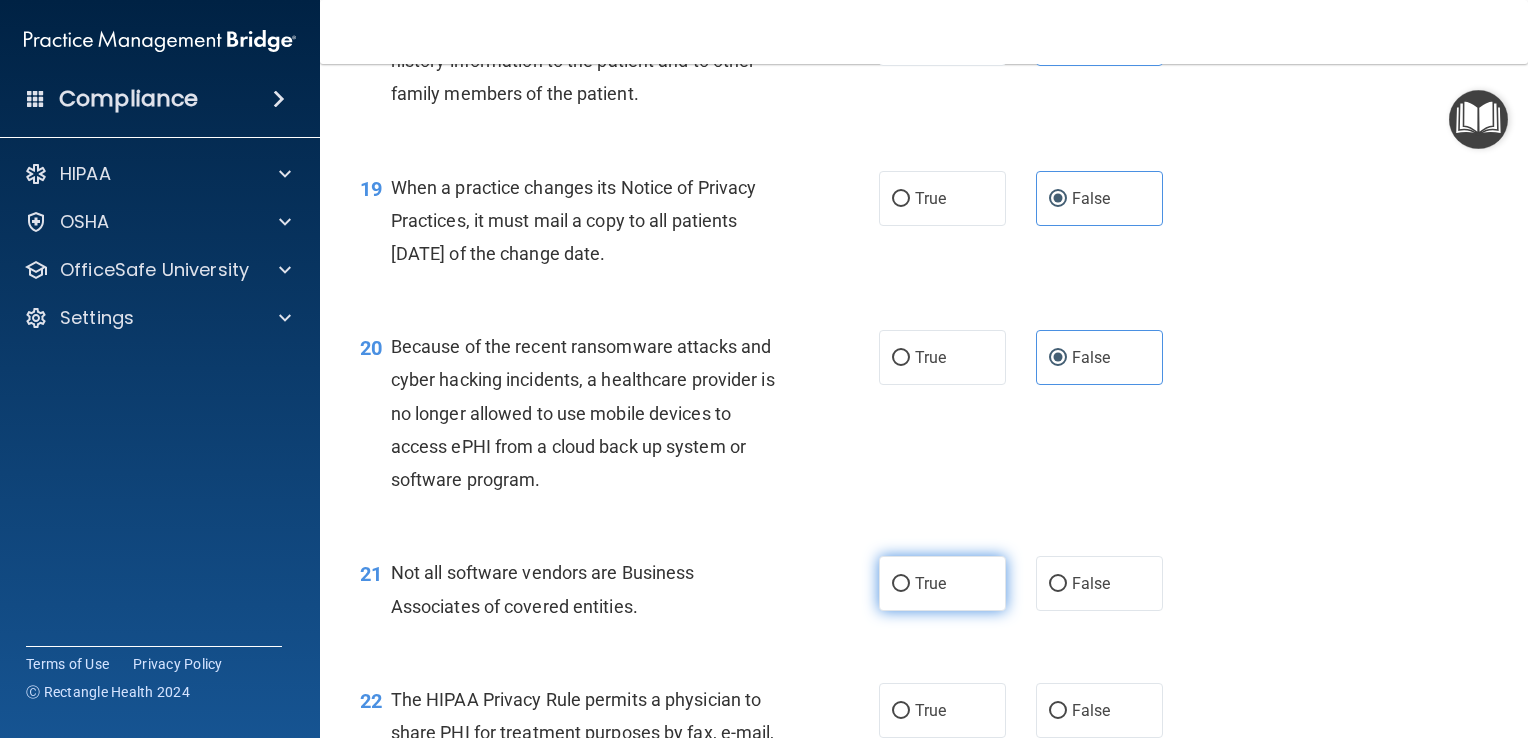 click on "True" at bounding box center (942, 583) 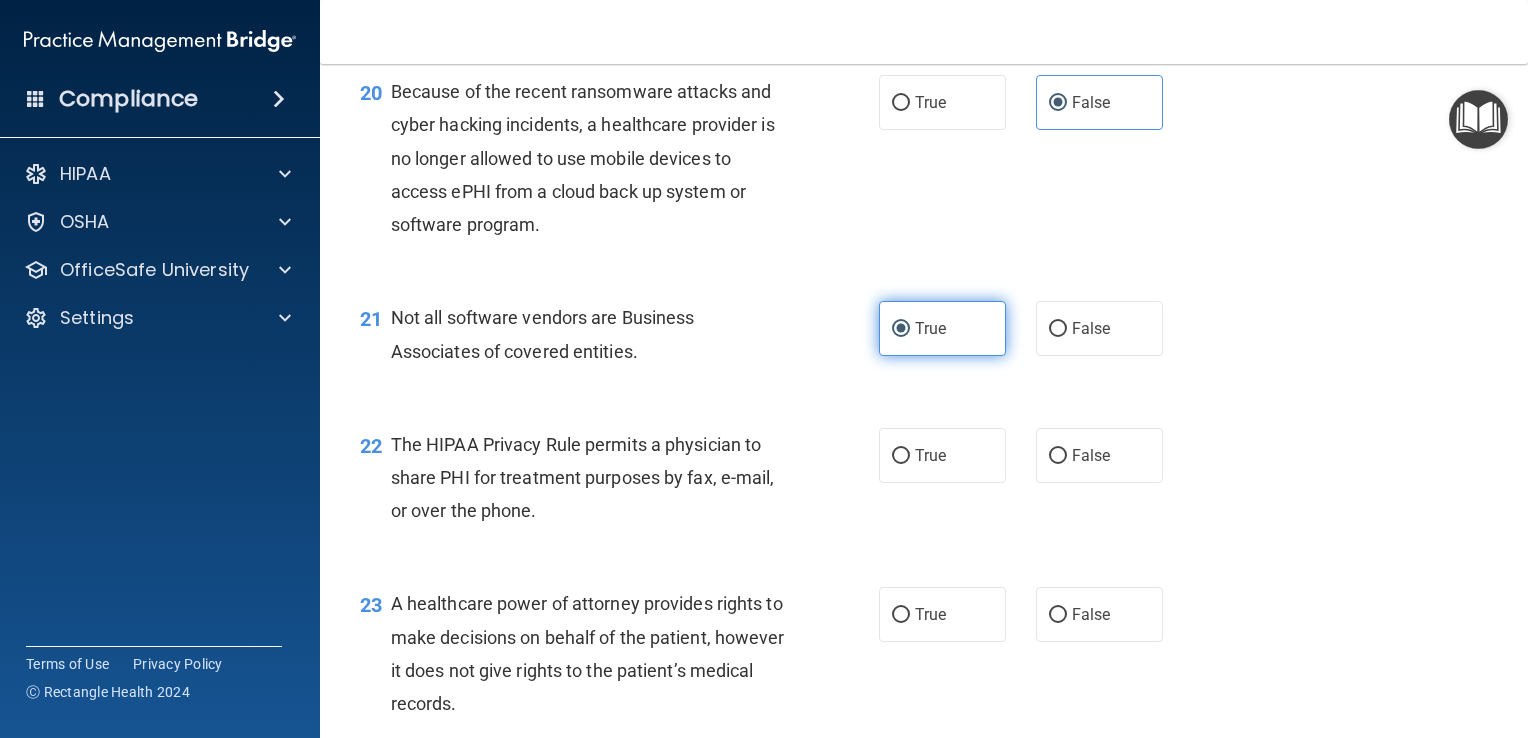 scroll, scrollTop: 3487, scrollLeft: 0, axis: vertical 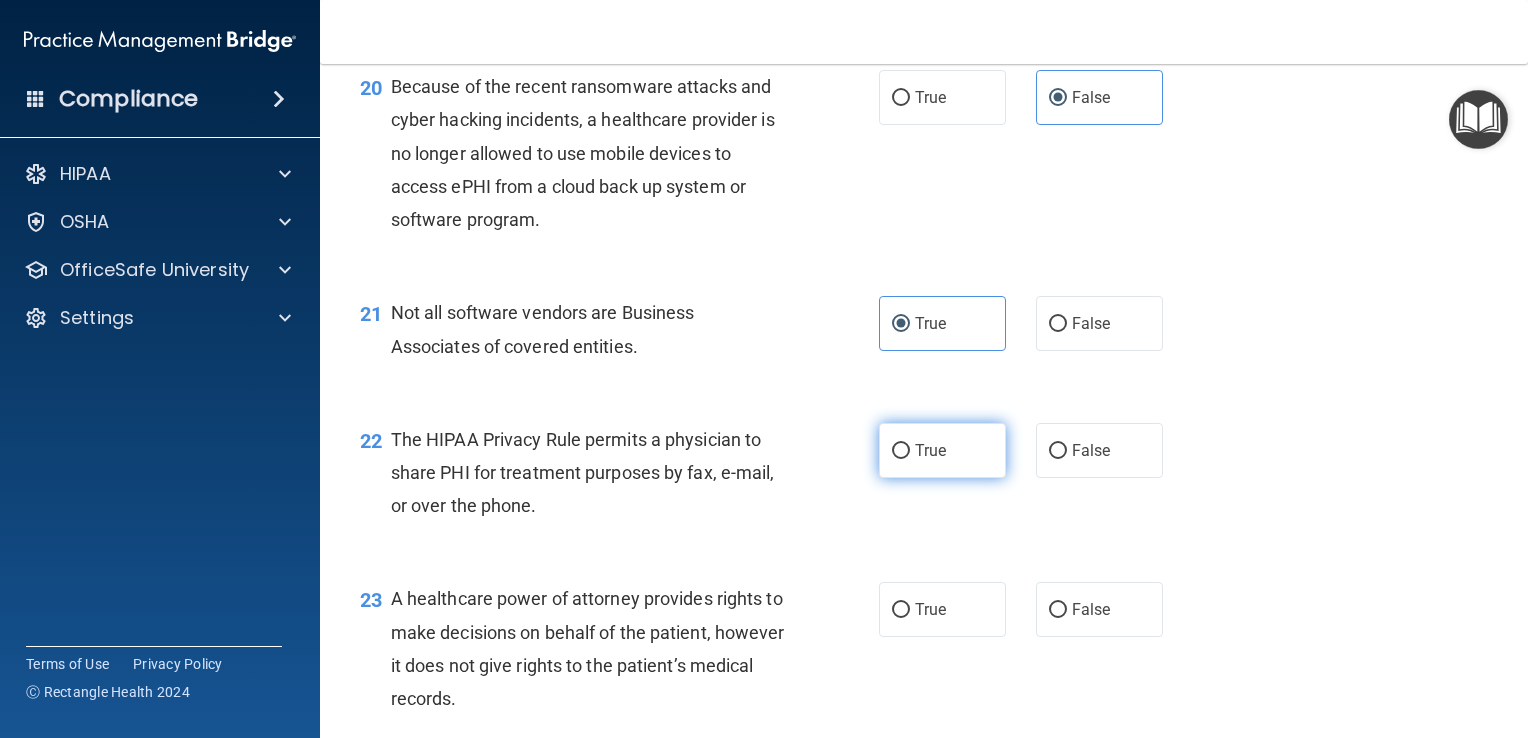 click on "True" at bounding box center [942, 450] 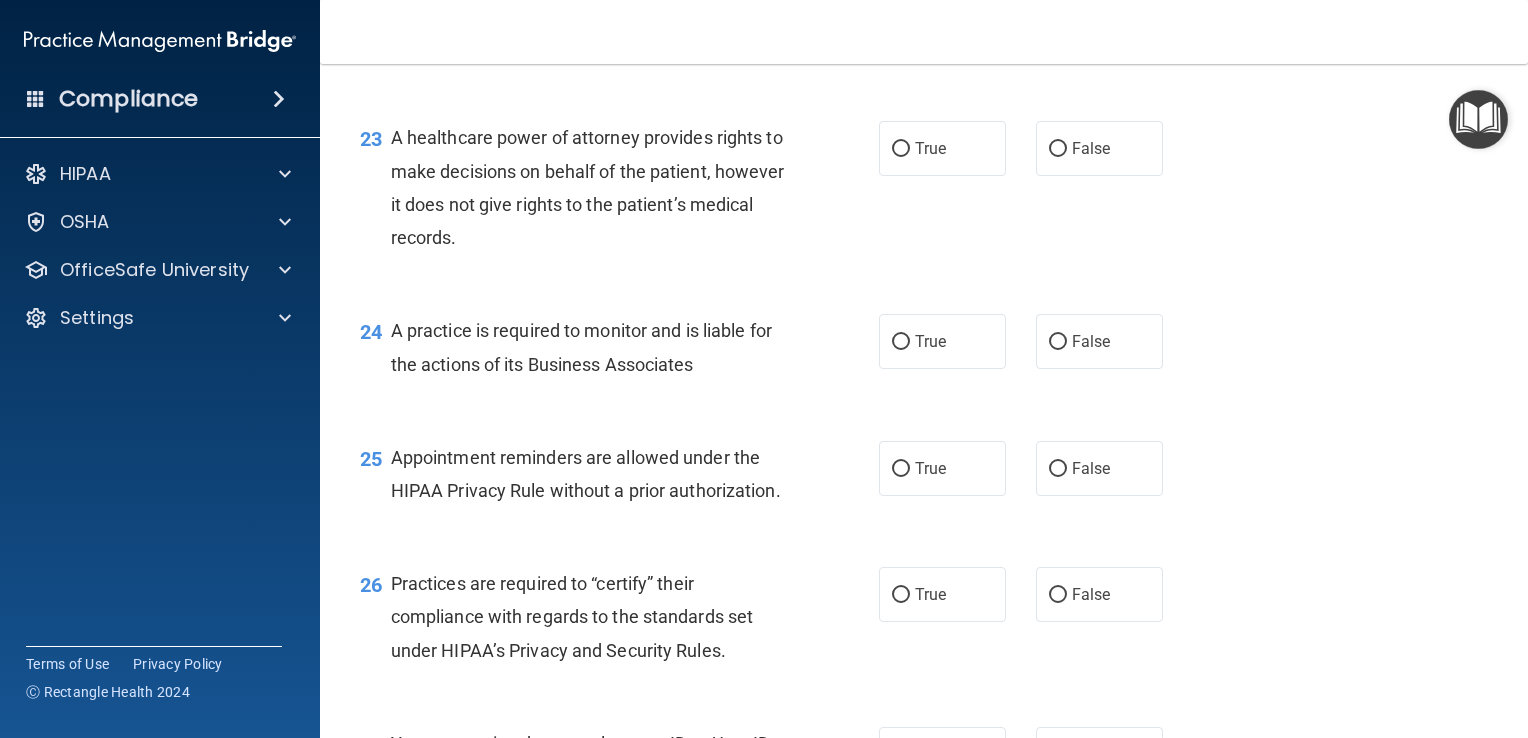 scroll, scrollTop: 3954, scrollLeft: 0, axis: vertical 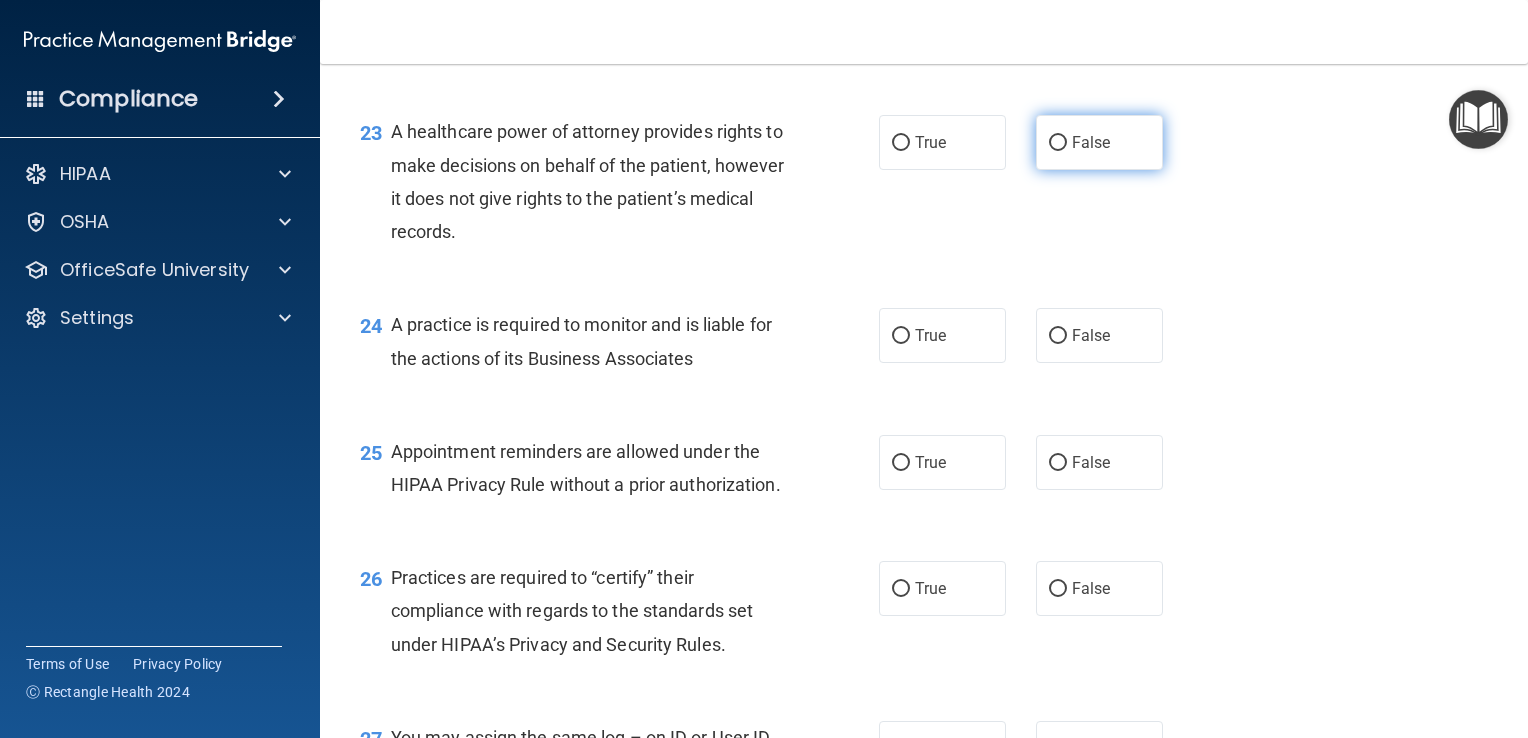 click on "False" at bounding box center (1099, 142) 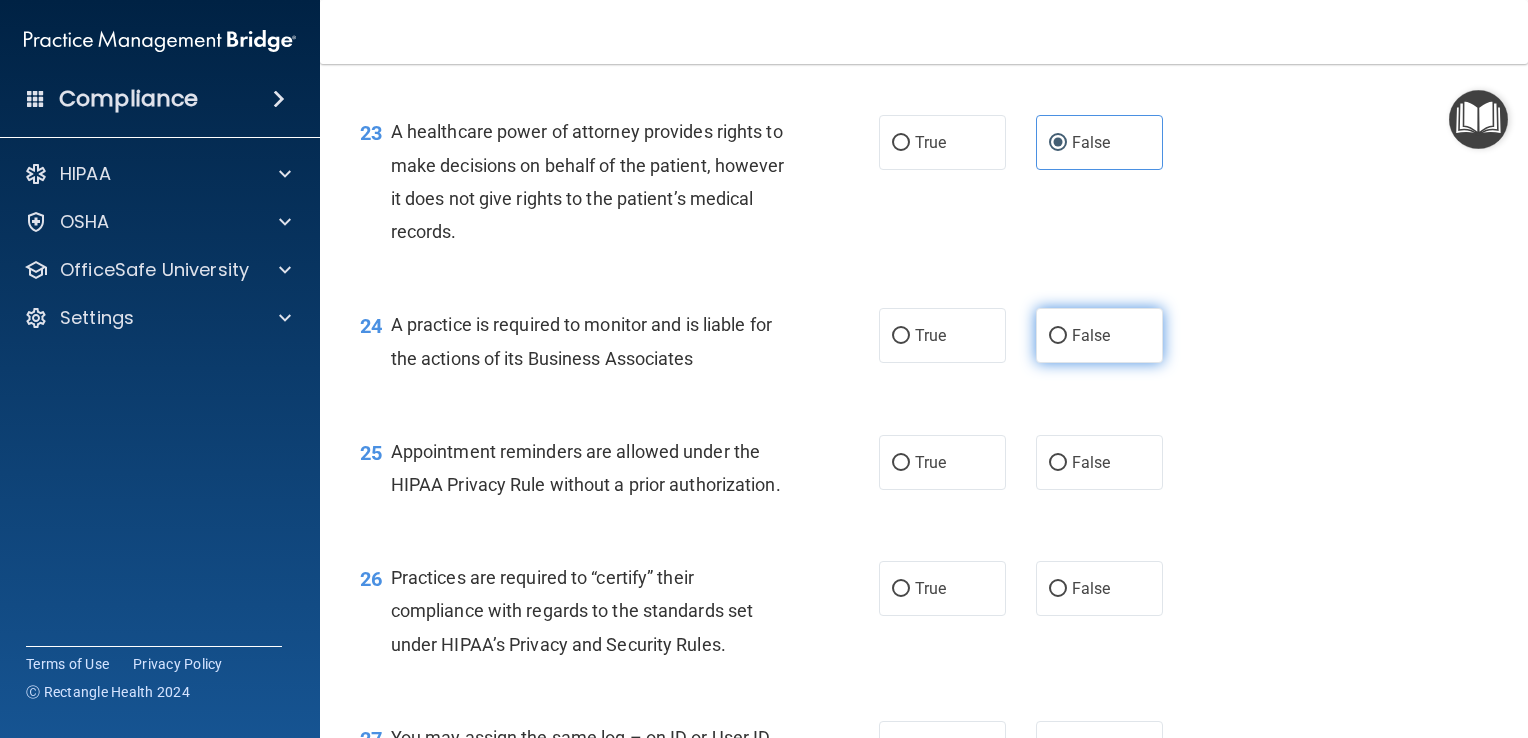 click on "False" at bounding box center [1099, 335] 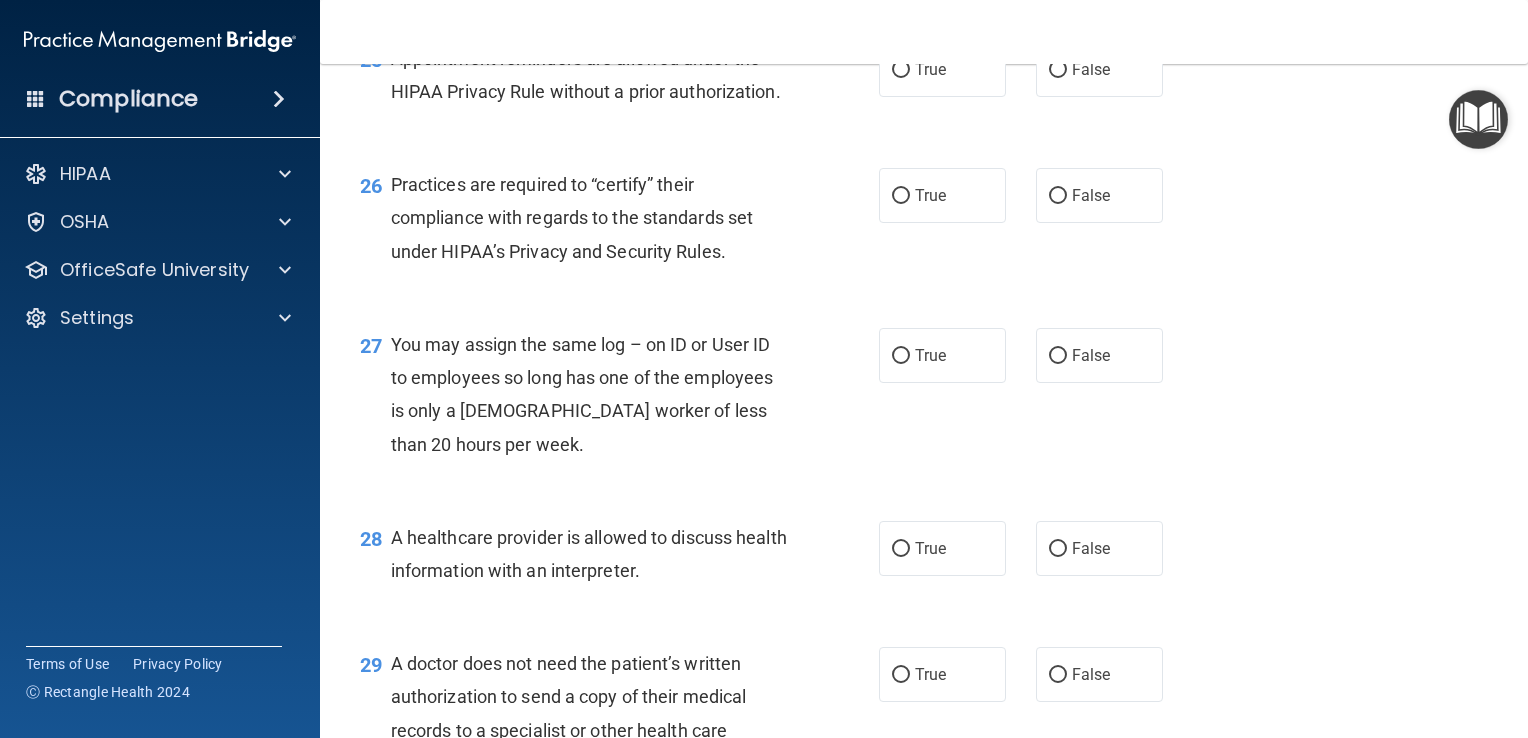 scroll, scrollTop: 4360, scrollLeft: 0, axis: vertical 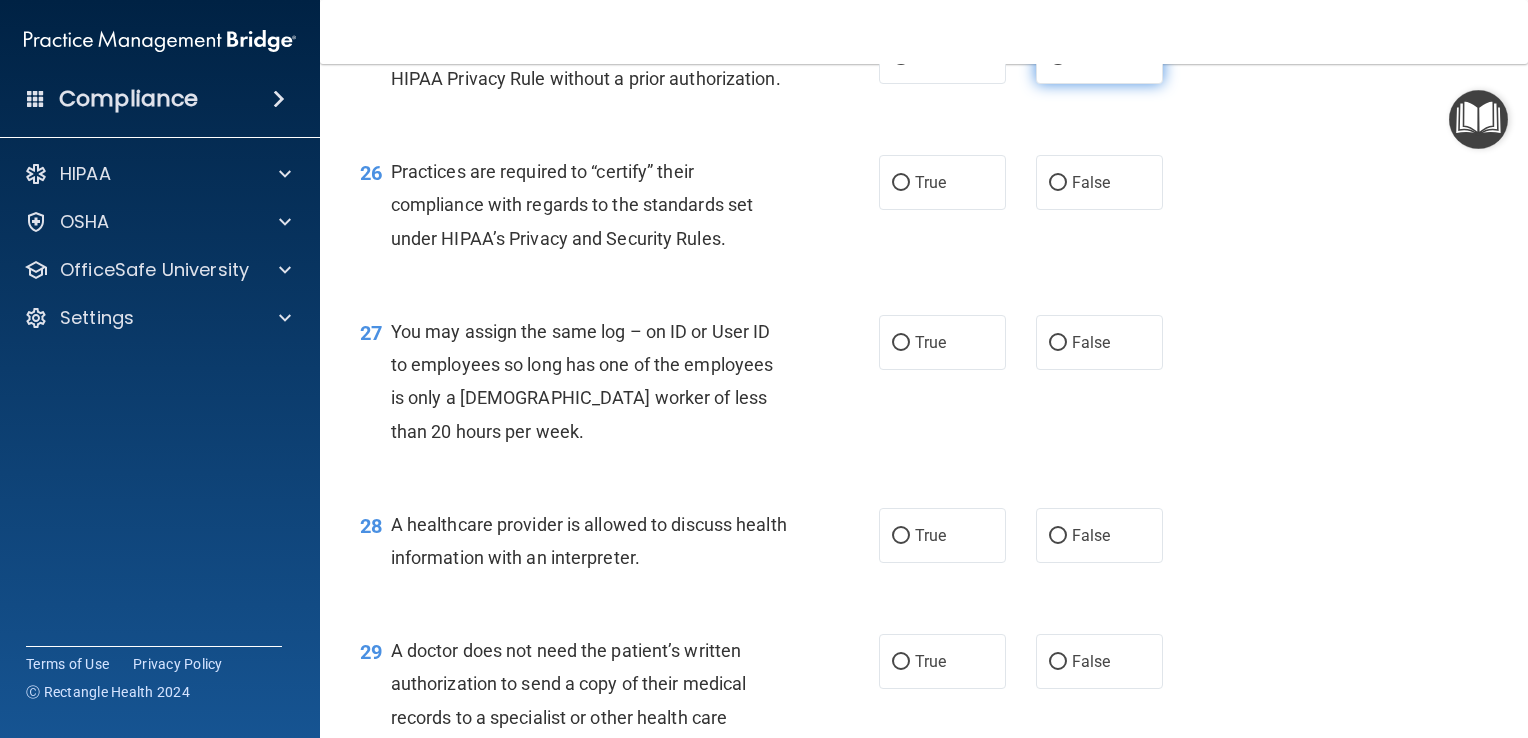 click on "False" at bounding box center [1058, 57] 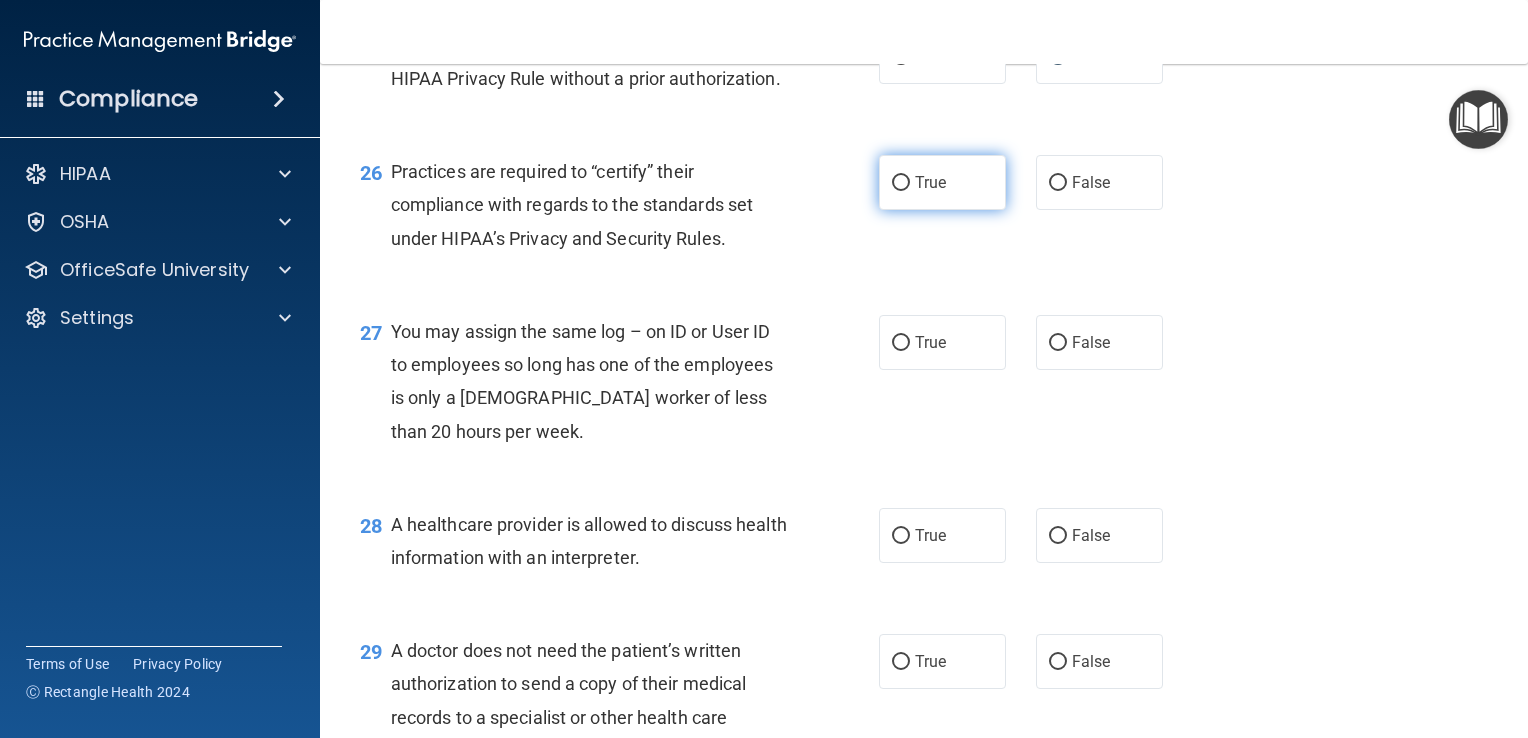 click on "True" at bounding box center (942, 182) 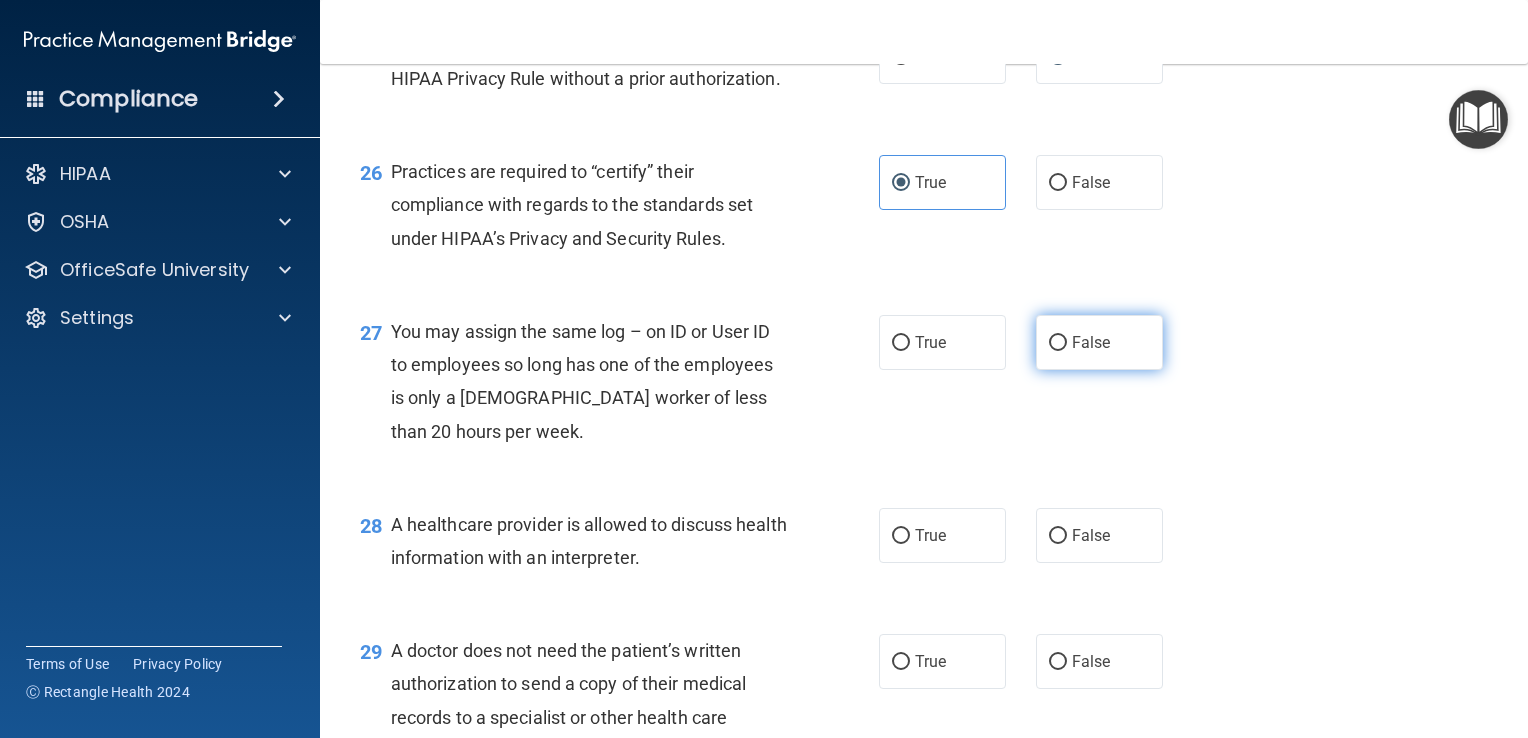click on "False" at bounding box center (1091, 342) 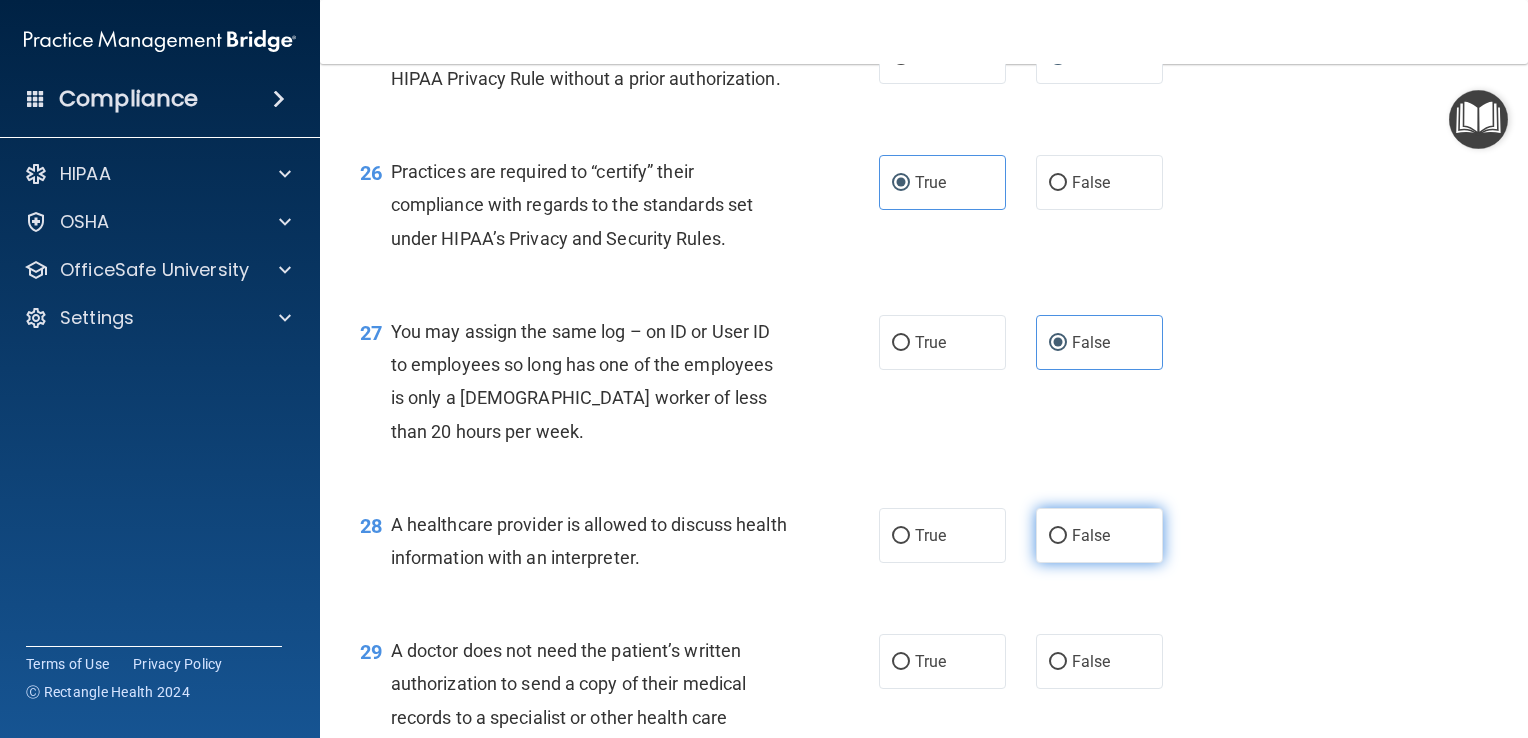 click on "False" at bounding box center [1058, 536] 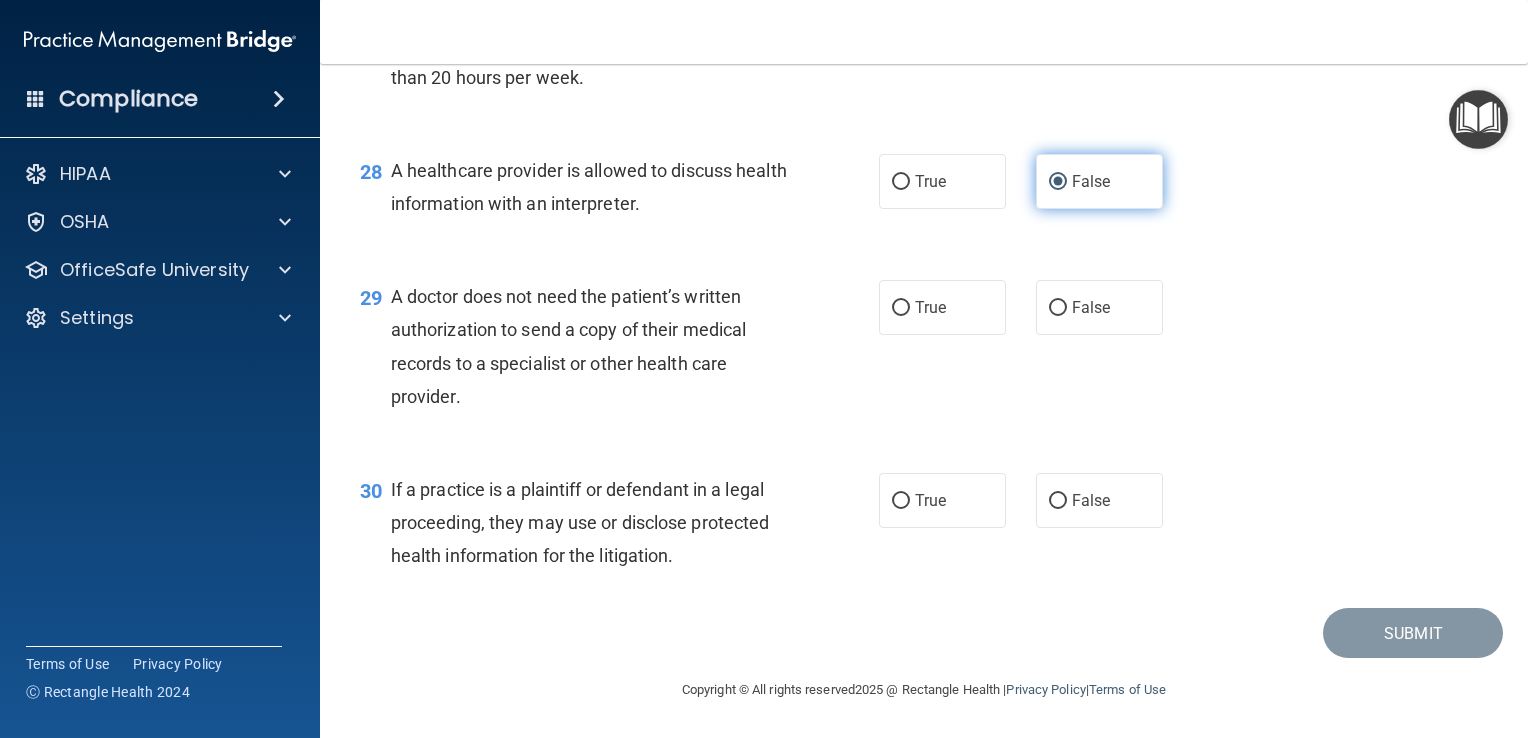 scroll, scrollTop: 4813, scrollLeft: 0, axis: vertical 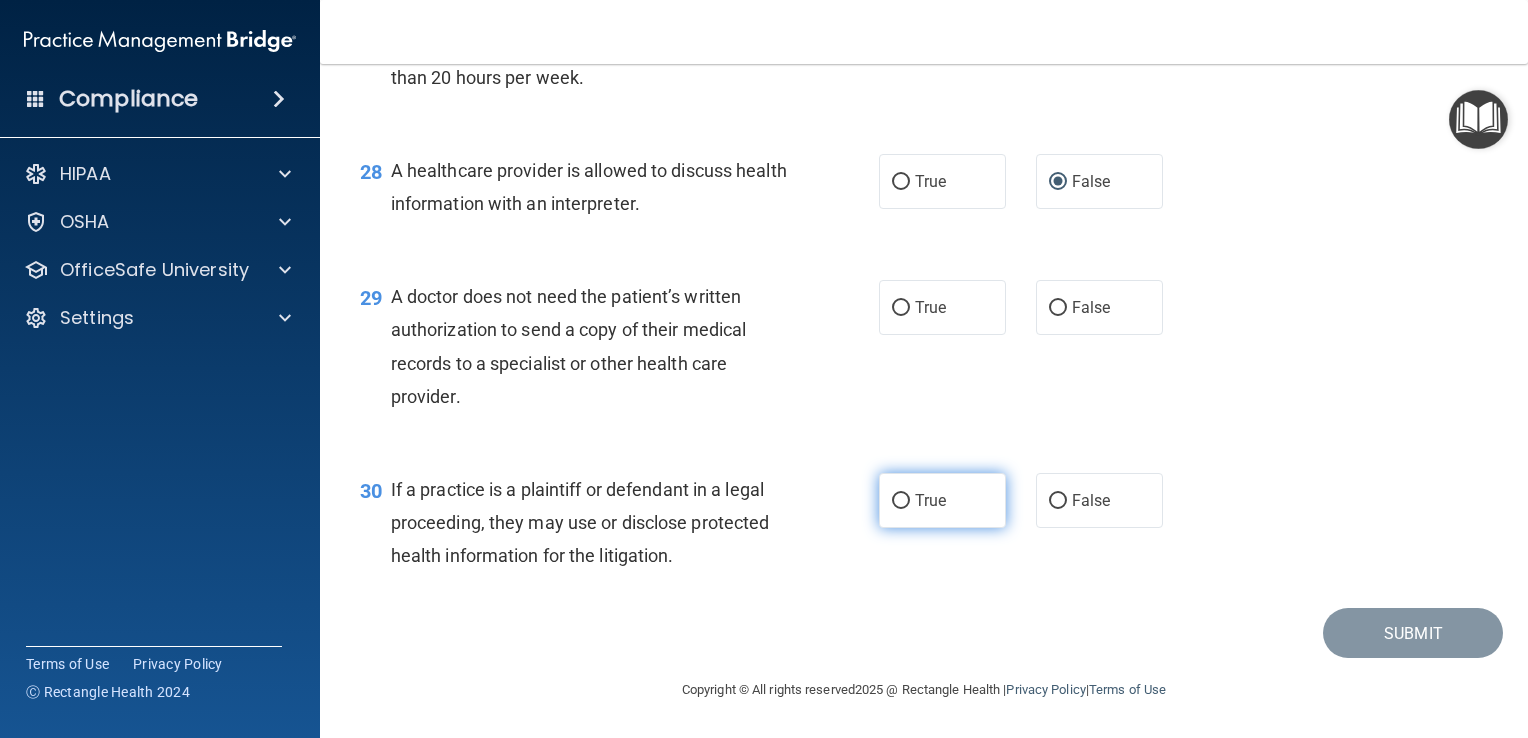 click on "True" at bounding box center (942, 500) 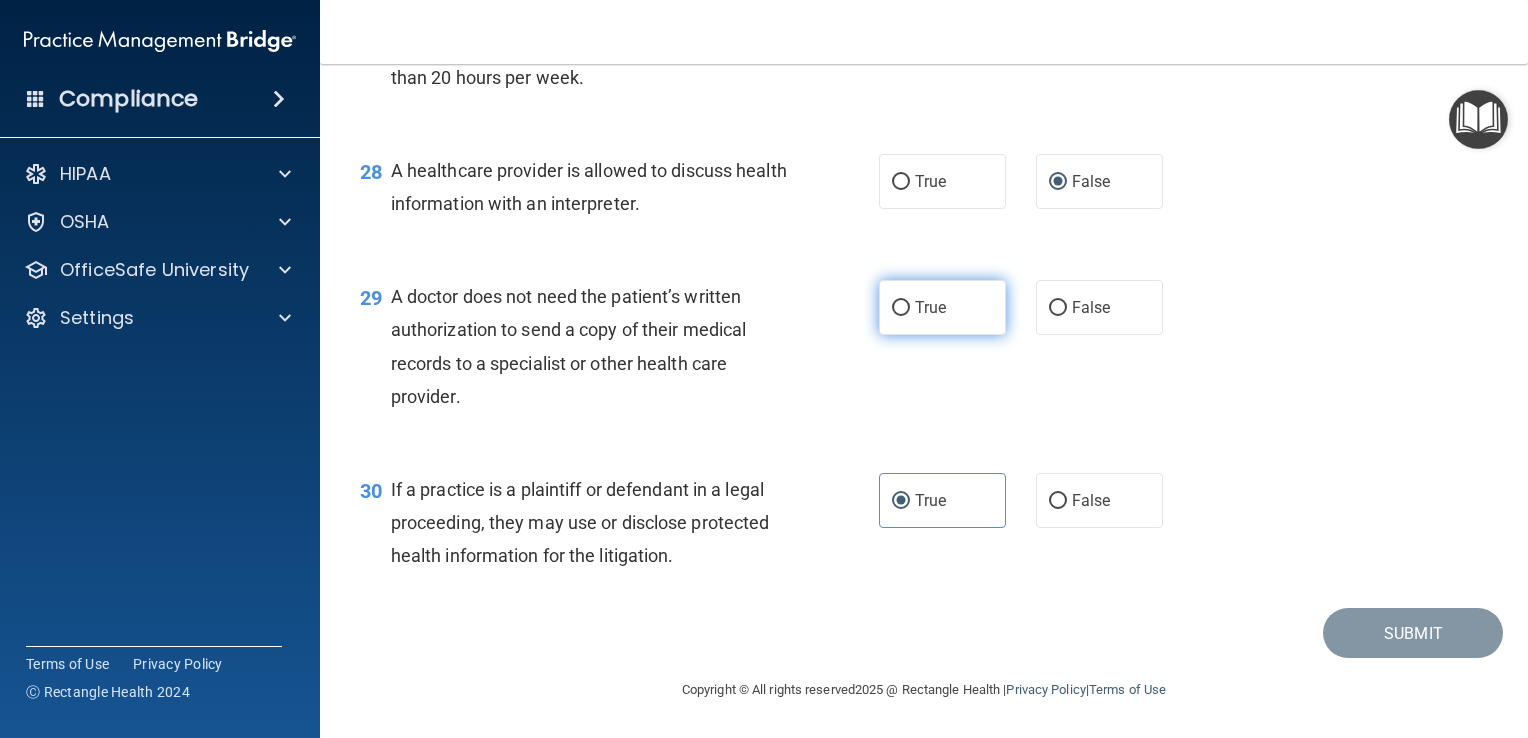 click on "True" at bounding box center [901, 308] 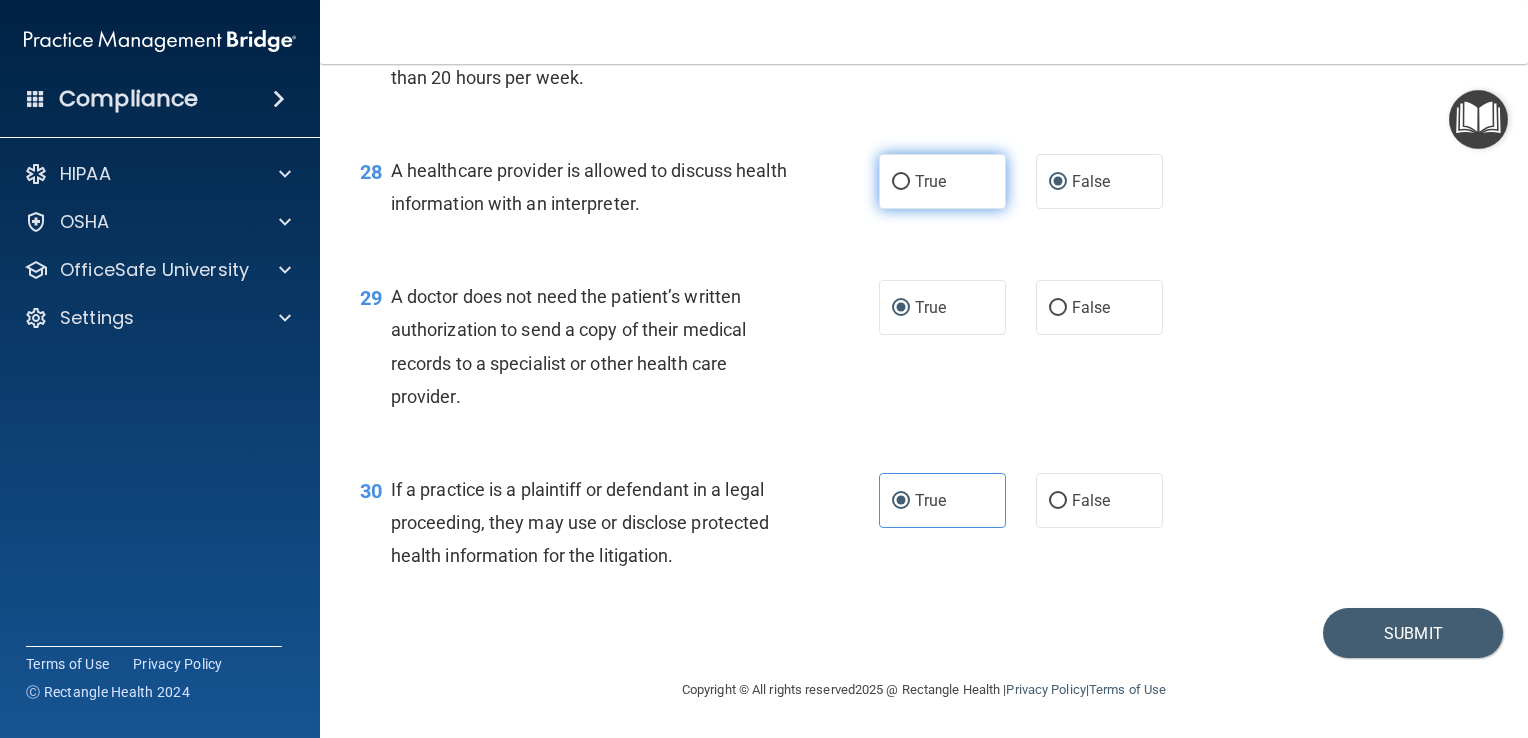 click on "True" at bounding box center [942, 181] 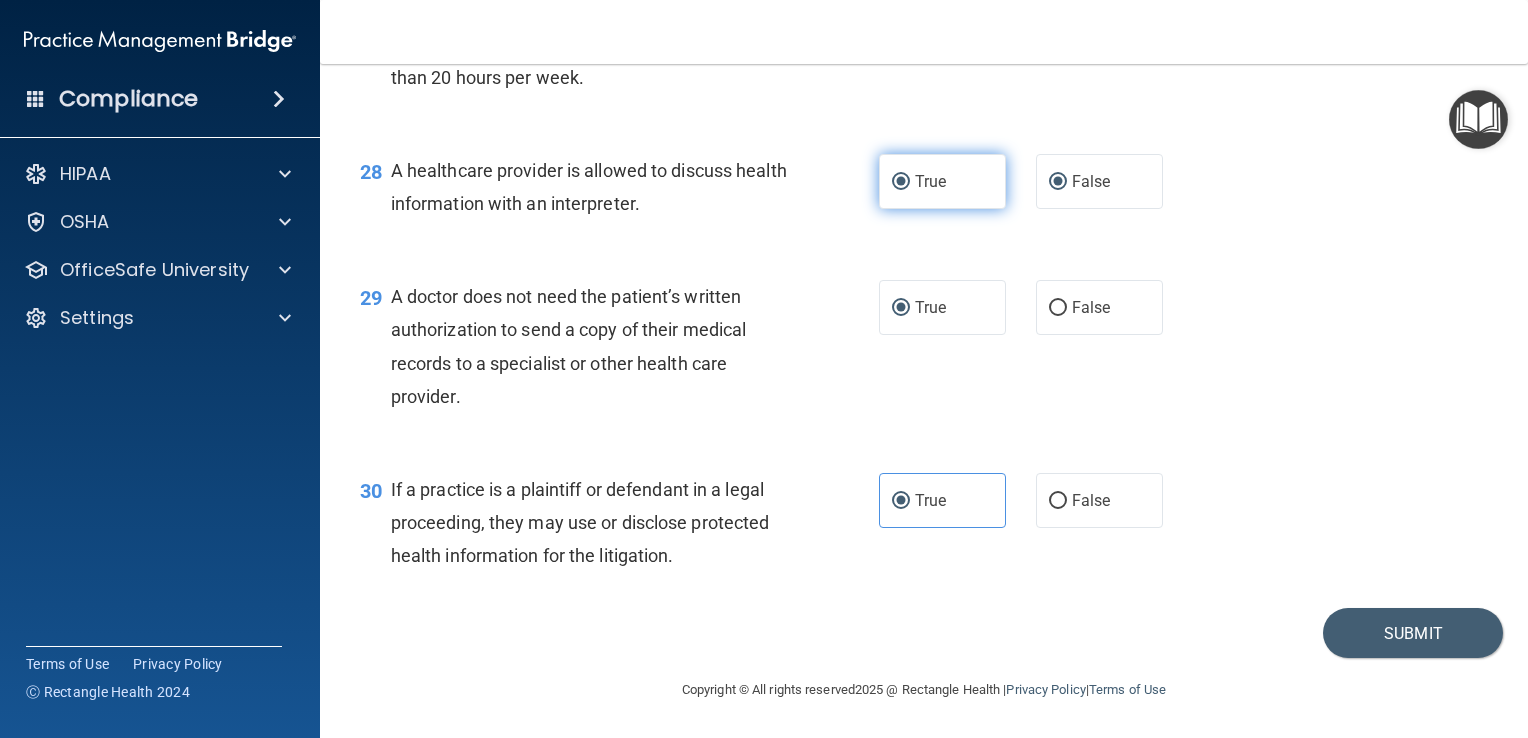 radio on "false" 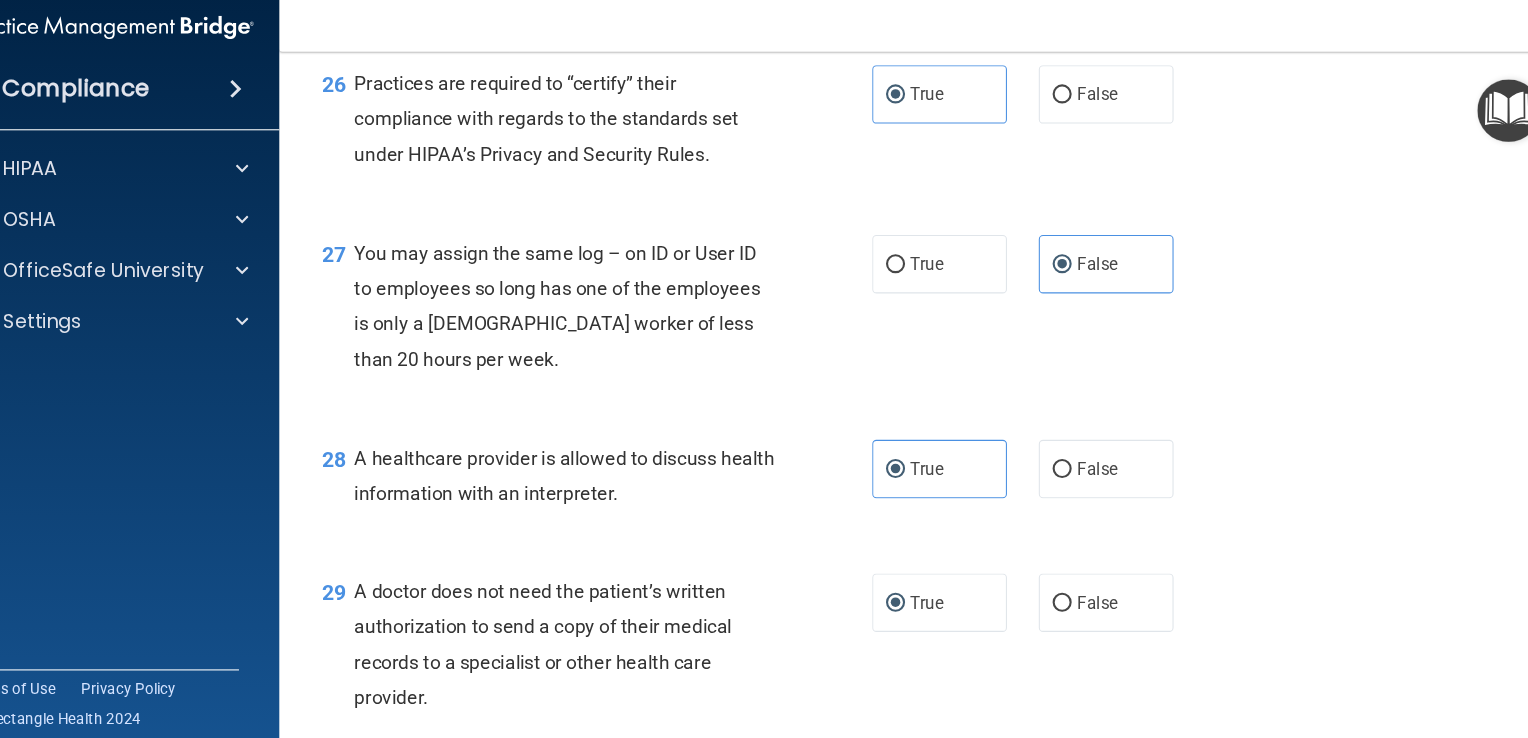 scroll, scrollTop: 4428, scrollLeft: 0, axis: vertical 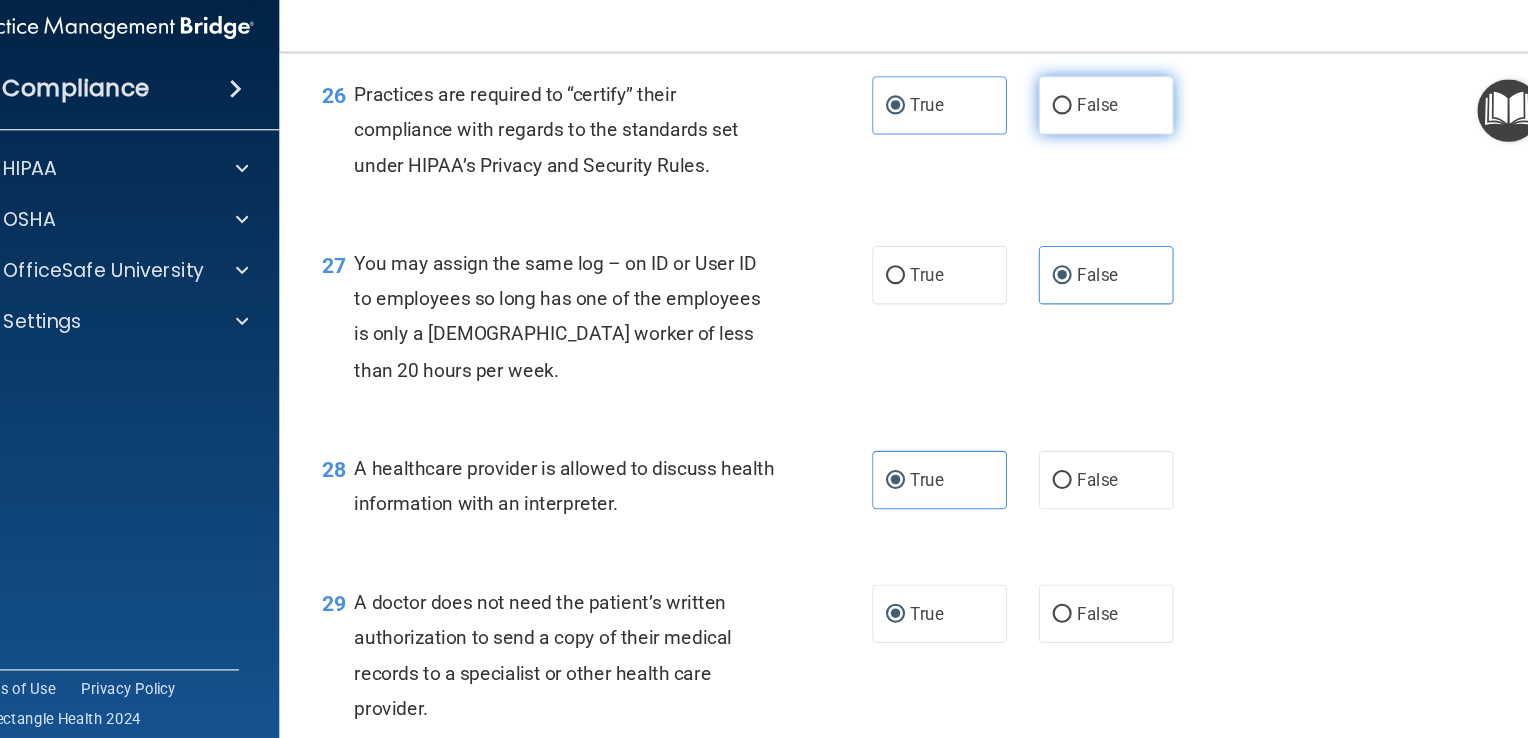 click on "False" at bounding box center [1099, 114] 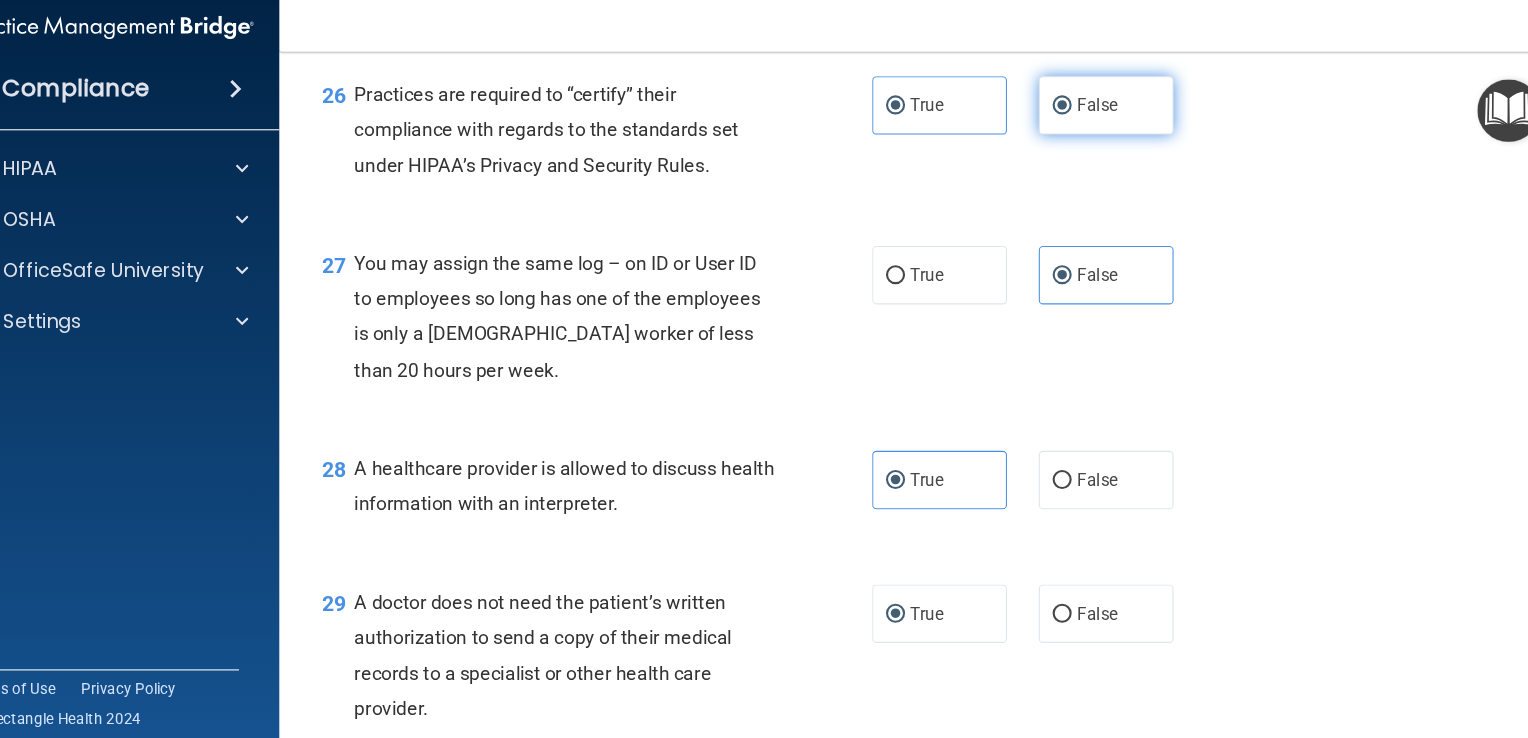 radio on "false" 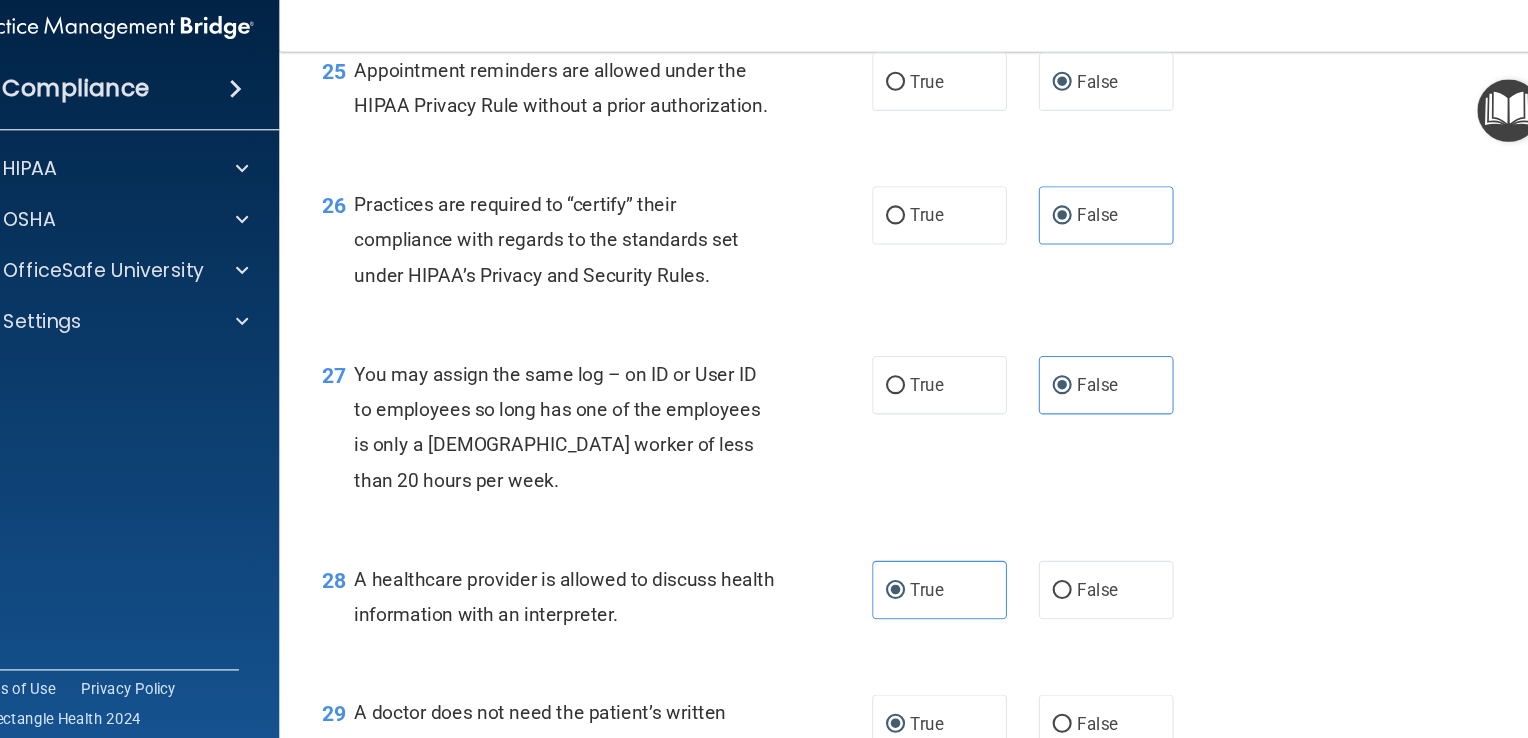 scroll, scrollTop: 4320, scrollLeft: 0, axis: vertical 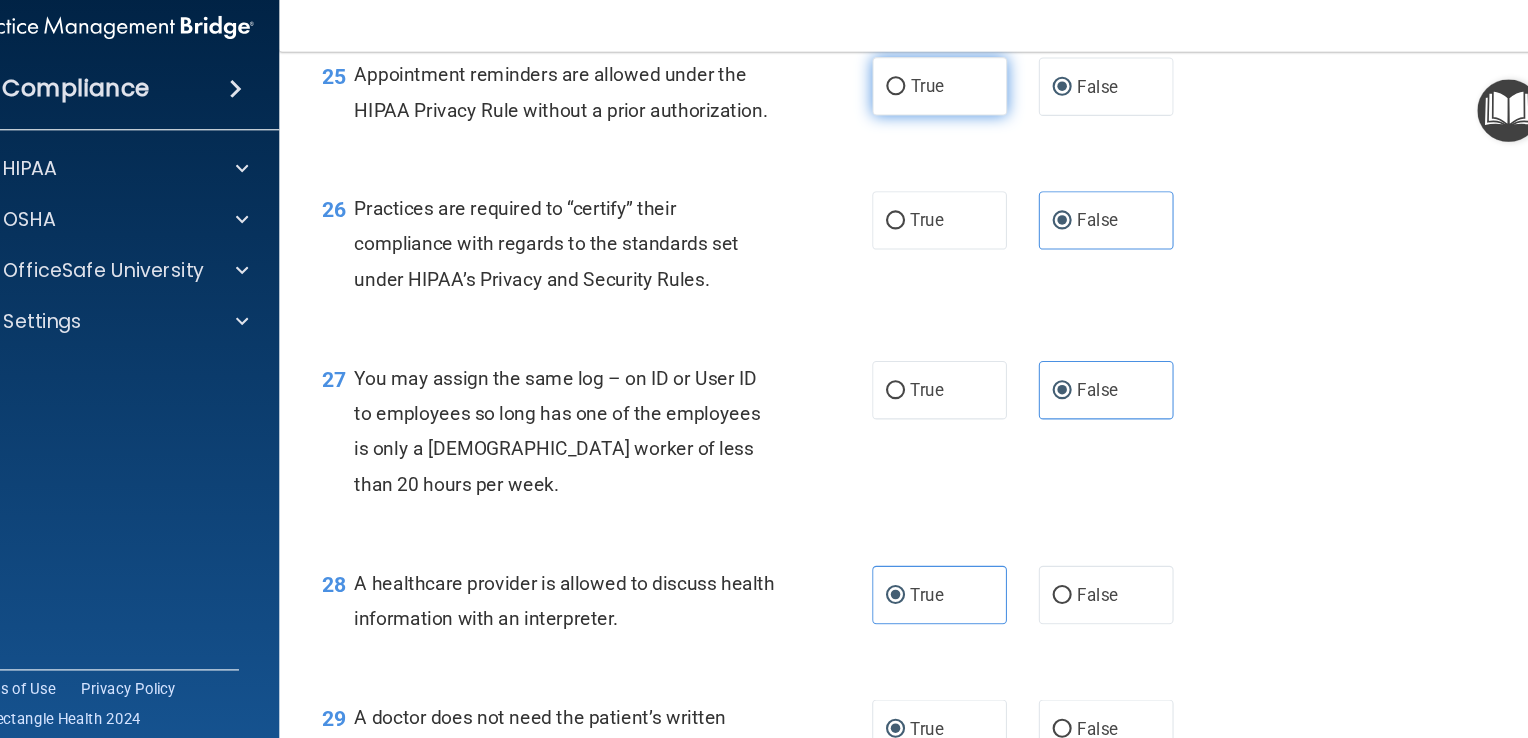 click on "True" at bounding box center (942, 96) 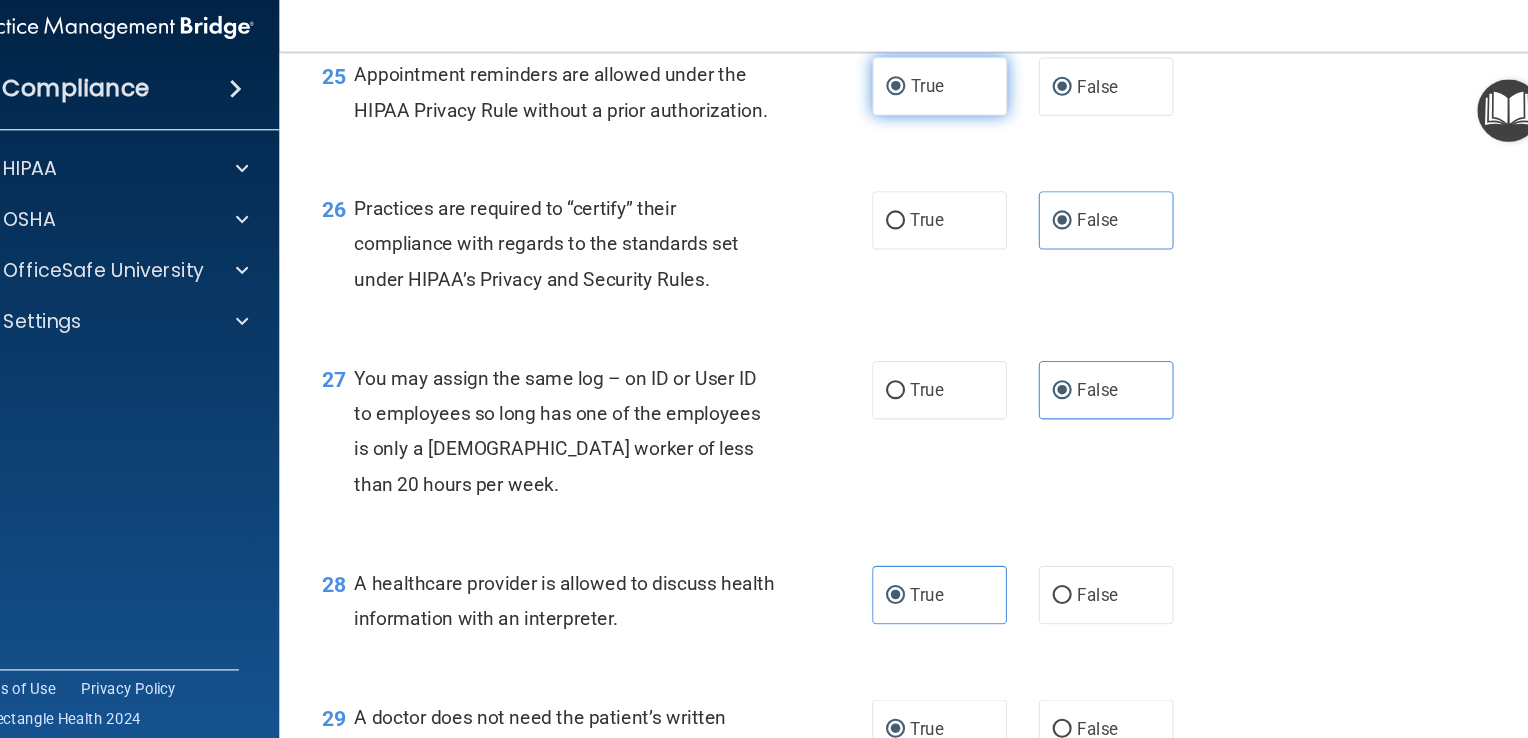 radio on "false" 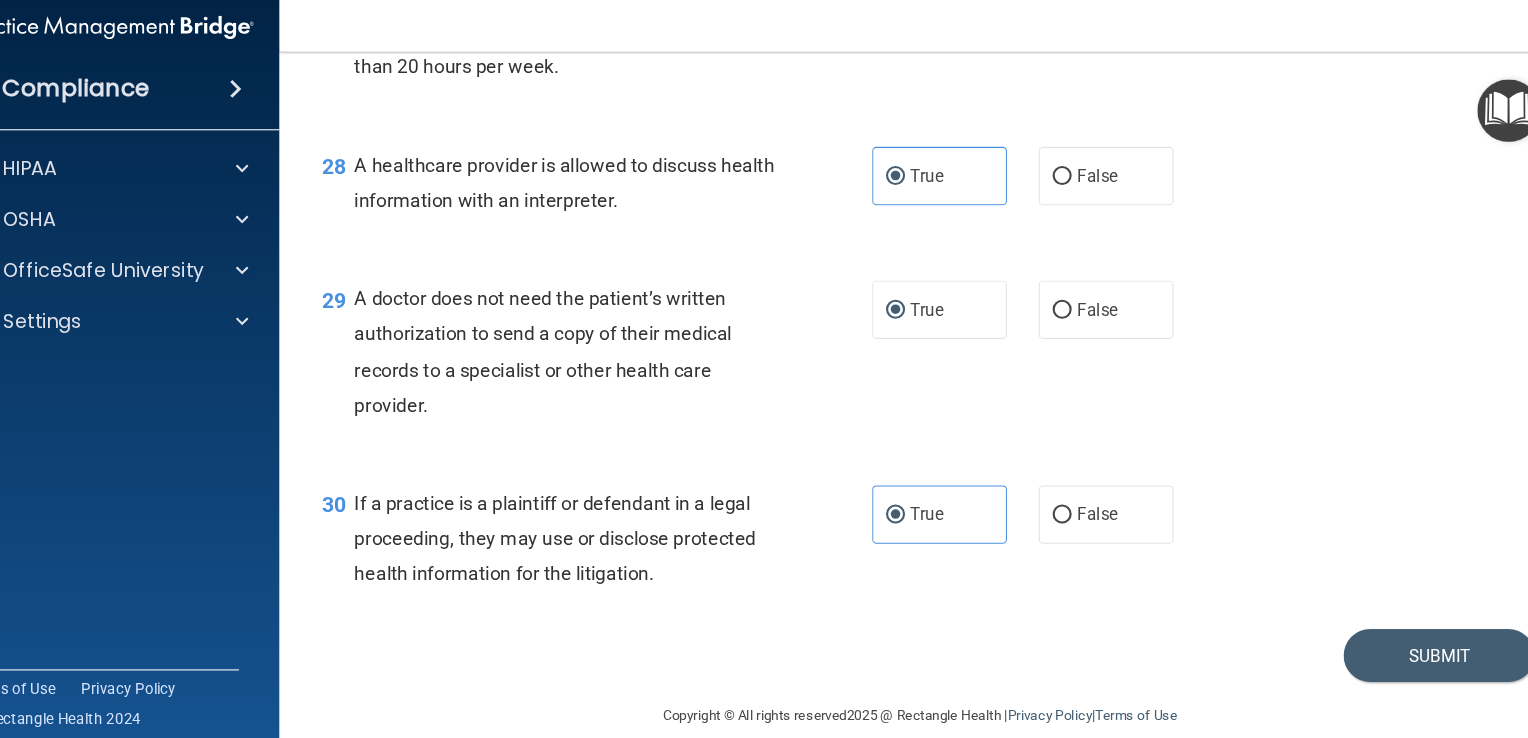 scroll, scrollTop: 4813, scrollLeft: 0, axis: vertical 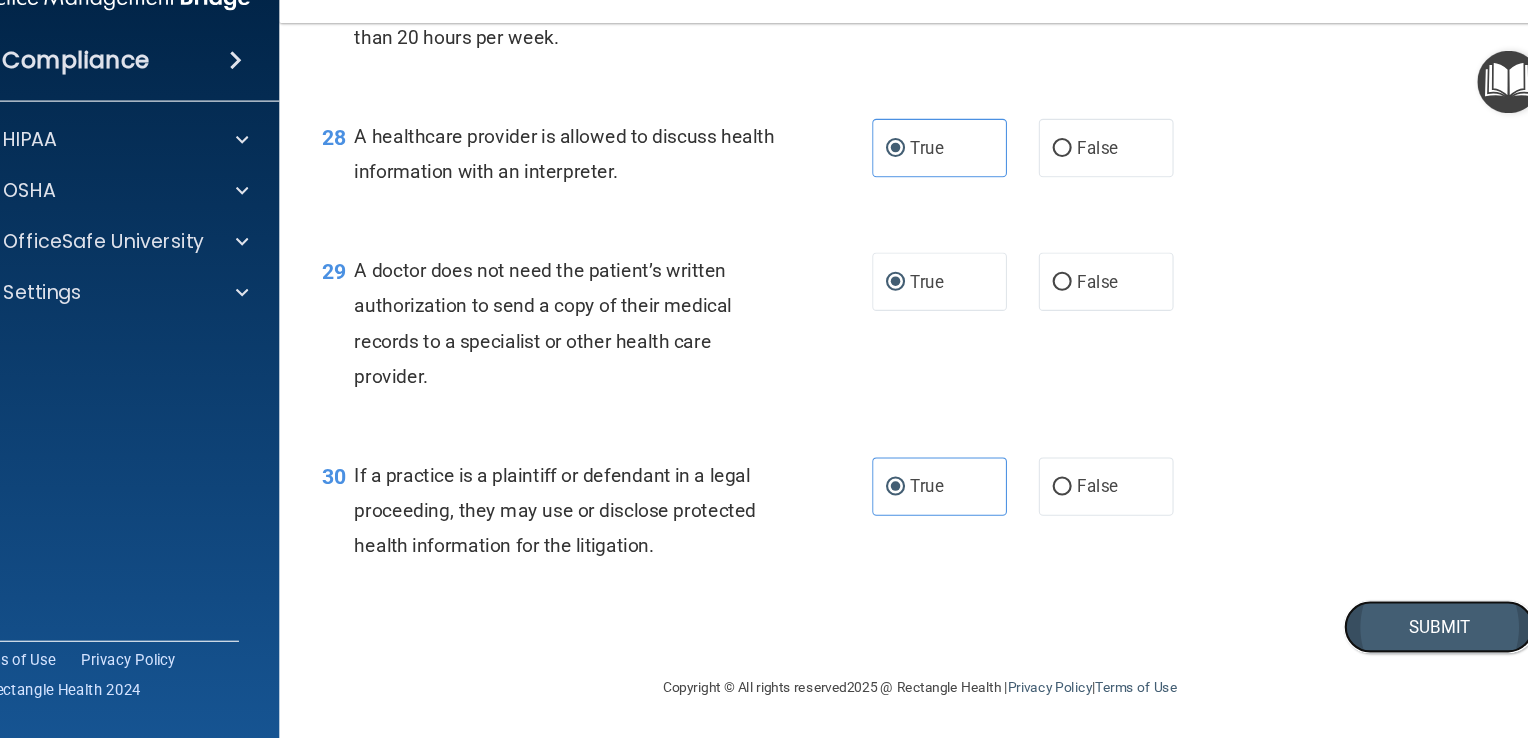 click on "Submit" at bounding box center (1413, 633) 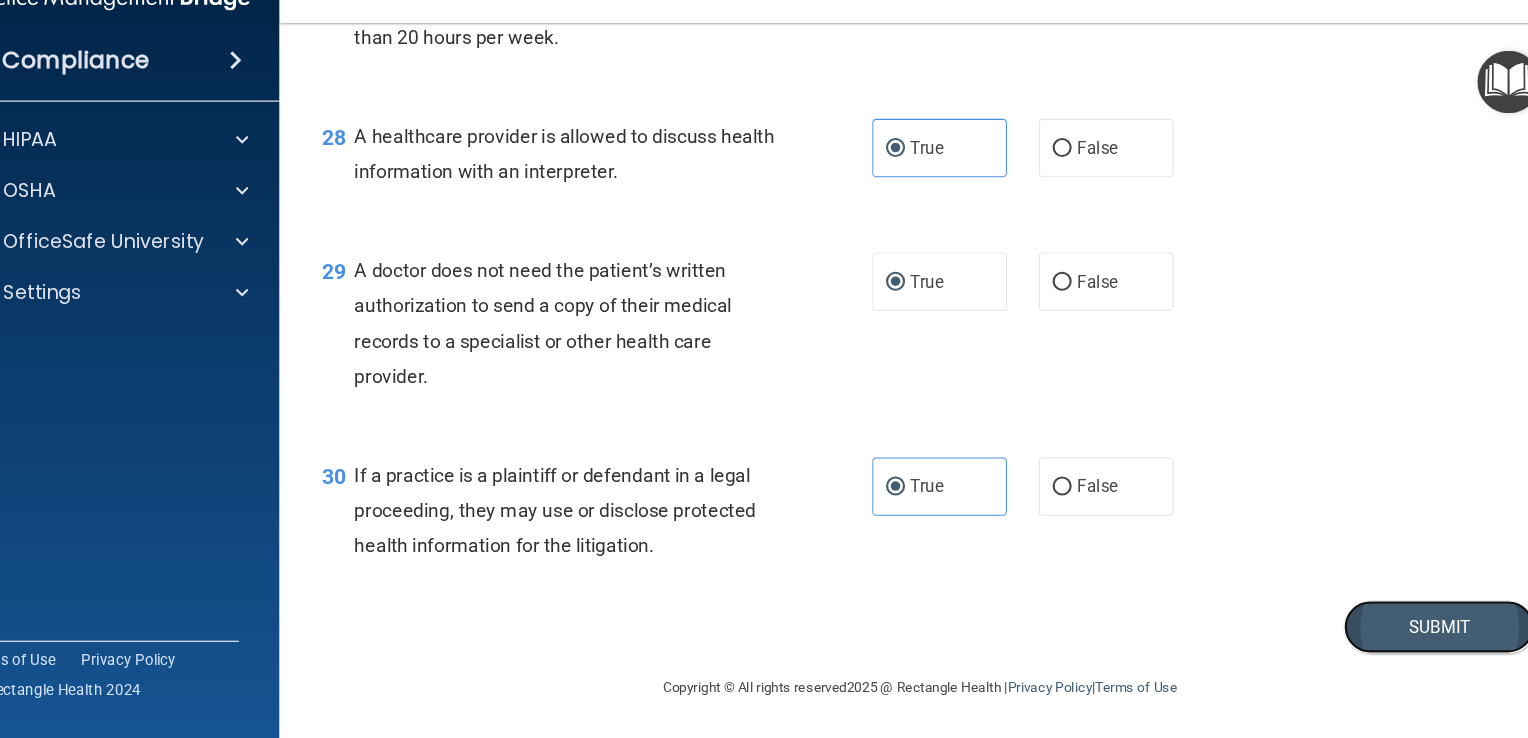 click on "Submit" at bounding box center [1413, 633] 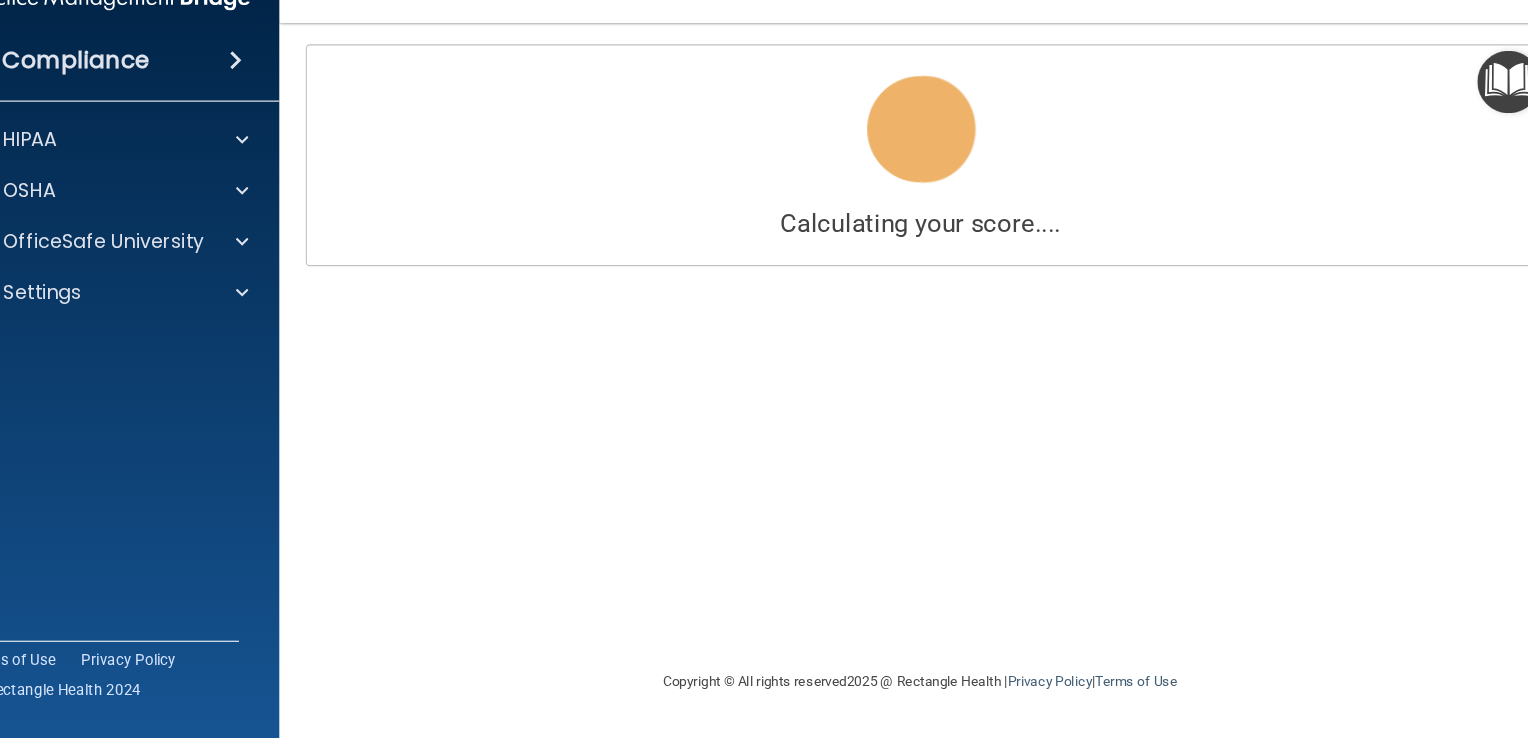 scroll, scrollTop: 0, scrollLeft: 0, axis: both 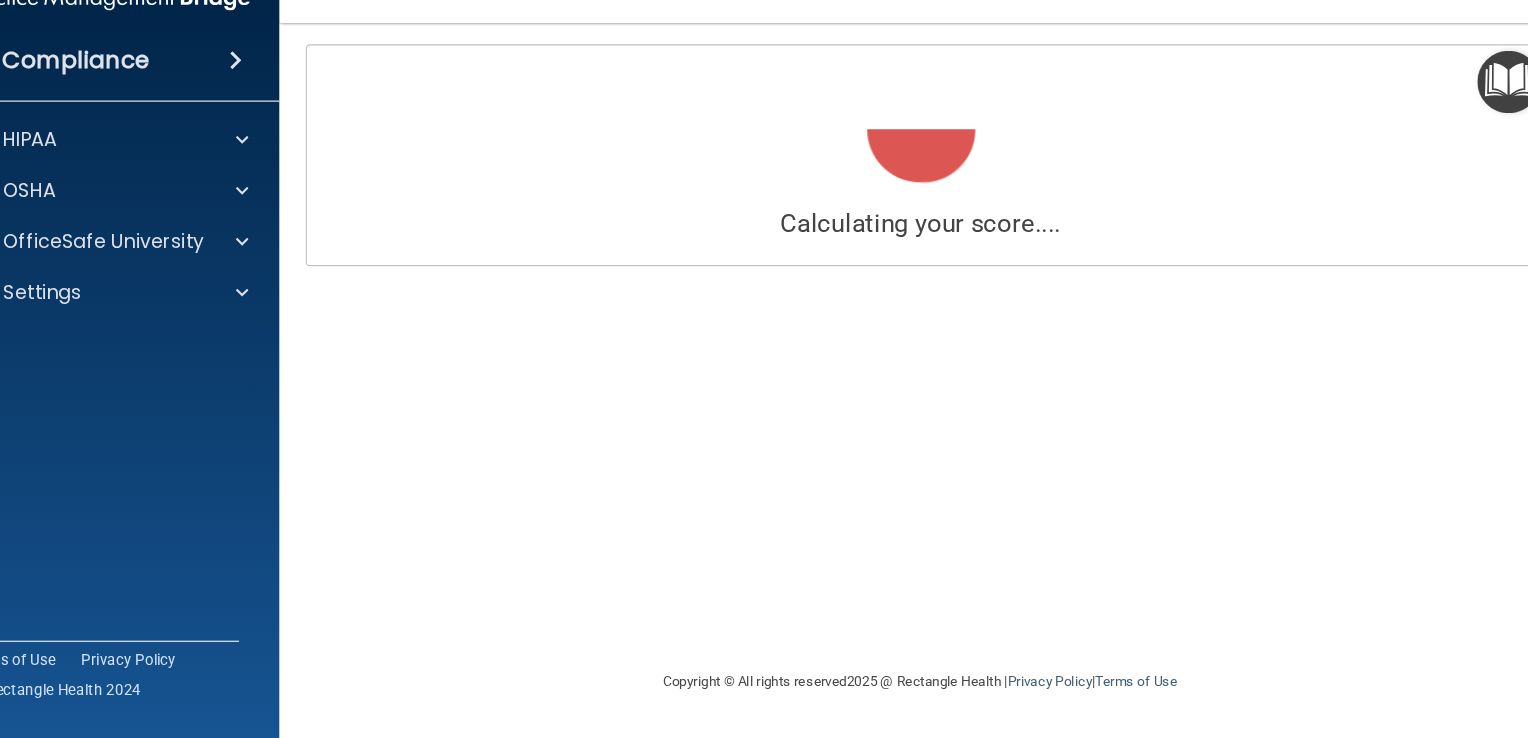 click on "Calculating your score....                     Success!  You've completed " The HIPAA Quiz #2 " with a score of            100     out of     100       GET CERTIFICATE                 Questions You Missed         Good job! You didn't miss any question at all!" at bounding box center [924, 368] 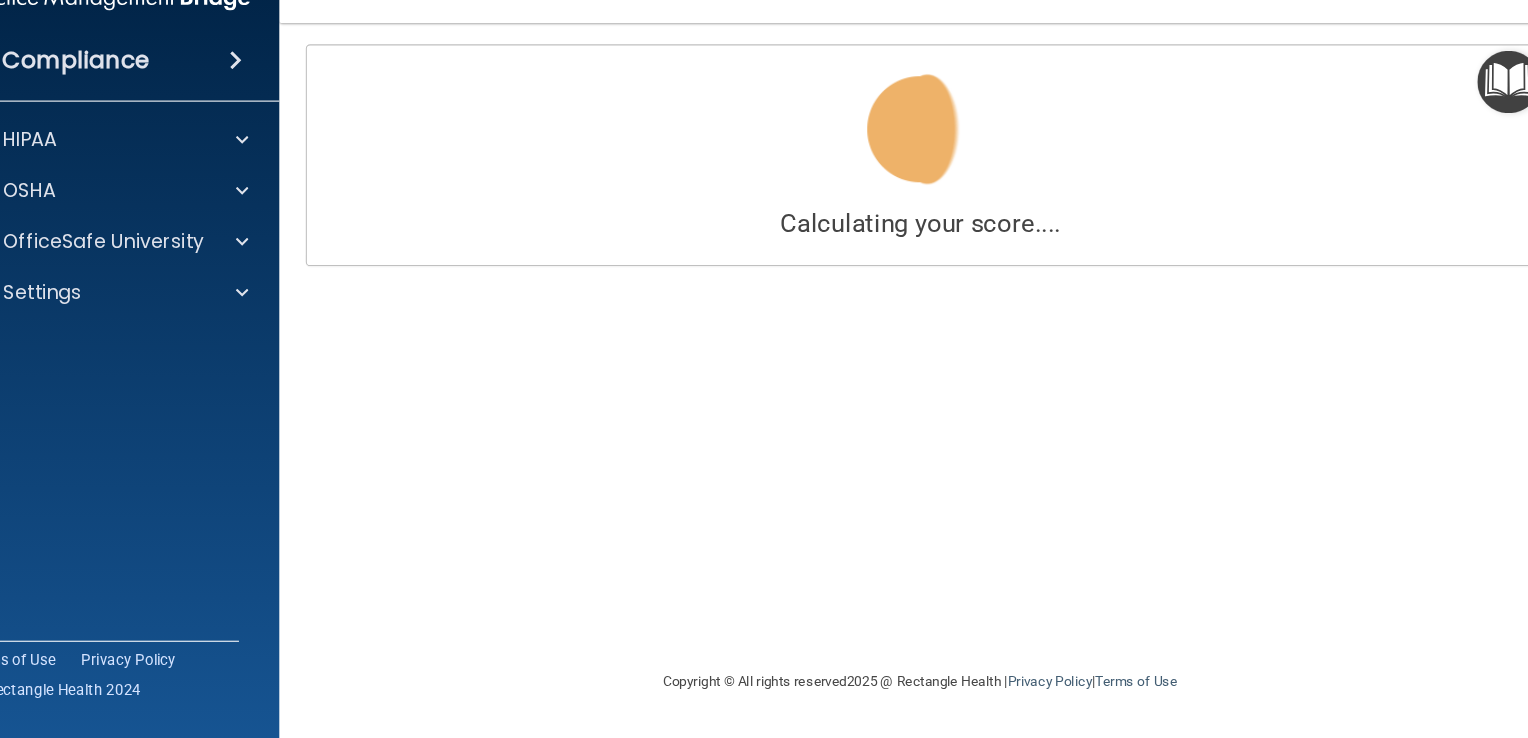 click on "Calculating your score....                     Success!  You've completed " The HIPAA Quiz #2 " with a score of            100     out of     100       GET CERTIFICATE                 Questions You Missed         Good job! You didn't miss any question at all!" at bounding box center (924, 368) 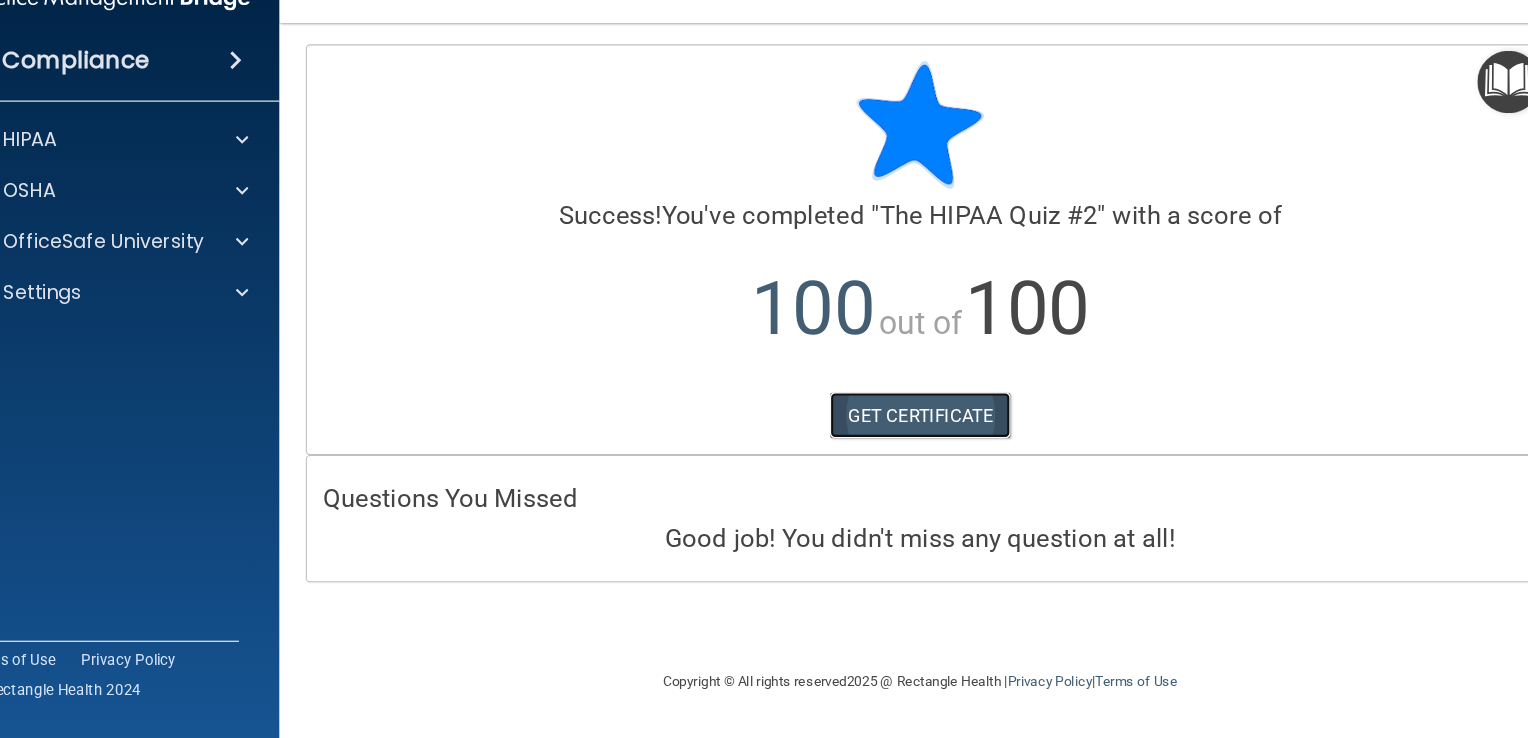 click on "GET CERTIFICATE" at bounding box center [924, 434] 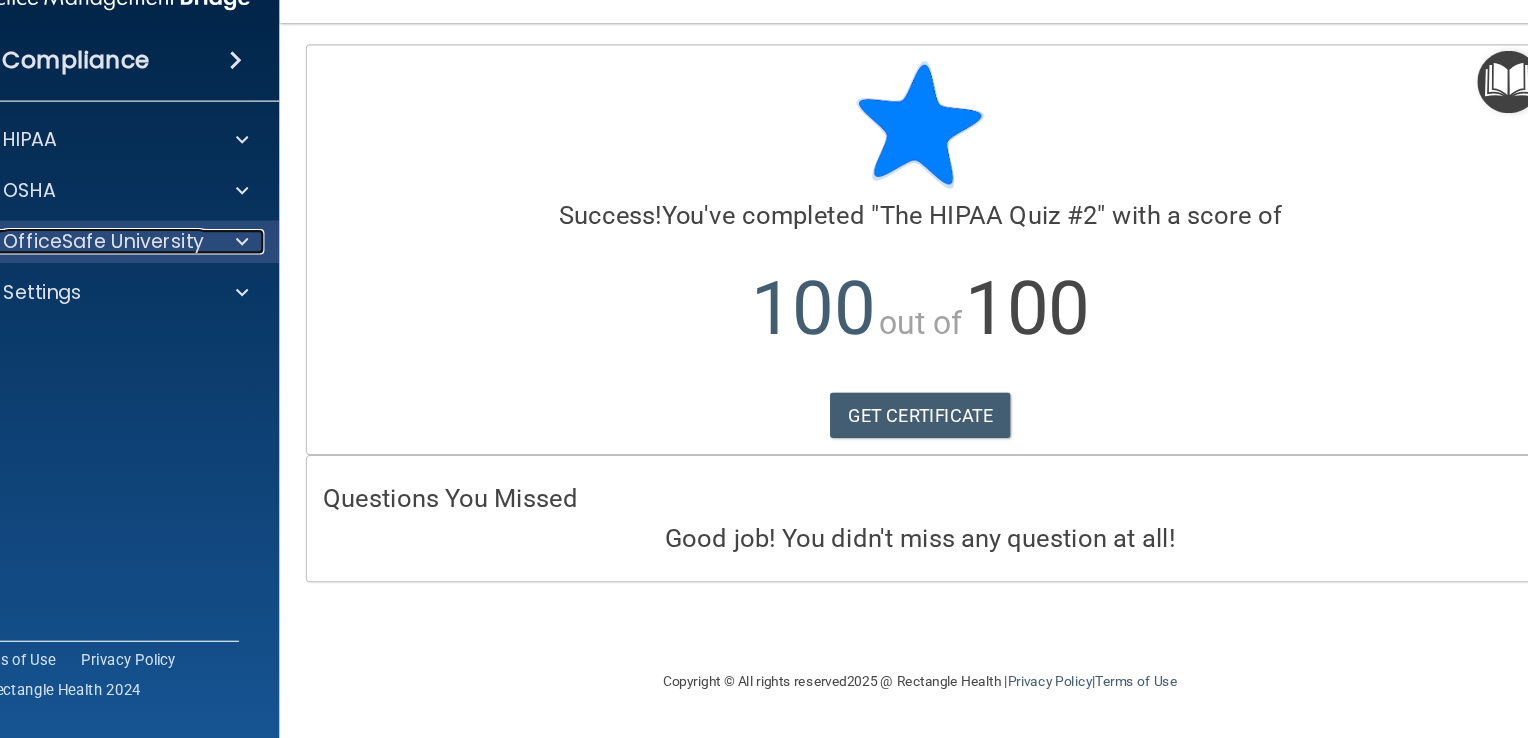 click at bounding box center (282, 270) 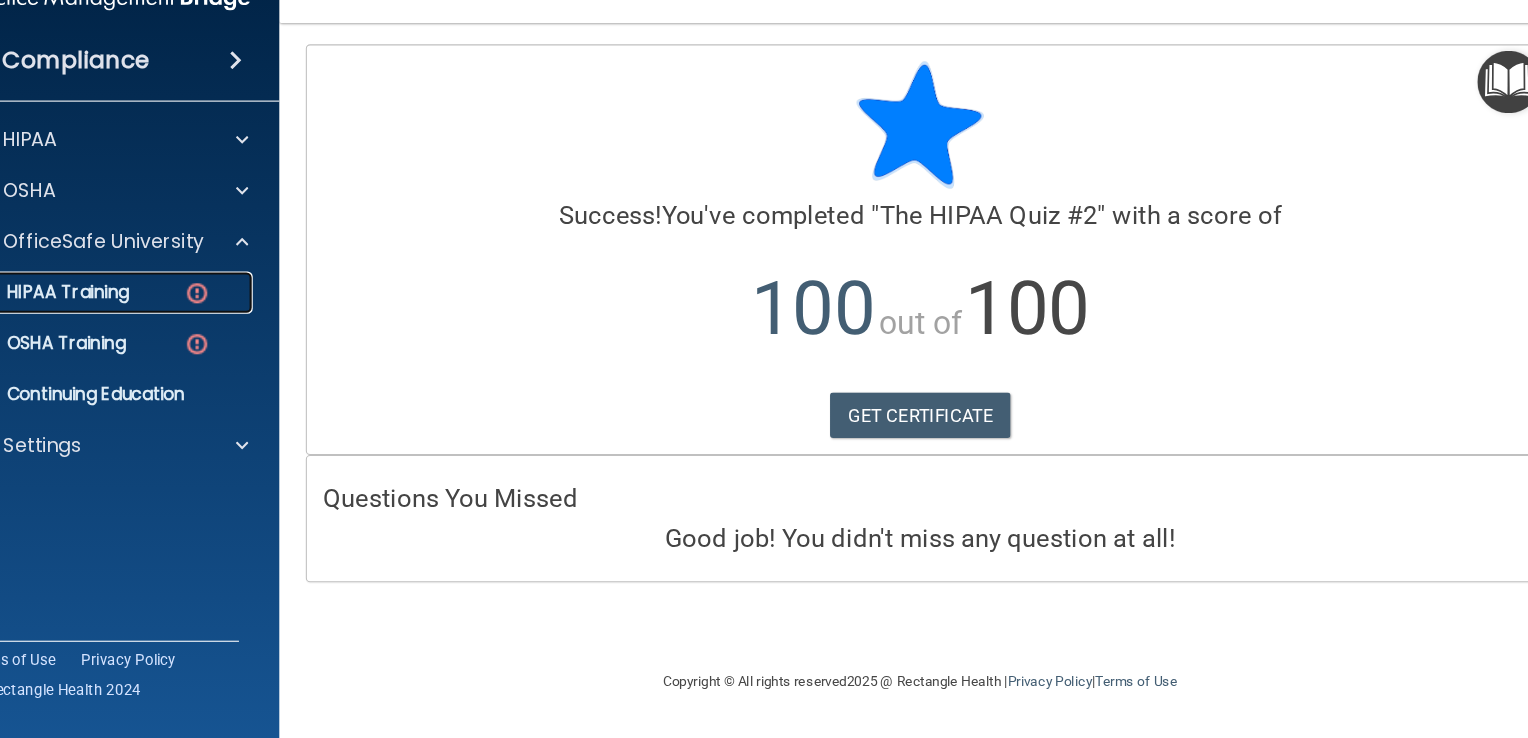 click at bounding box center [242, 318] 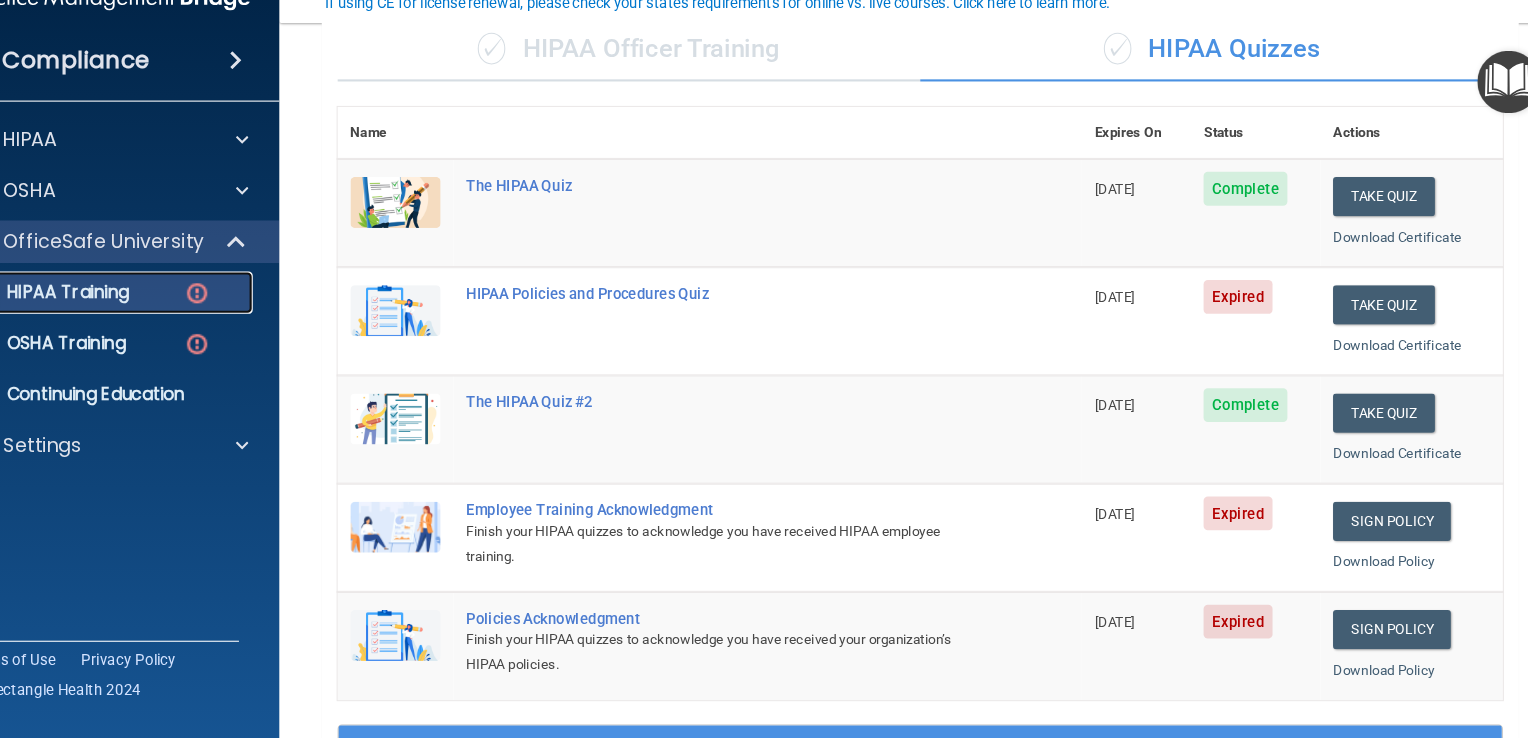 scroll, scrollTop: 158, scrollLeft: 0, axis: vertical 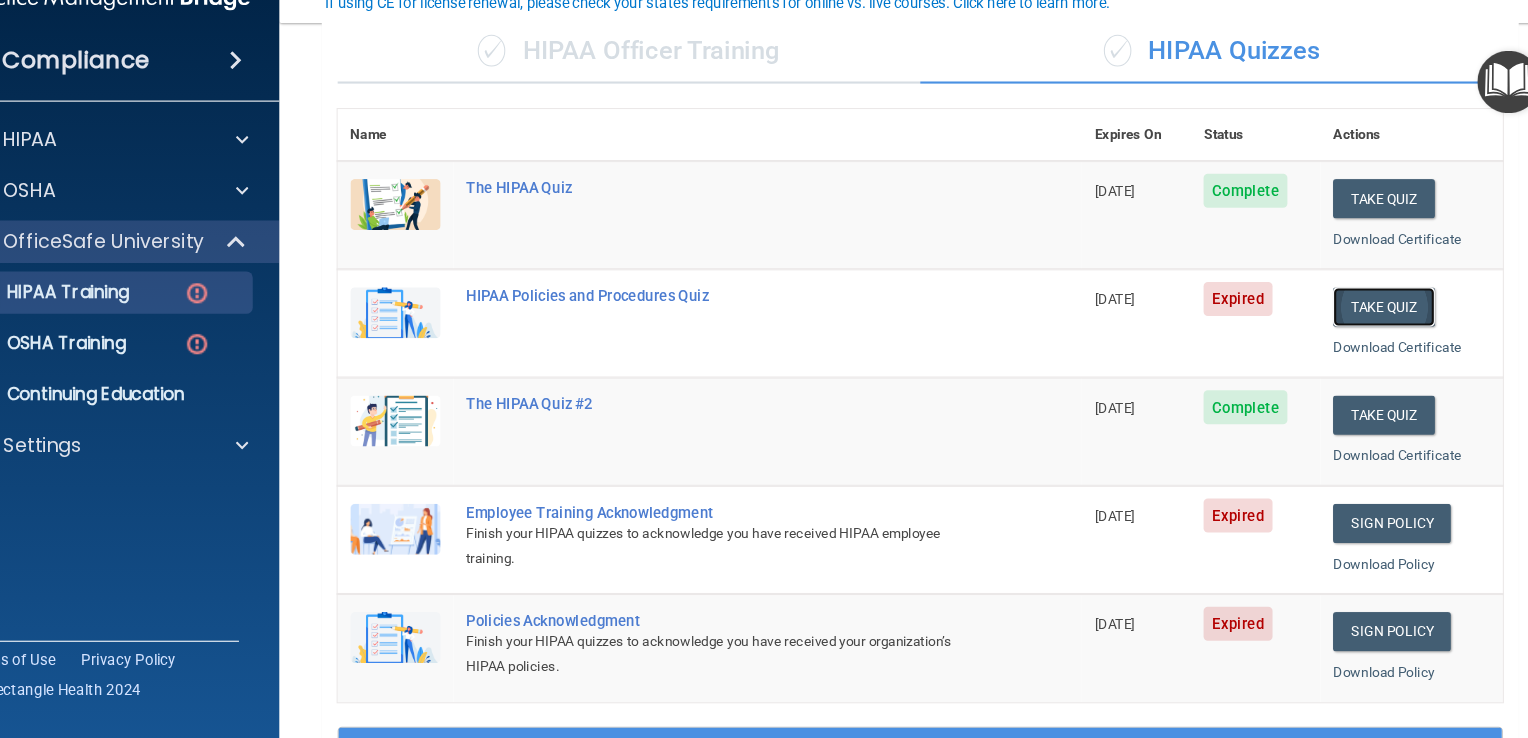 click on "Take Quiz" at bounding box center (1361, 331) 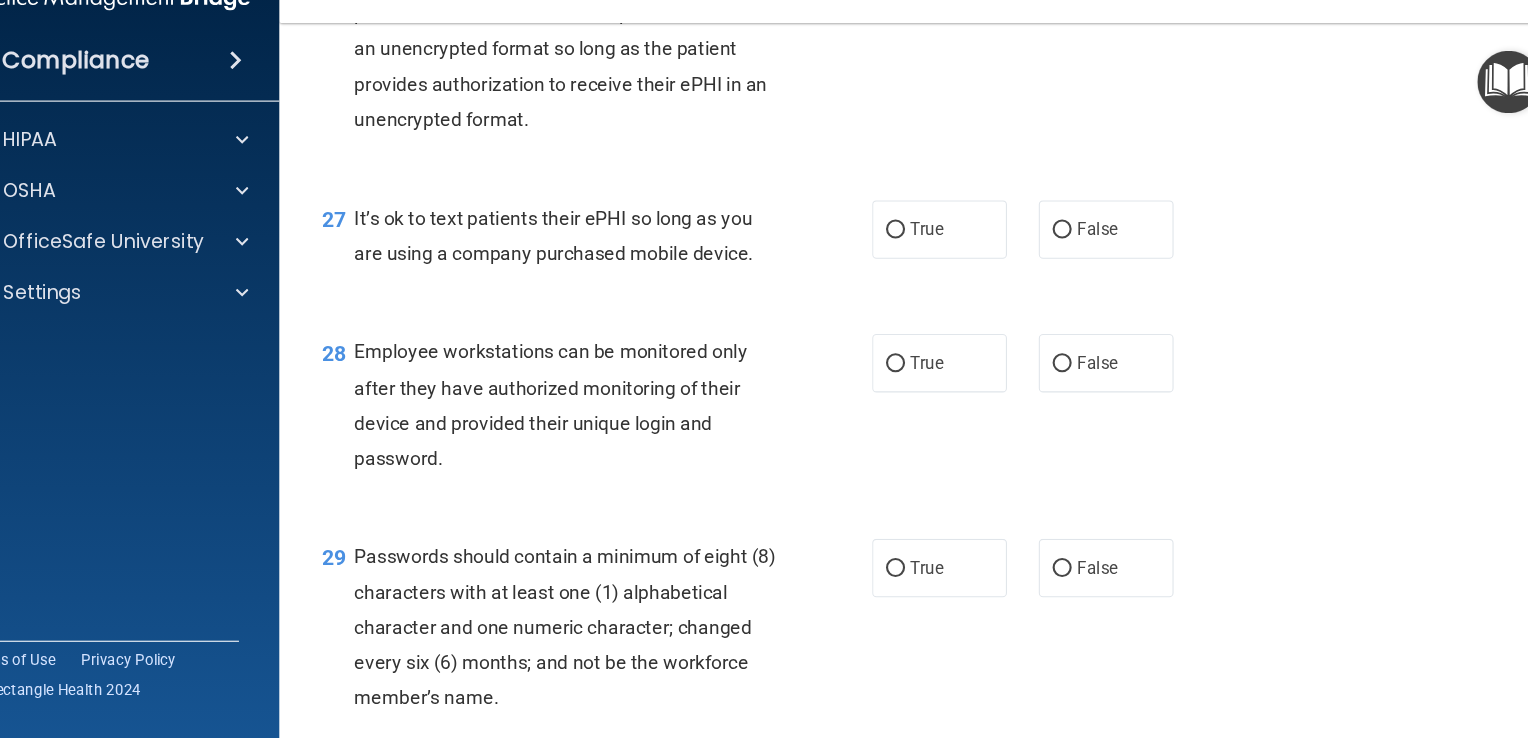 scroll, scrollTop: 5212, scrollLeft: 0, axis: vertical 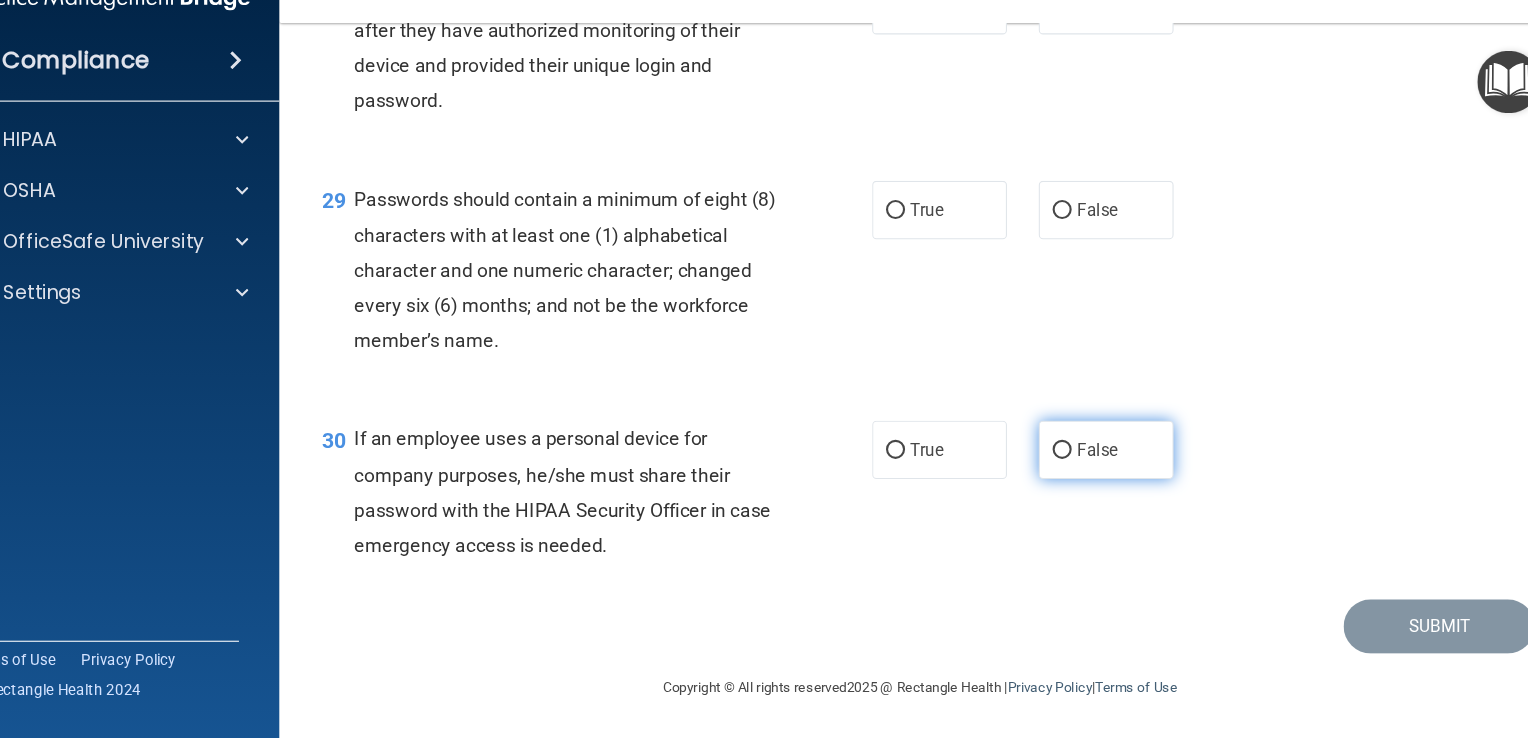click on "False" at bounding box center (1099, 466) 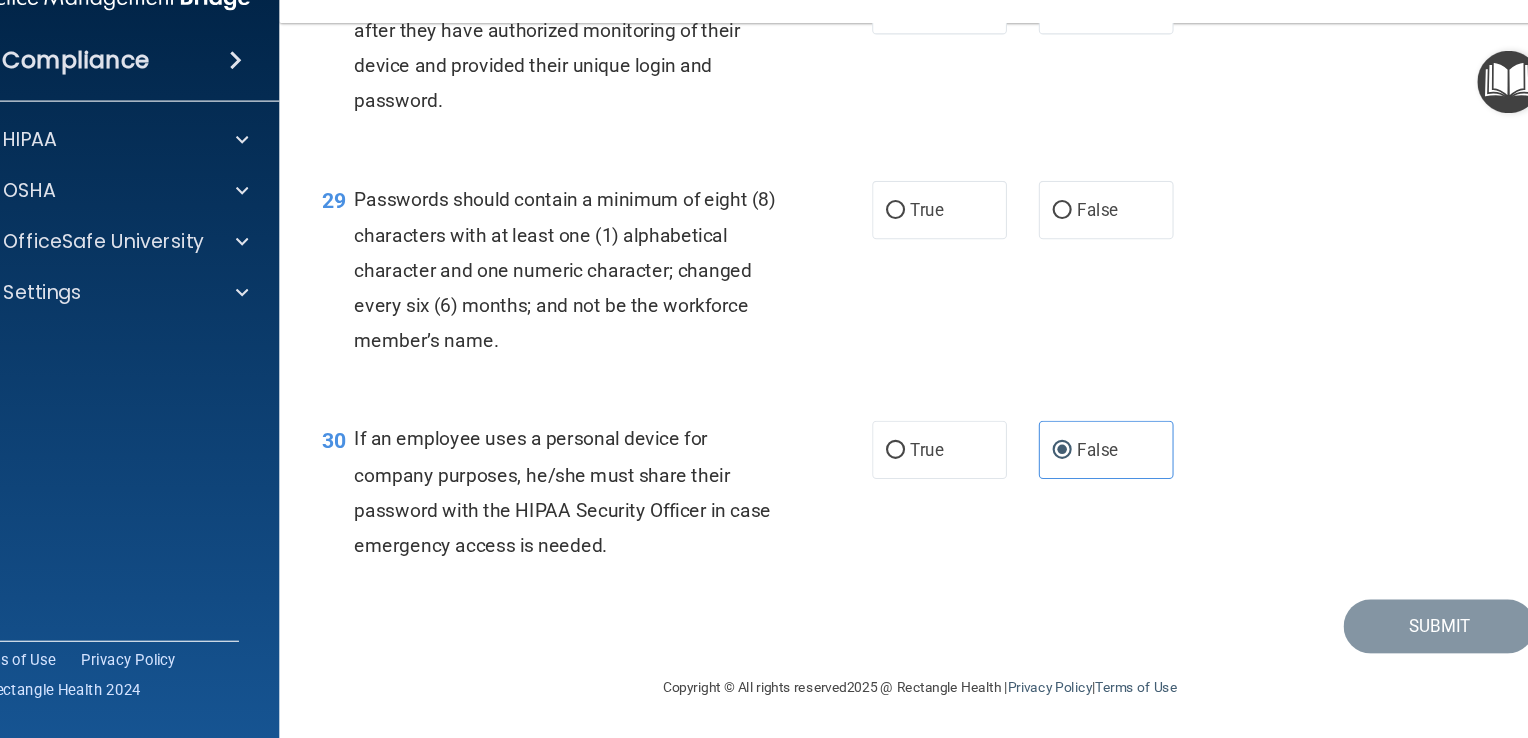 click on "29       Passwords should contain a minimum of eight (8) characters with at least one (1) alphabetical character and one numeric character; changed every six (6) months; and not be the workforce member’s name.                 True           False" at bounding box center [924, 301] 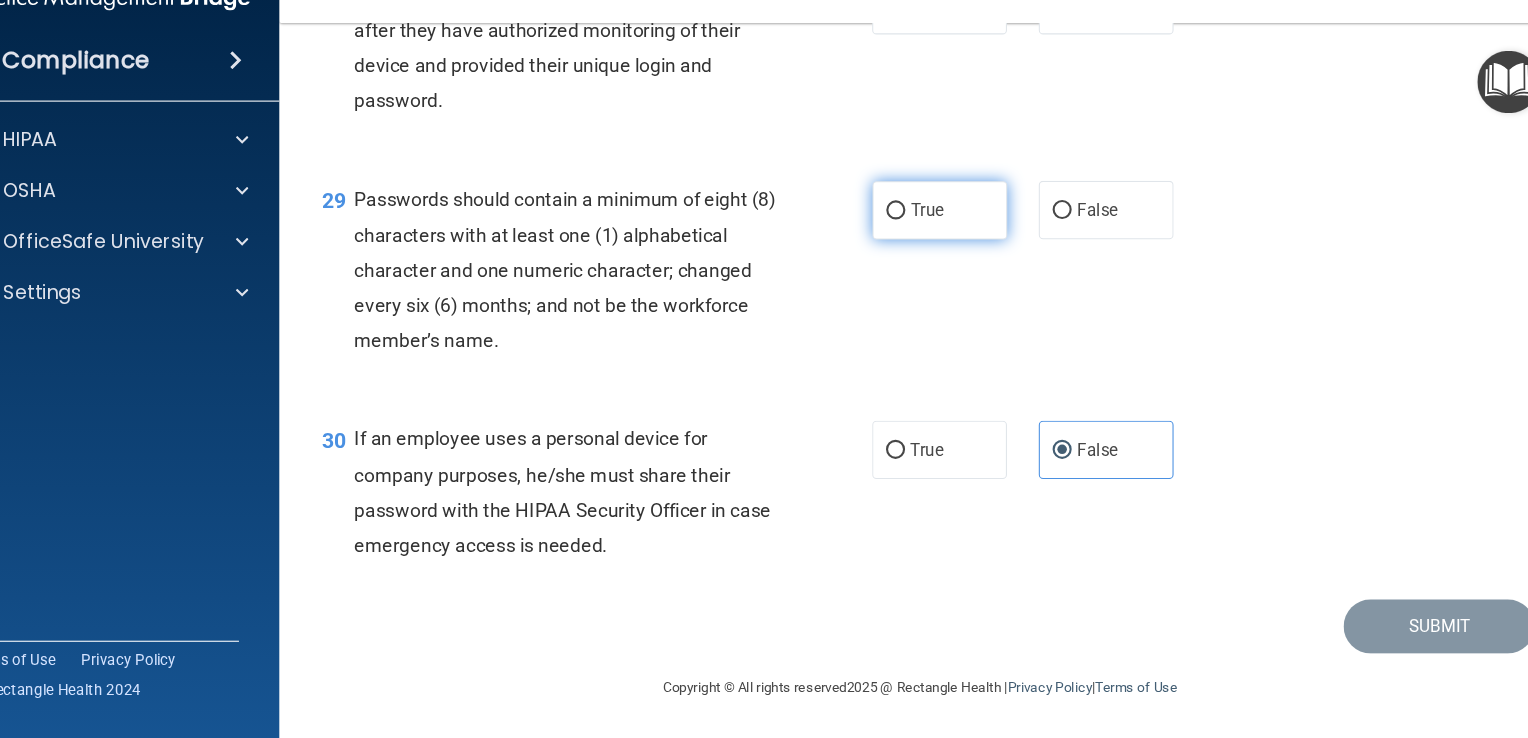 click on "True" at bounding box center [930, 240] 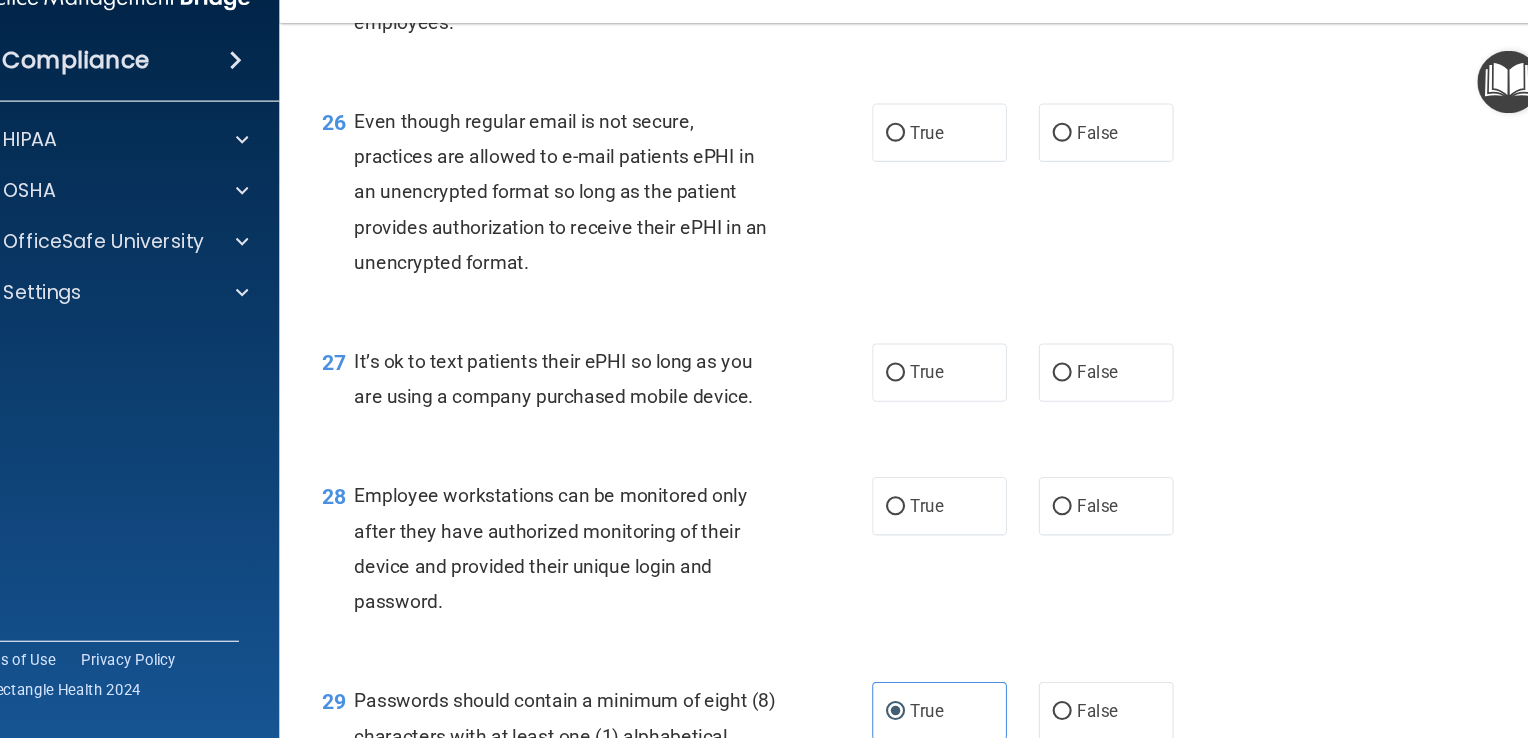 scroll, scrollTop: 4637, scrollLeft: 0, axis: vertical 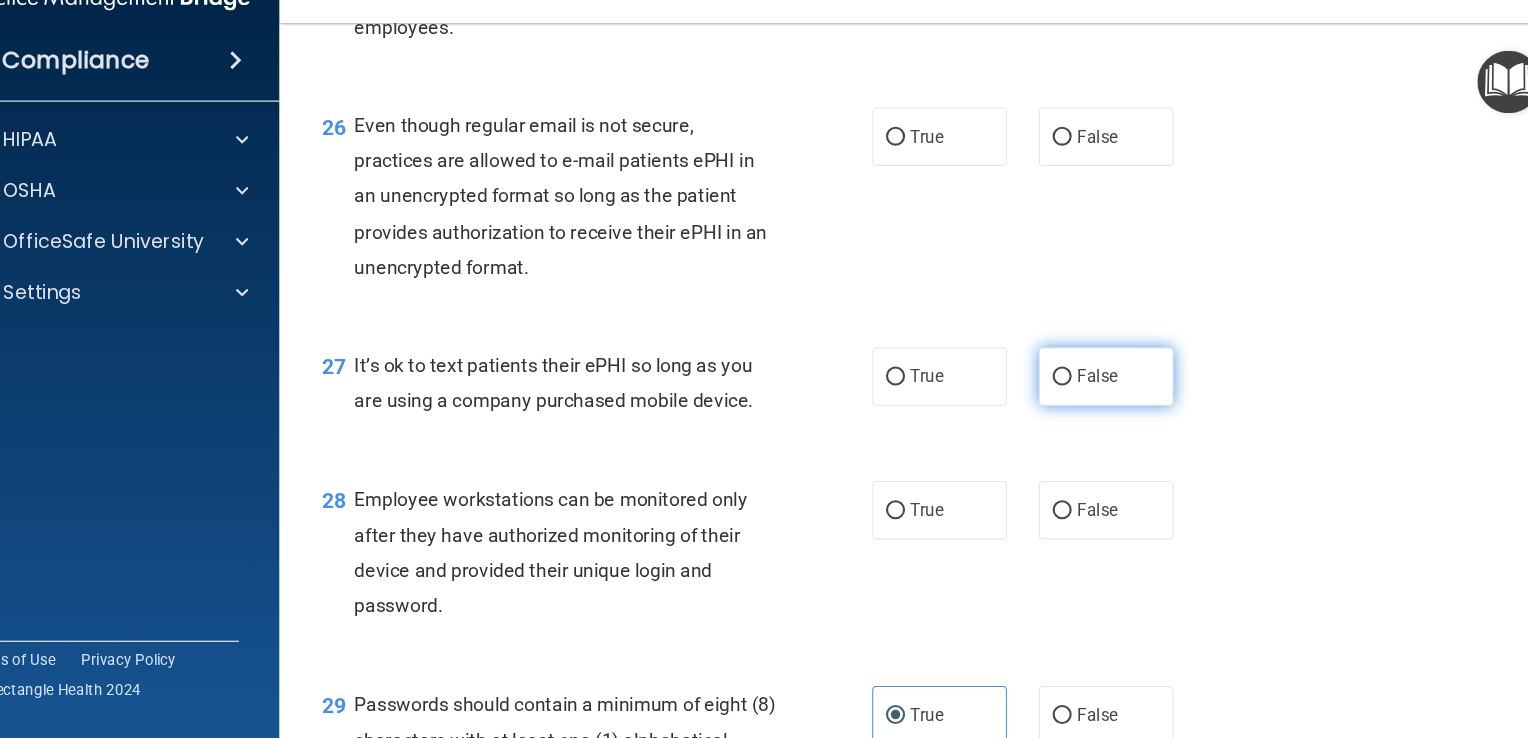 click on "False" at bounding box center [1099, 397] 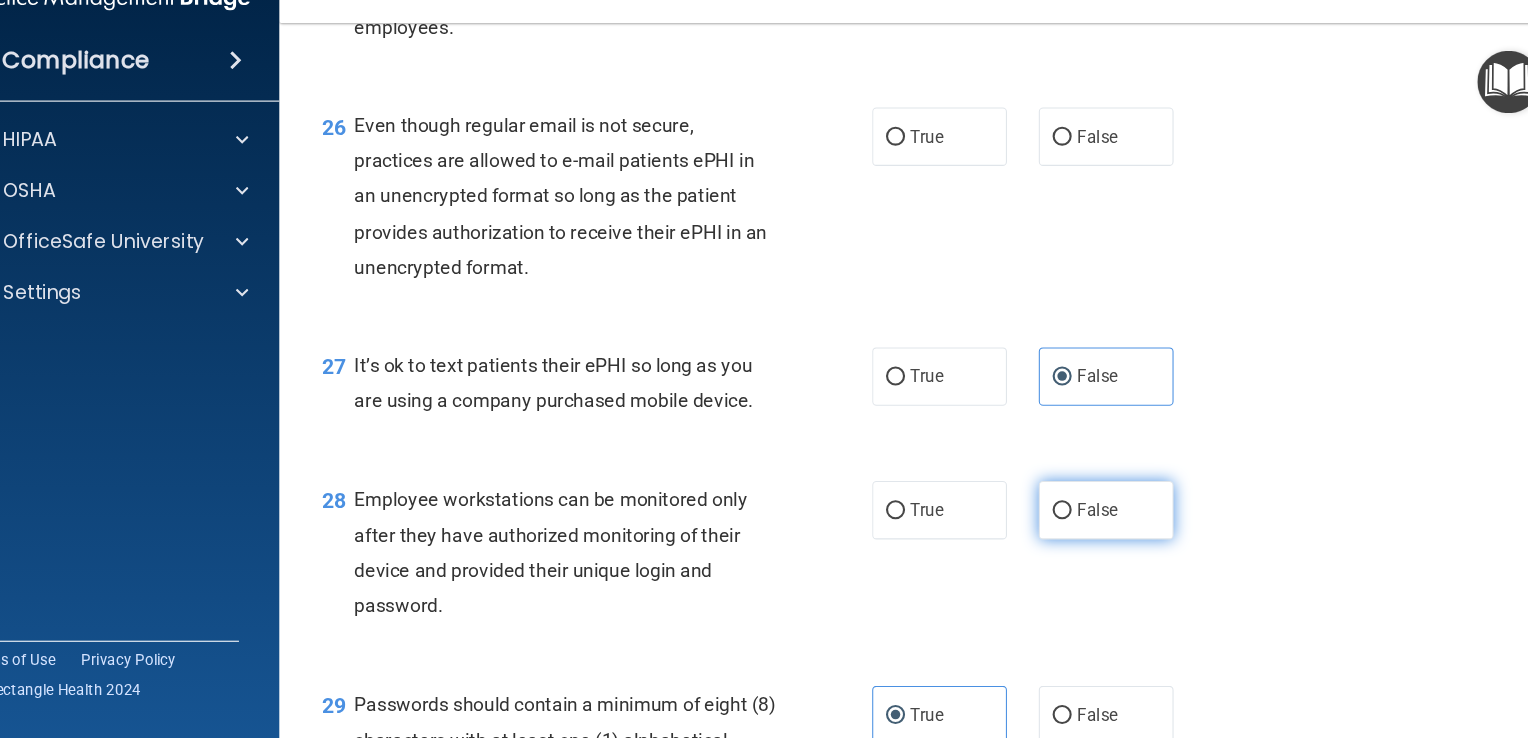 click on "False" at bounding box center (1091, 523) 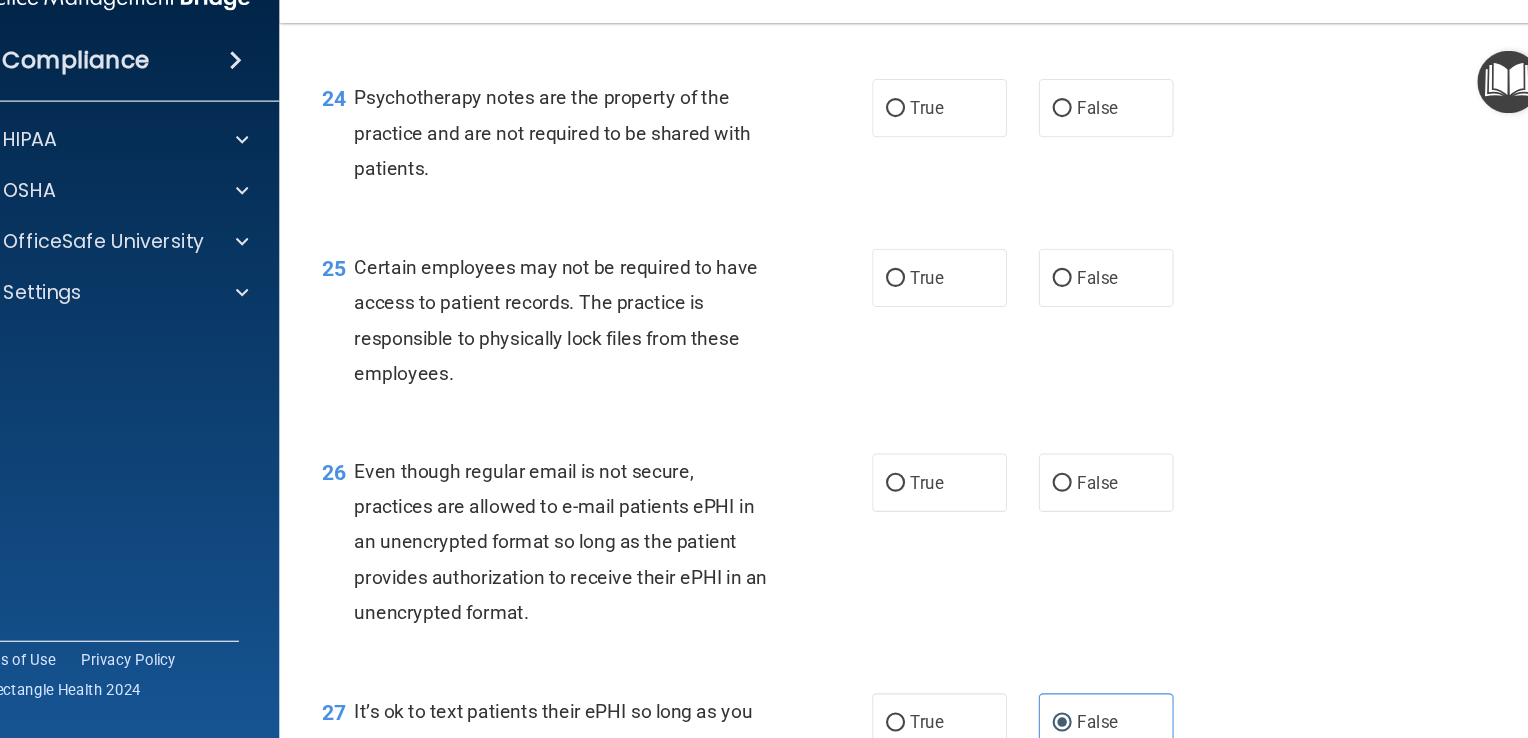 scroll, scrollTop: 4308, scrollLeft: 0, axis: vertical 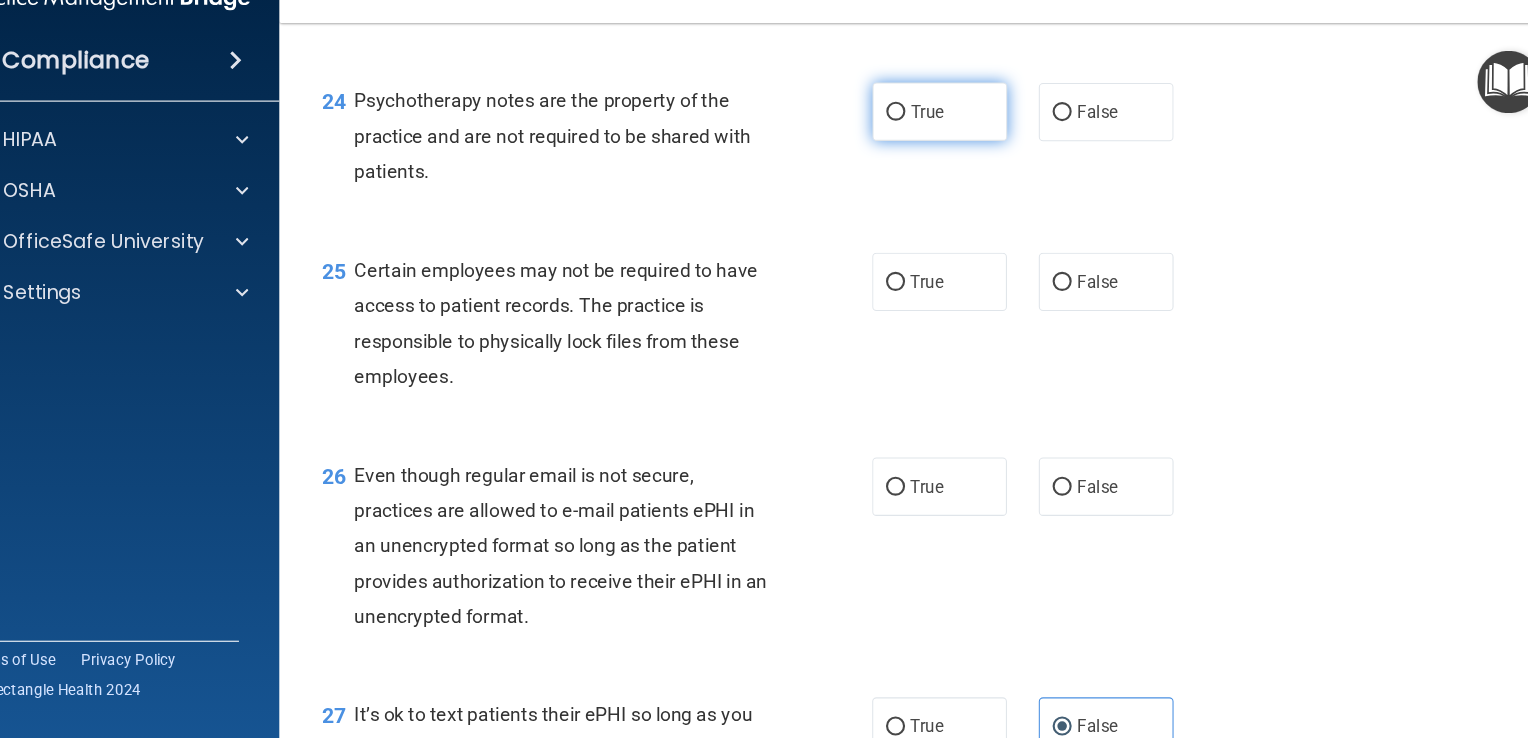 click on "True" at bounding box center (942, 147) 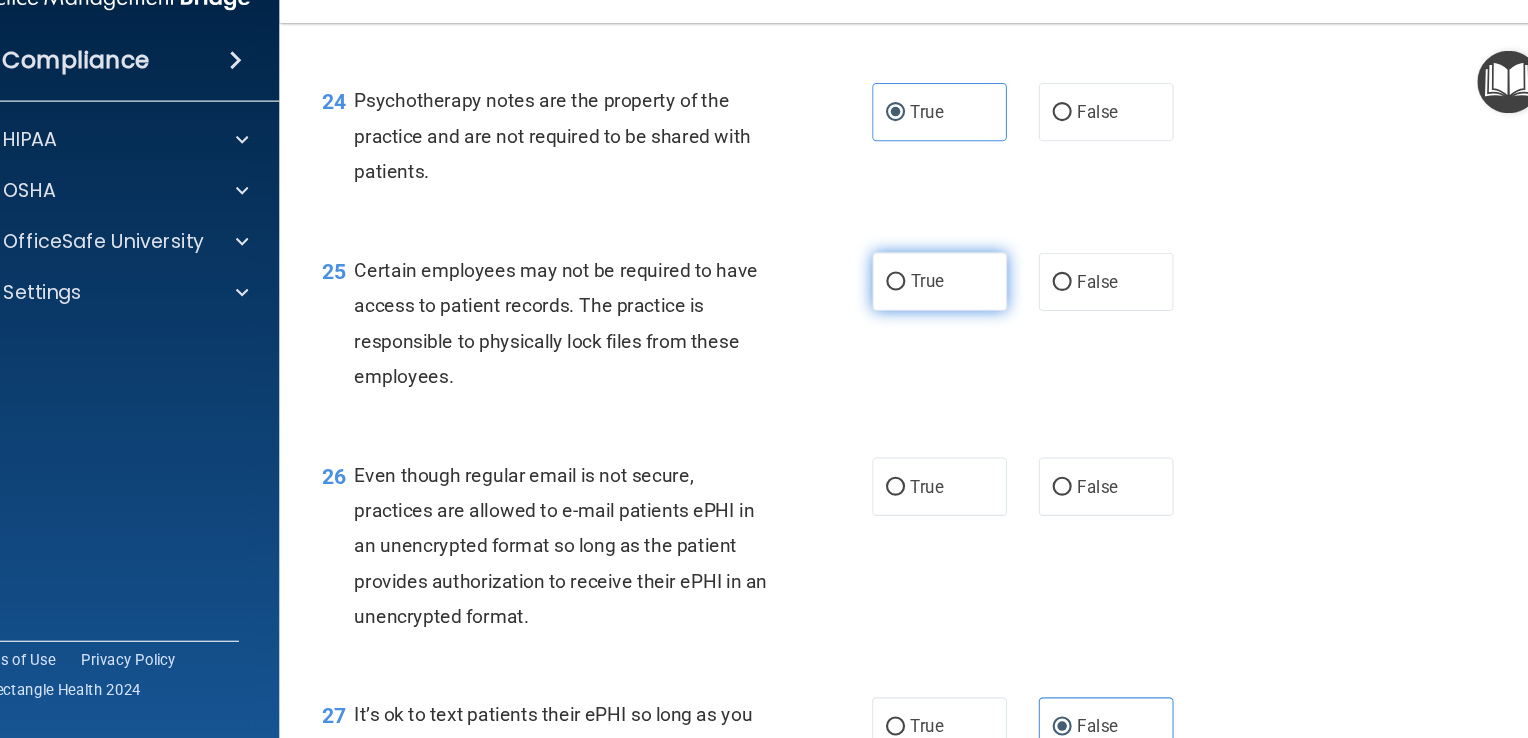 click on "True" at bounding box center [930, 307] 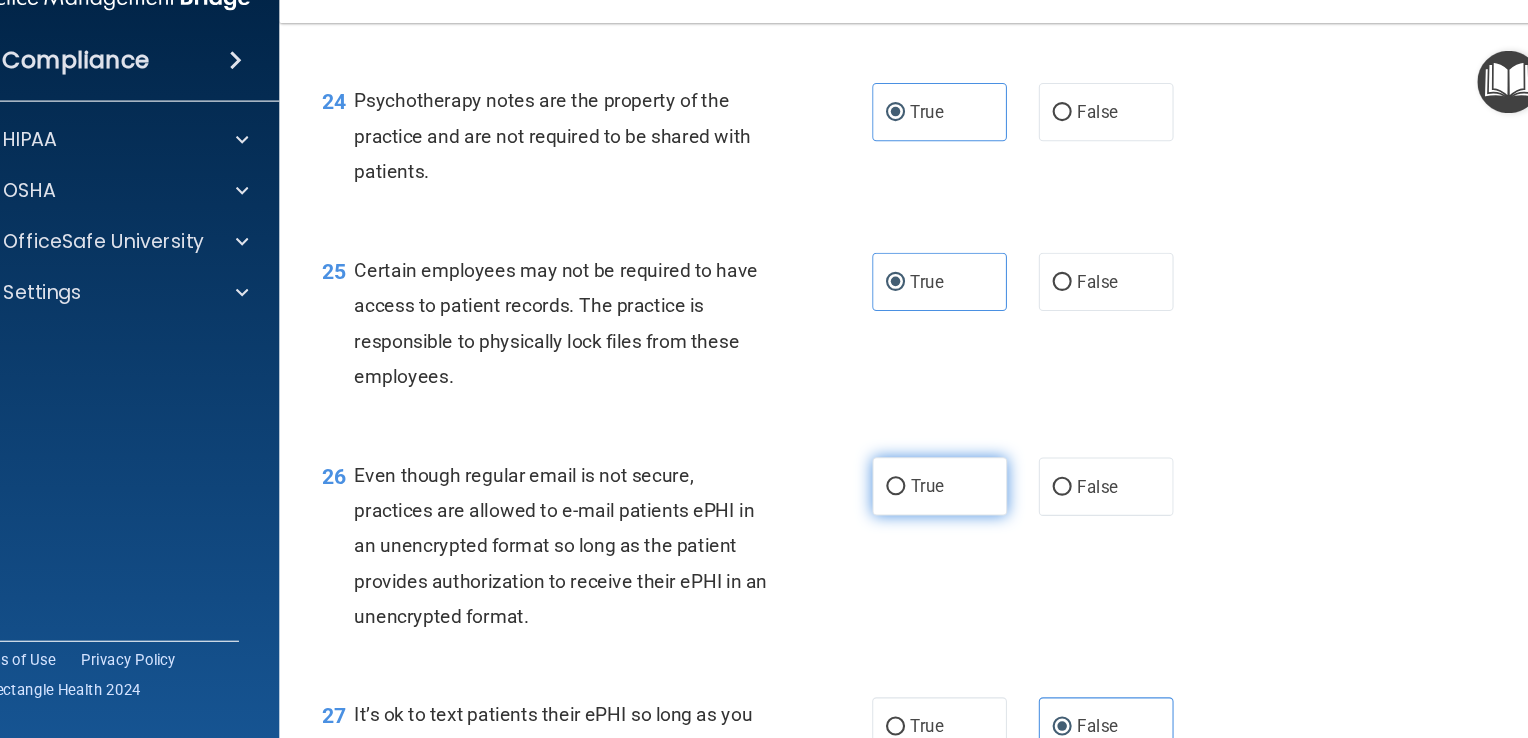 click on "True" at bounding box center [942, 500] 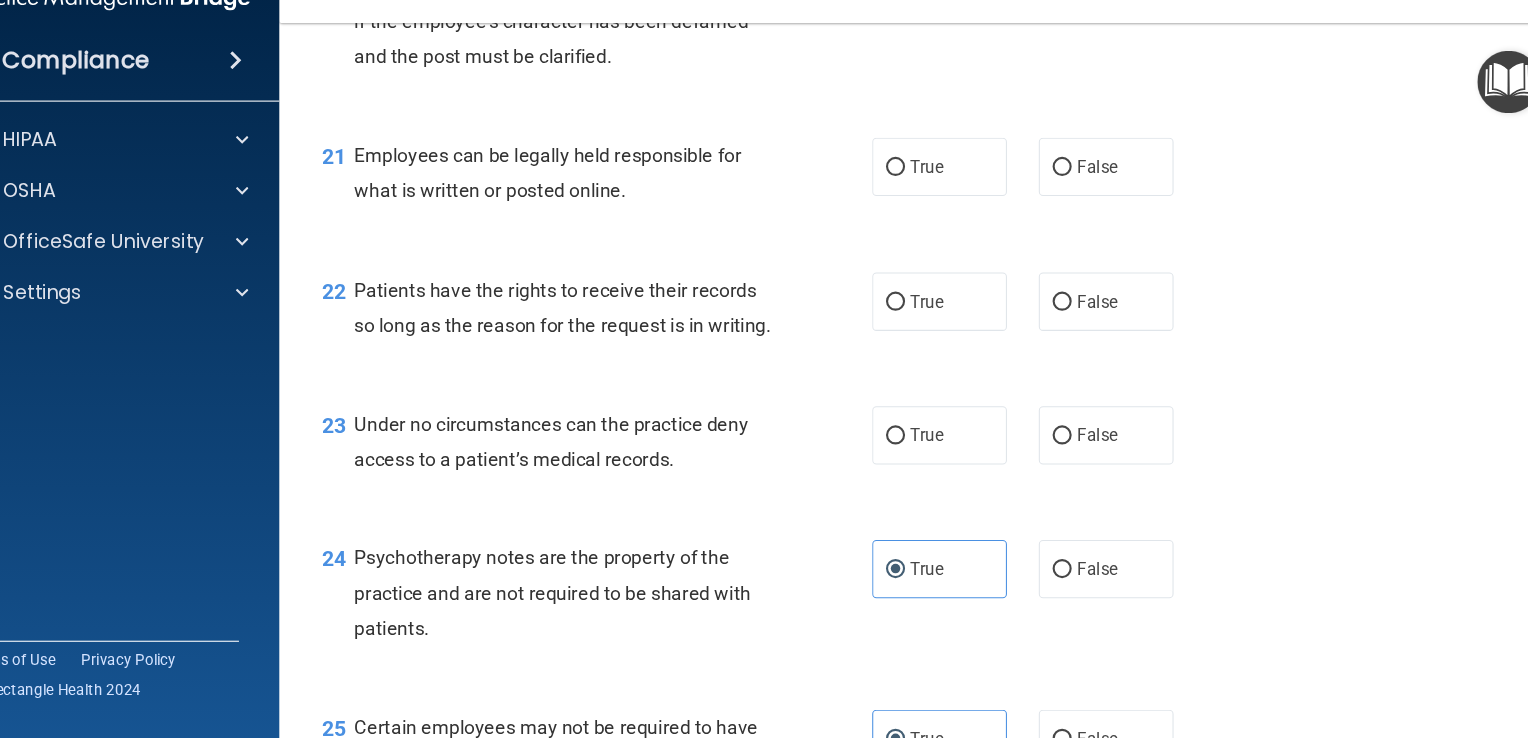 scroll, scrollTop: 3876, scrollLeft: 0, axis: vertical 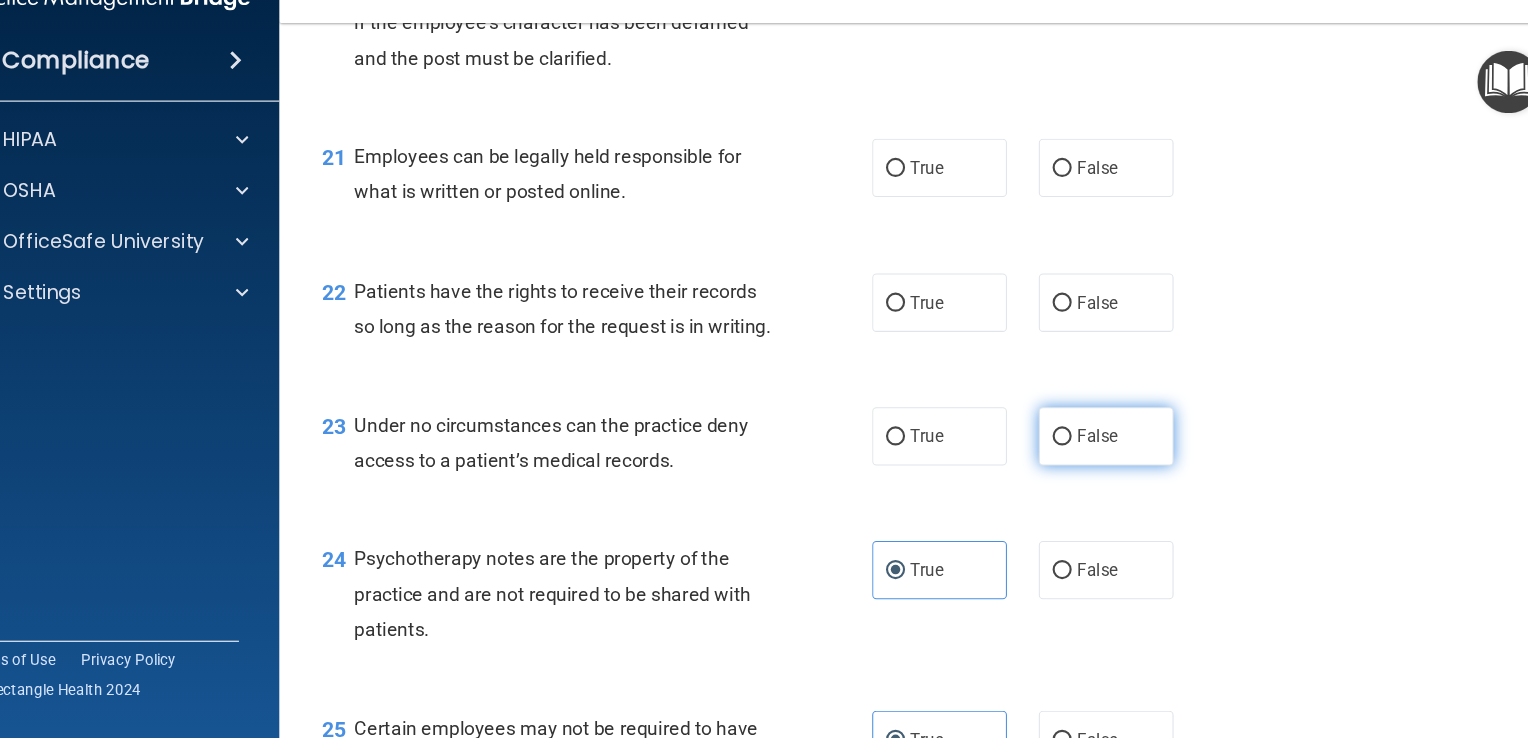 click on "False" at bounding box center (1099, 453) 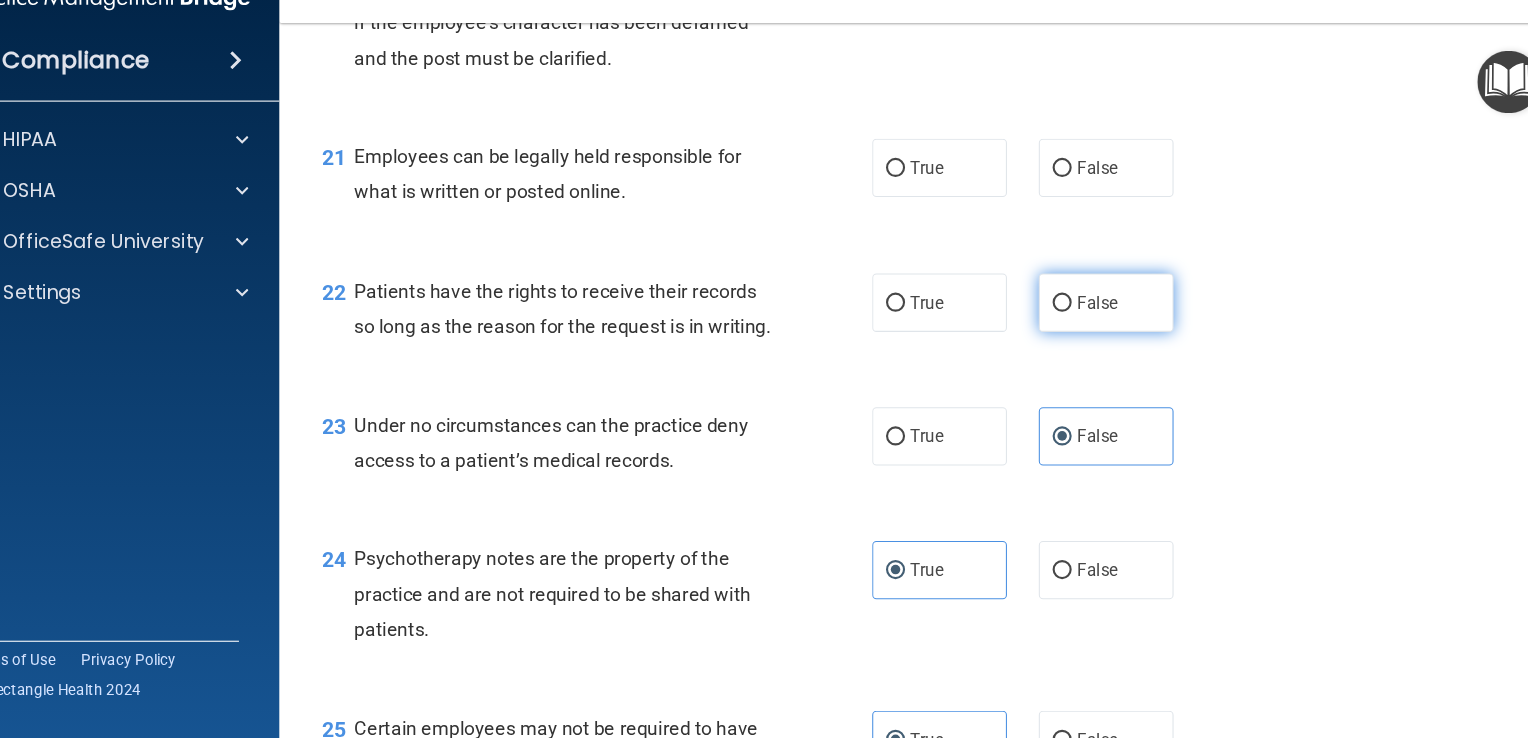 click on "False" at bounding box center [1091, 327] 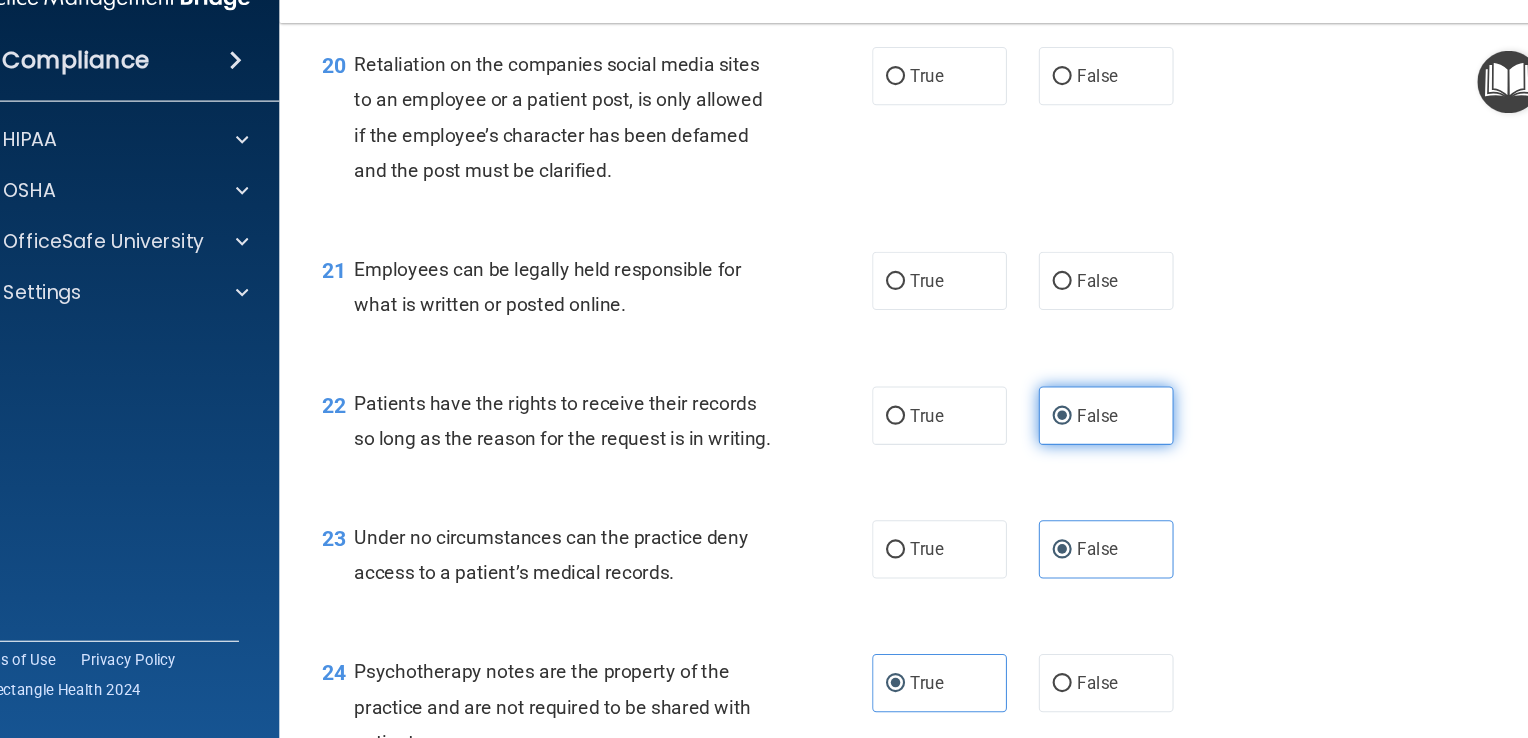 scroll, scrollTop: 3749, scrollLeft: 0, axis: vertical 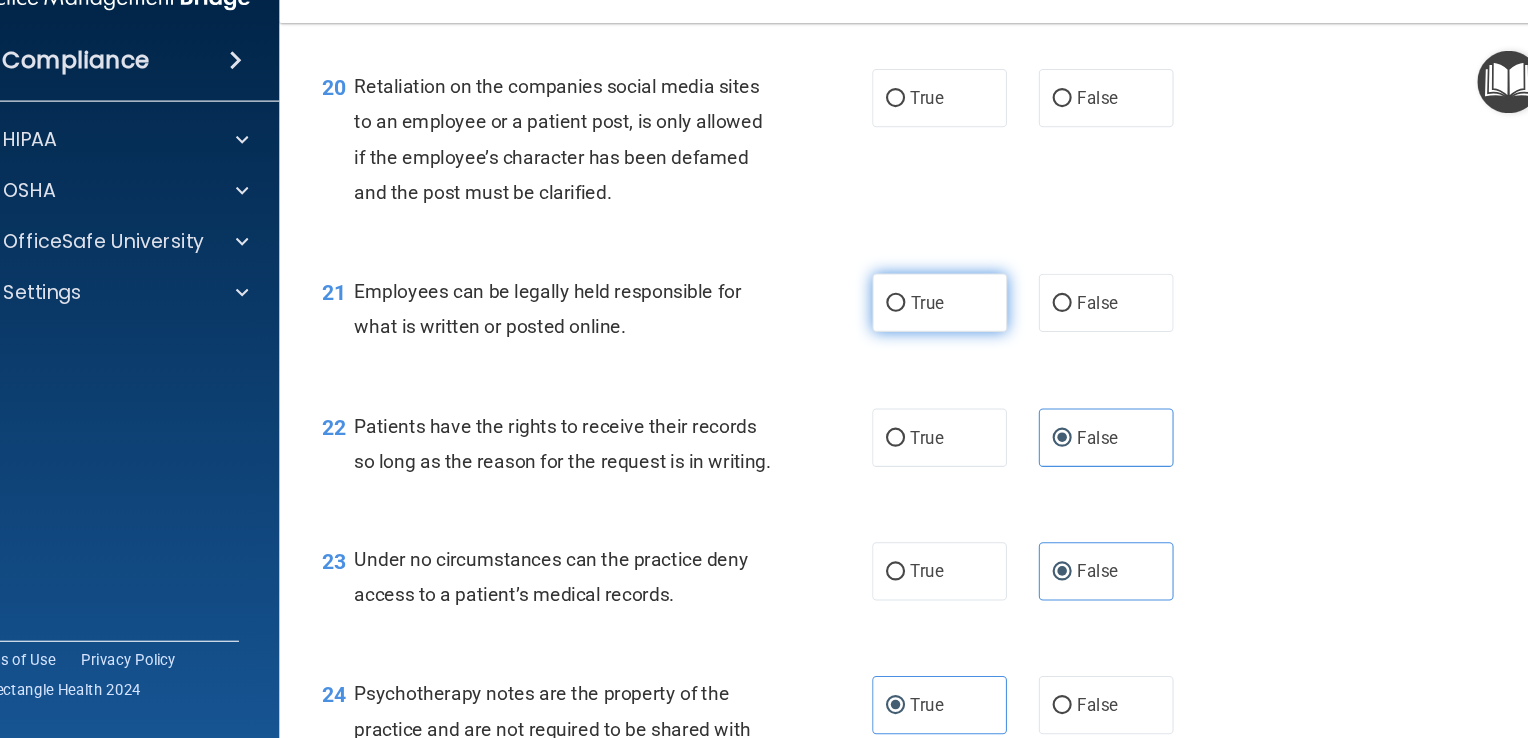 click on "True" at bounding box center [930, 327] 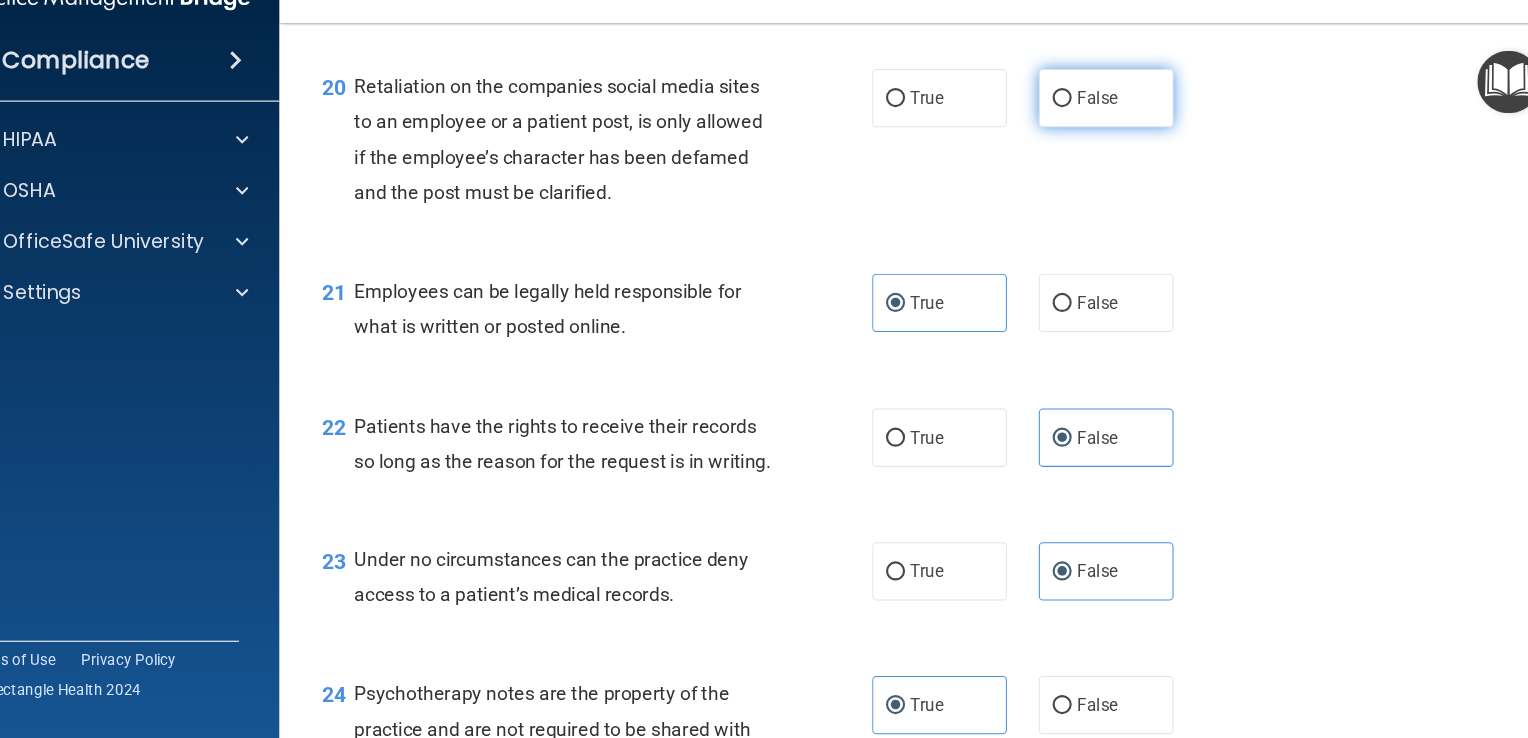 click on "False" at bounding box center (1099, 134) 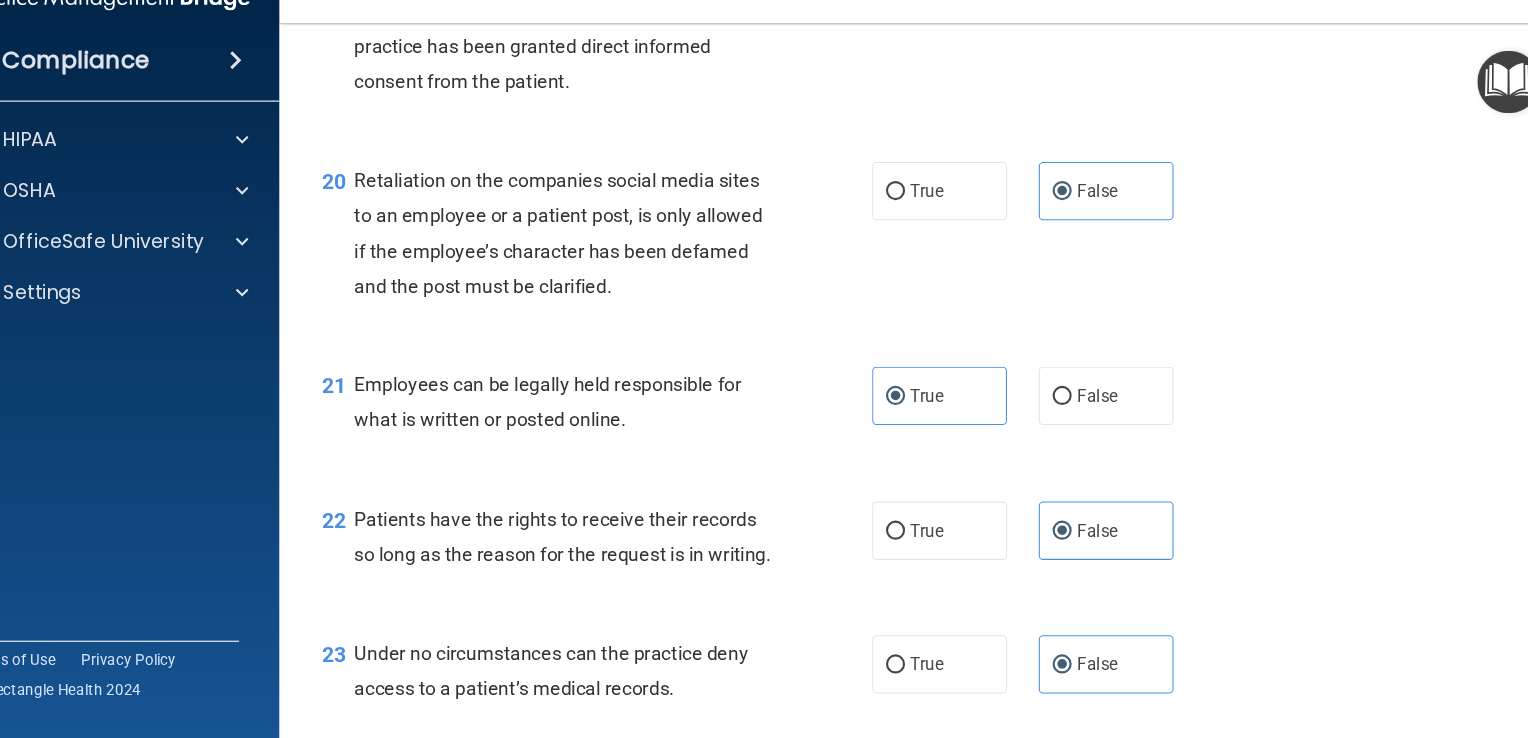 scroll, scrollTop: 3641, scrollLeft: 0, axis: vertical 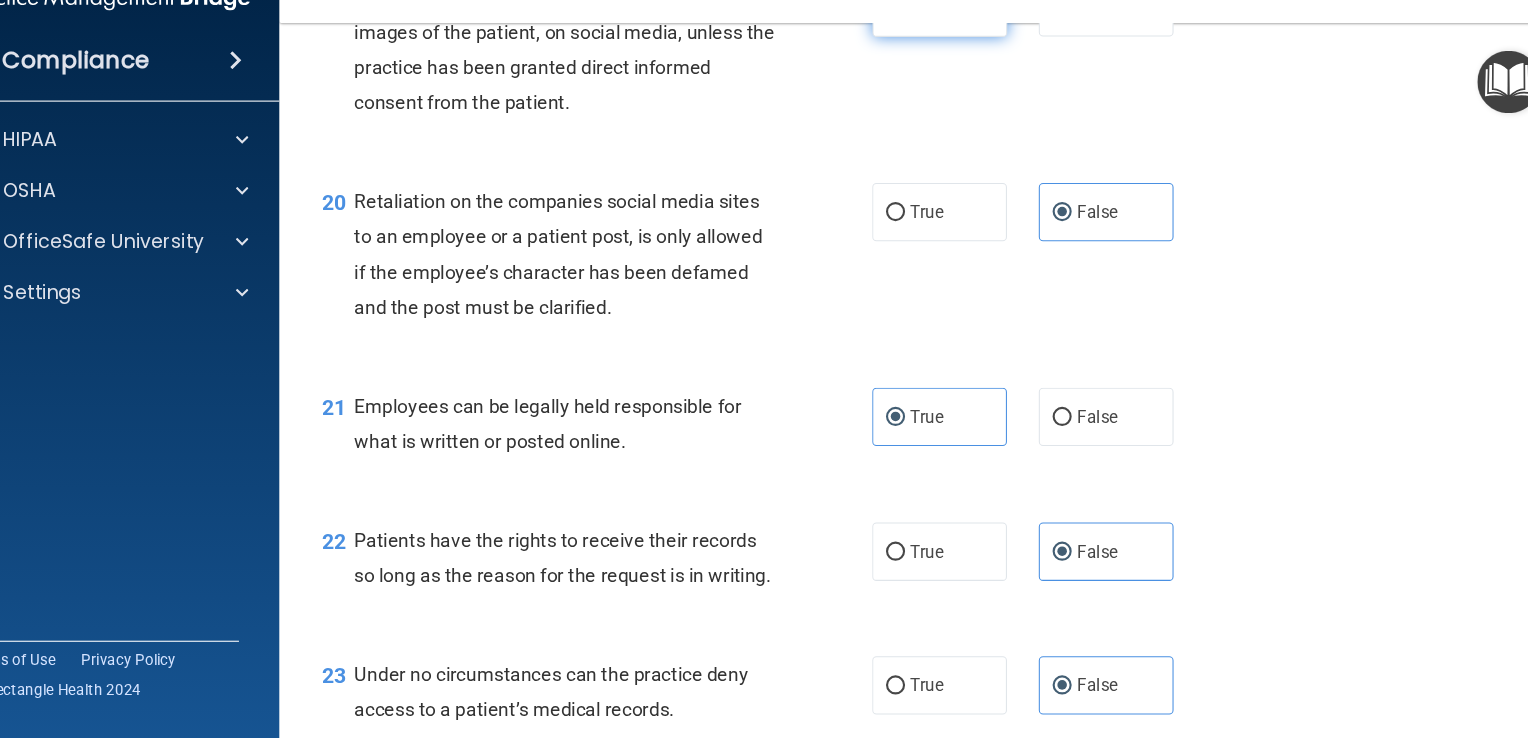 click on "True" at bounding box center (942, 49) 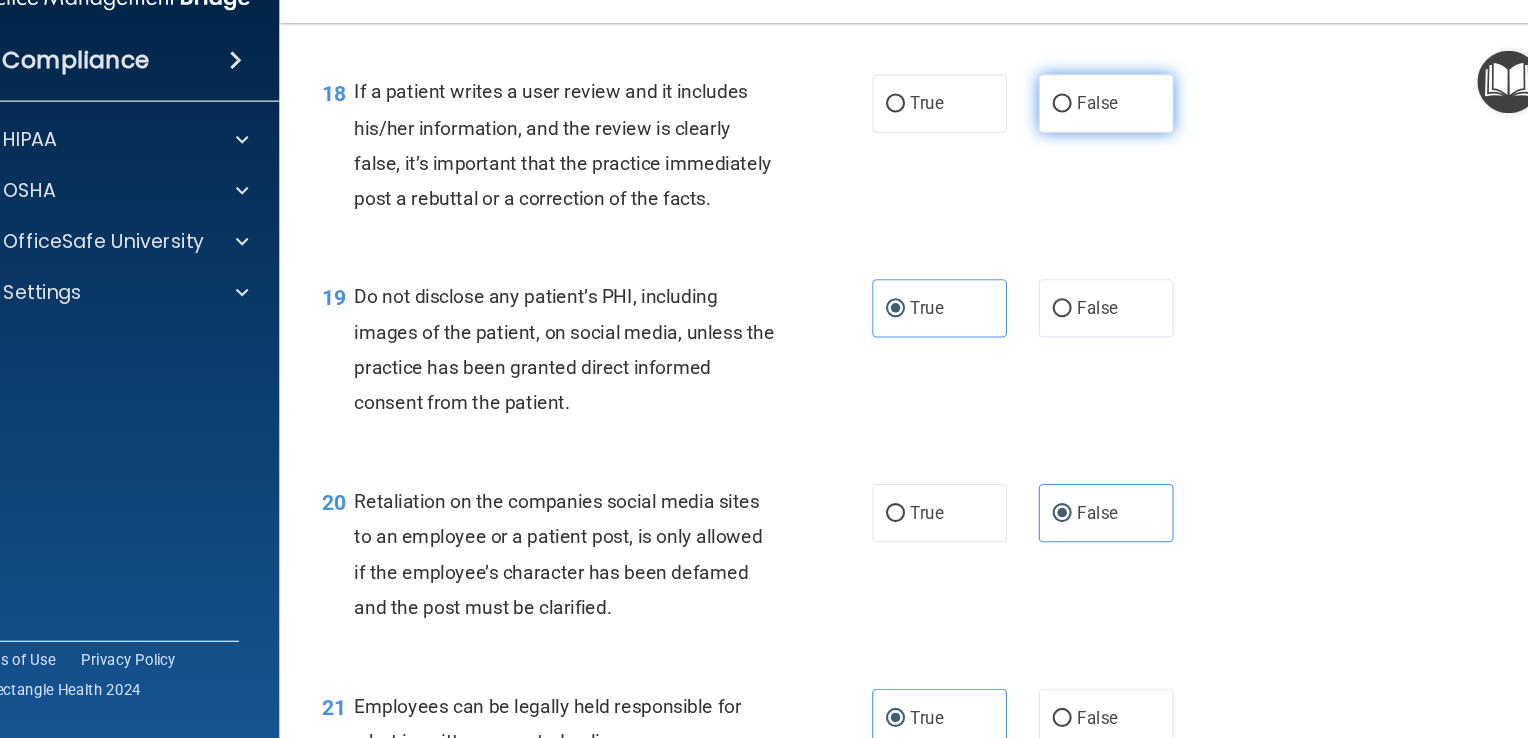 click on "False" at bounding box center [1099, 139] 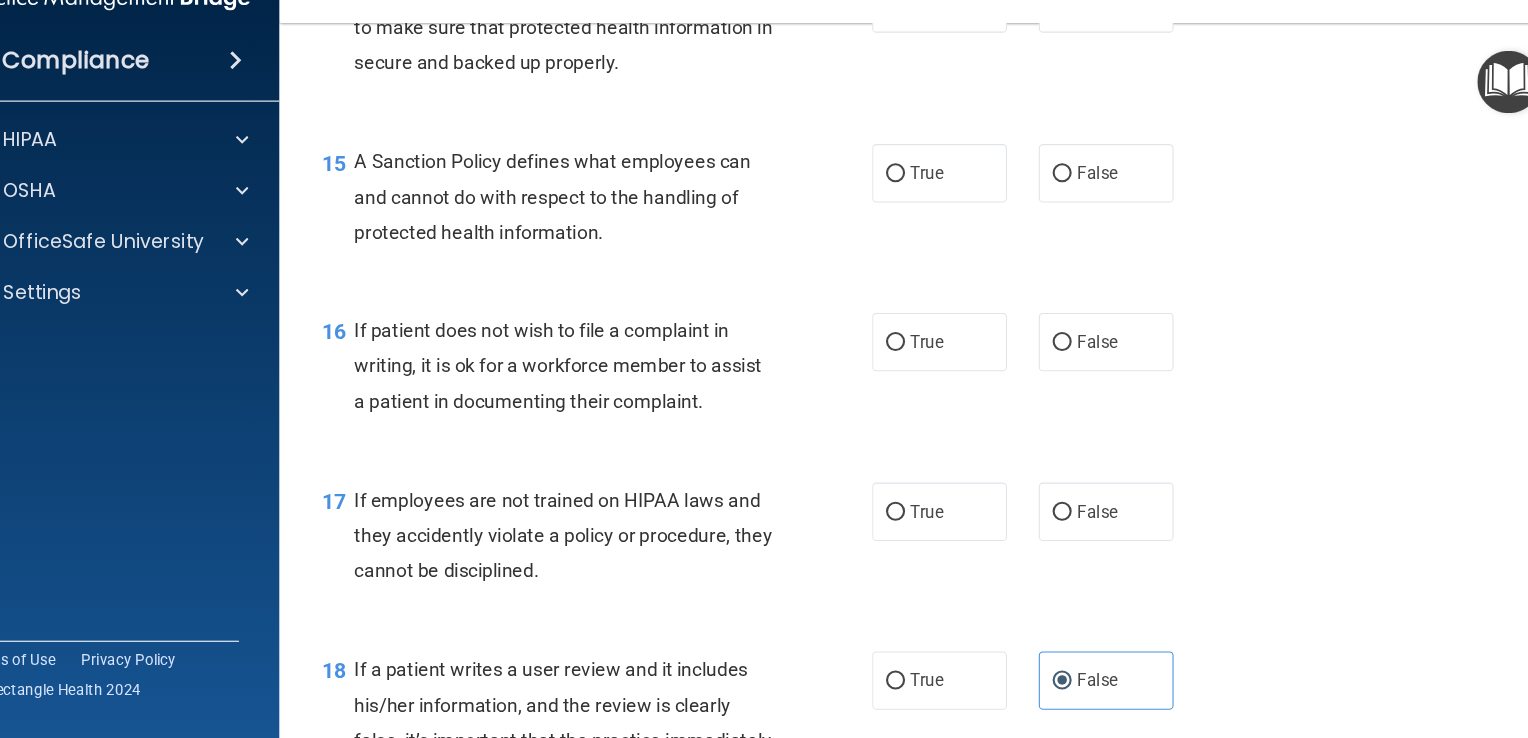 scroll, scrollTop: 2812, scrollLeft: 0, axis: vertical 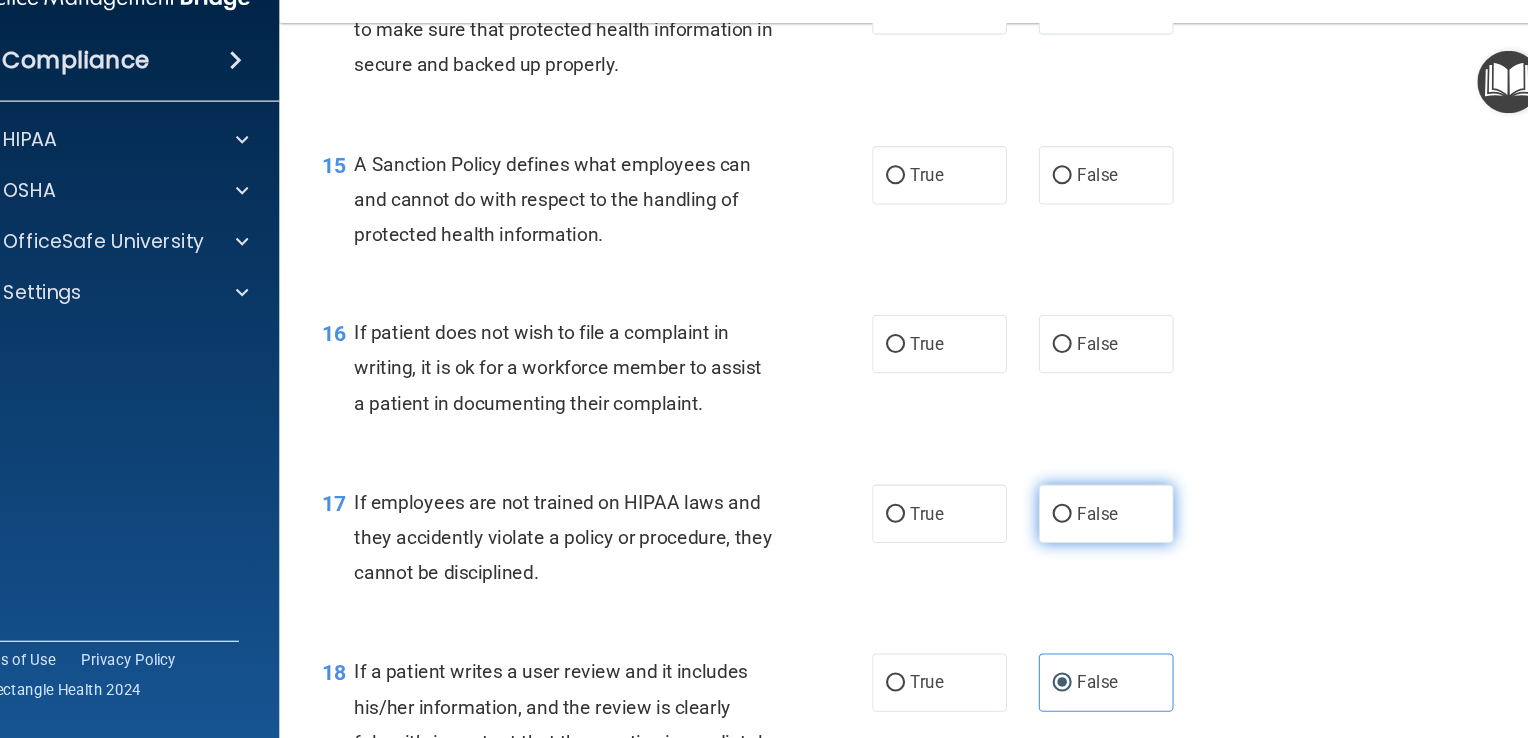 click on "False" at bounding box center (1099, 526) 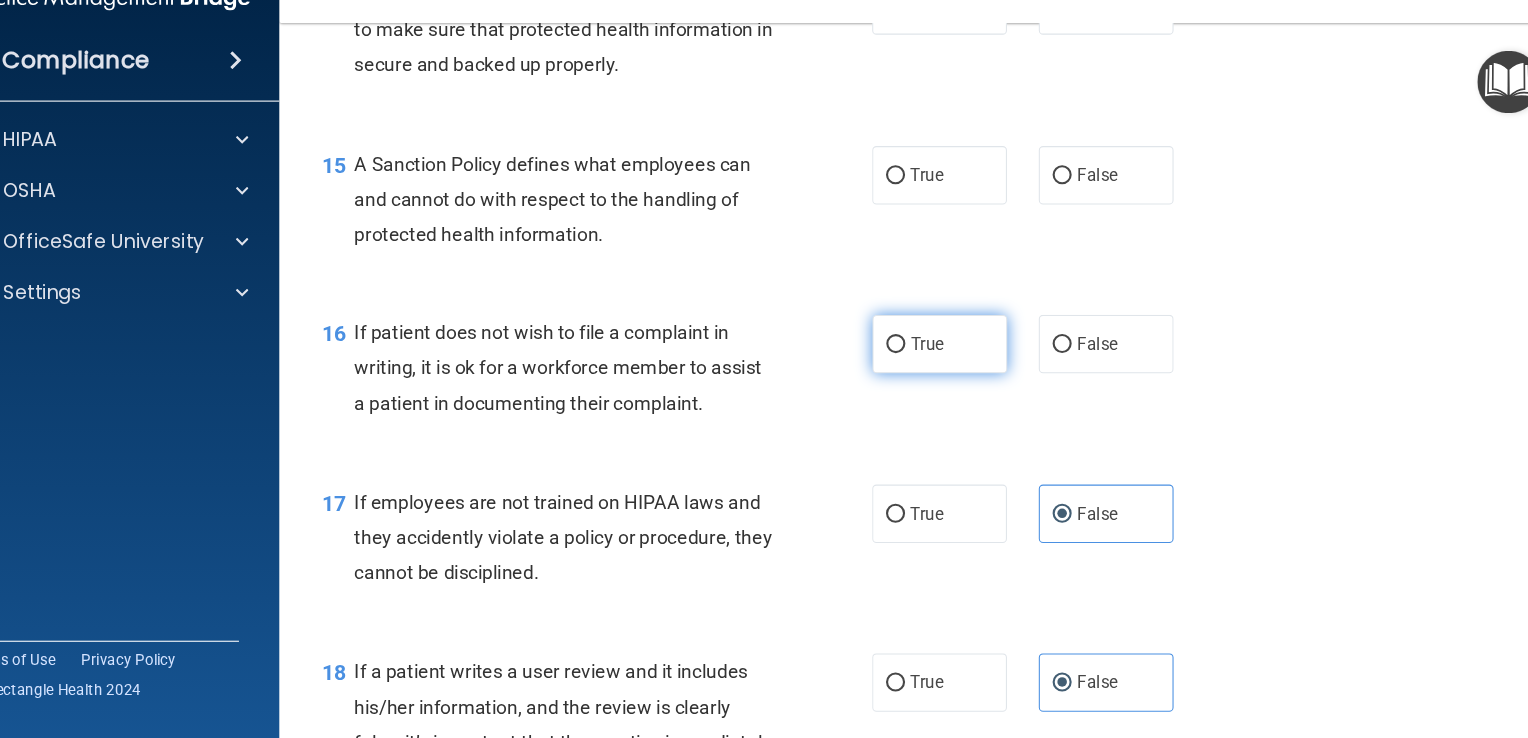 click on "True" at bounding box center (942, 366) 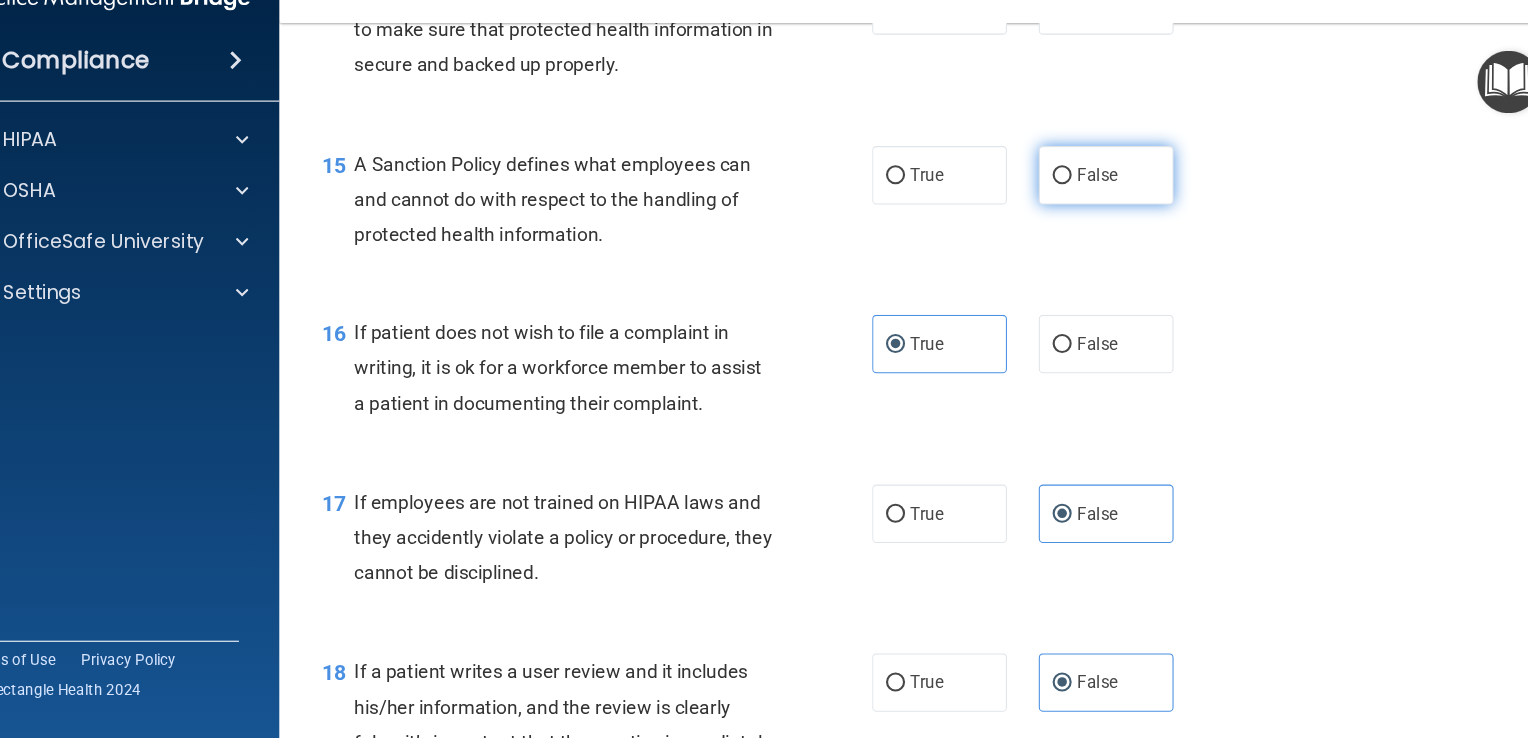 click on "False" at bounding box center [1099, 207] 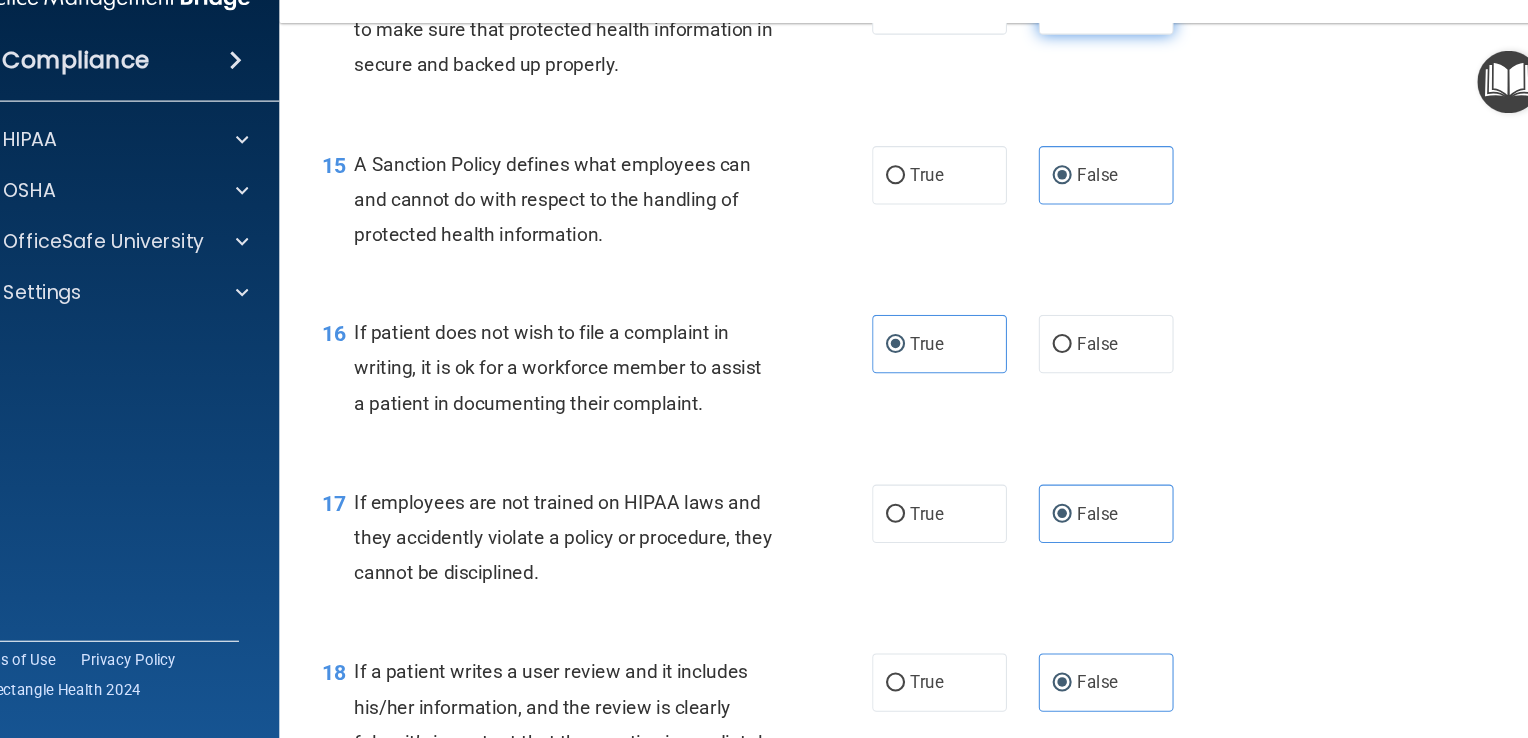 click on "False" at bounding box center [1091, 47] 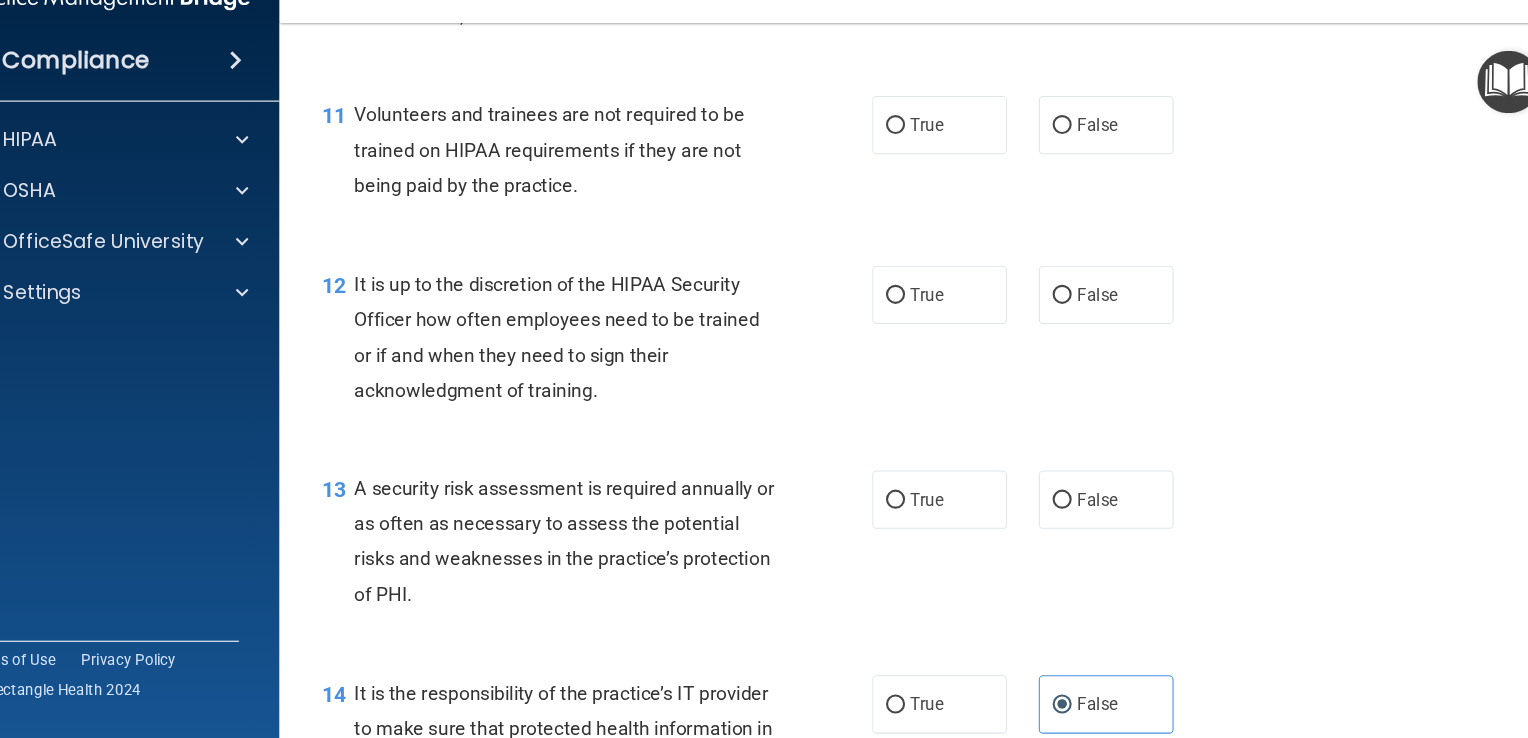scroll, scrollTop: 2152, scrollLeft: 0, axis: vertical 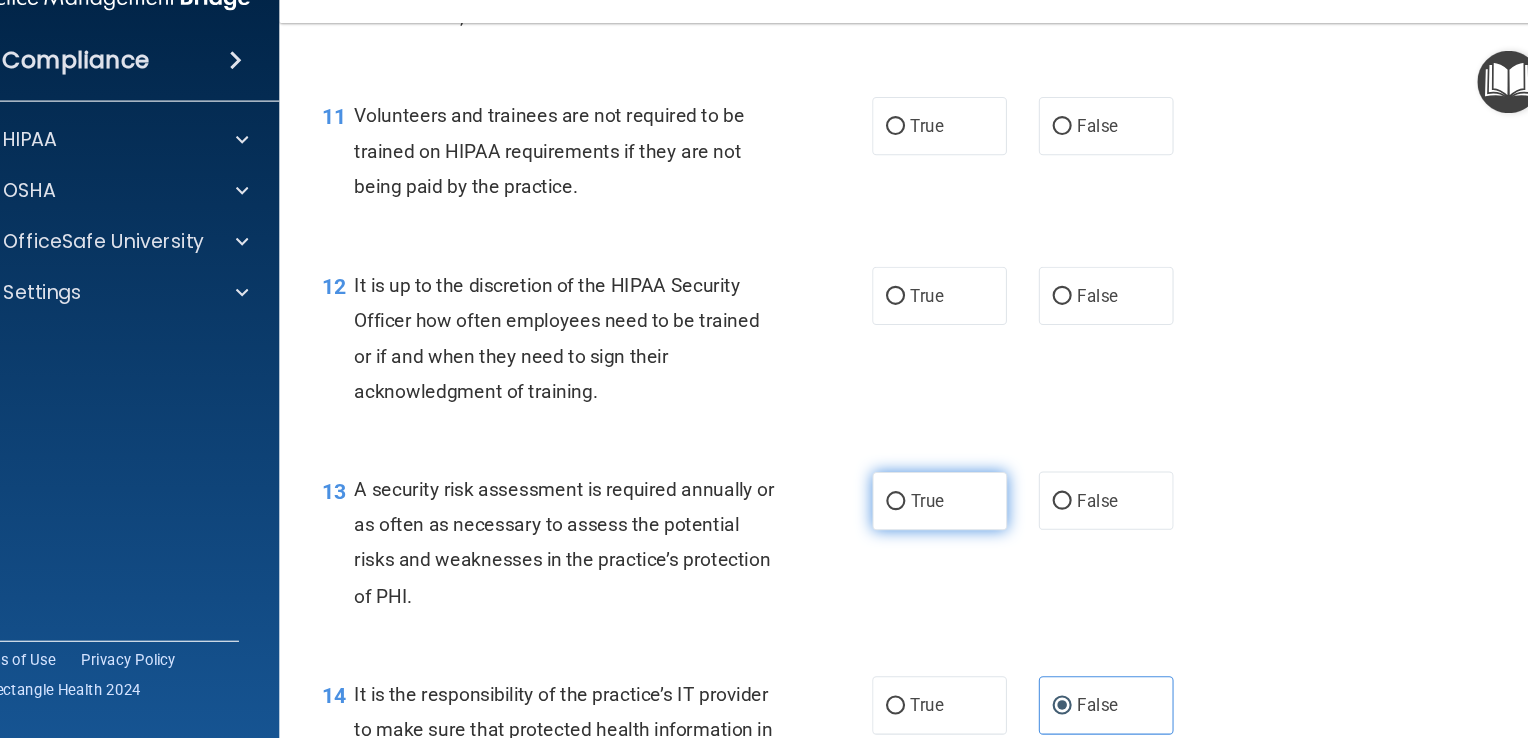 click on "True" at bounding box center (942, 514) 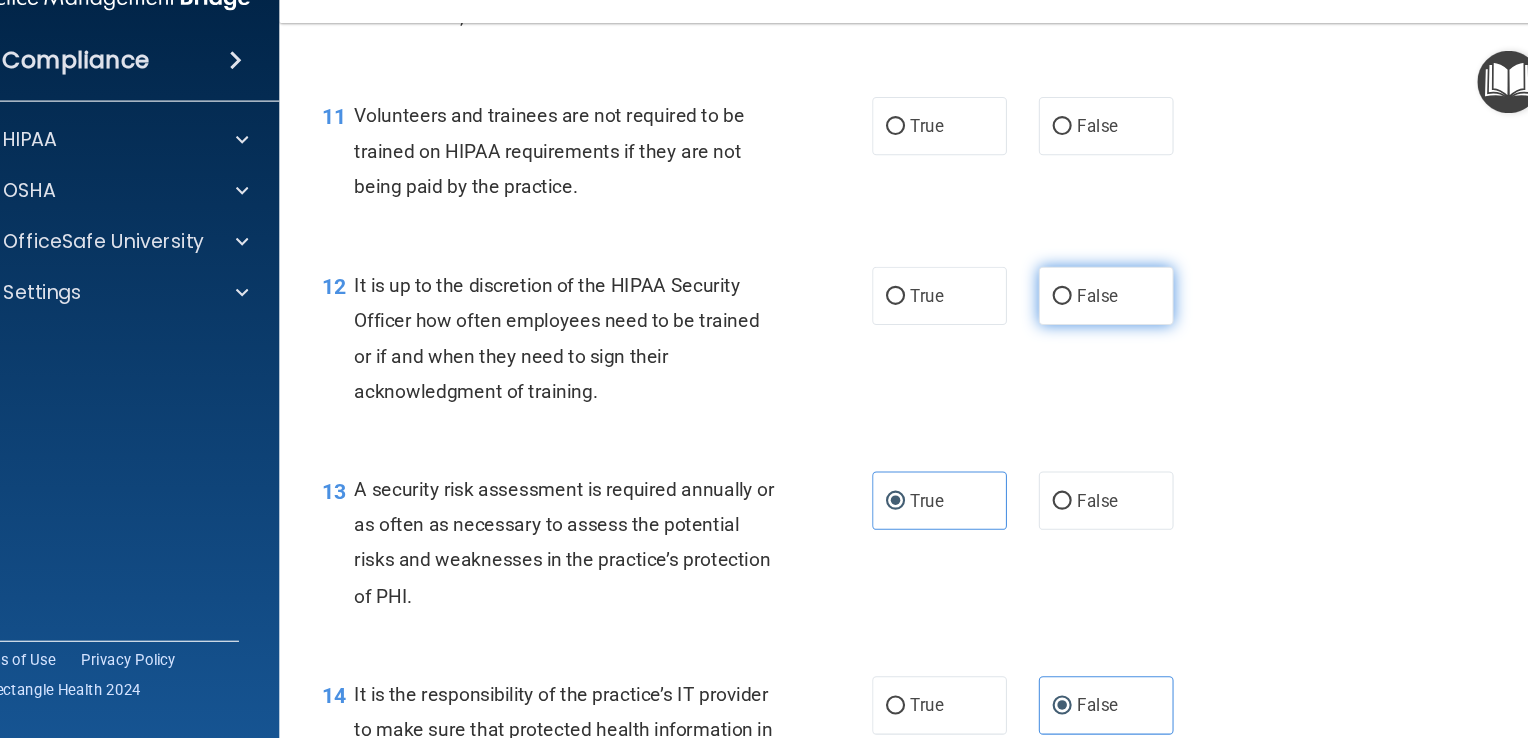 click on "False" at bounding box center (1099, 321) 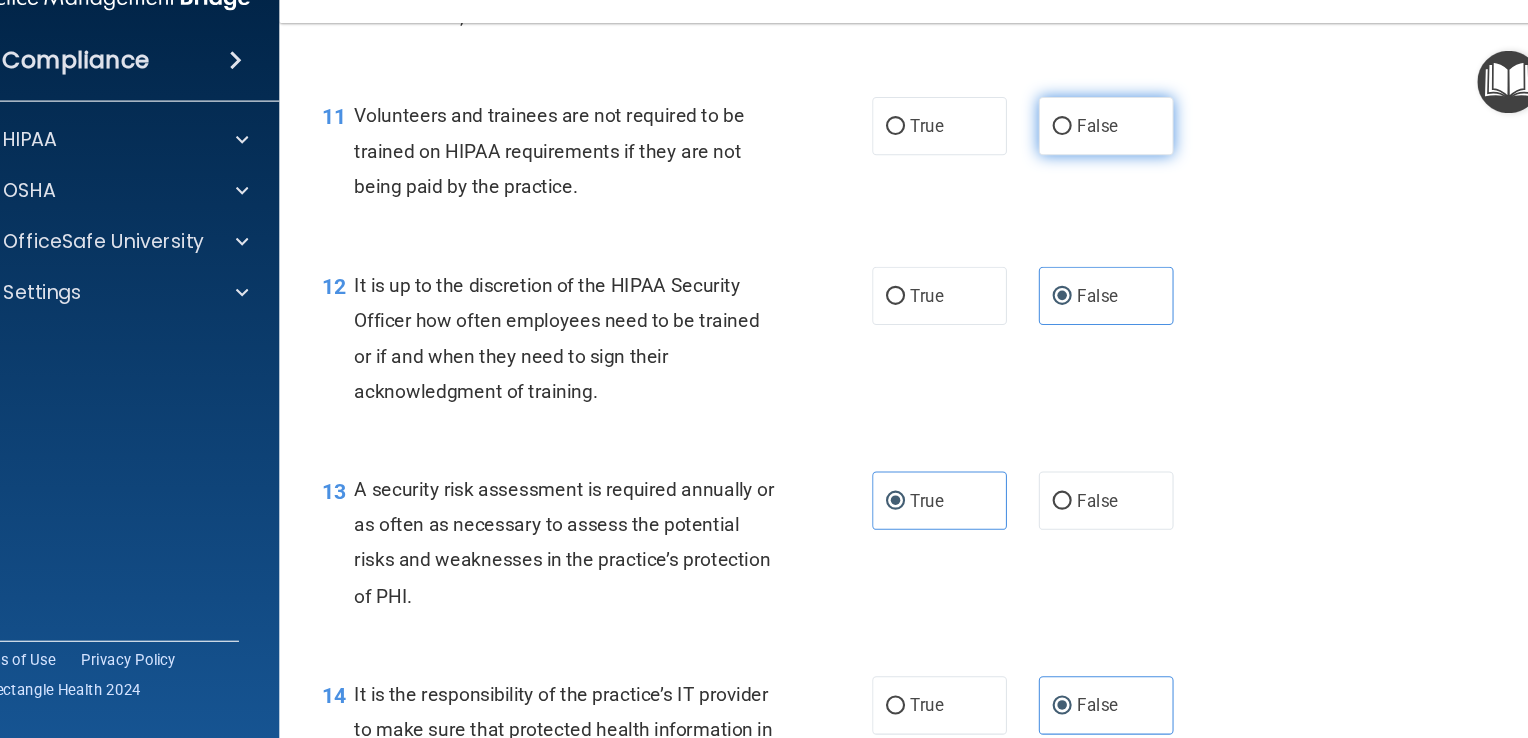 click on "False" at bounding box center (1058, 162) 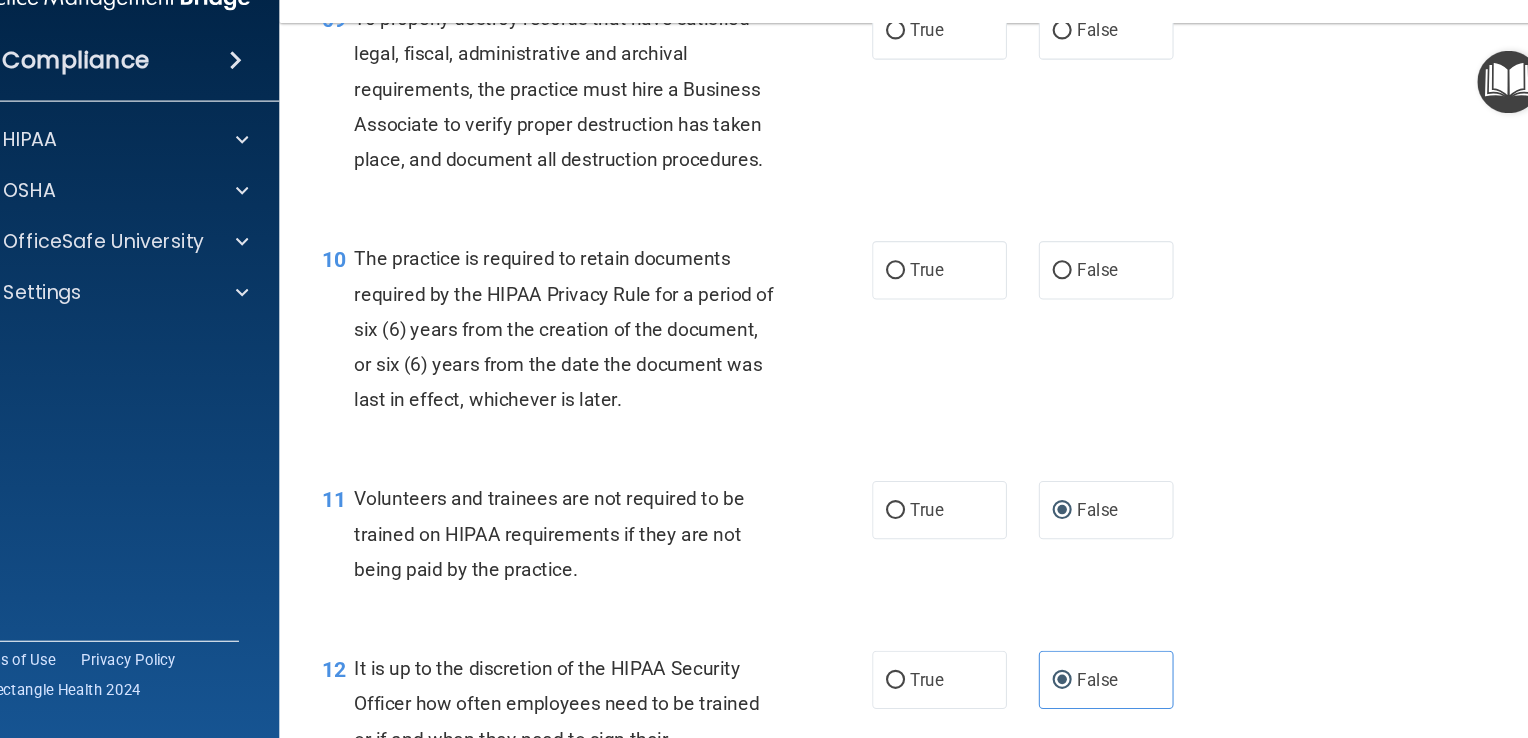 scroll, scrollTop: 1789, scrollLeft: 0, axis: vertical 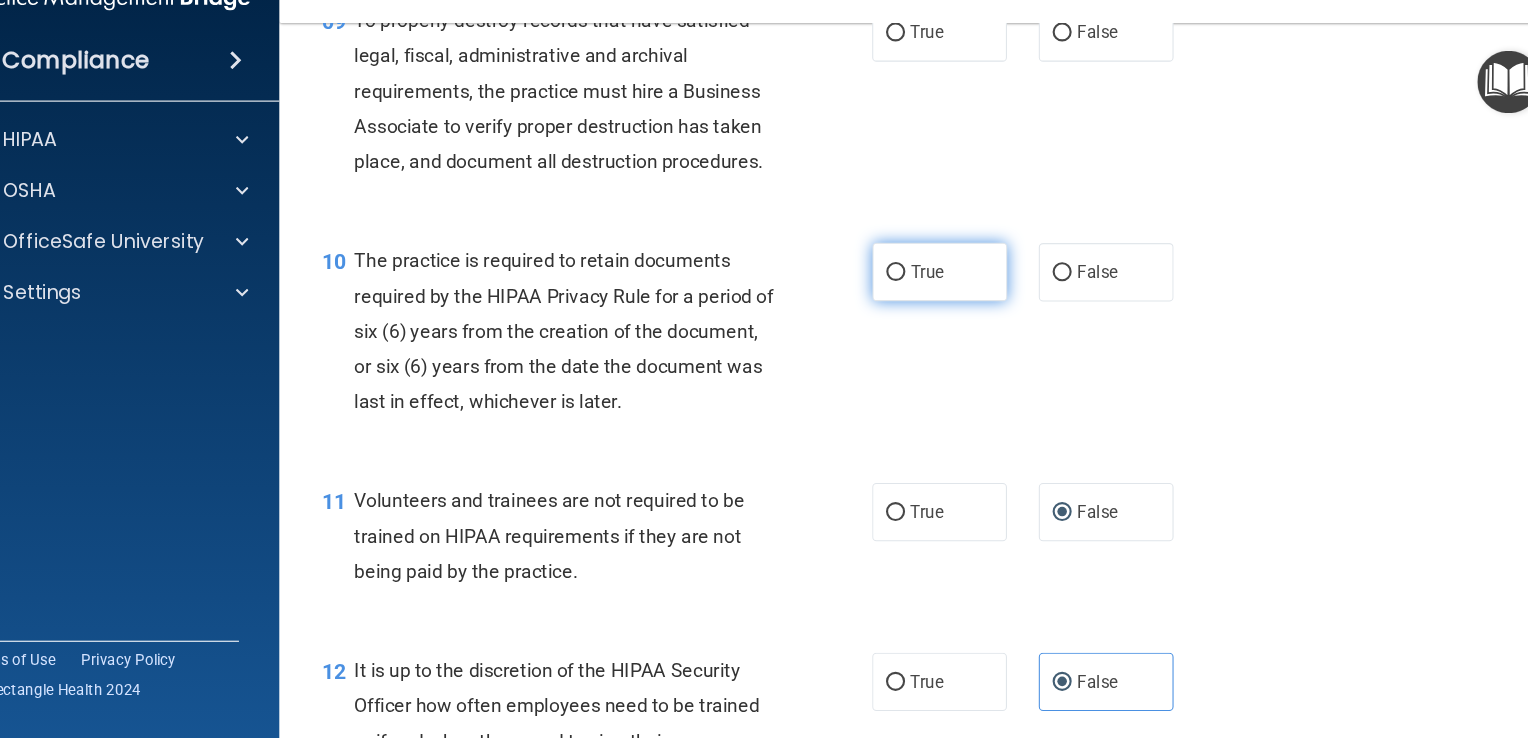 click on "True" at bounding box center (942, 298) 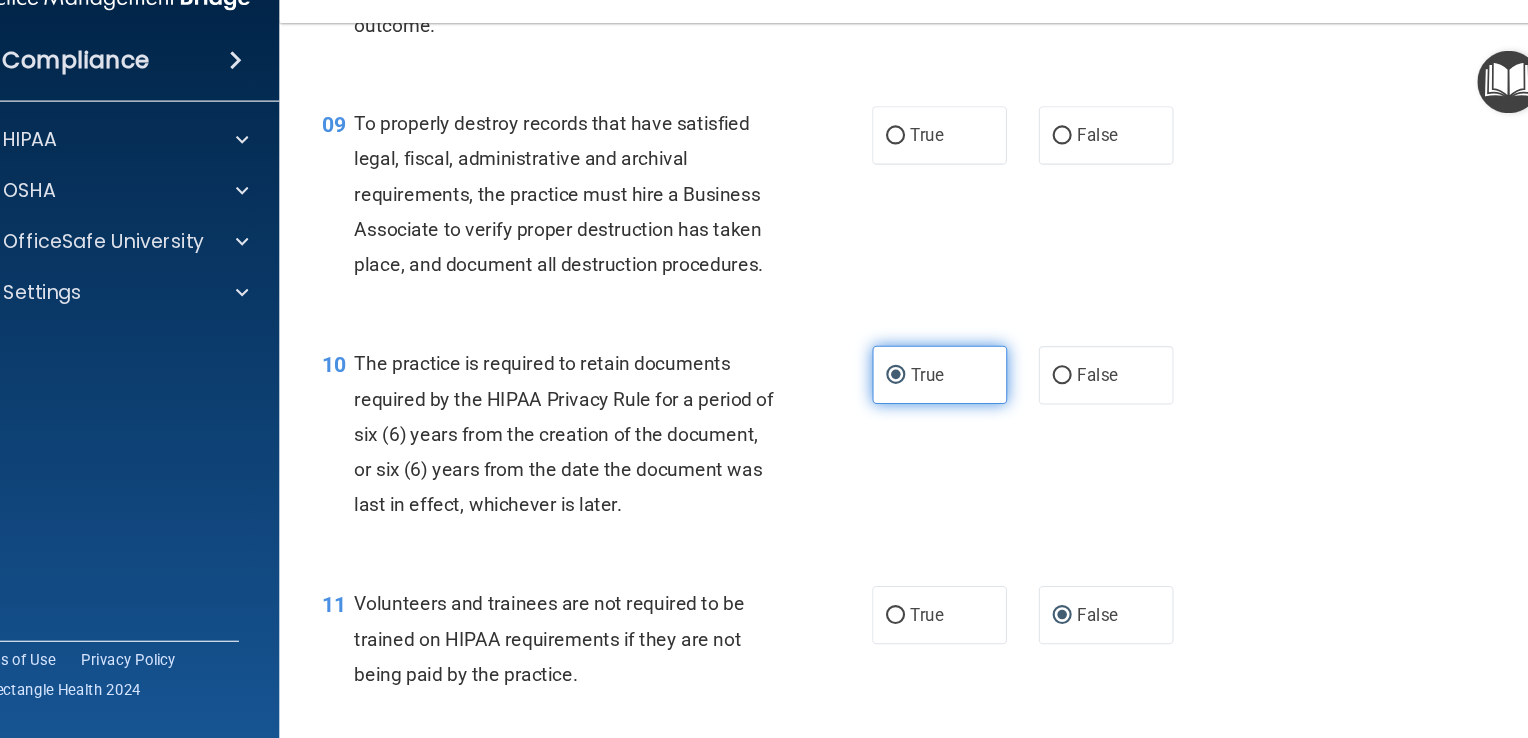 scroll, scrollTop: 1680, scrollLeft: 0, axis: vertical 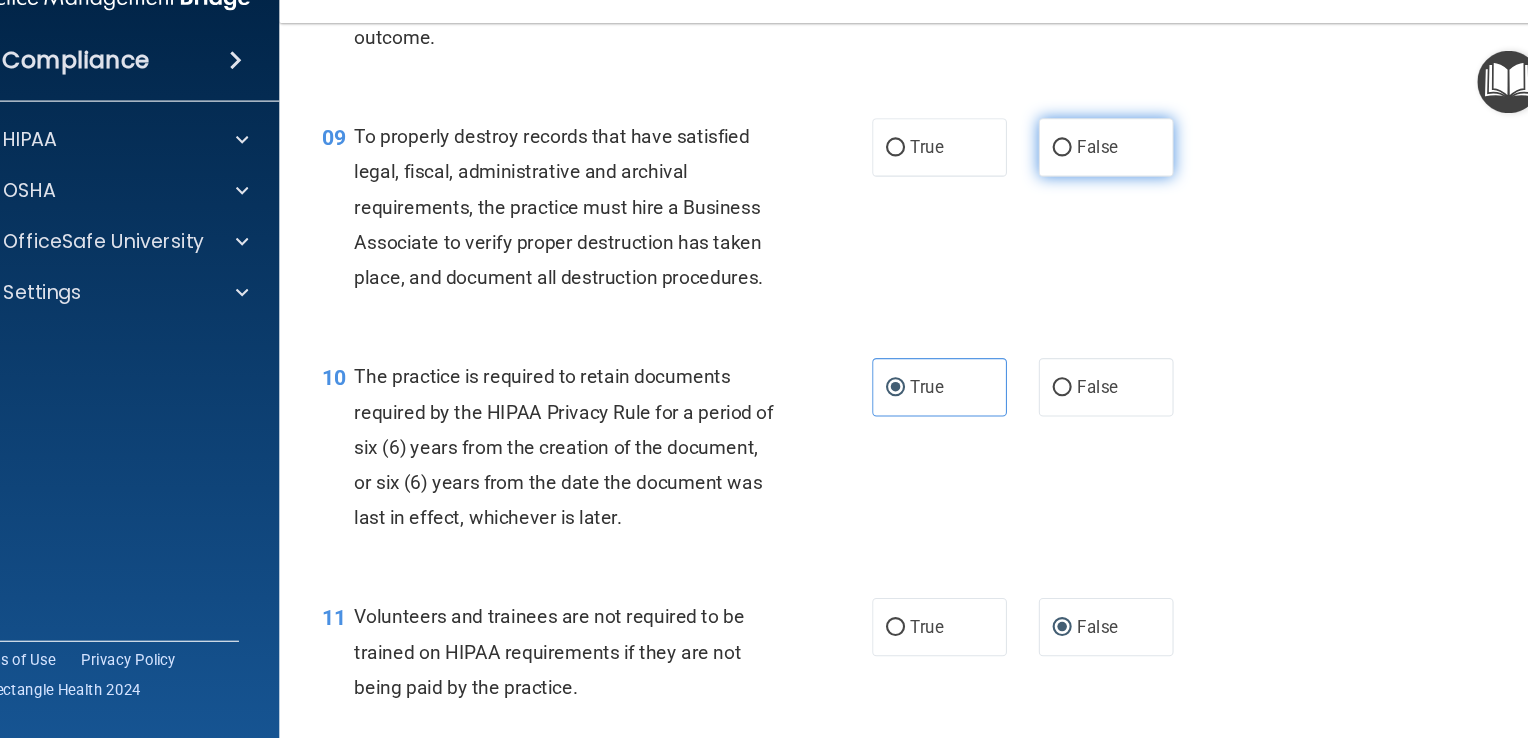 click on "False" at bounding box center [1099, 181] 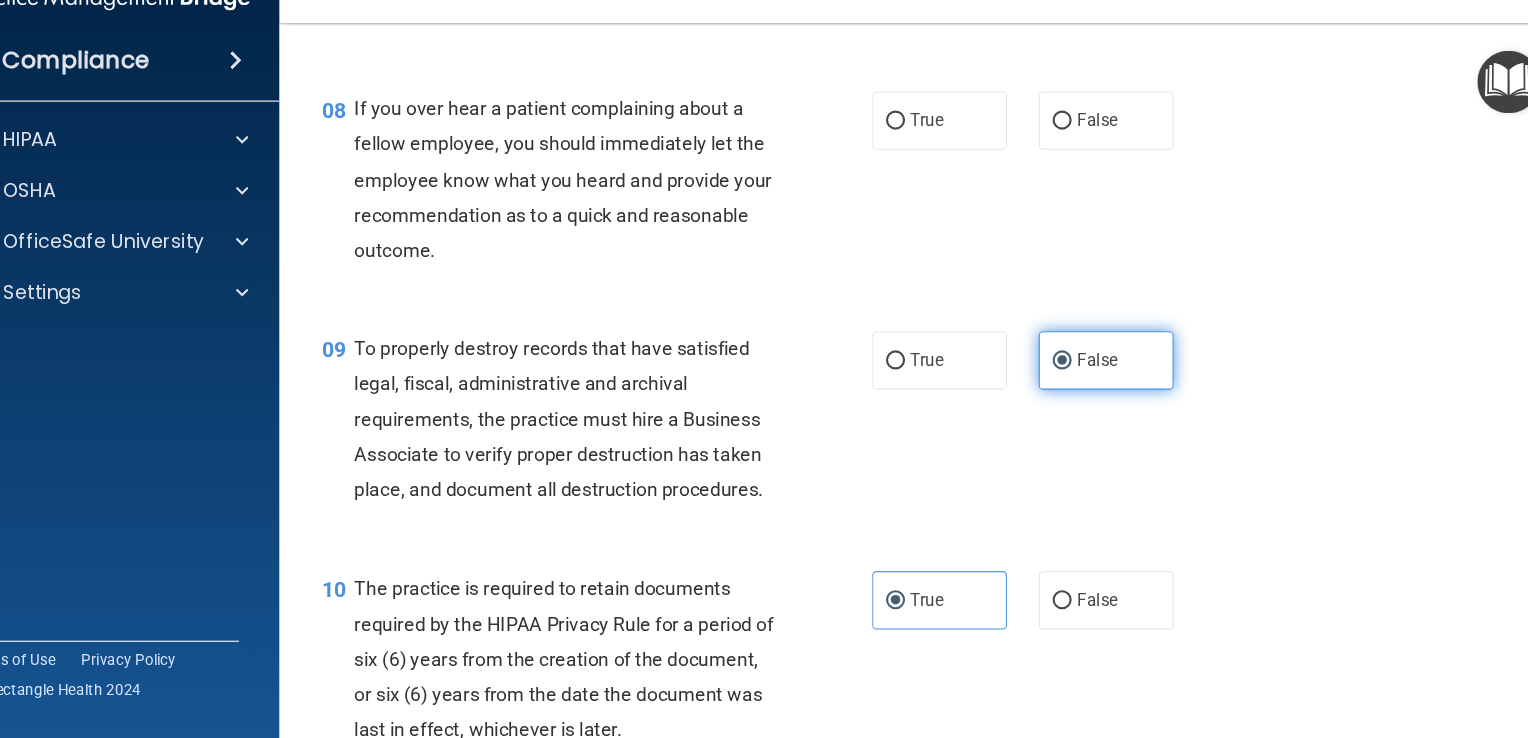 scroll, scrollTop: 1477, scrollLeft: 0, axis: vertical 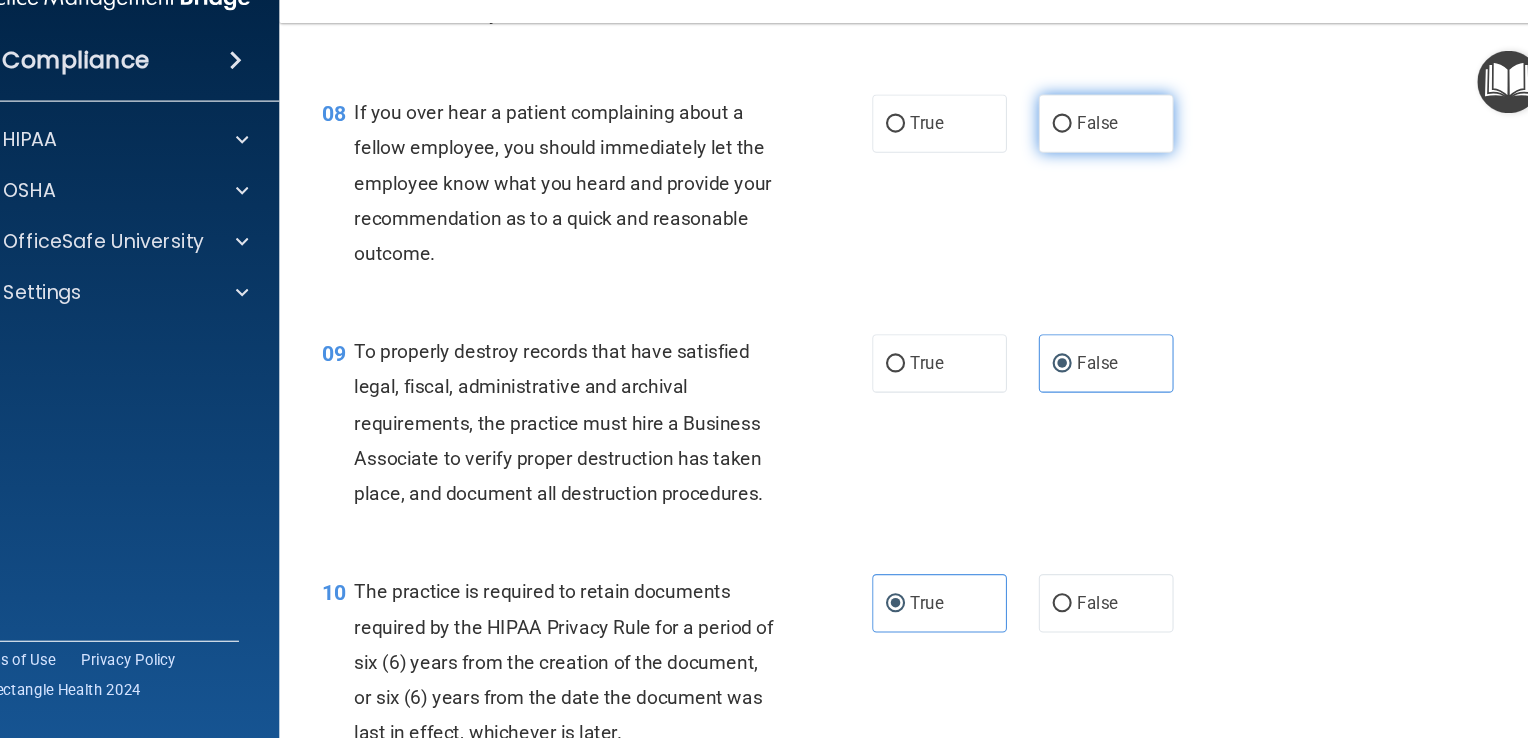 click on "False" at bounding box center [1091, 158] 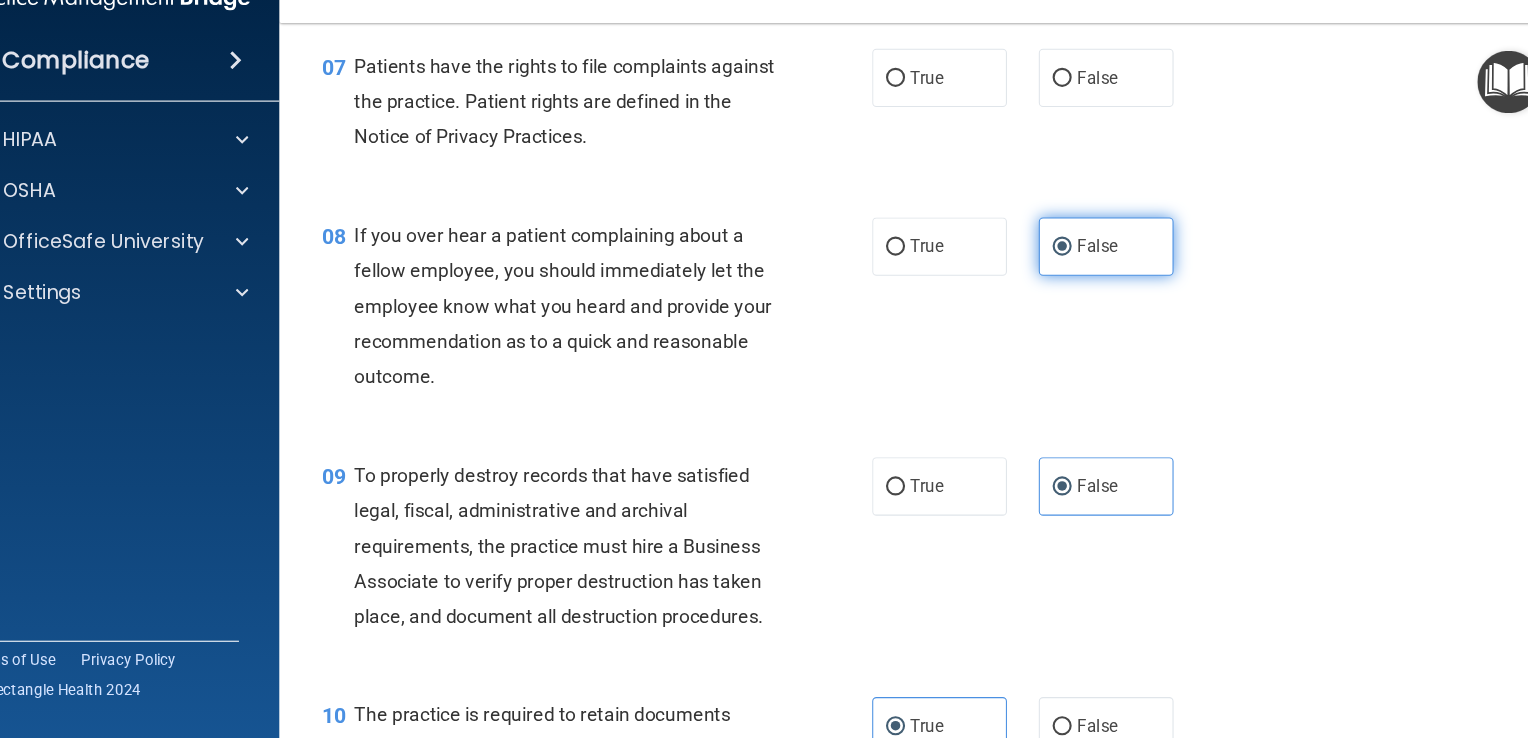 scroll, scrollTop: 1334, scrollLeft: 0, axis: vertical 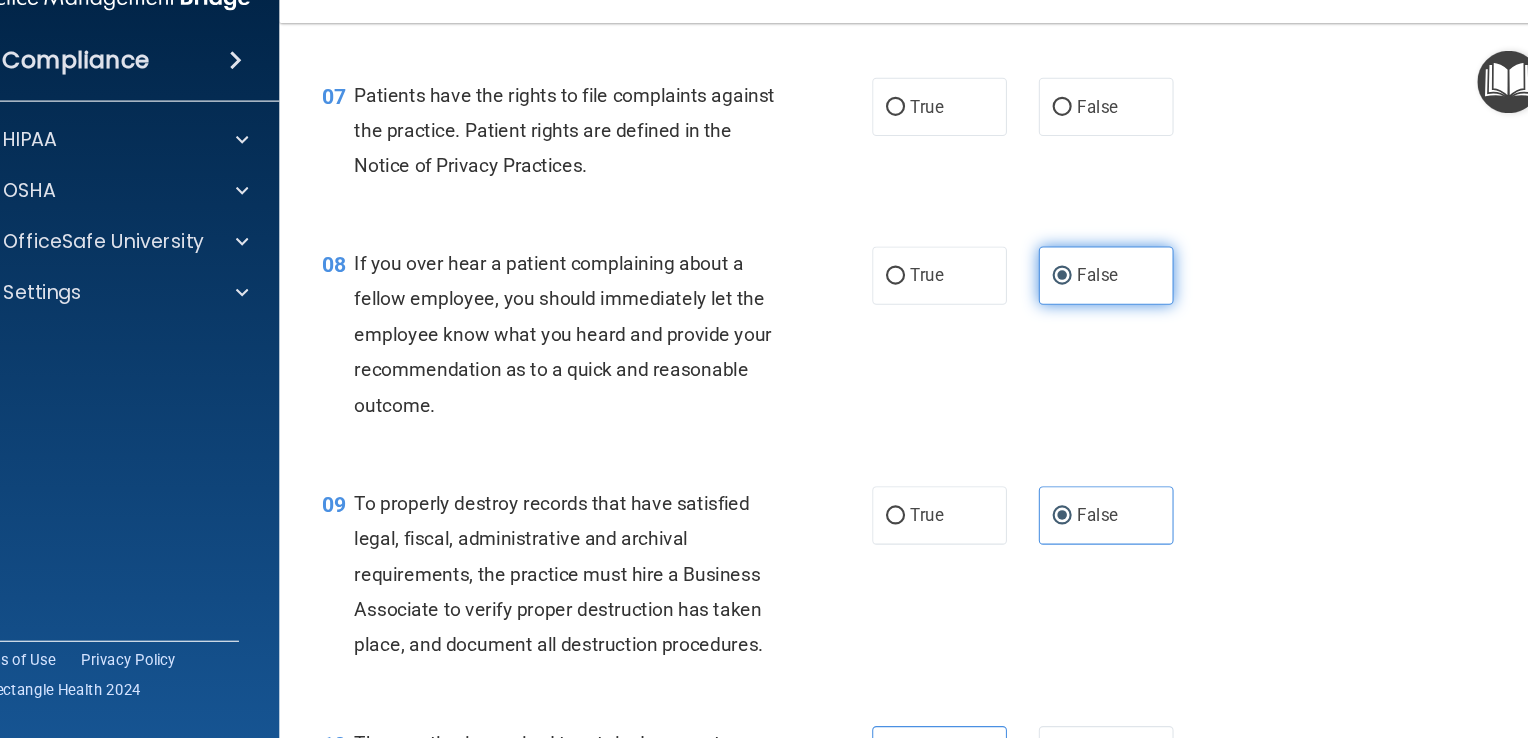 click on "False" at bounding box center (1099, 142) 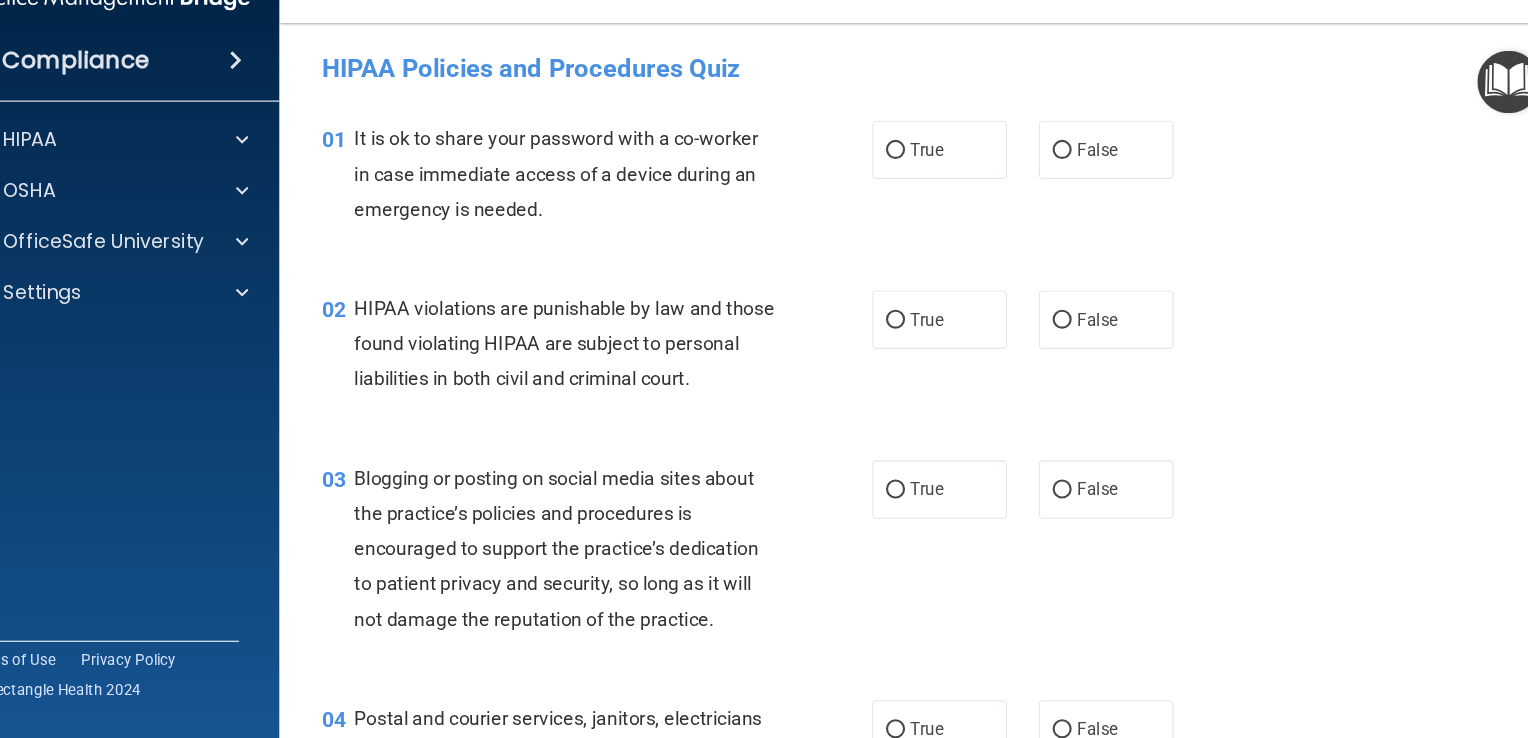 scroll, scrollTop: 0, scrollLeft: 0, axis: both 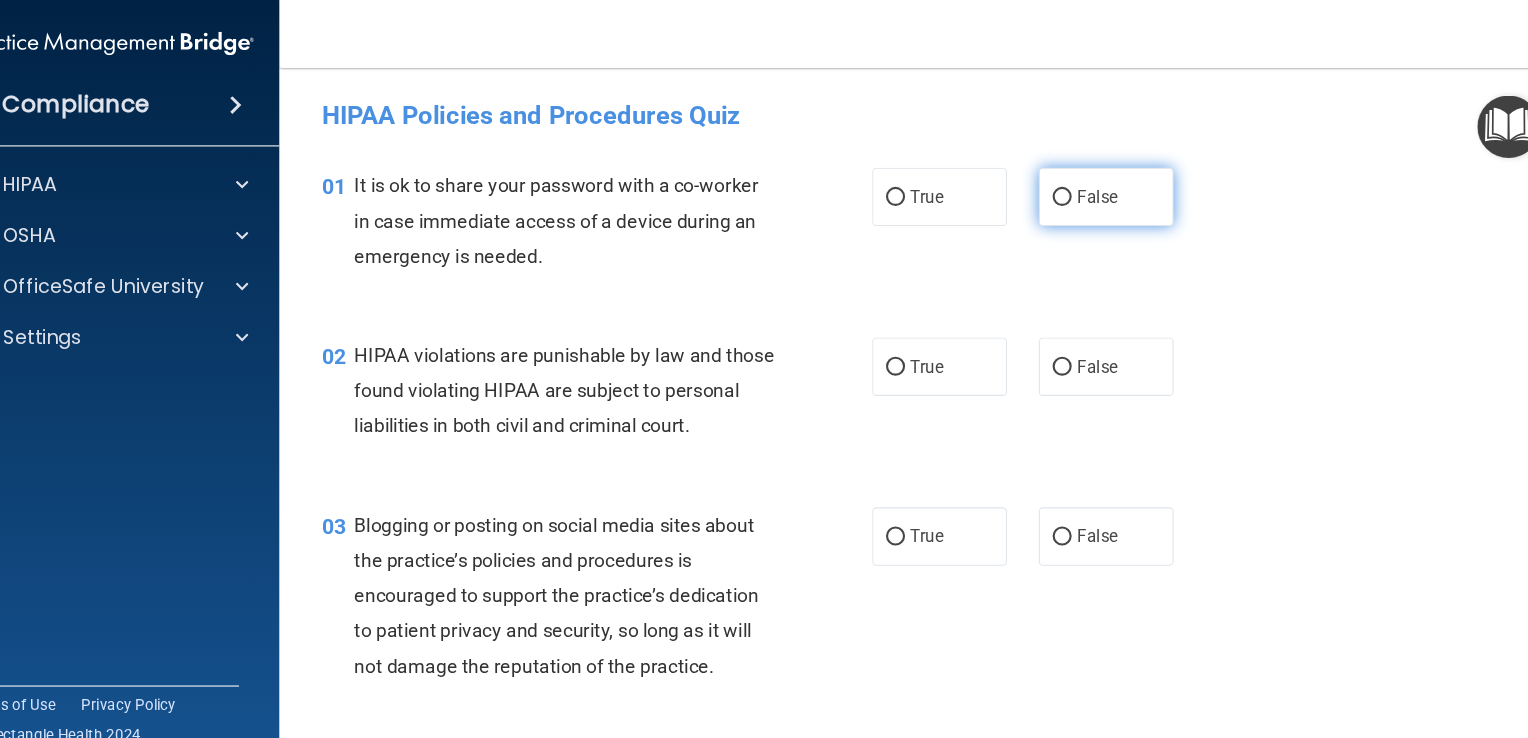 click on "False" at bounding box center (1099, 185) 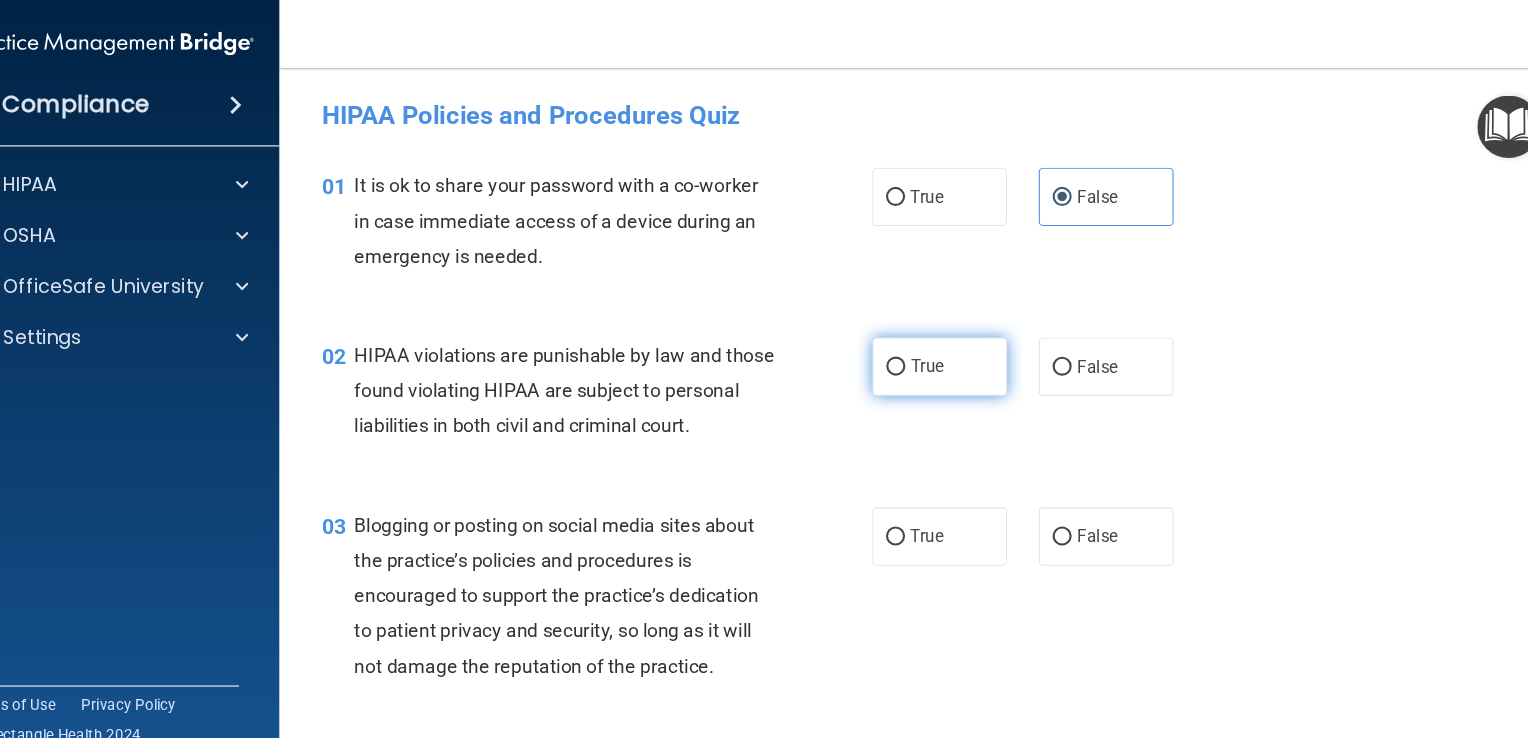 click on "True" at bounding box center (930, 345) 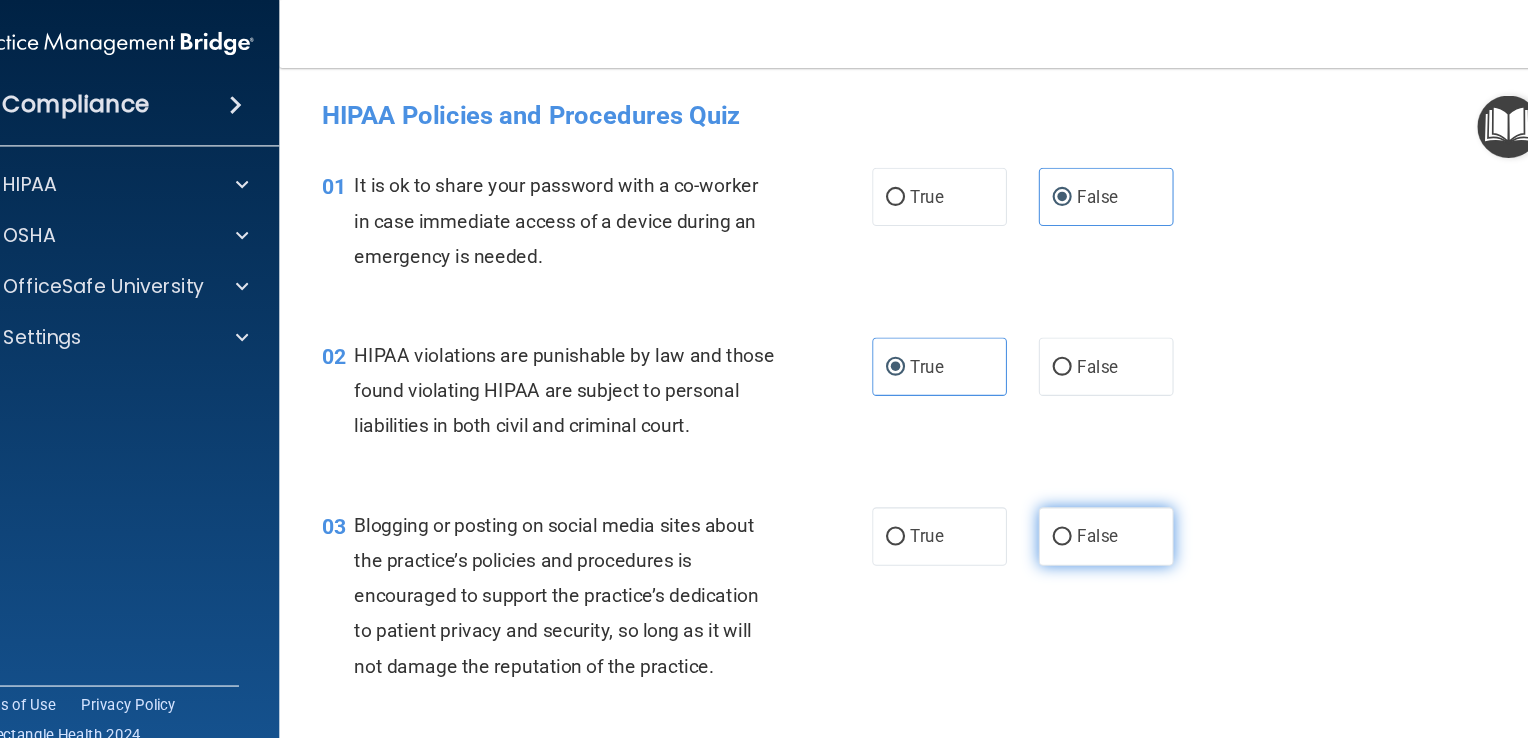 click on "False" at bounding box center [1091, 505] 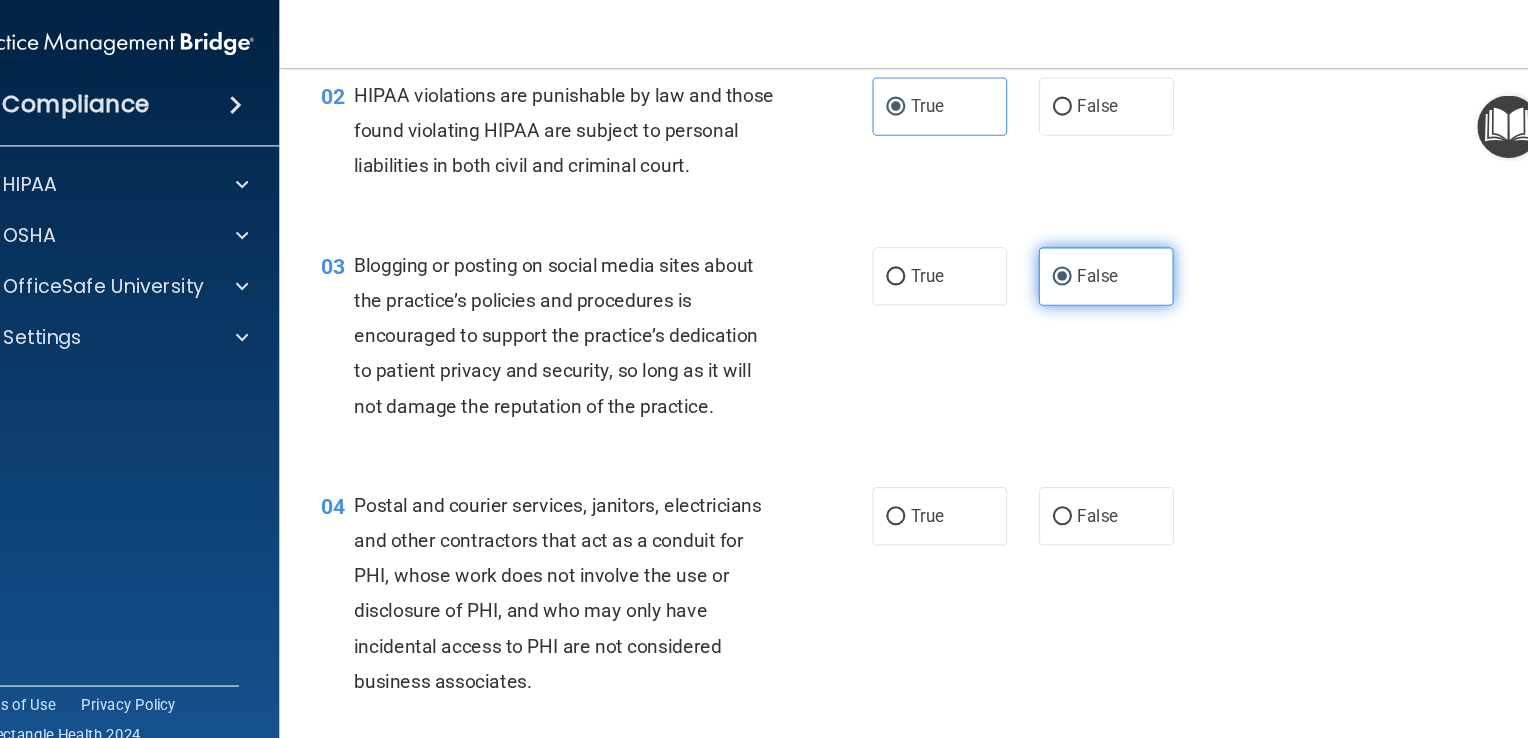 scroll, scrollTop: 250, scrollLeft: 0, axis: vertical 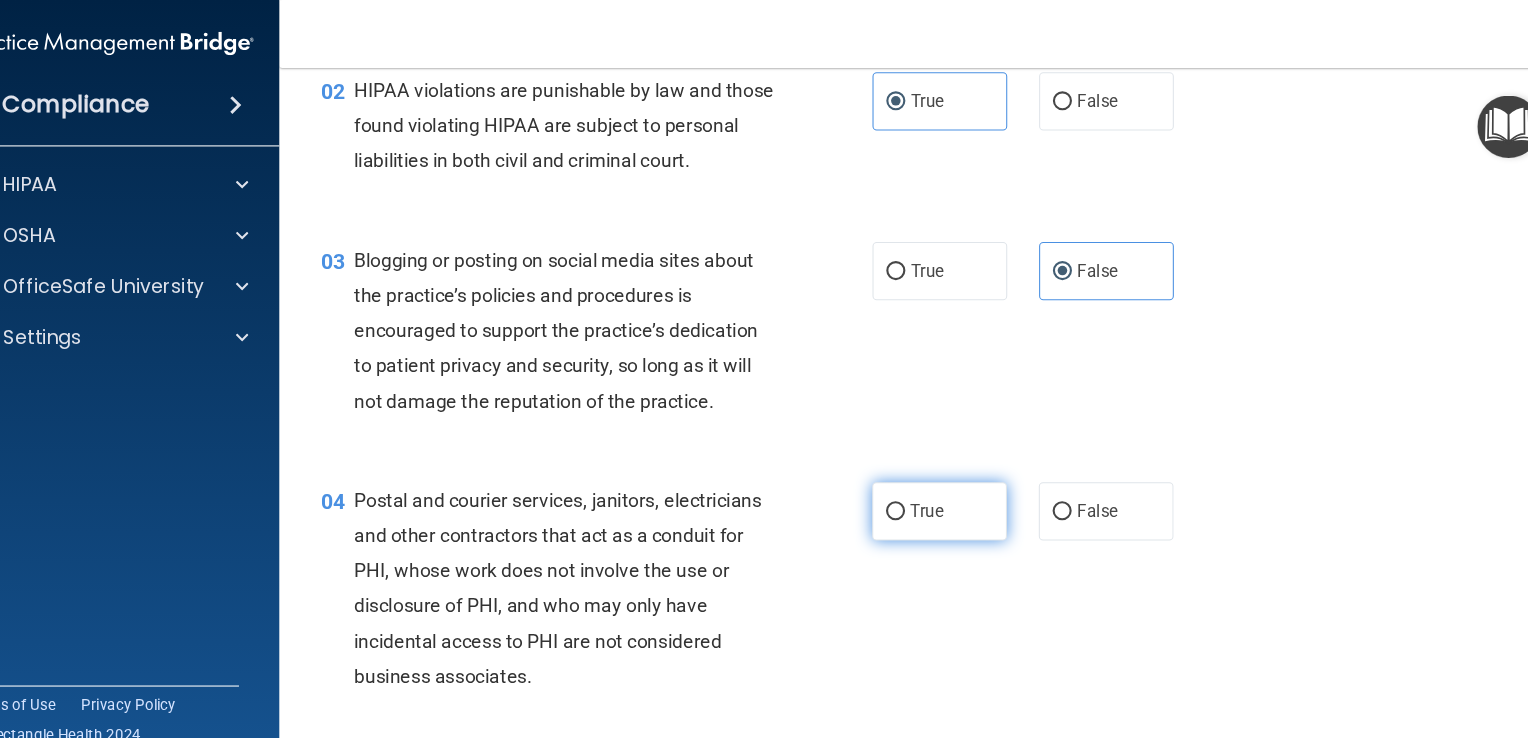 click on "True" at bounding box center [930, 481] 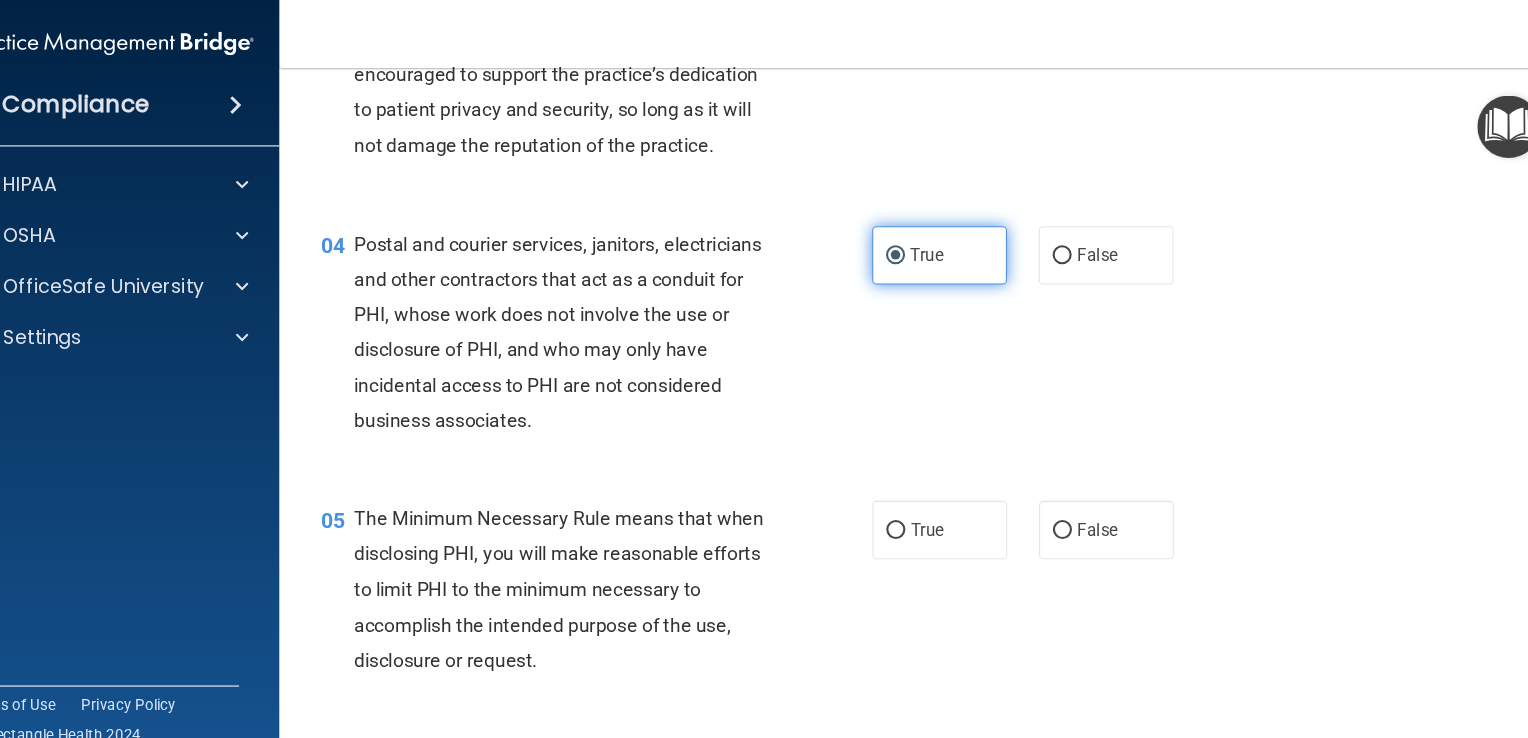 scroll, scrollTop: 503, scrollLeft: 0, axis: vertical 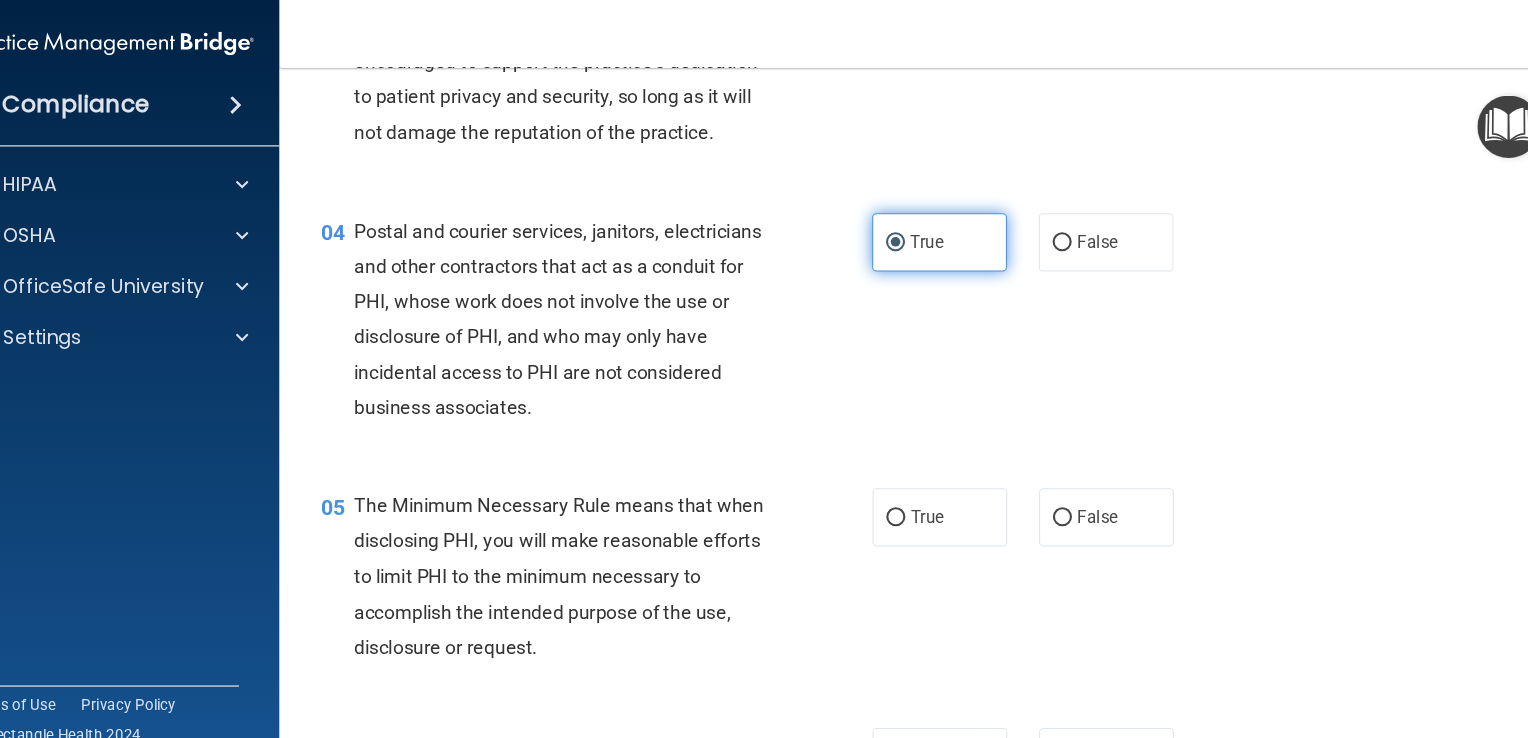 click on "True" at bounding box center (942, 487) 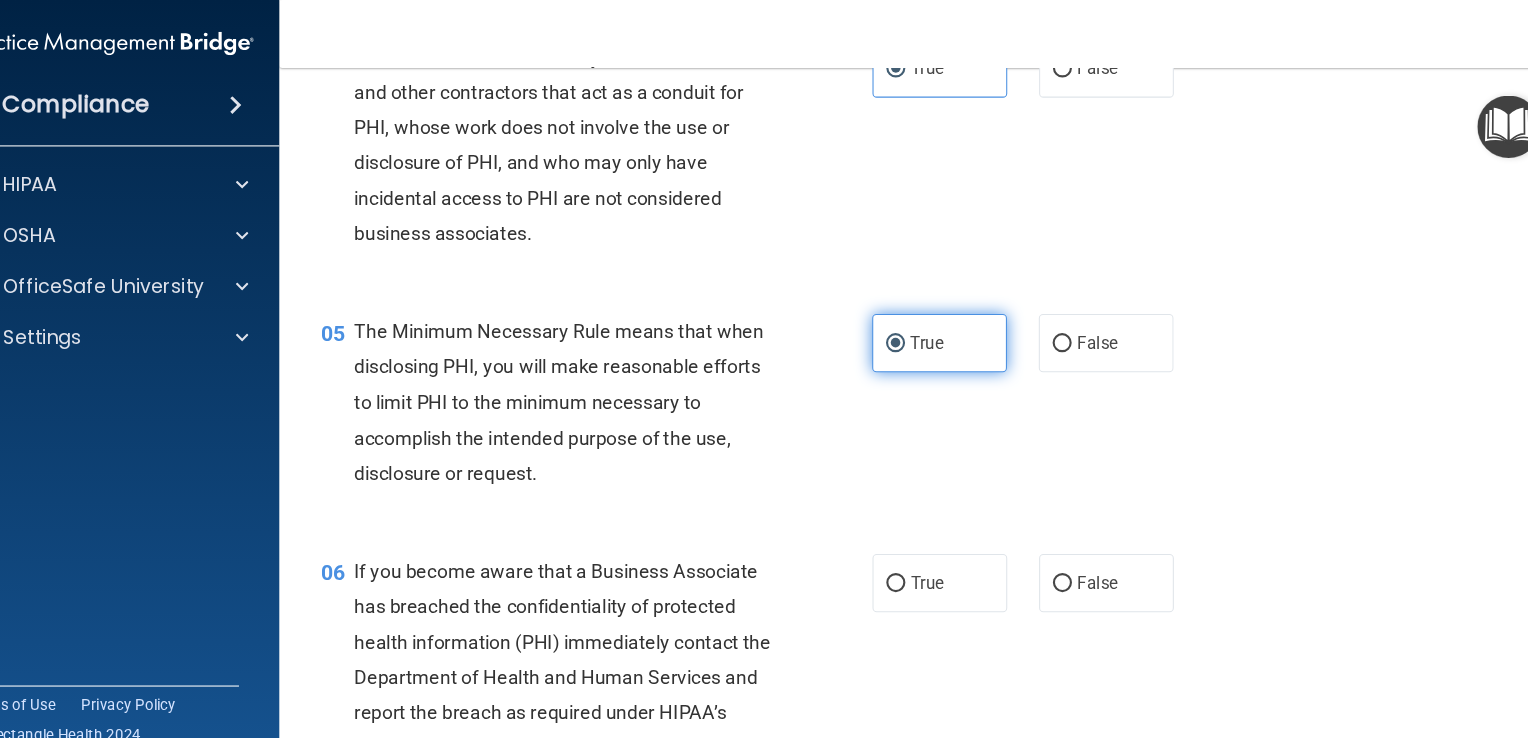 scroll, scrollTop: 670, scrollLeft: 0, axis: vertical 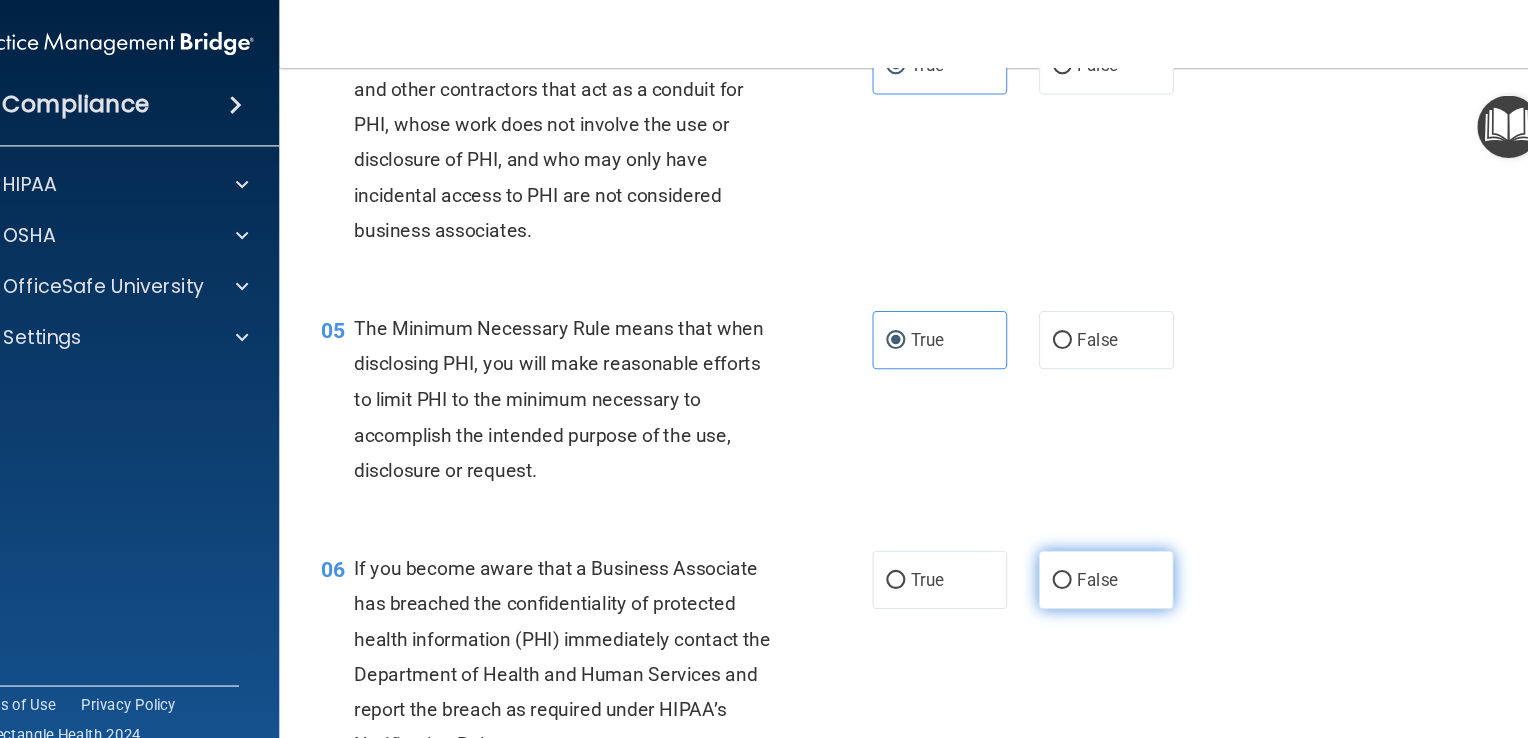 click on "False" at bounding box center [1058, 547] 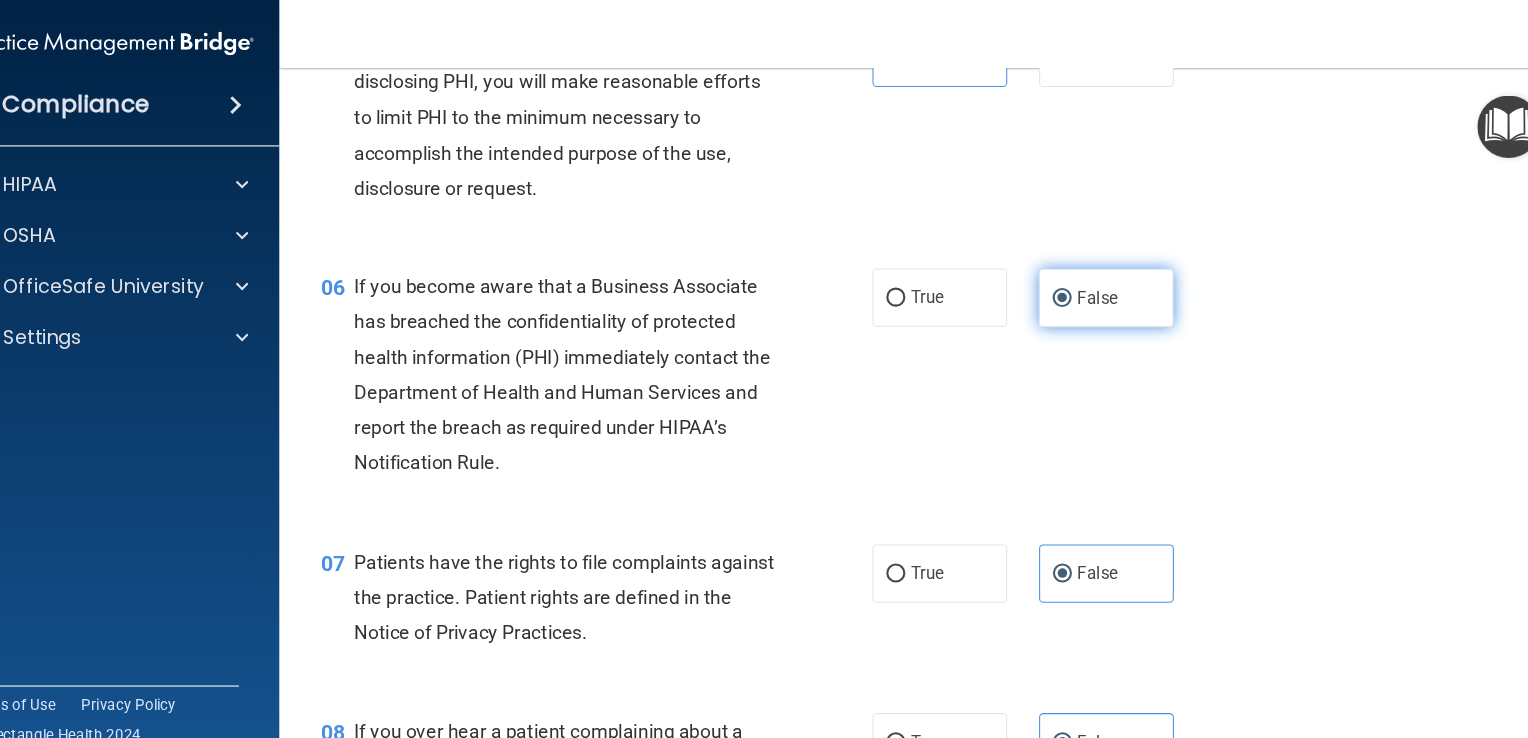 scroll, scrollTop: 941, scrollLeft: 0, axis: vertical 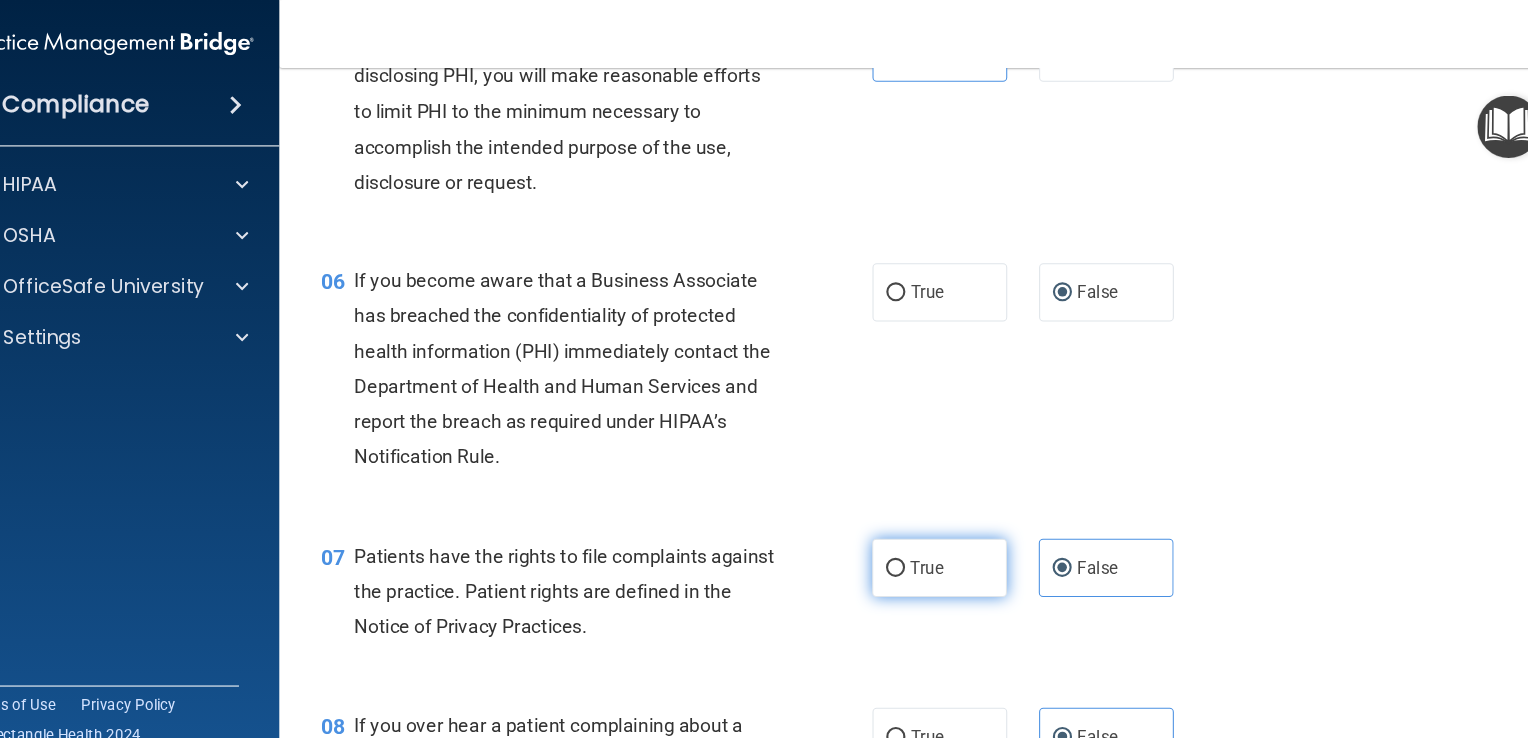 click on "True" at bounding box center (942, 535) 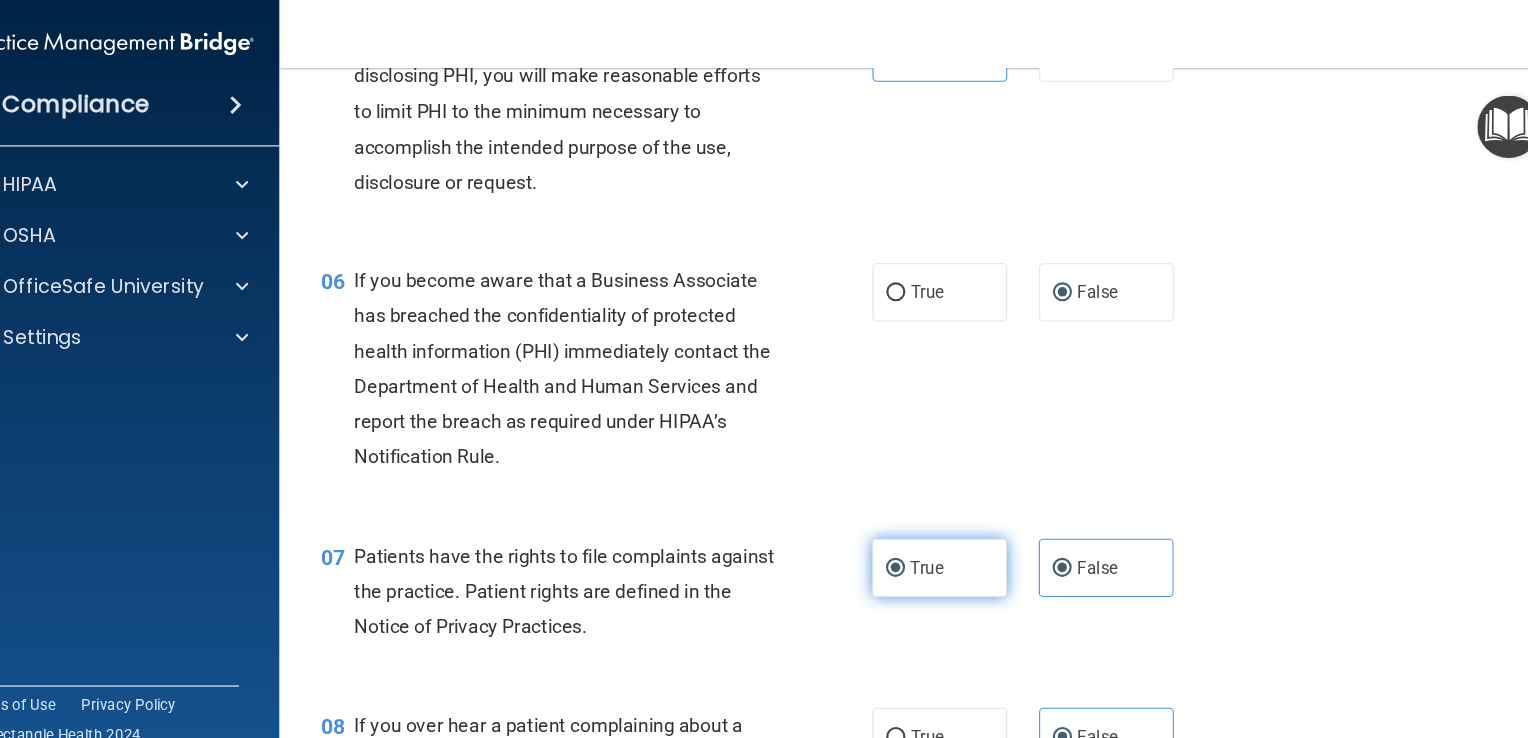 radio on "false" 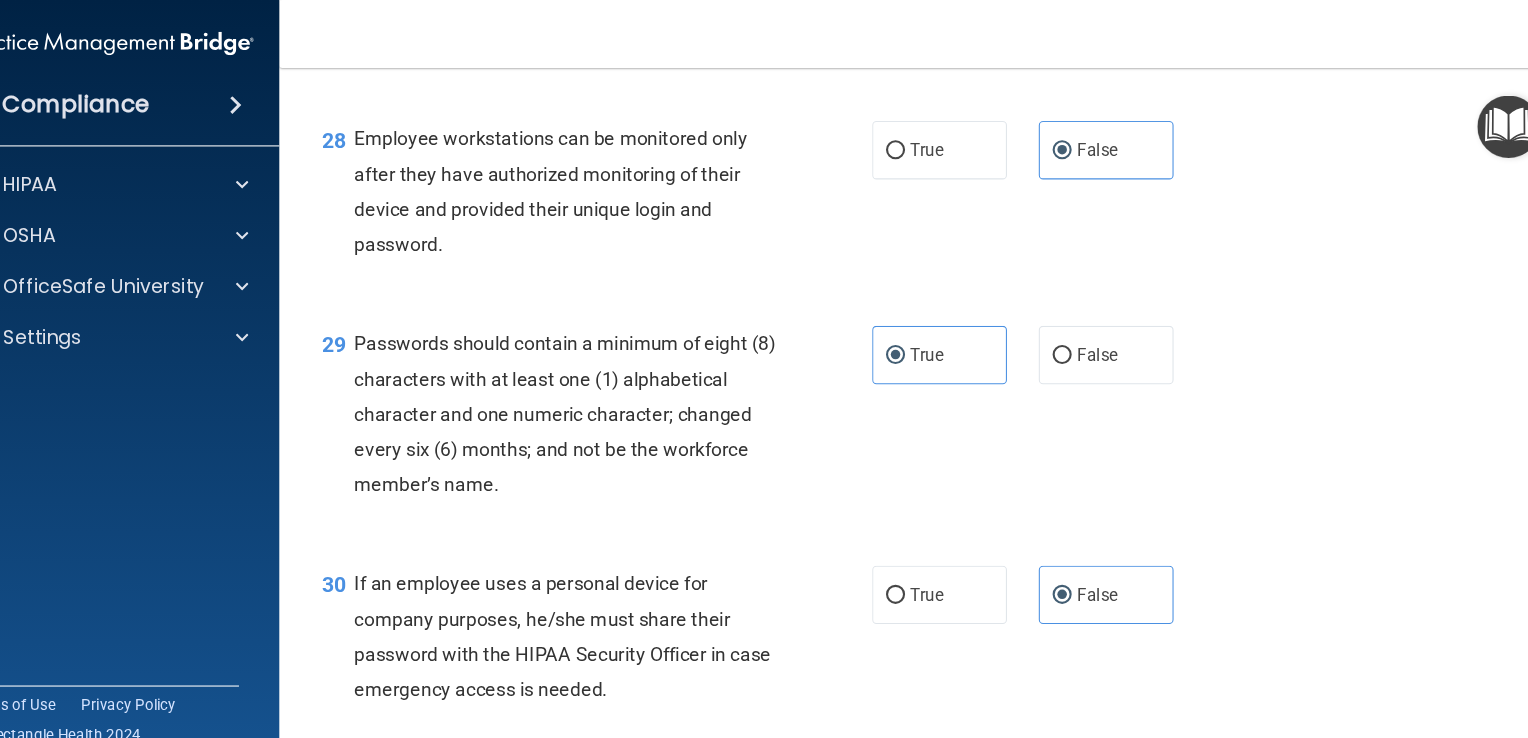 scroll, scrollTop: 5212, scrollLeft: 0, axis: vertical 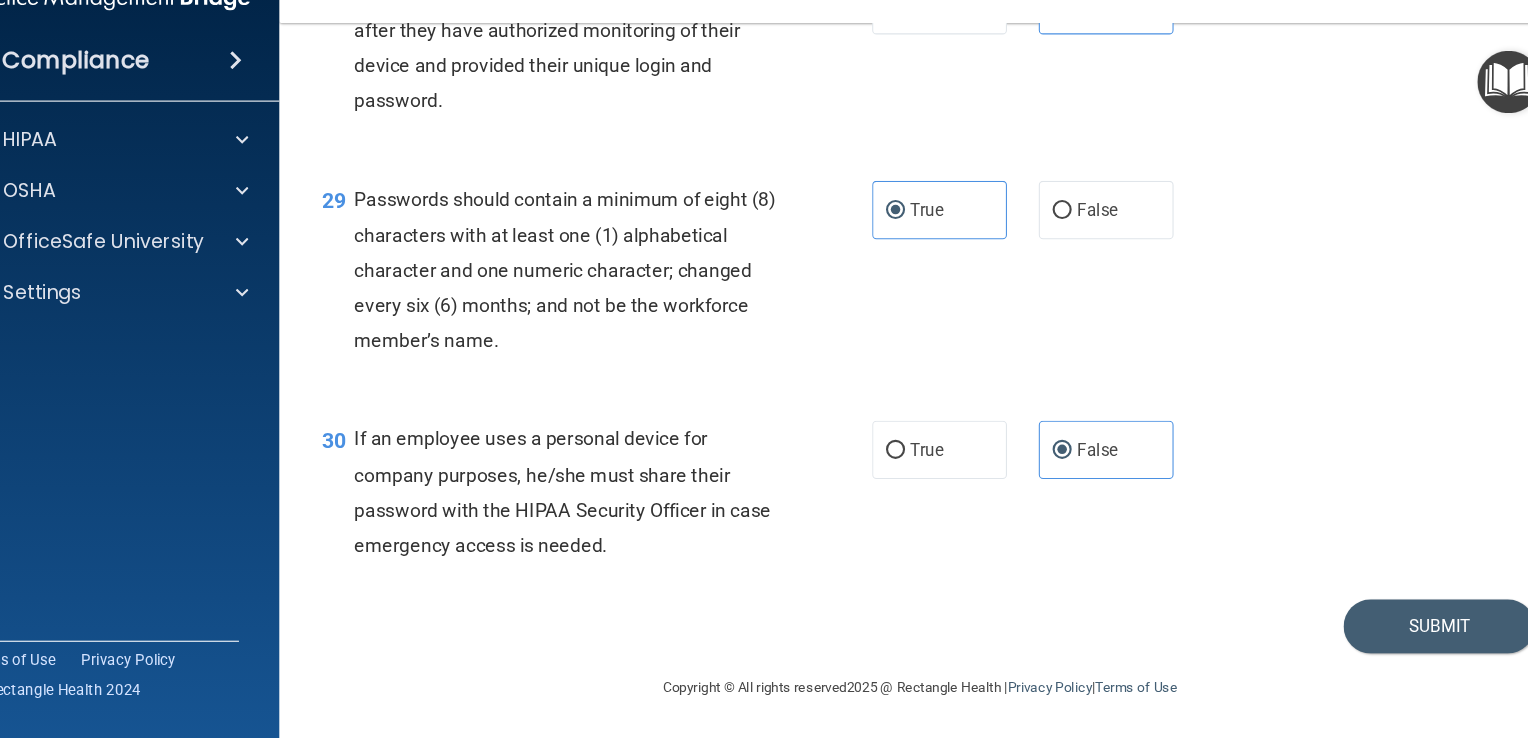 click on "Copyright © All rights reserved  2025 @ Rectangle Health |  Privacy Policy  |  Terms of Use" at bounding box center (924, 688) 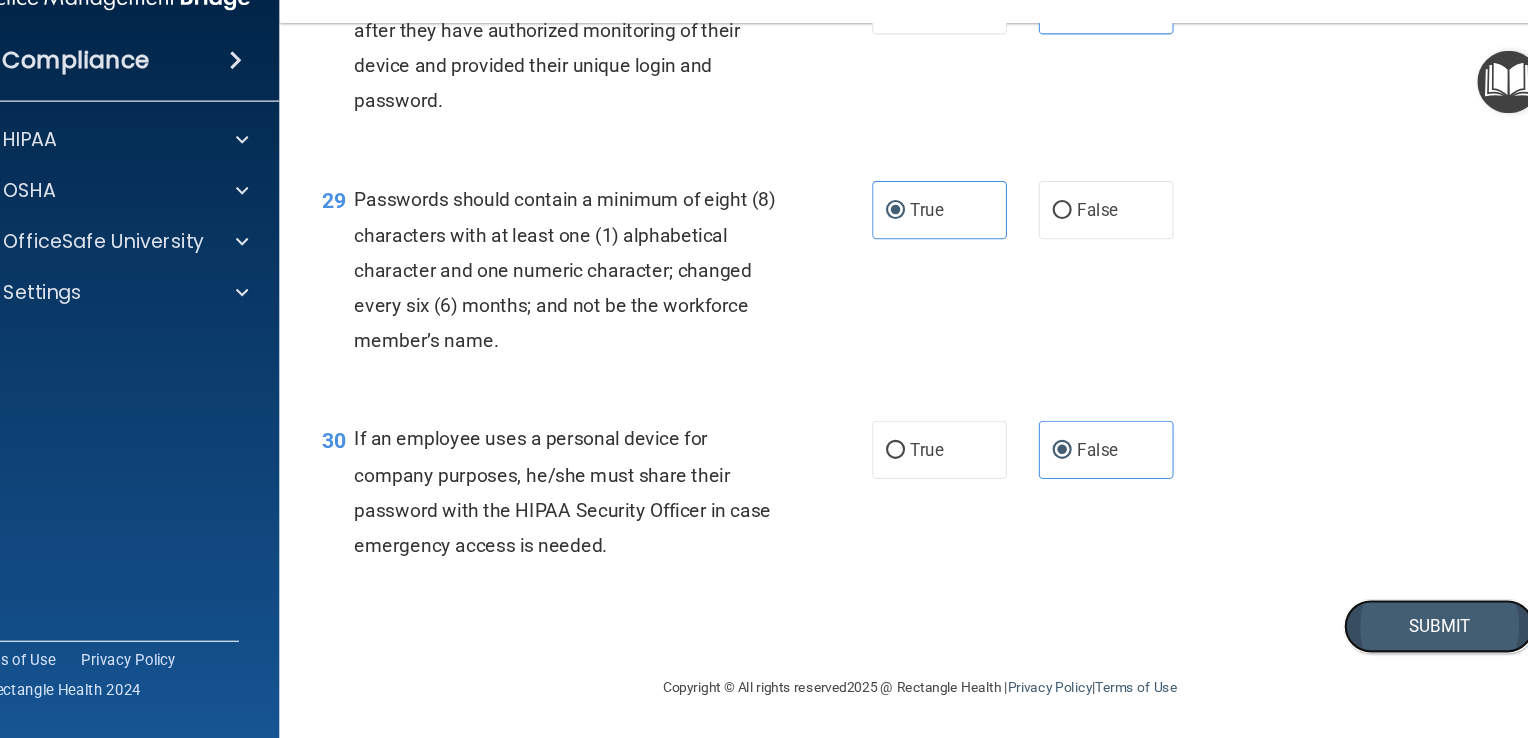 click on "Submit" at bounding box center [1413, 632] 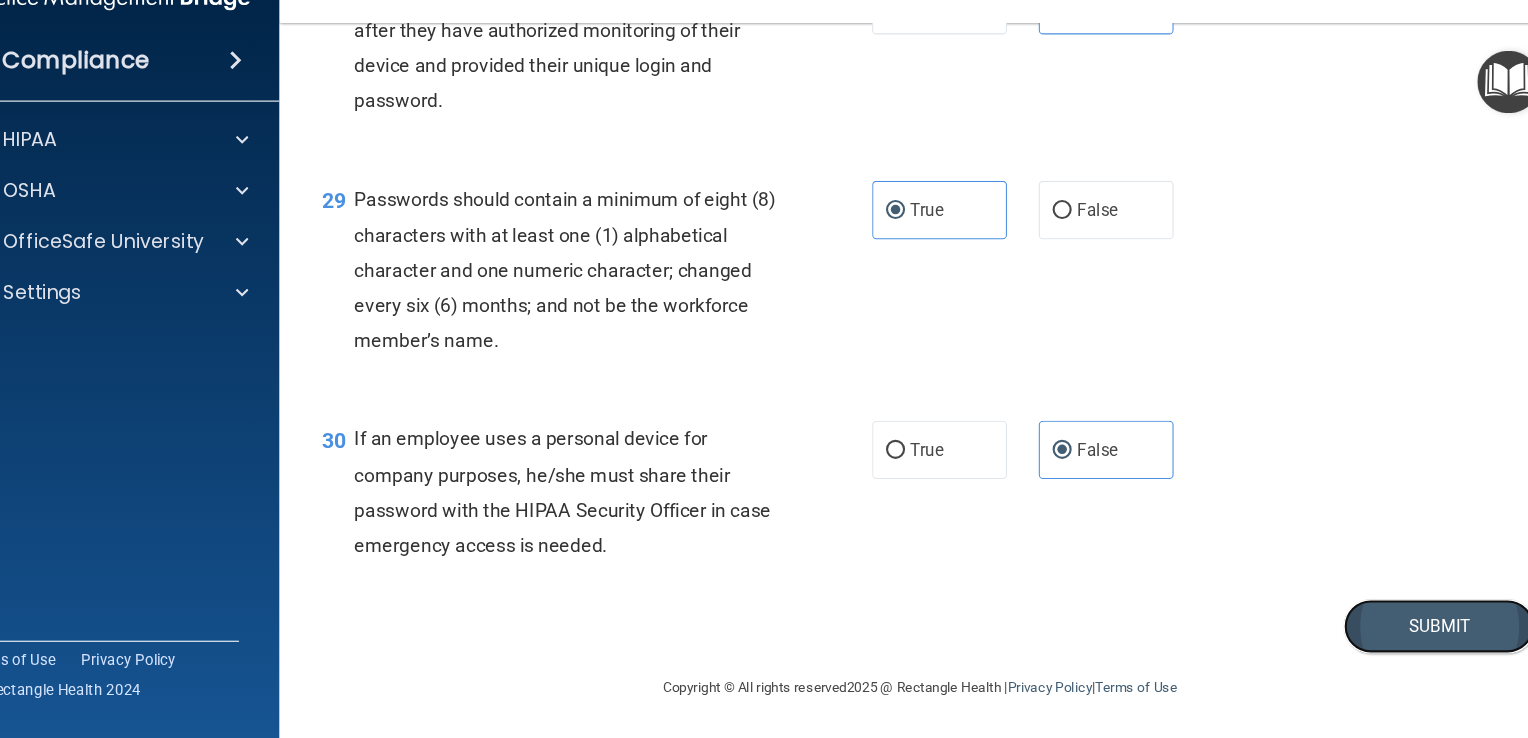click on "Submit" at bounding box center (1413, 632) 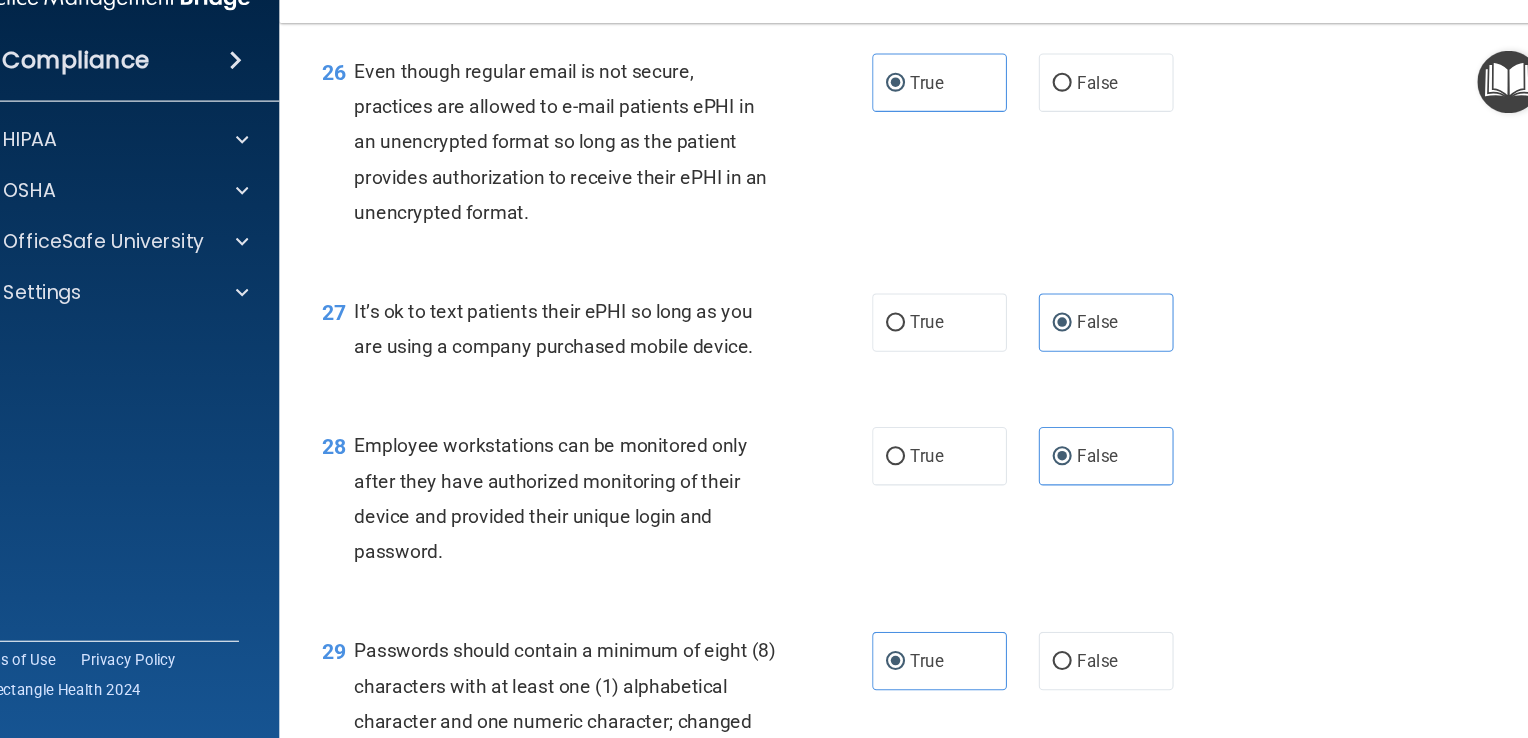 scroll, scrollTop: 5212, scrollLeft: 0, axis: vertical 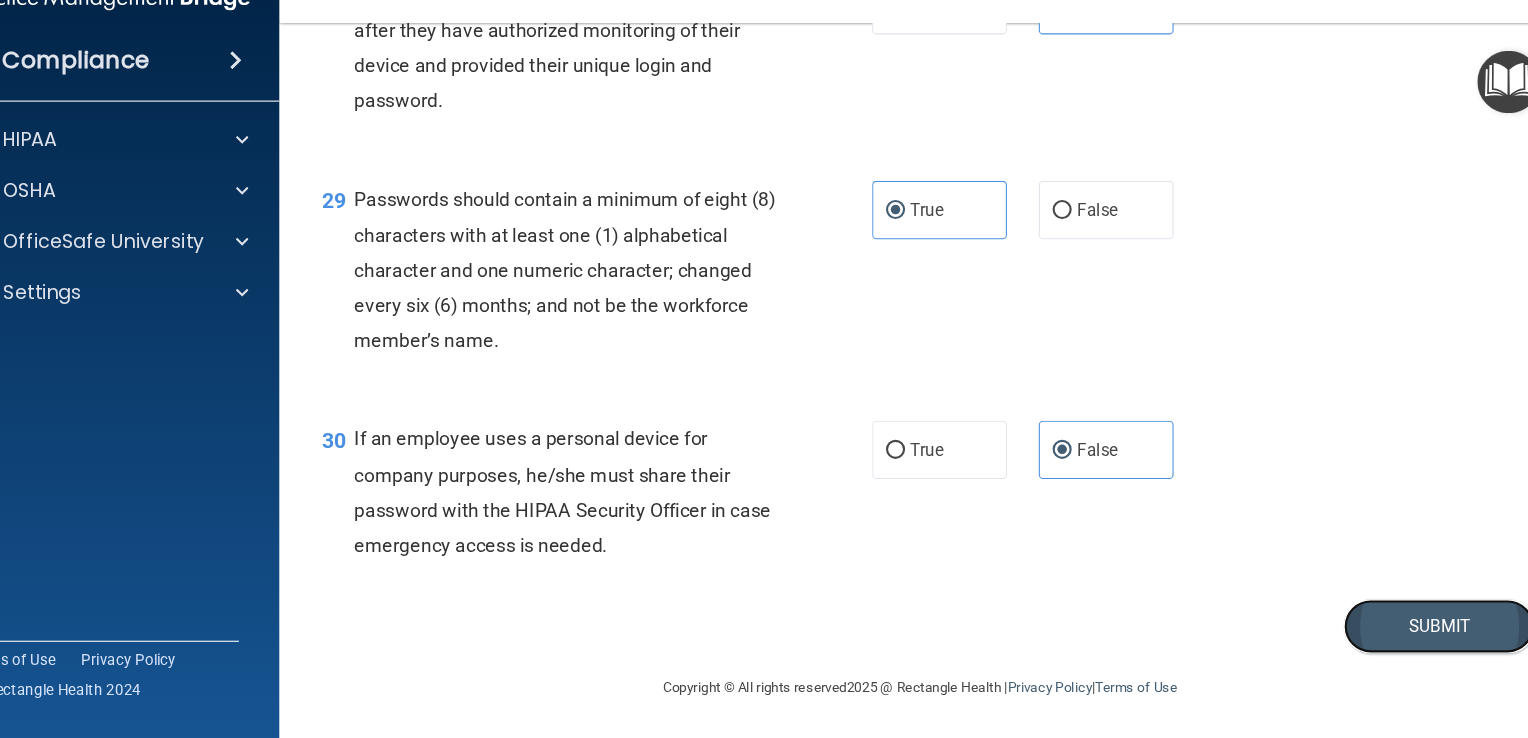 click on "Submit" at bounding box center (1413, 632) 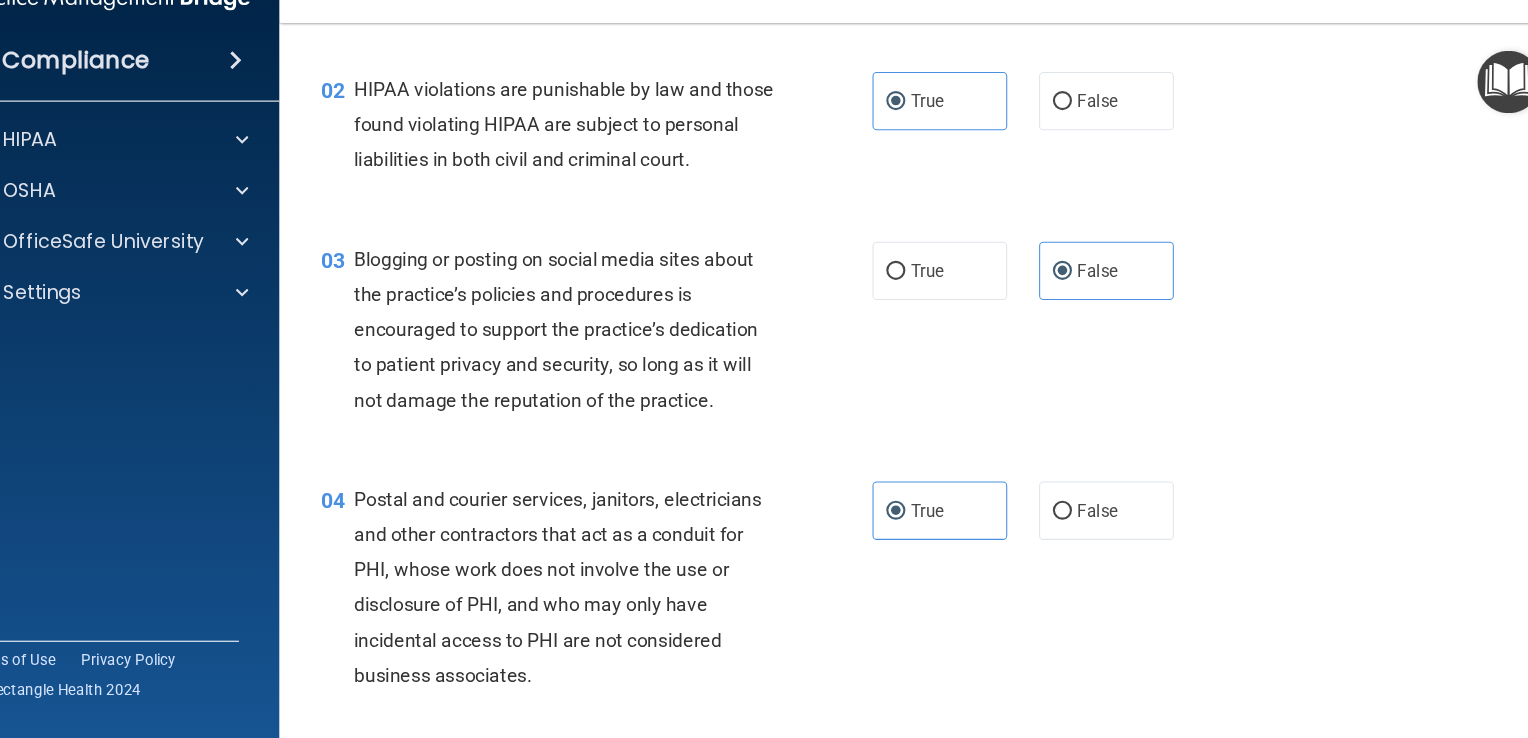 scroll, scrollTop: 0, scrollLeft: 0, axis: both 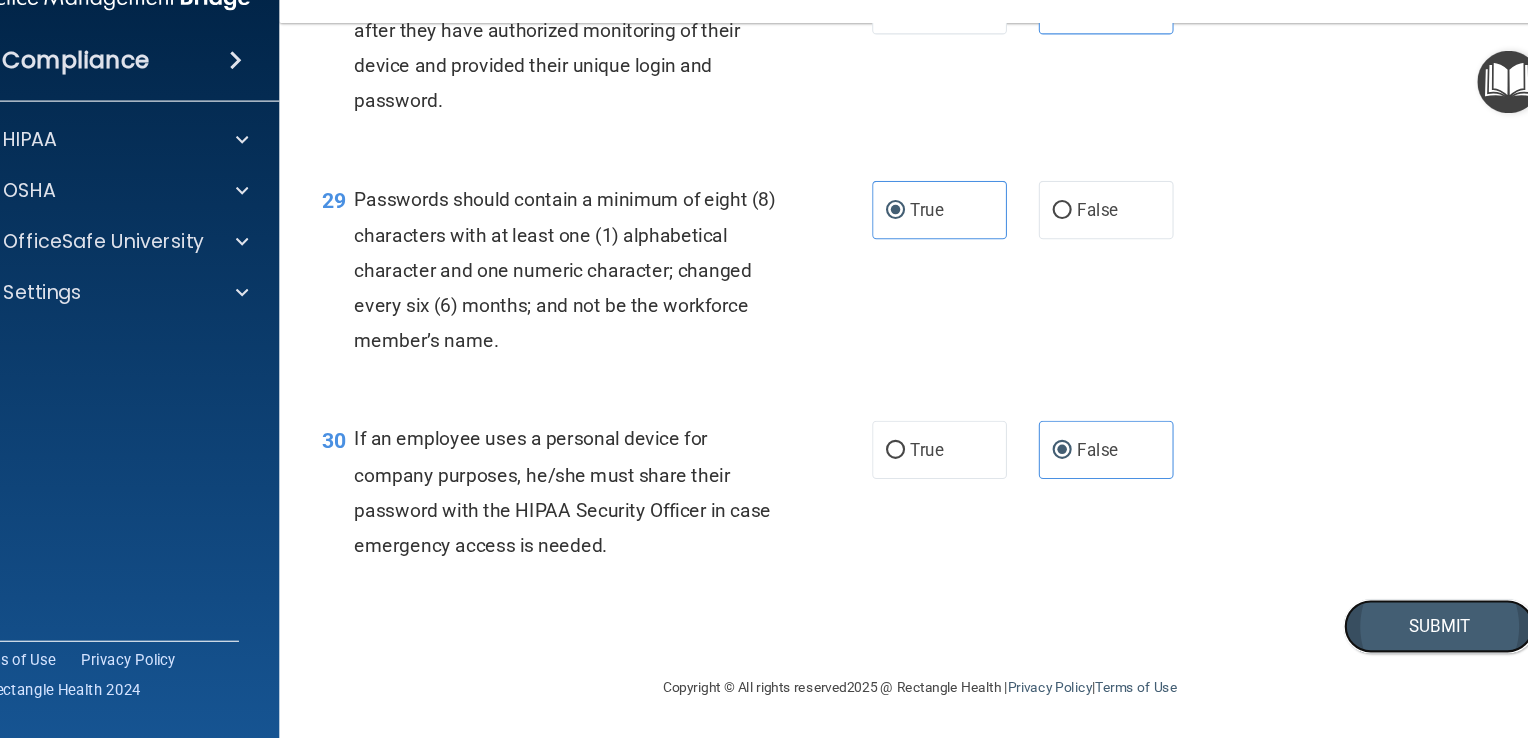 click on "Submit" at bounding box center [1413, 632] 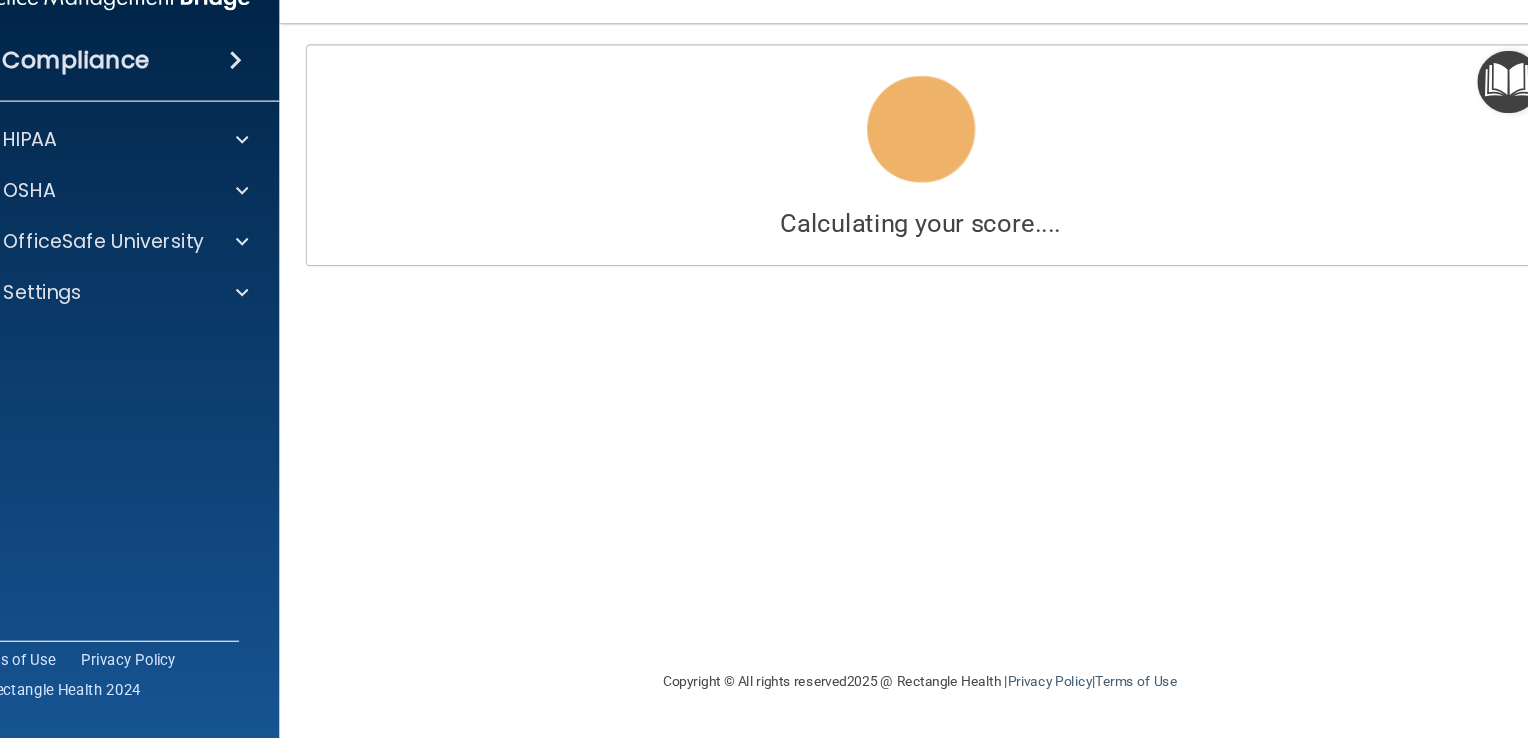 scroll, scrollTop: 0, scrollLeft: 0, axis: both 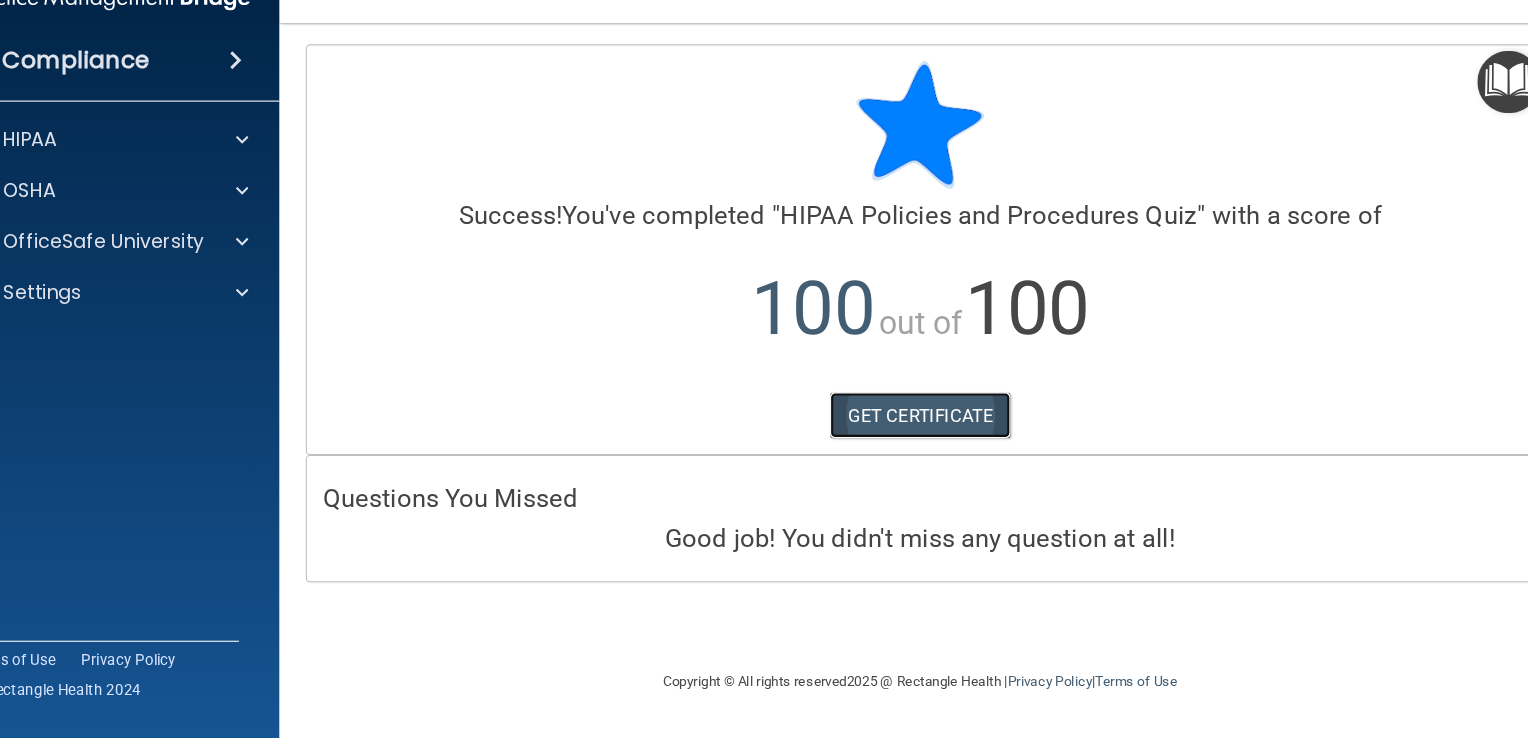 click on "GET CERTIFICATE" at bounding box center (924, 434) 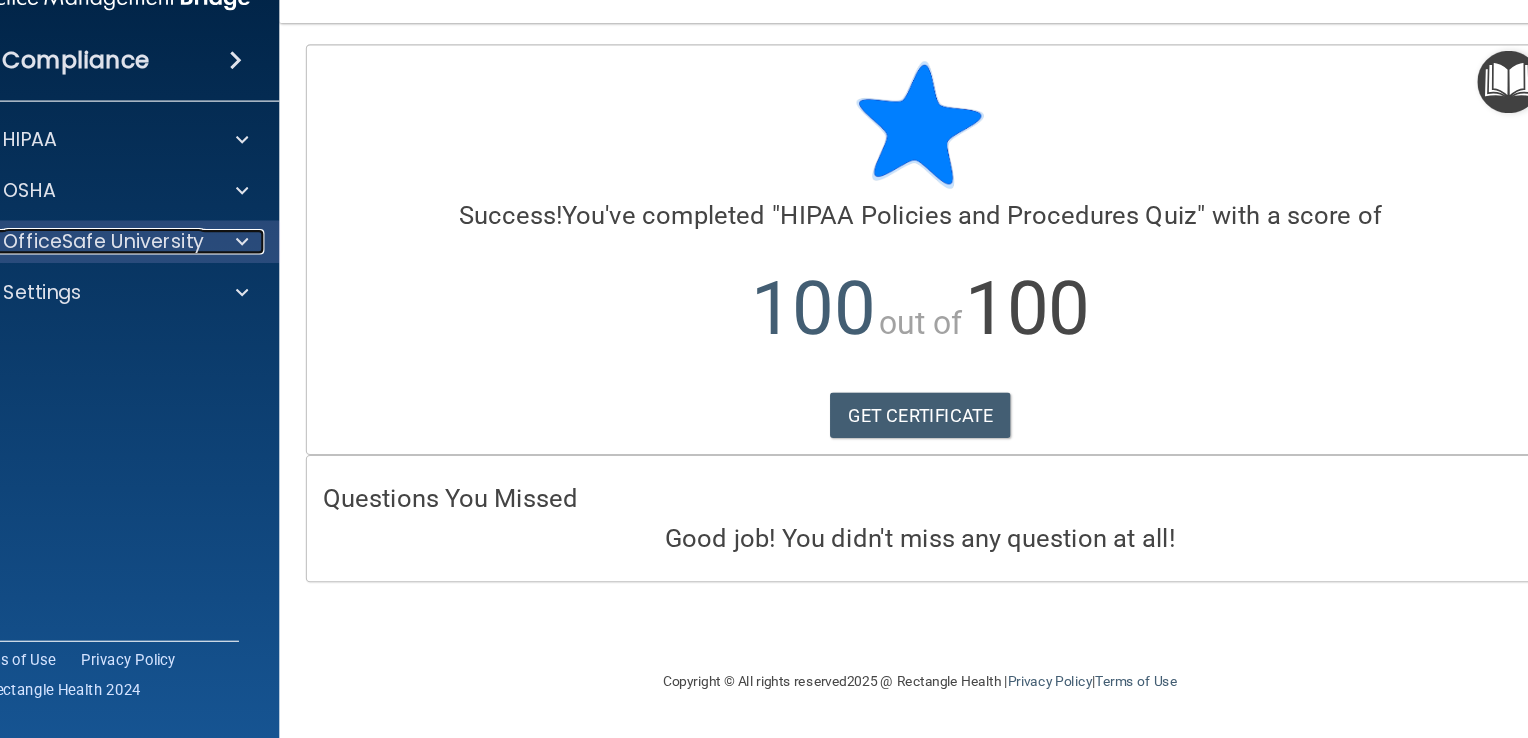 click at bounding box center (285, 270) 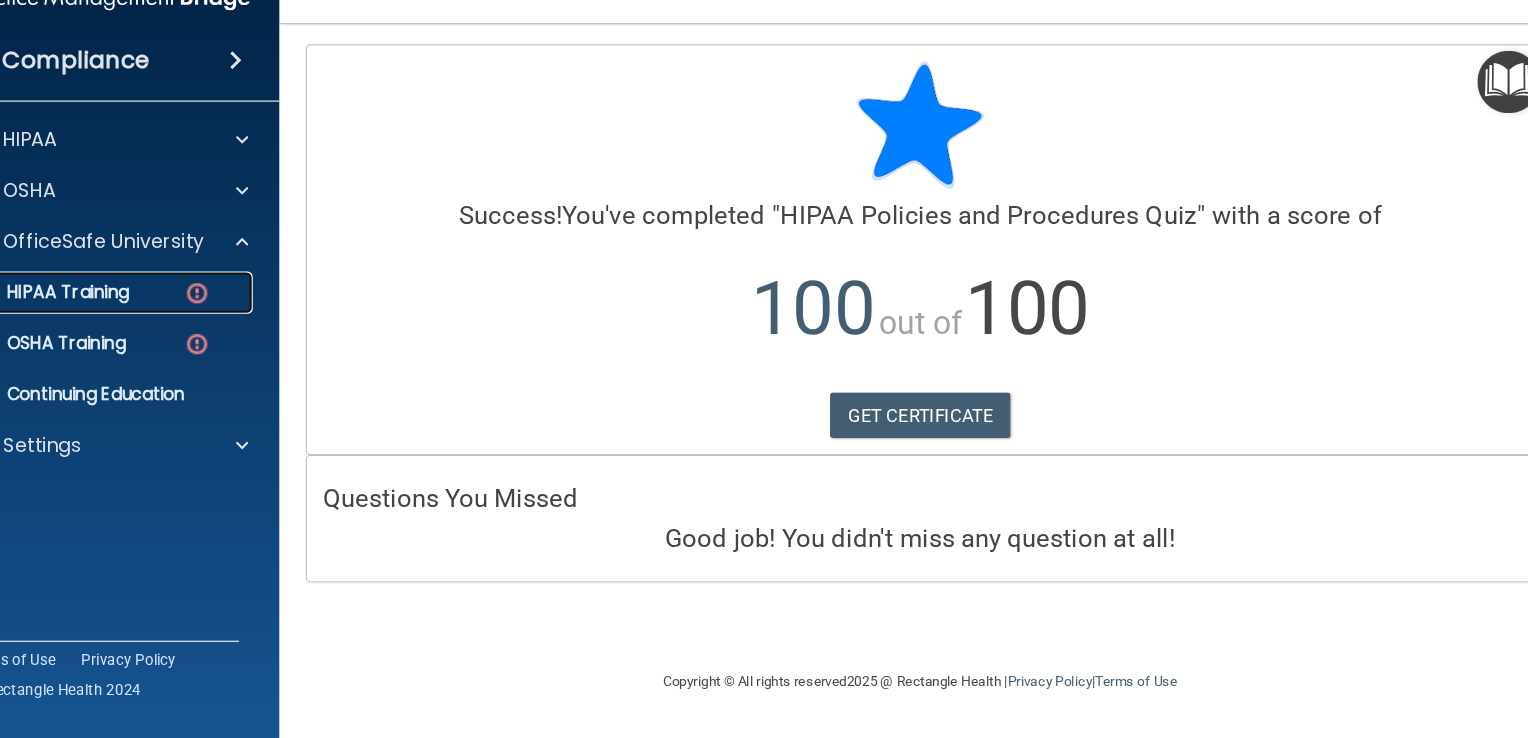click at bounding box center (242, 318) 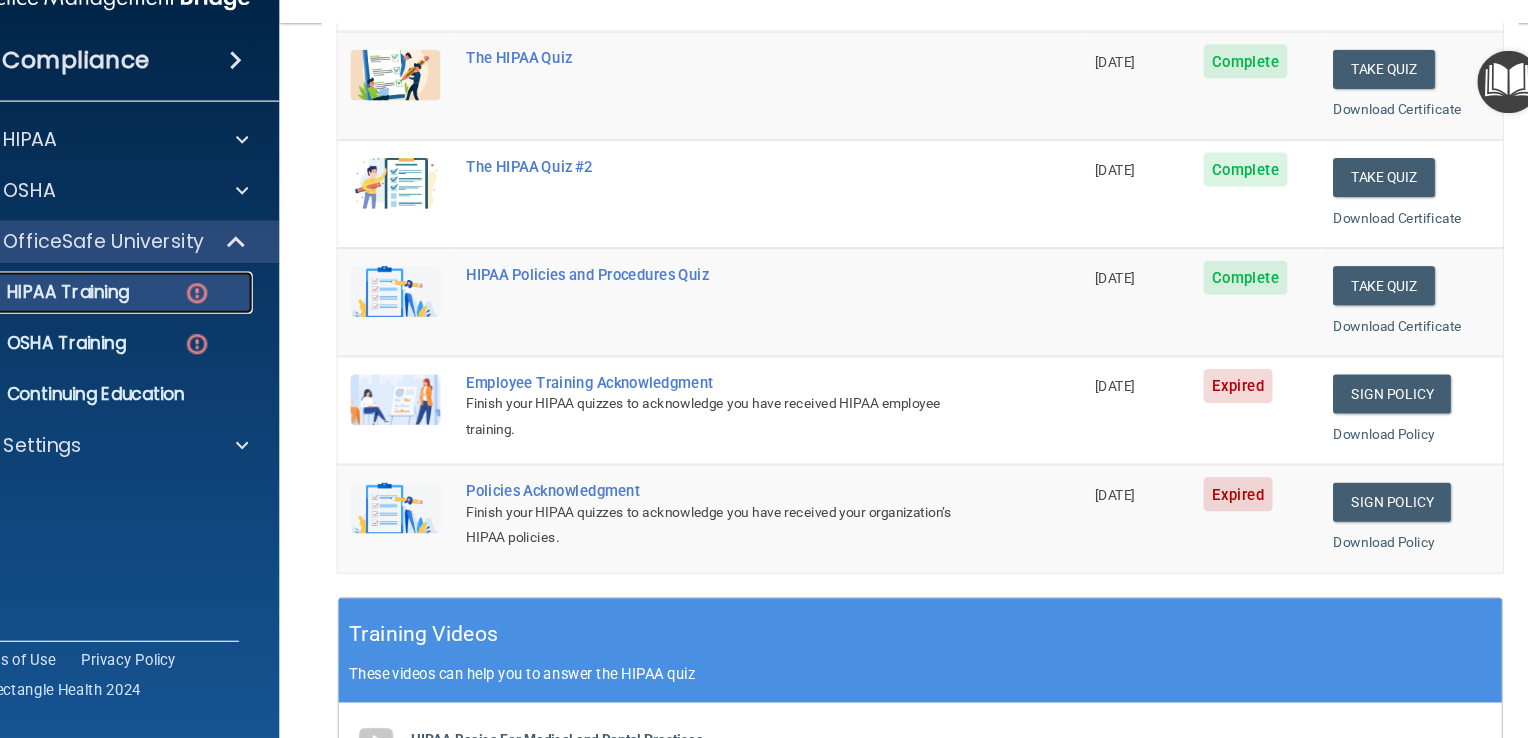 scroll, scrollTop: 284, scrollLeft: 0, axis: vertical 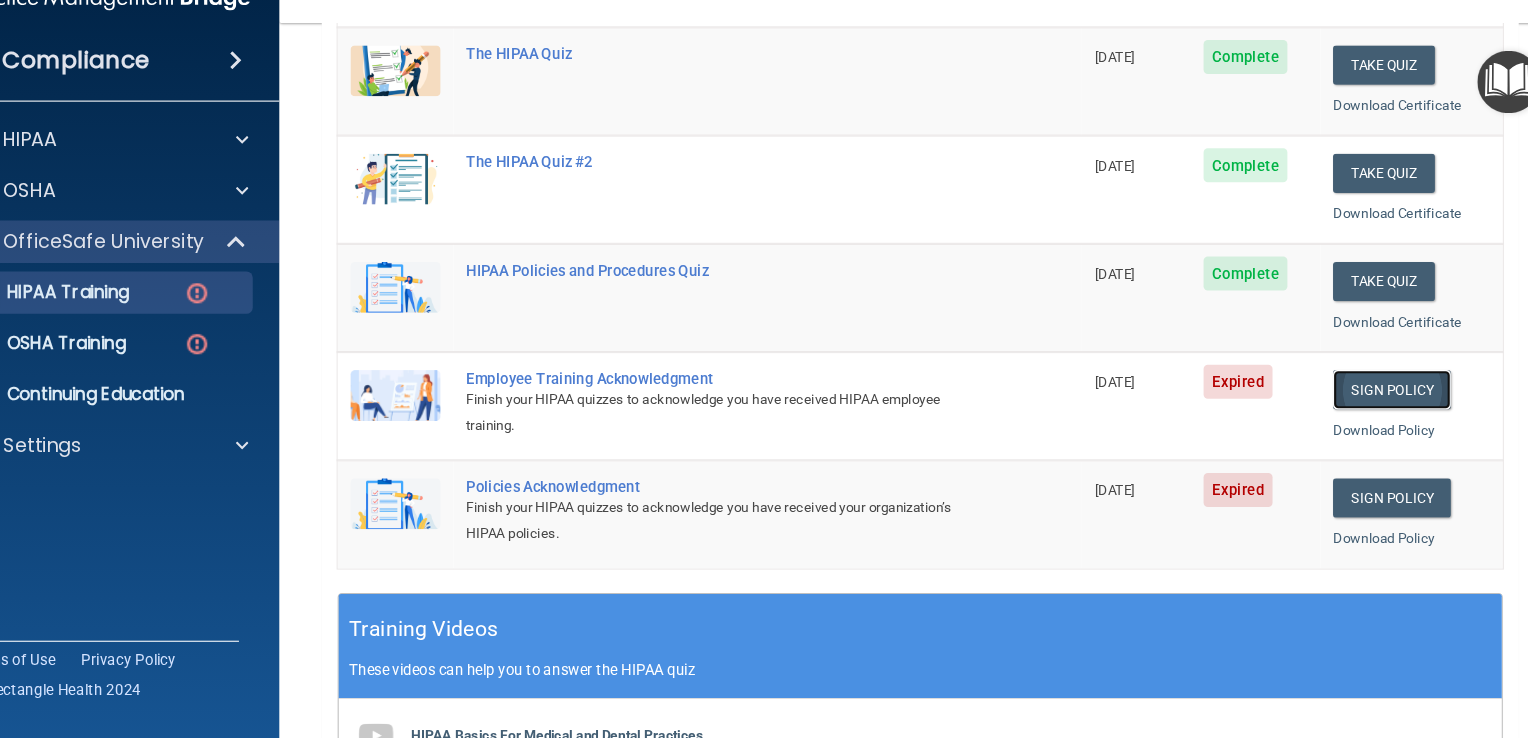 click on "Sign Policy" at bounding box center (1368, 409) 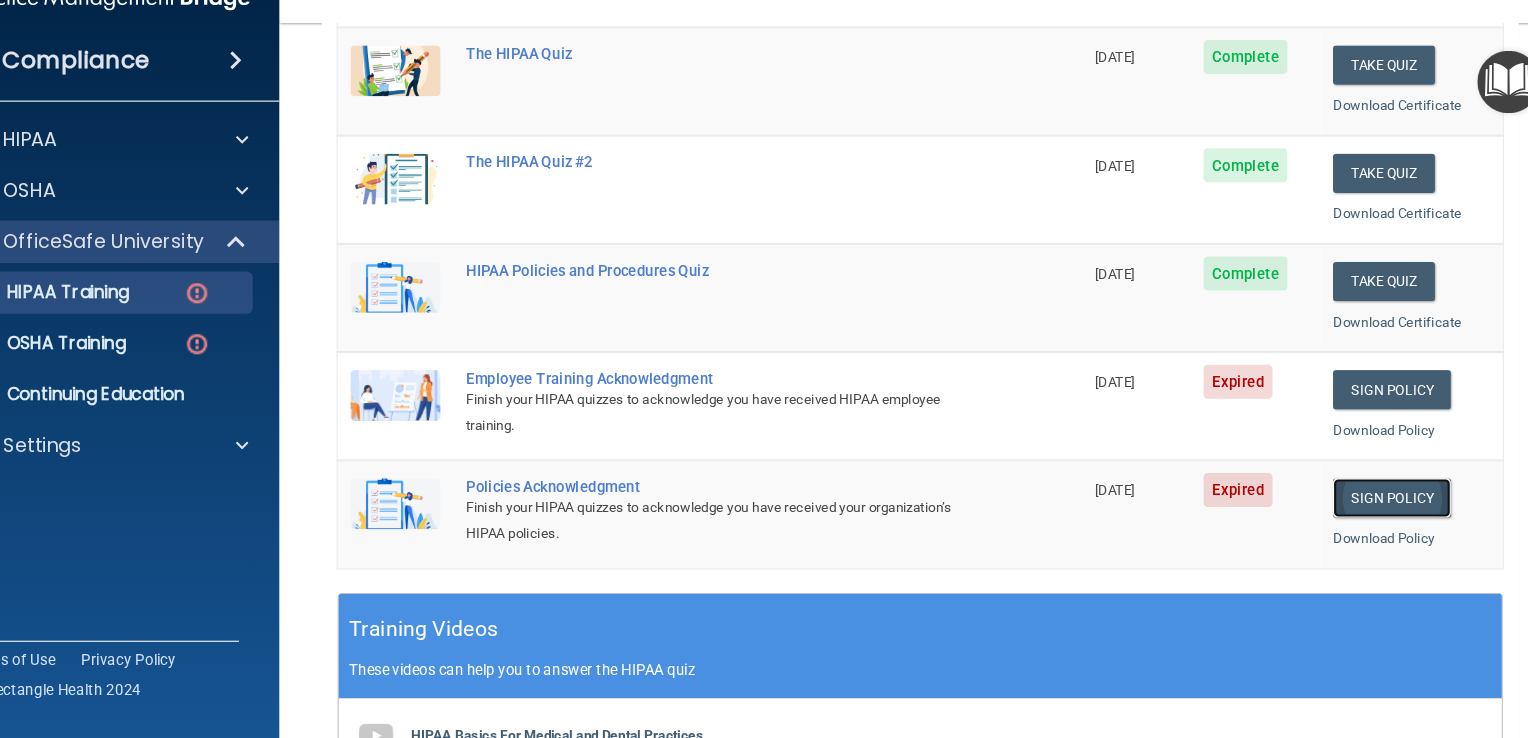 click on "Sign Policy" at bounding box center (1368, 511) 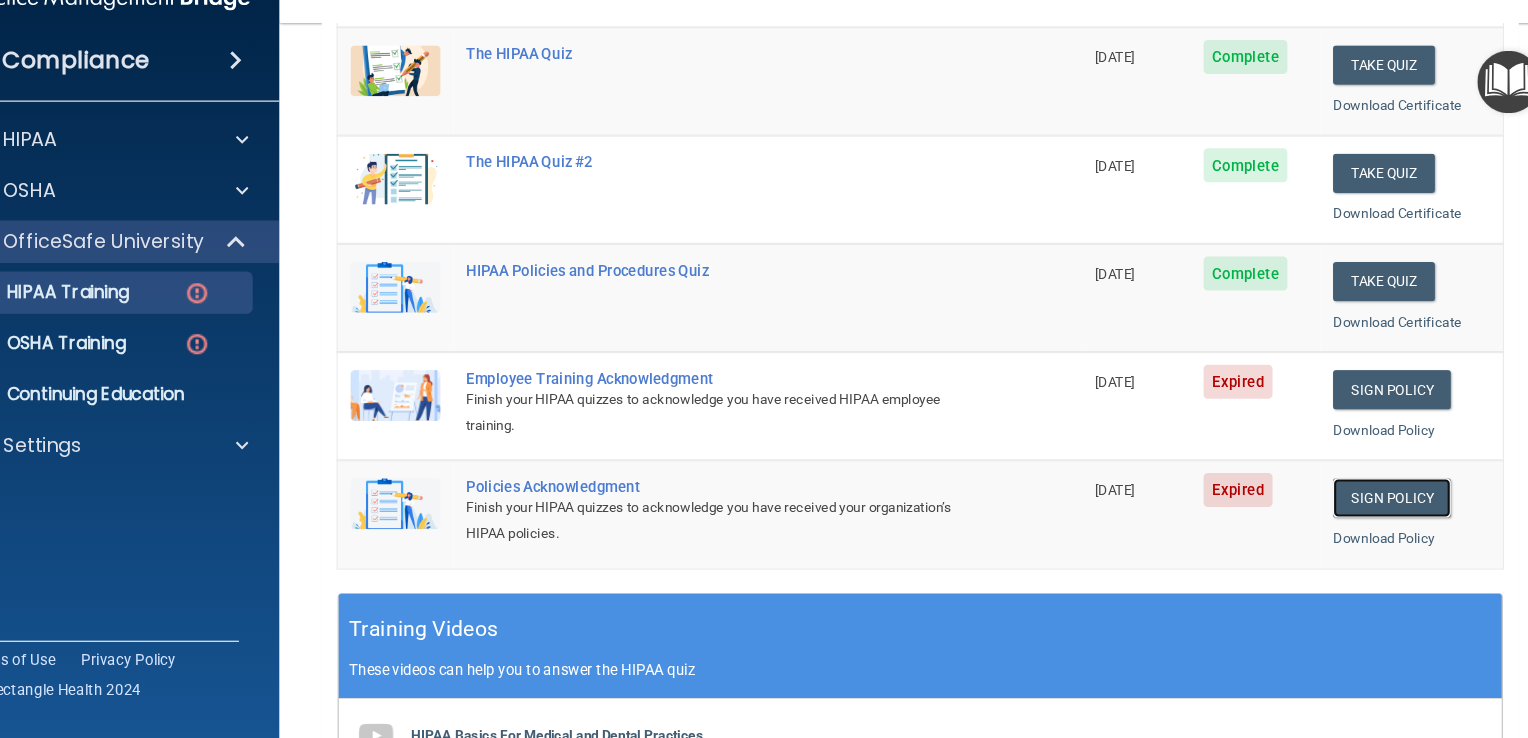scroll, scrollTop: 0, scrollLeft: 0, axis: both 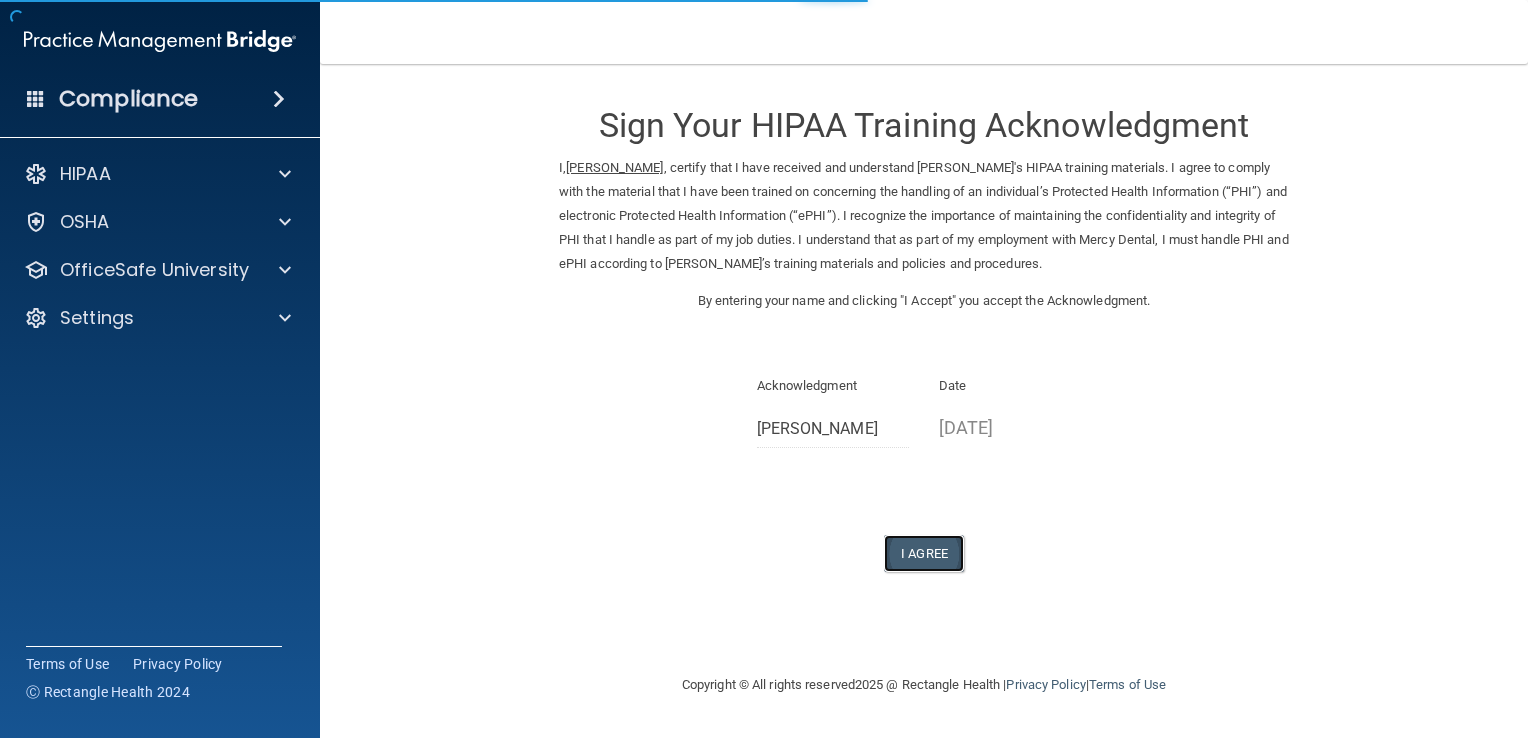 click on "I Agree" at bounding box center [924, 553] 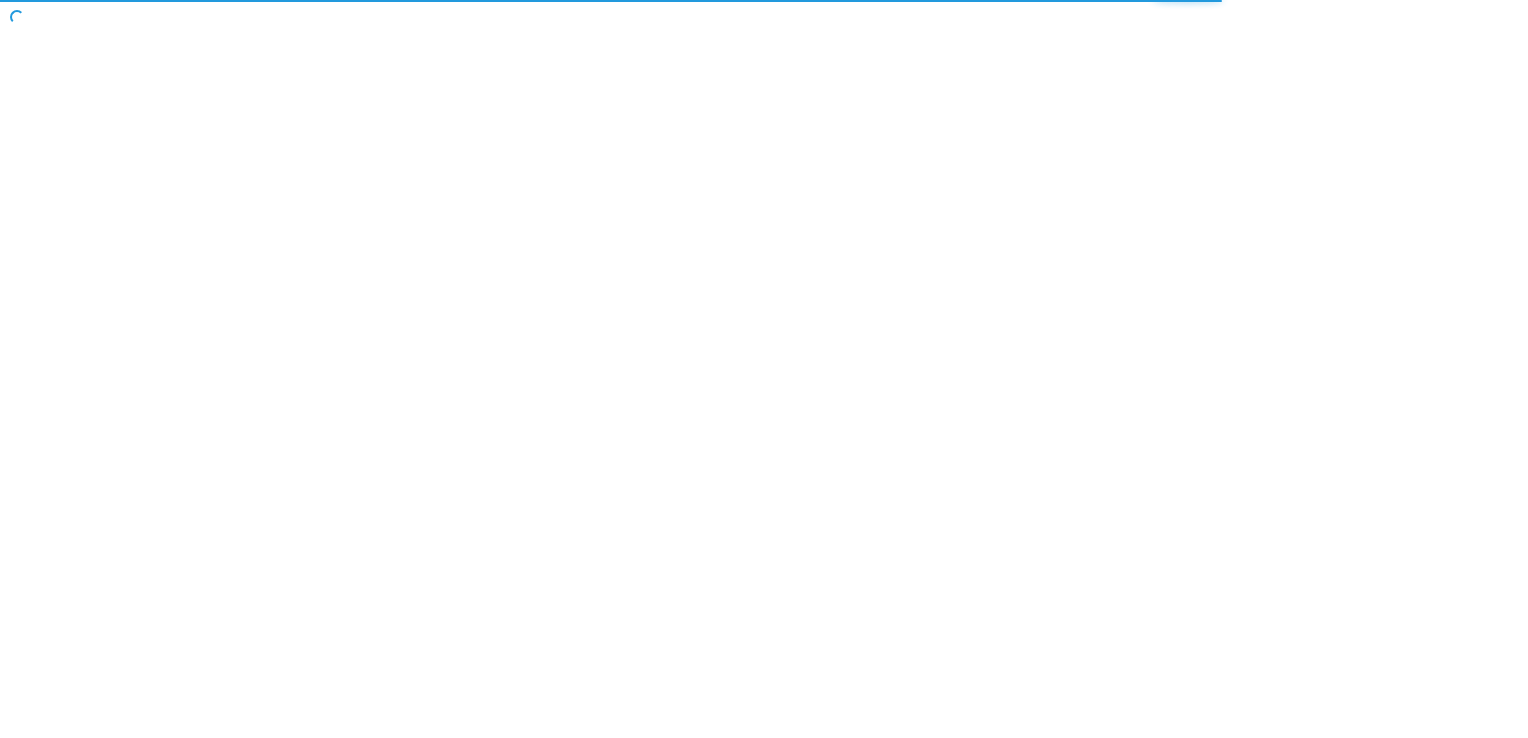 scroll, scrollTop: 0, scrollLeft: 0, axis: both 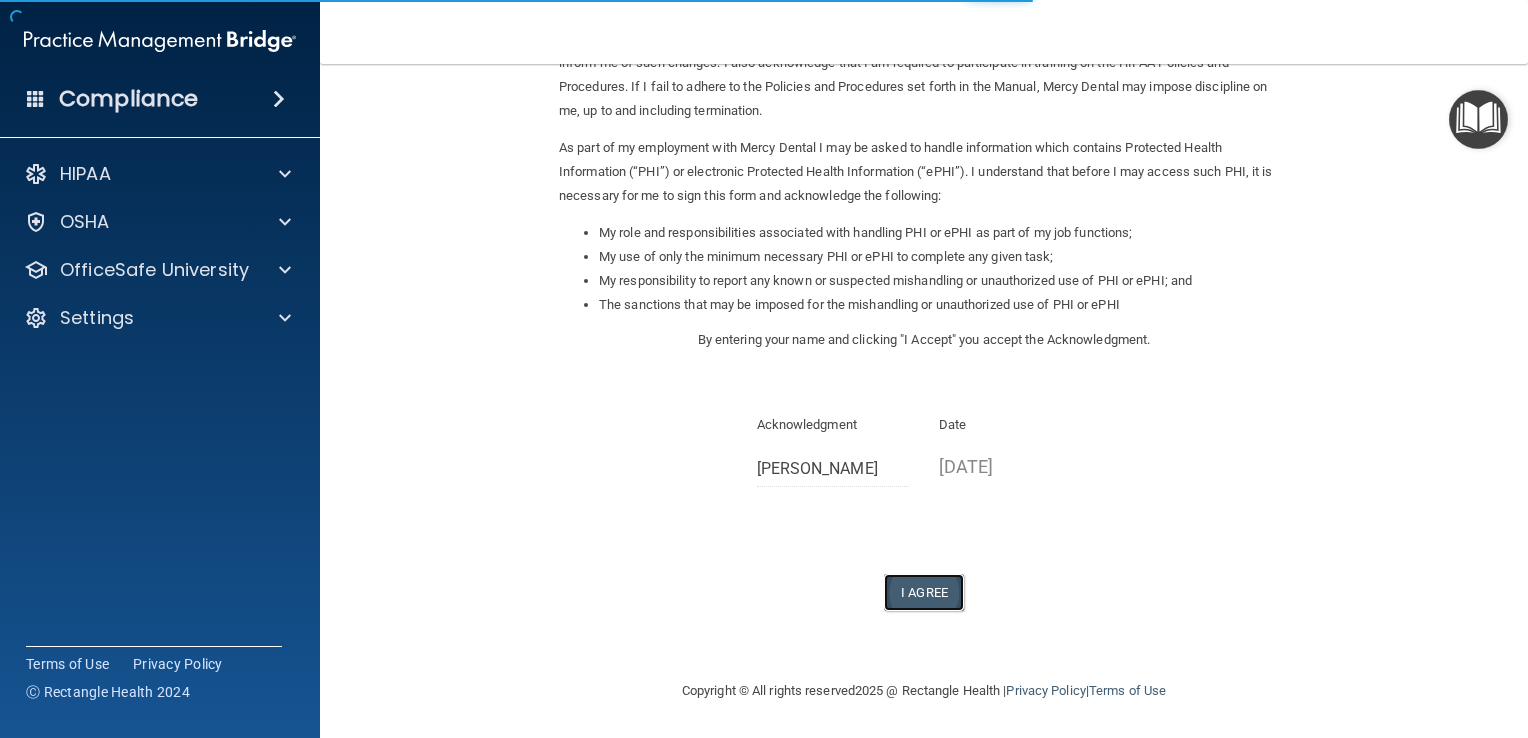 click on "I Agree" at bounding box center [924, 592] 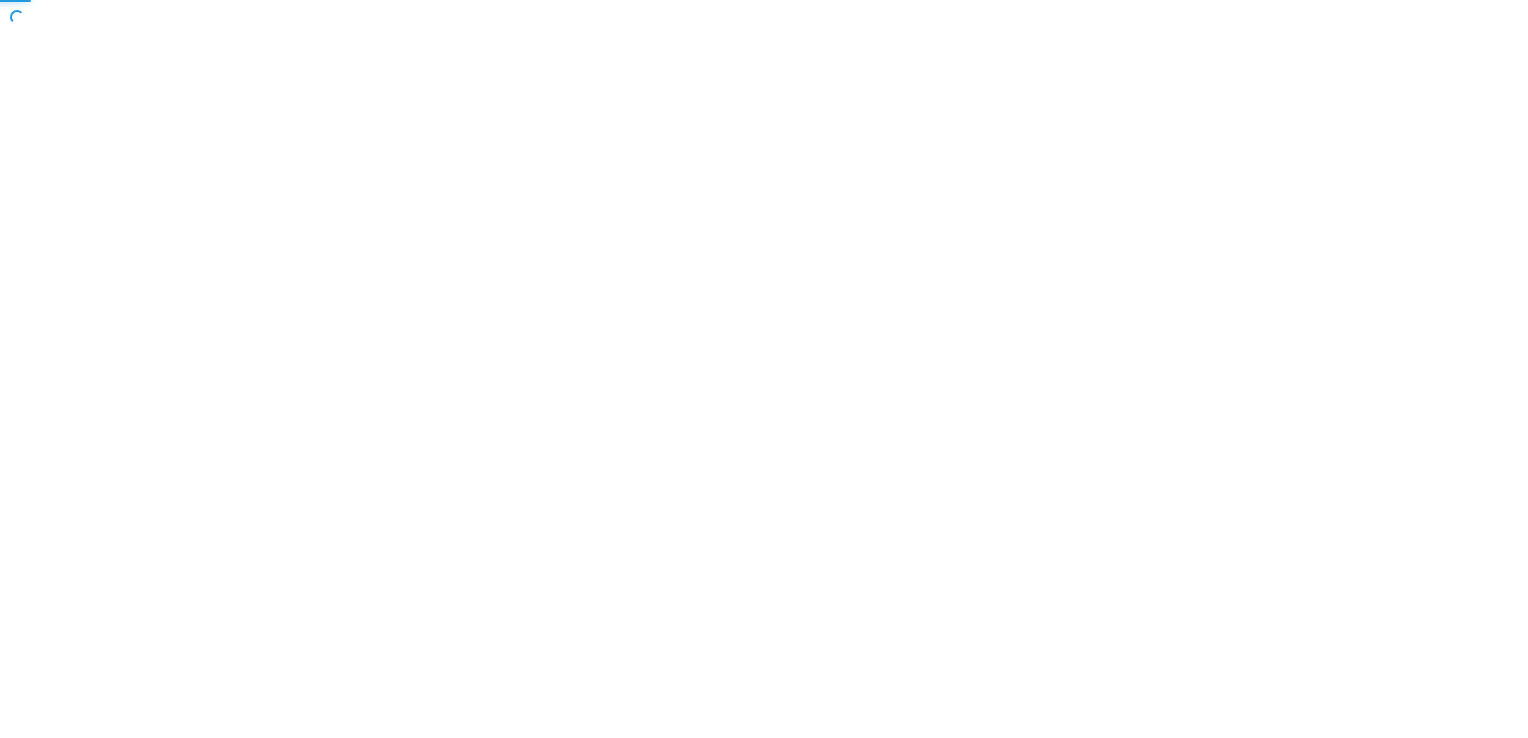 scroll, scrollTop: 0, scrollLeft: 0, axis: both 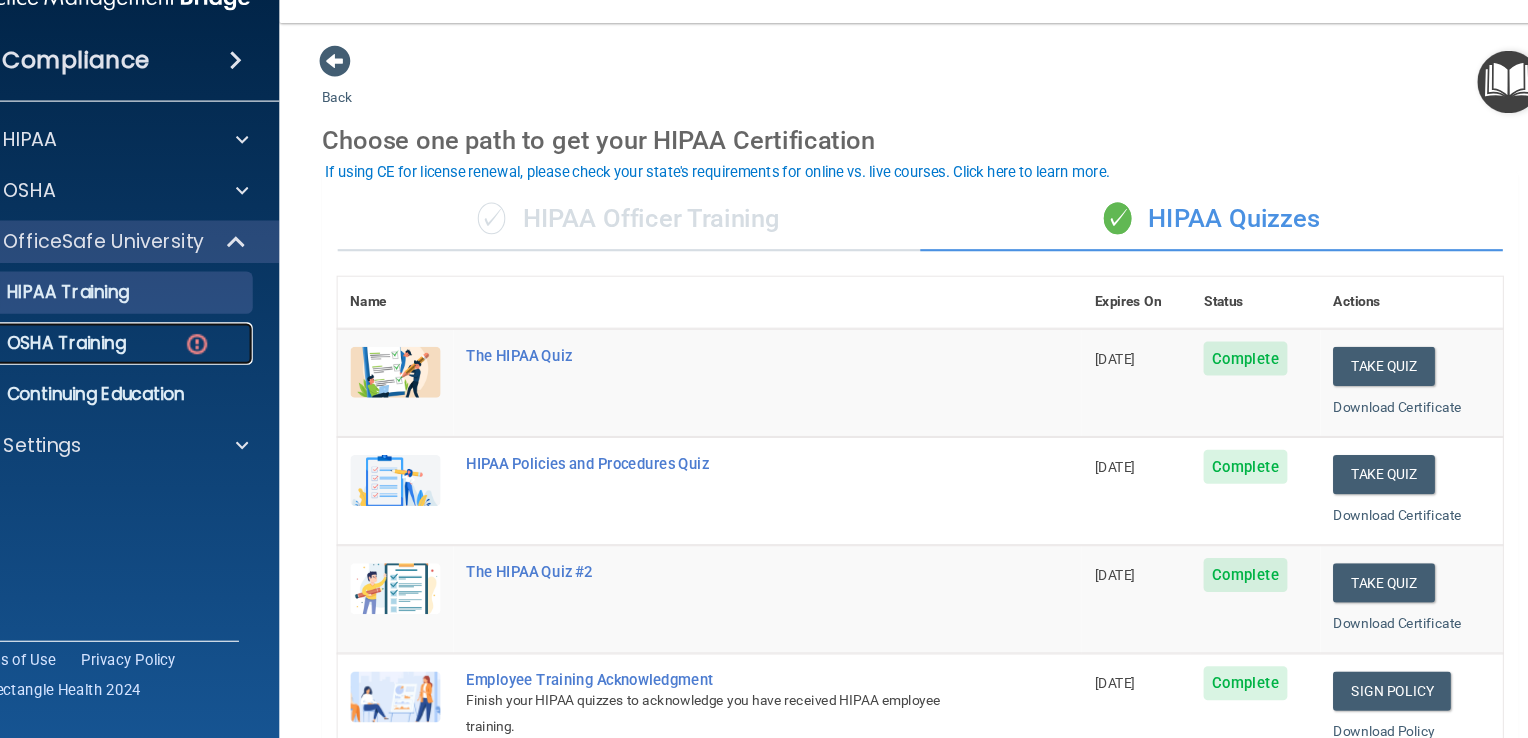 click at bounding box center (242, 366) 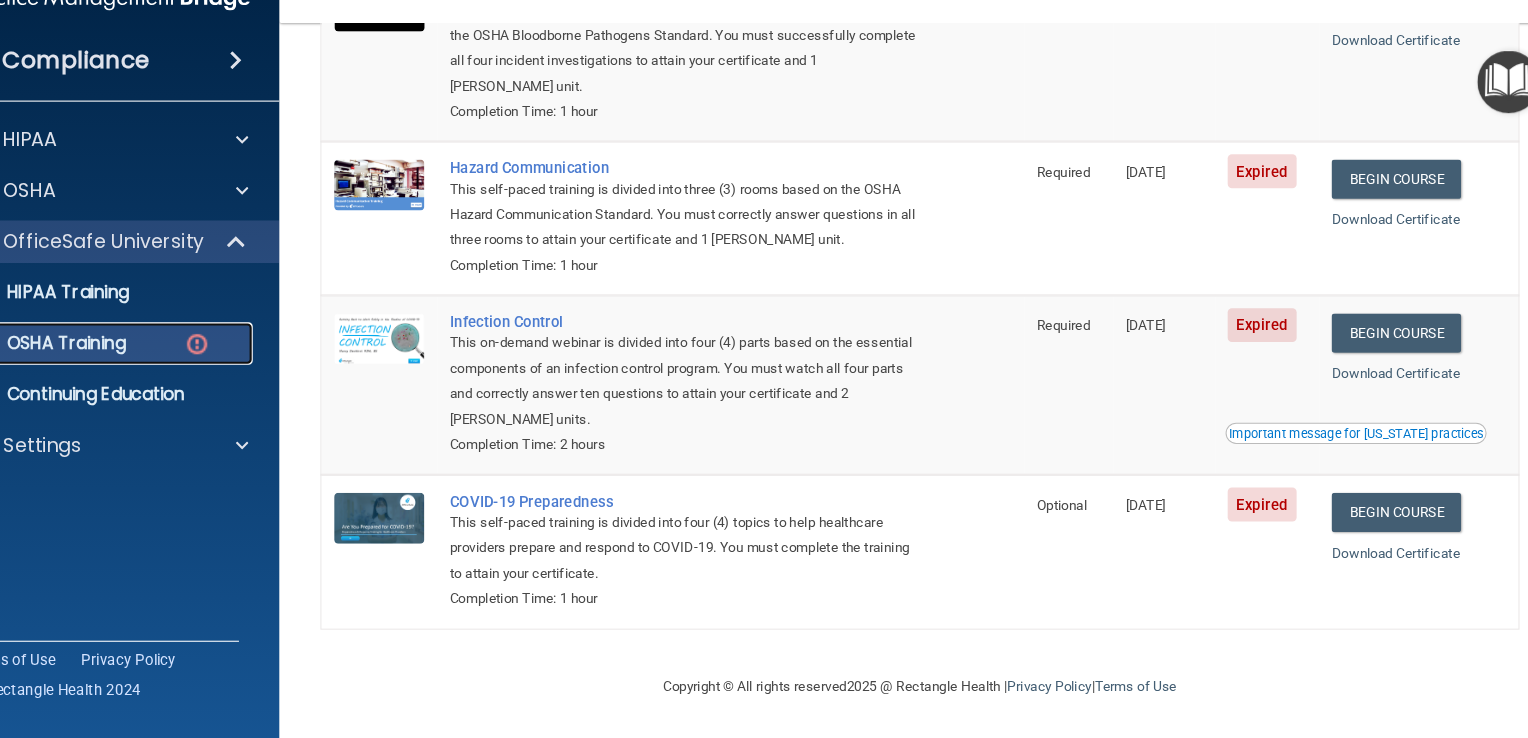 scroll, scrollTop: 0, scrollLeft: 0, axis: both 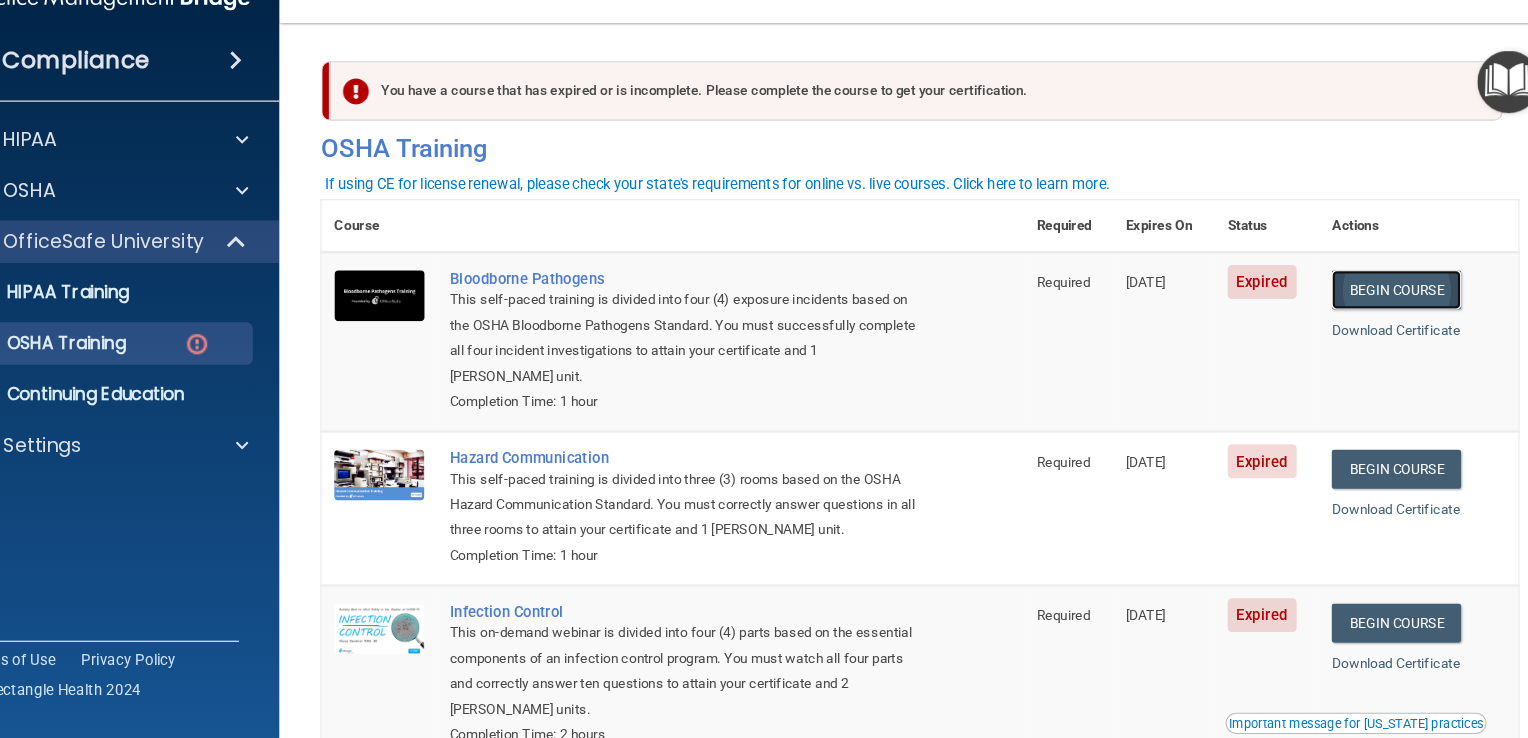 click on "Begin Course" at bounding box center (1373, 315) 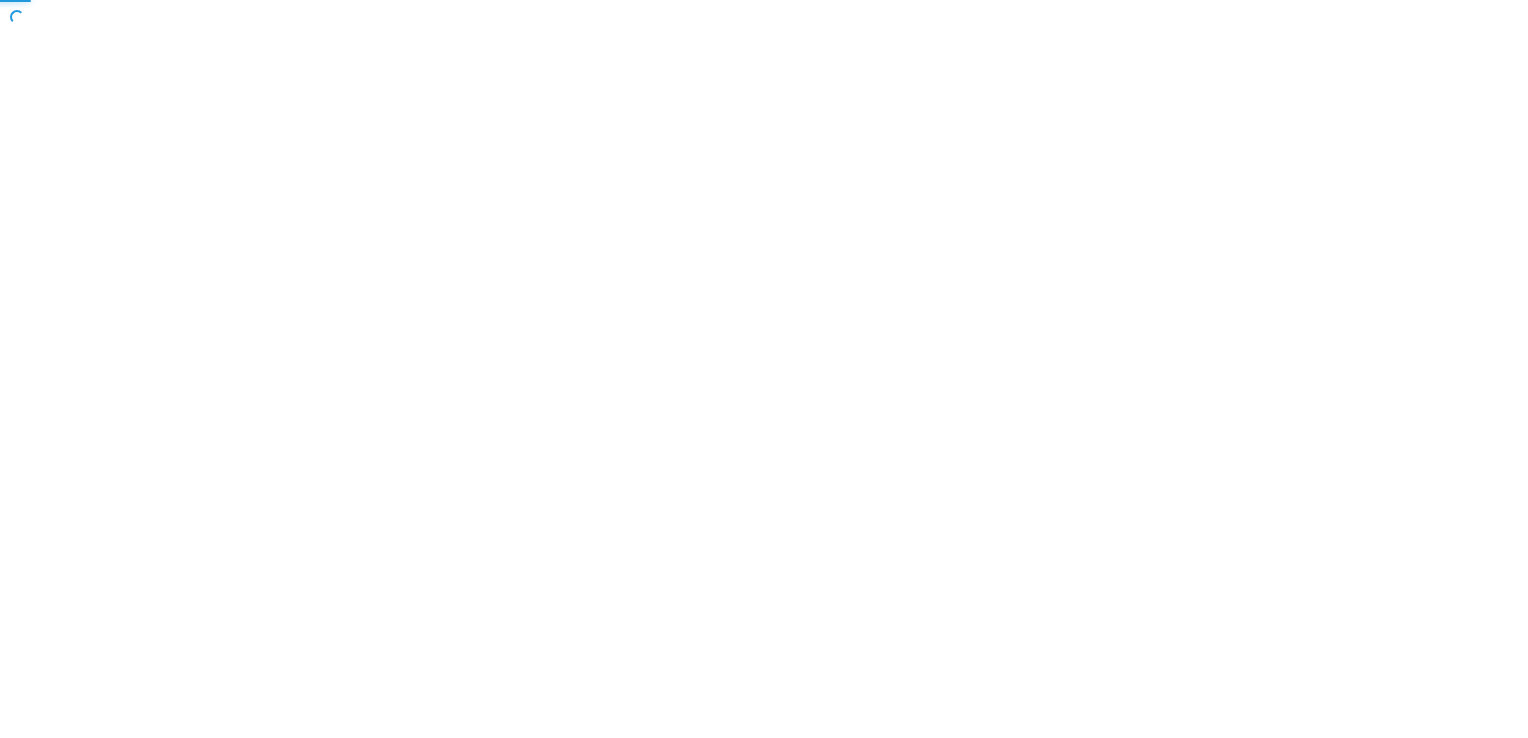 scroll, scrollTop: 0, scrollLeft: 0, axis: both 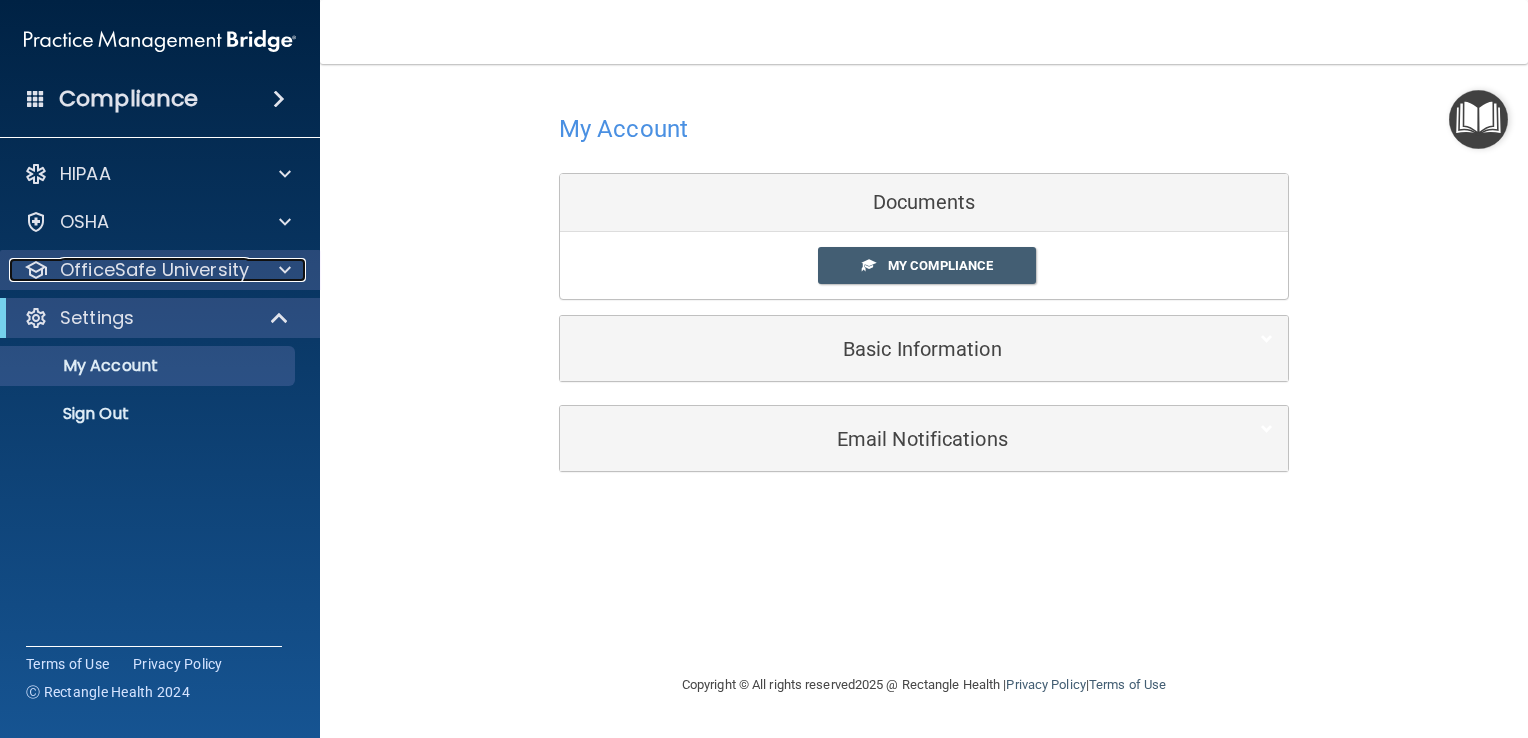 click at bounding box center (285, 270) 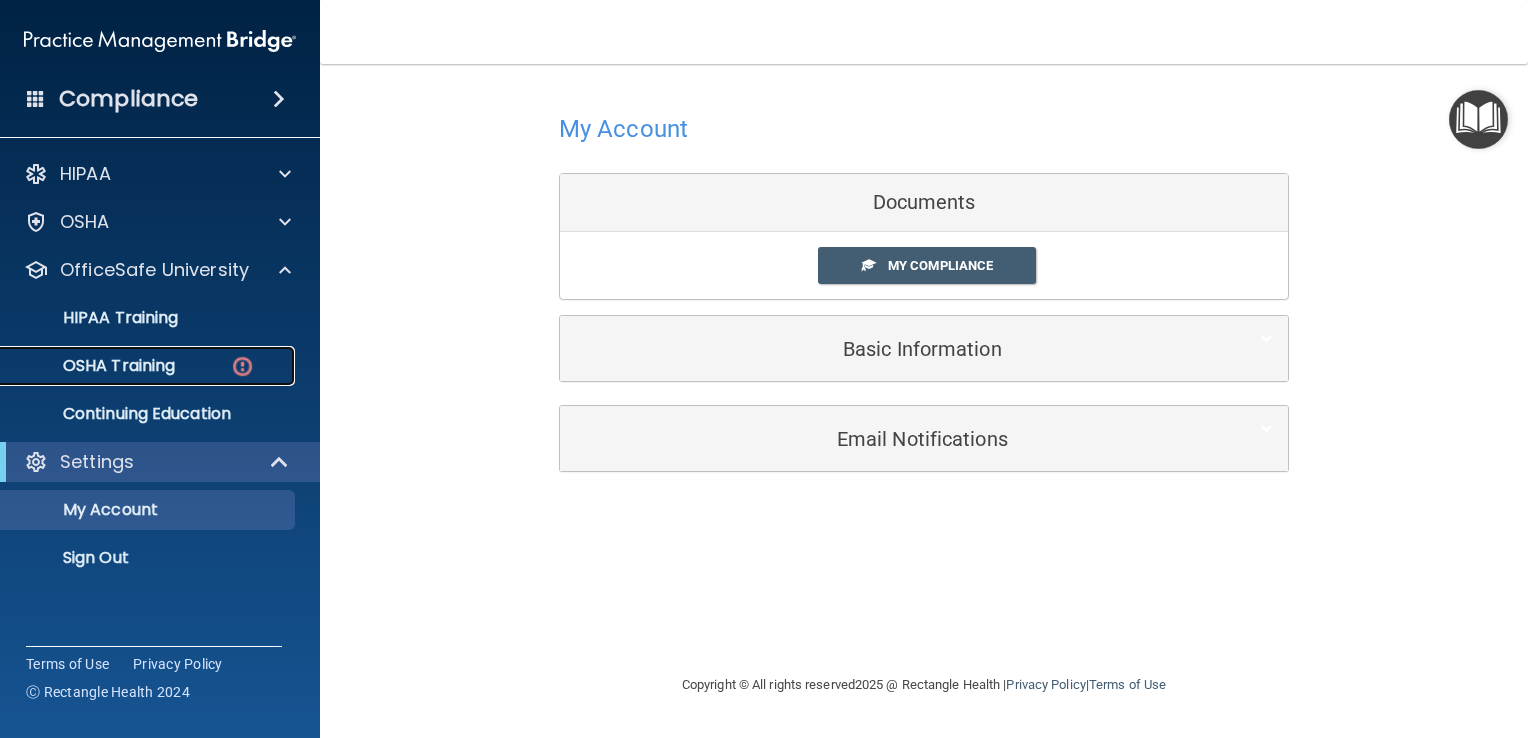 click at bounding box center [242, 366] 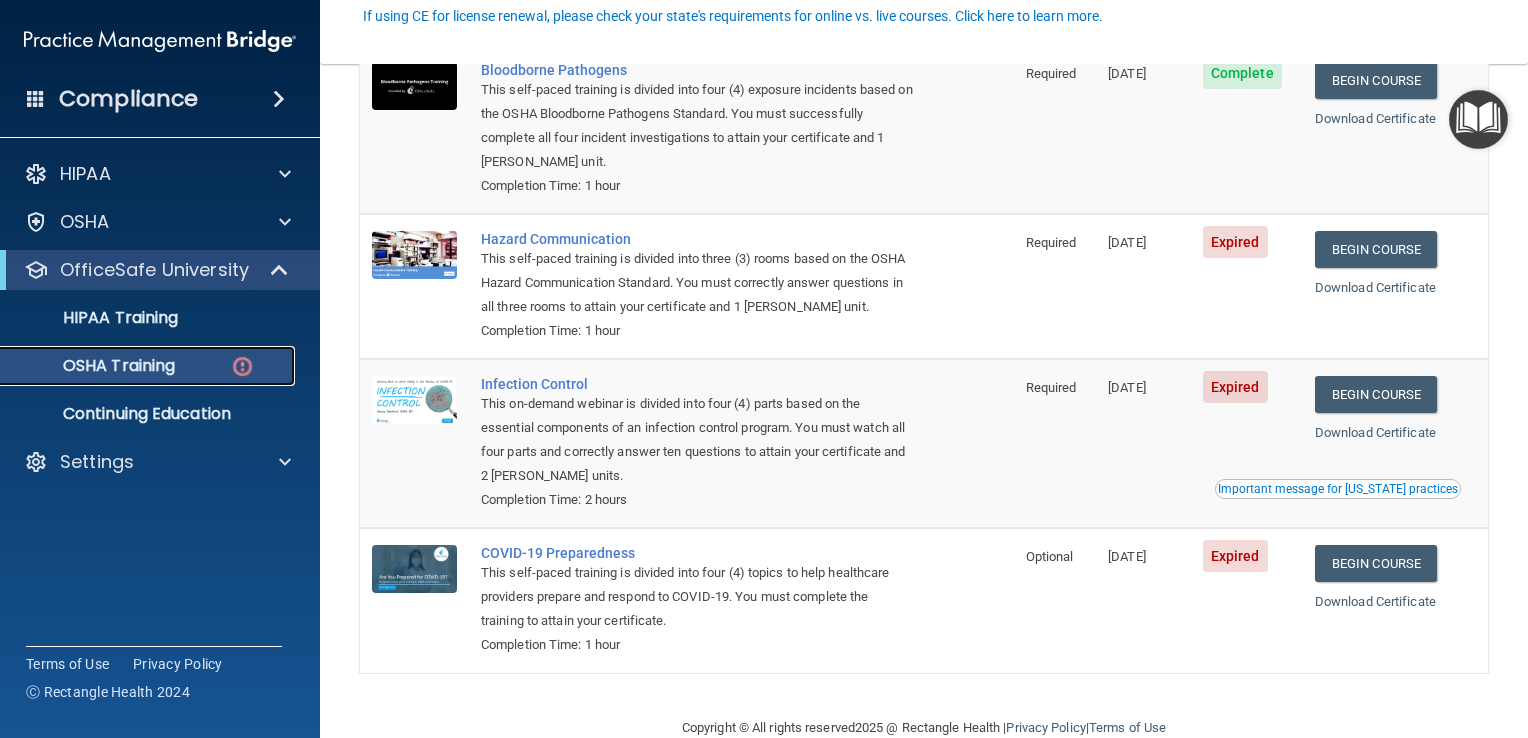 scroll, scrollTop: 276, scrollLeft: 0, axis: vertical 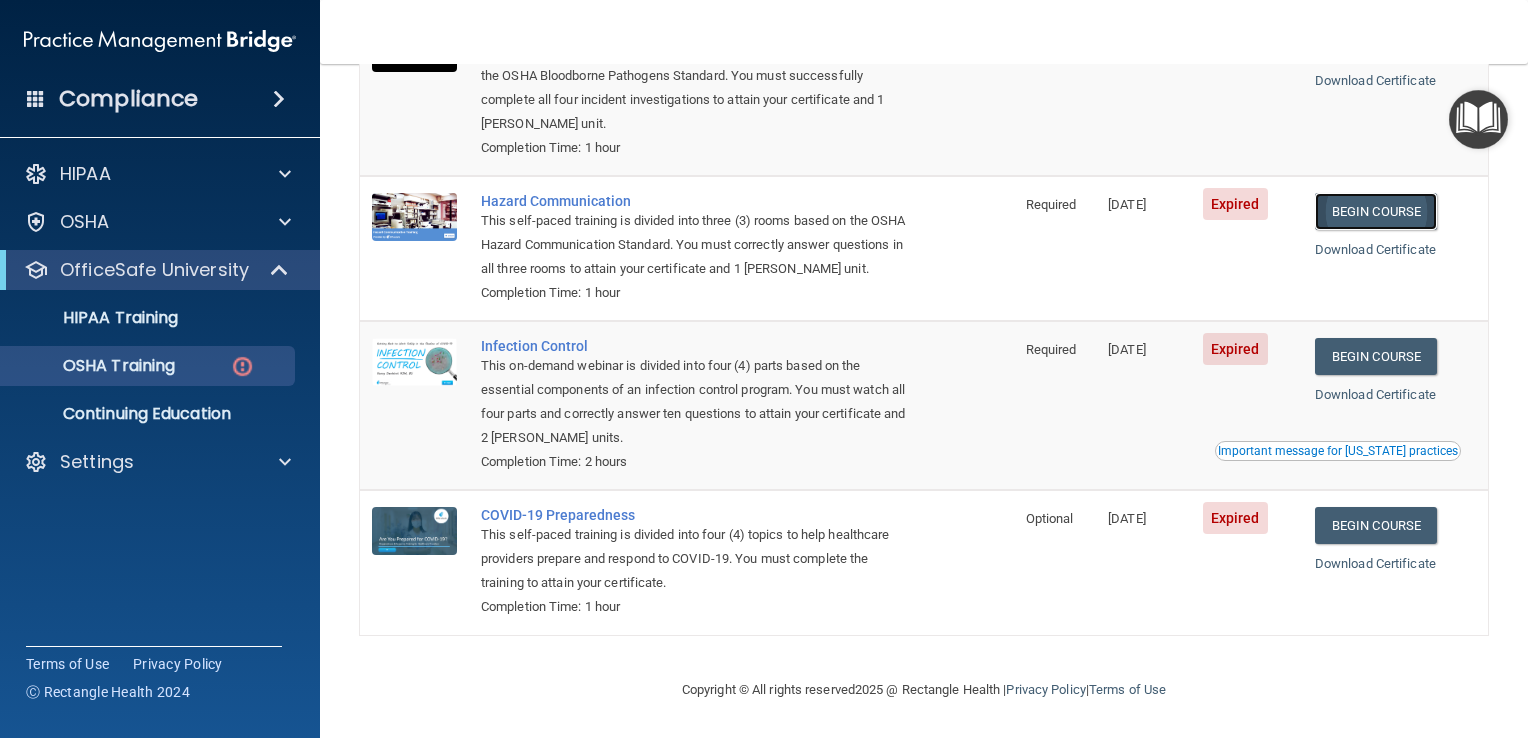 click on "Begin Course" at bounding box center [1376, 211] 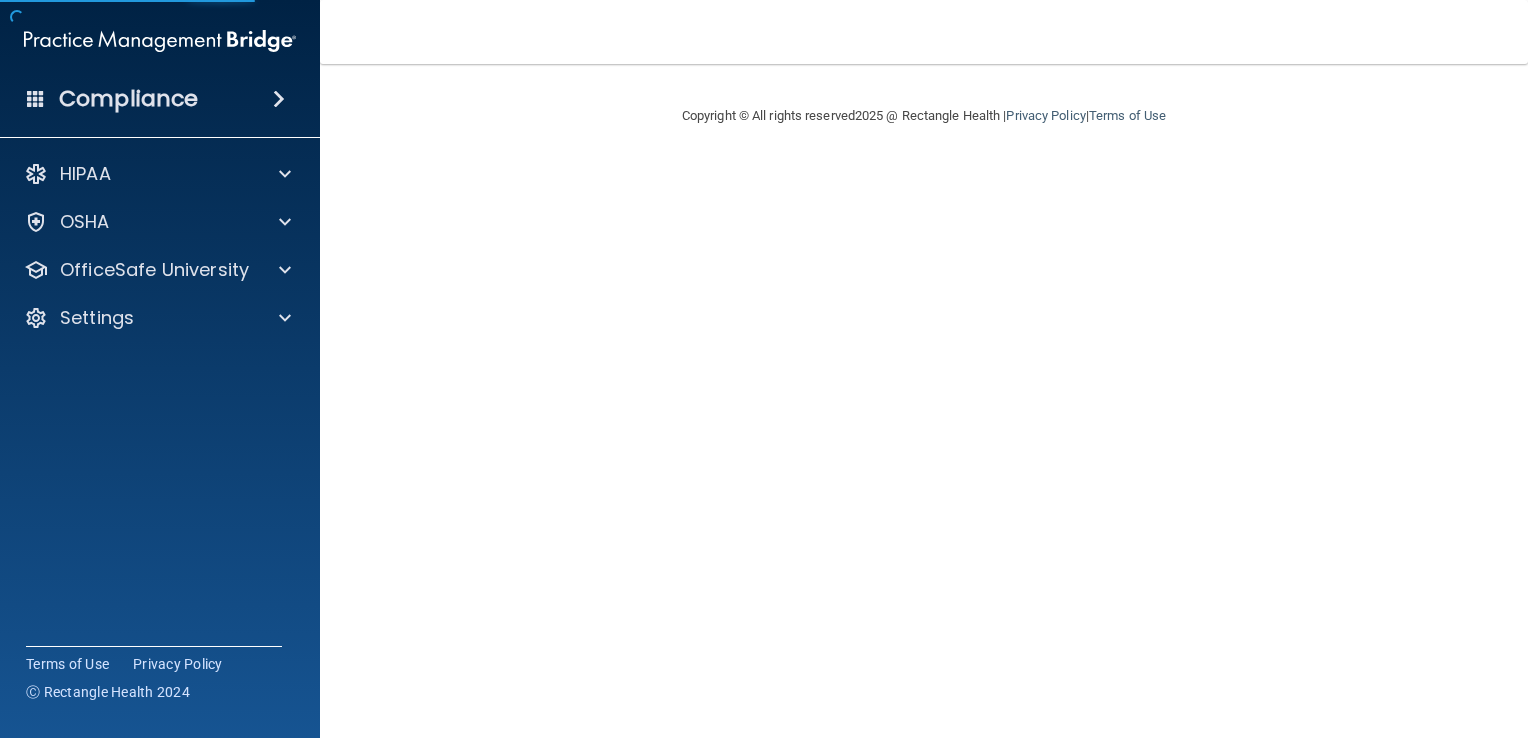 scroll, scrollTop: 0, scrollLeft: 0, axis: both 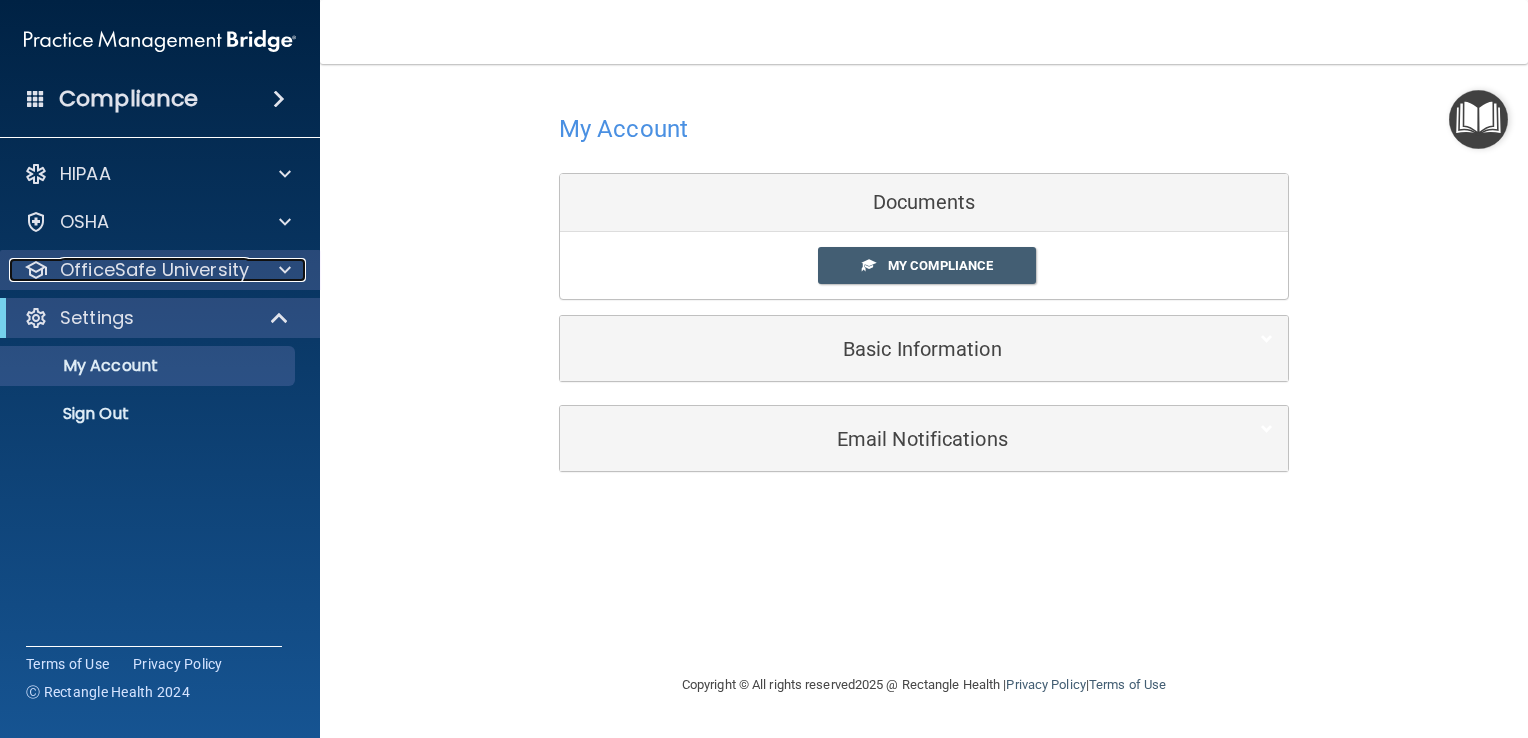 click at bounding box center (282, 270) 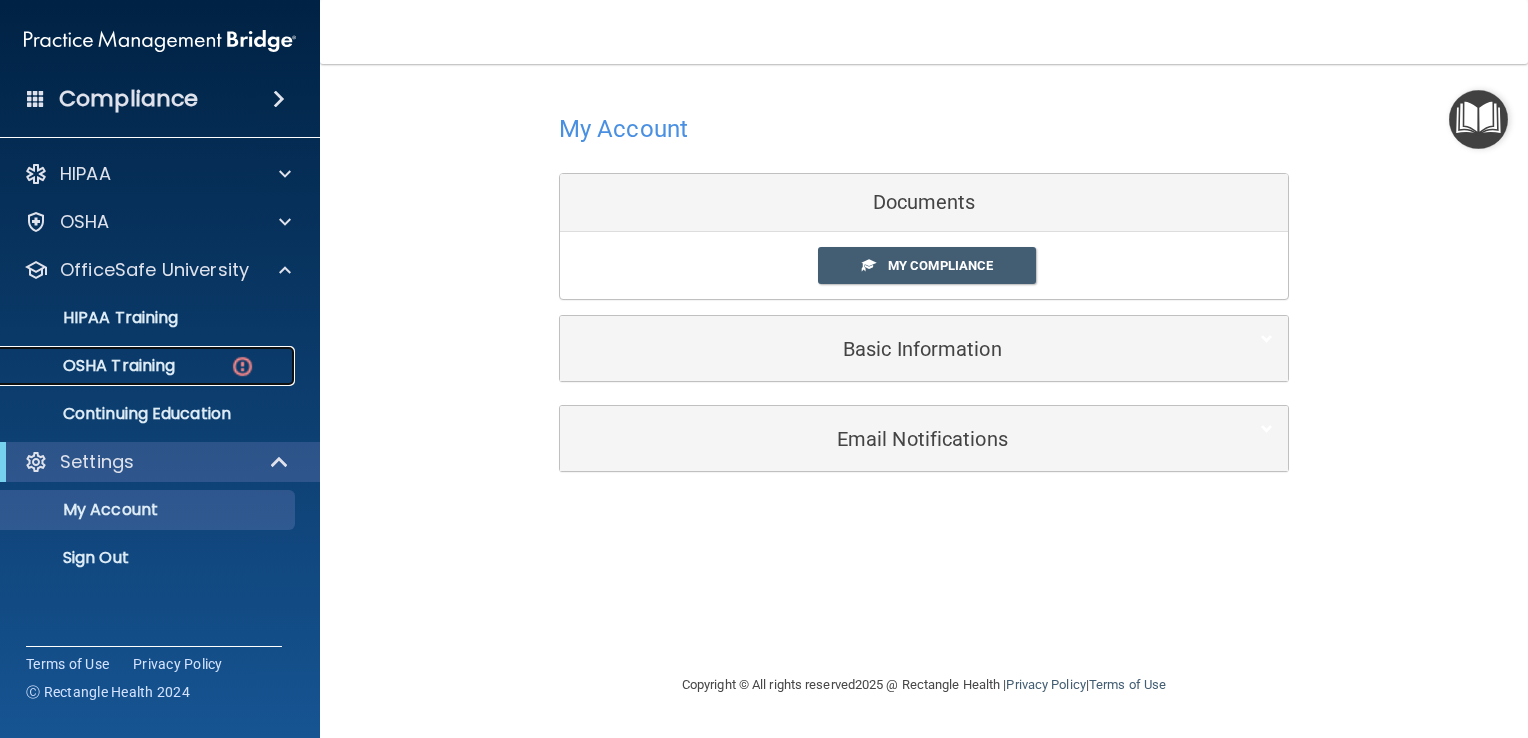 click at bounding box center (242, 366) 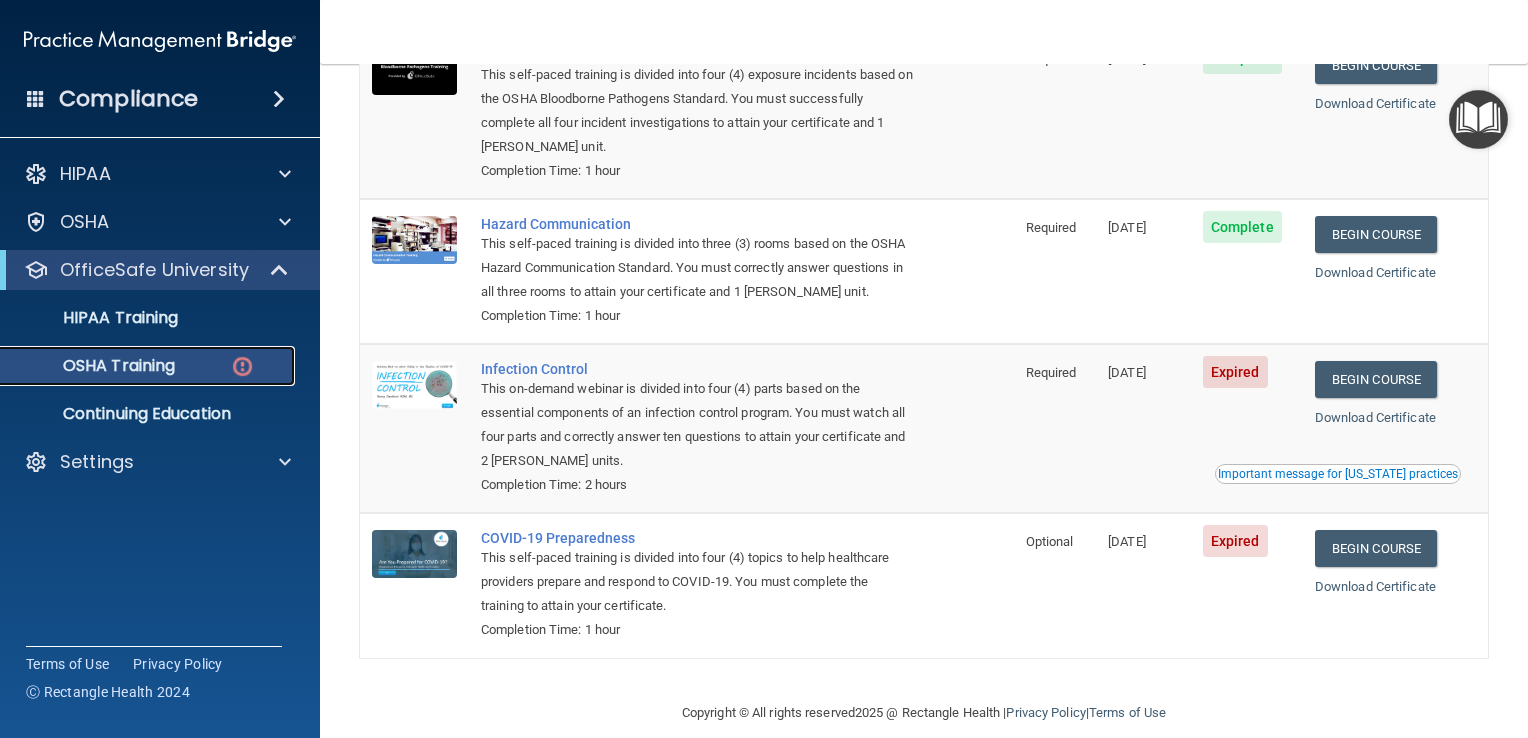 scroll, scrollTop: 276, scrollLeft: 0, axis: vertical 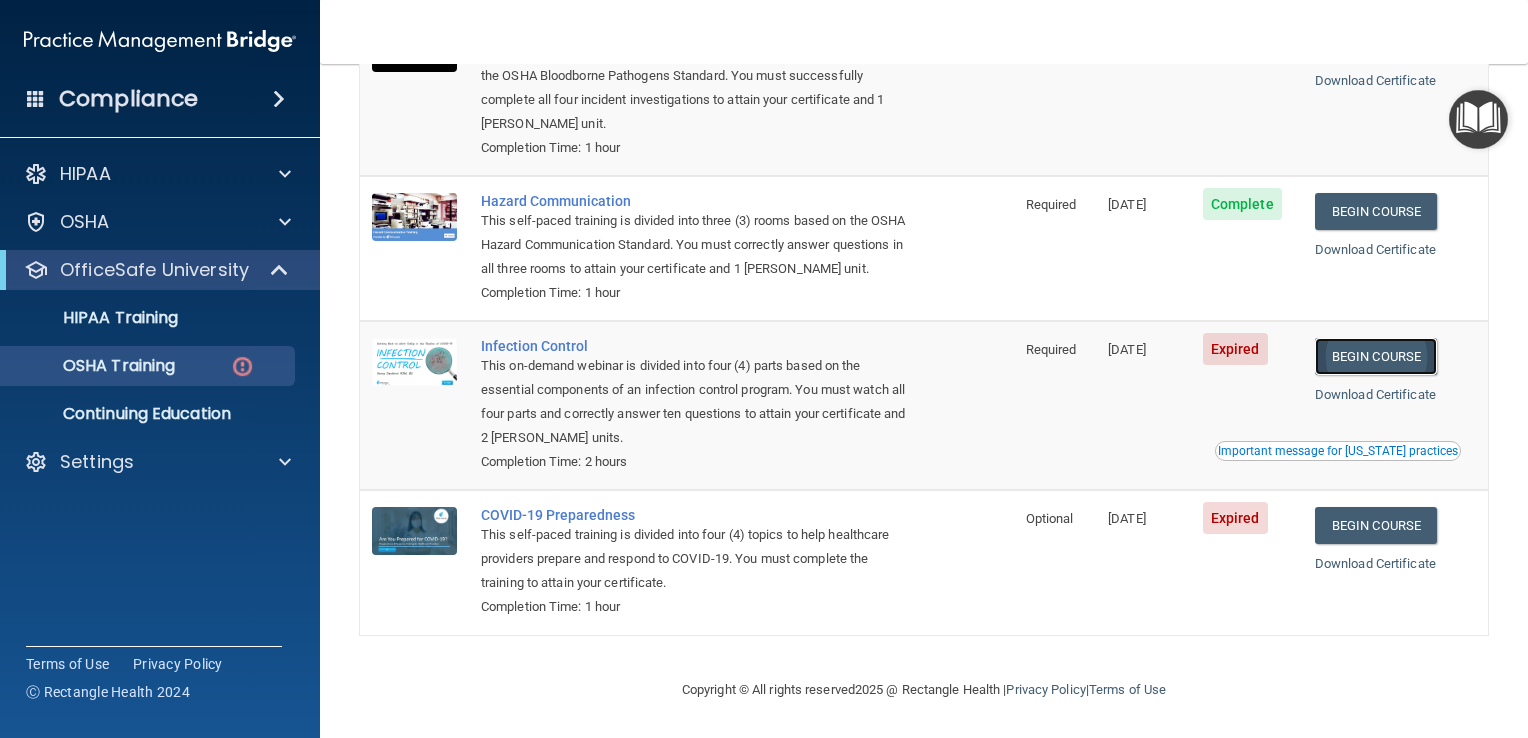 click on "Begin Course" at bounding box center [1376, 356] 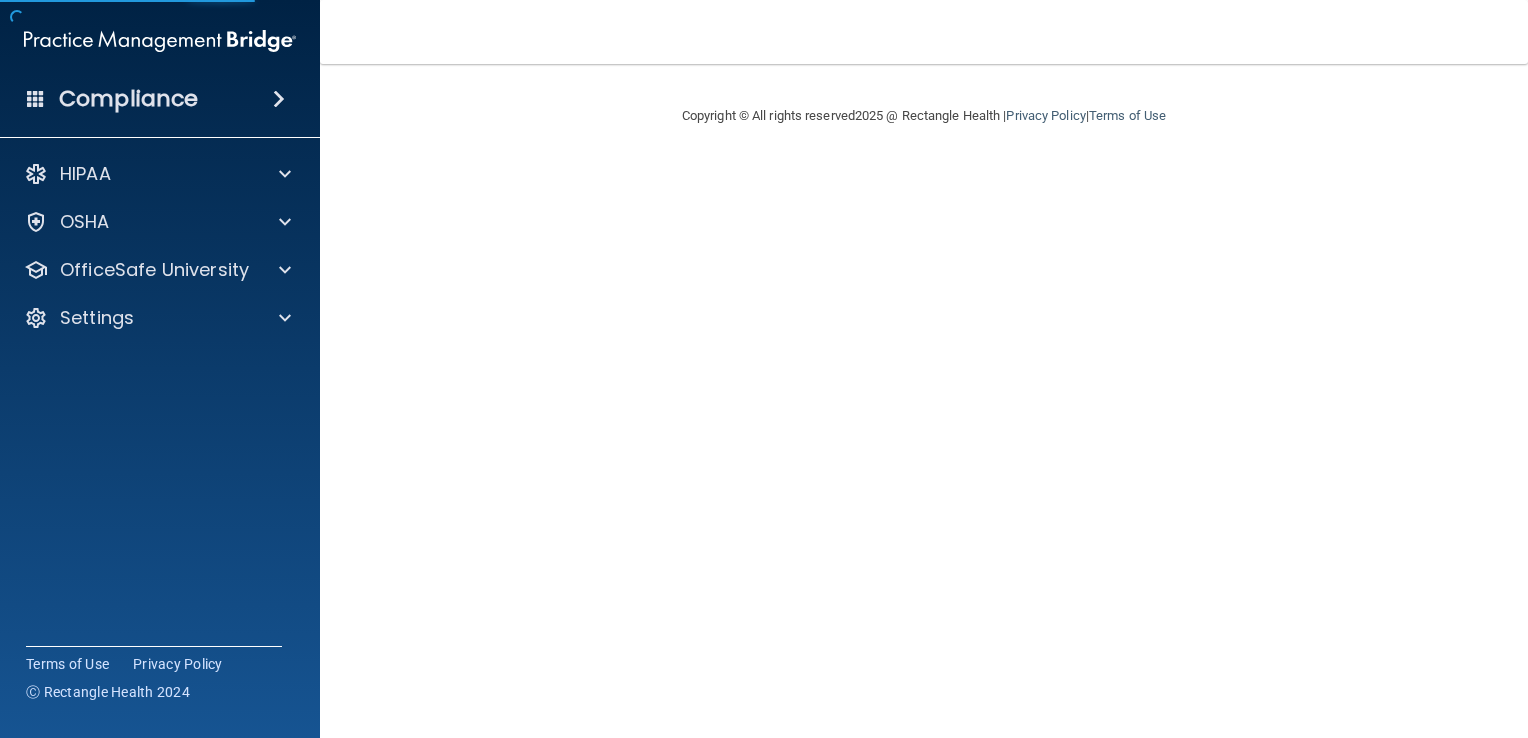 scroll, scrollTop: 0, scrollLeft: 0, axis: both 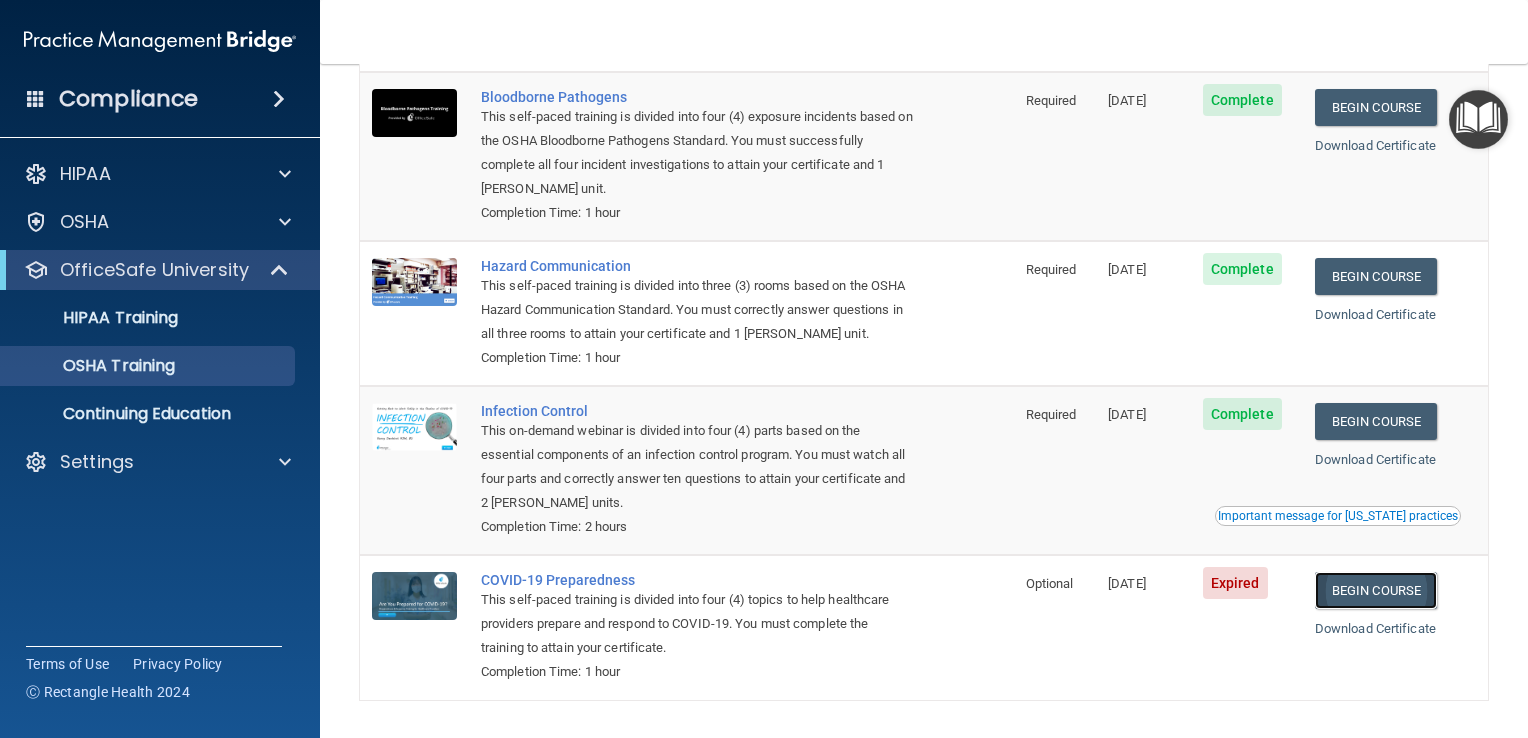 click on "Begin Course" at bounding box center (1376, 590) 